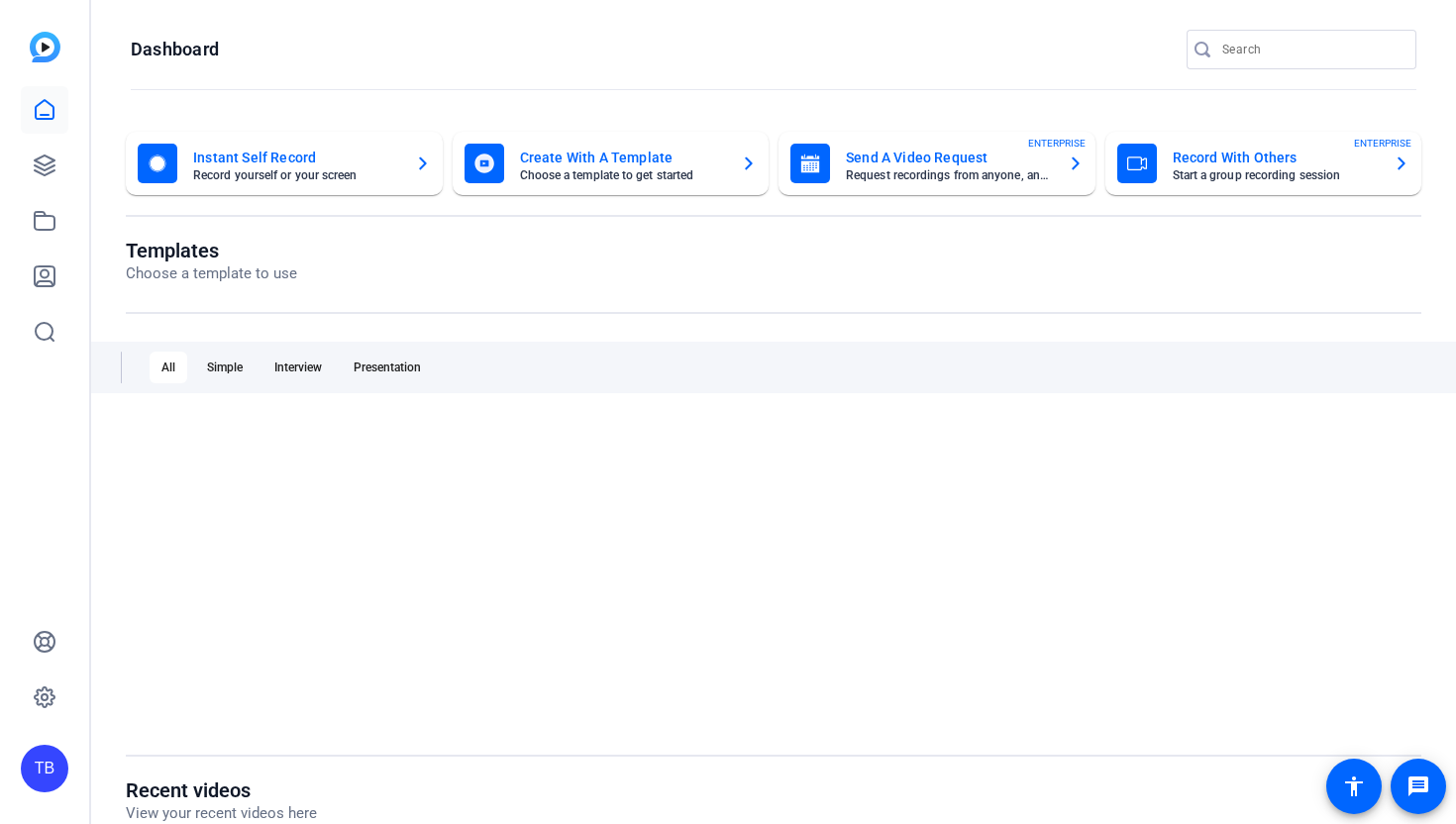 scroll, scrollTop: 0, scrollLeft: 0, axis: both 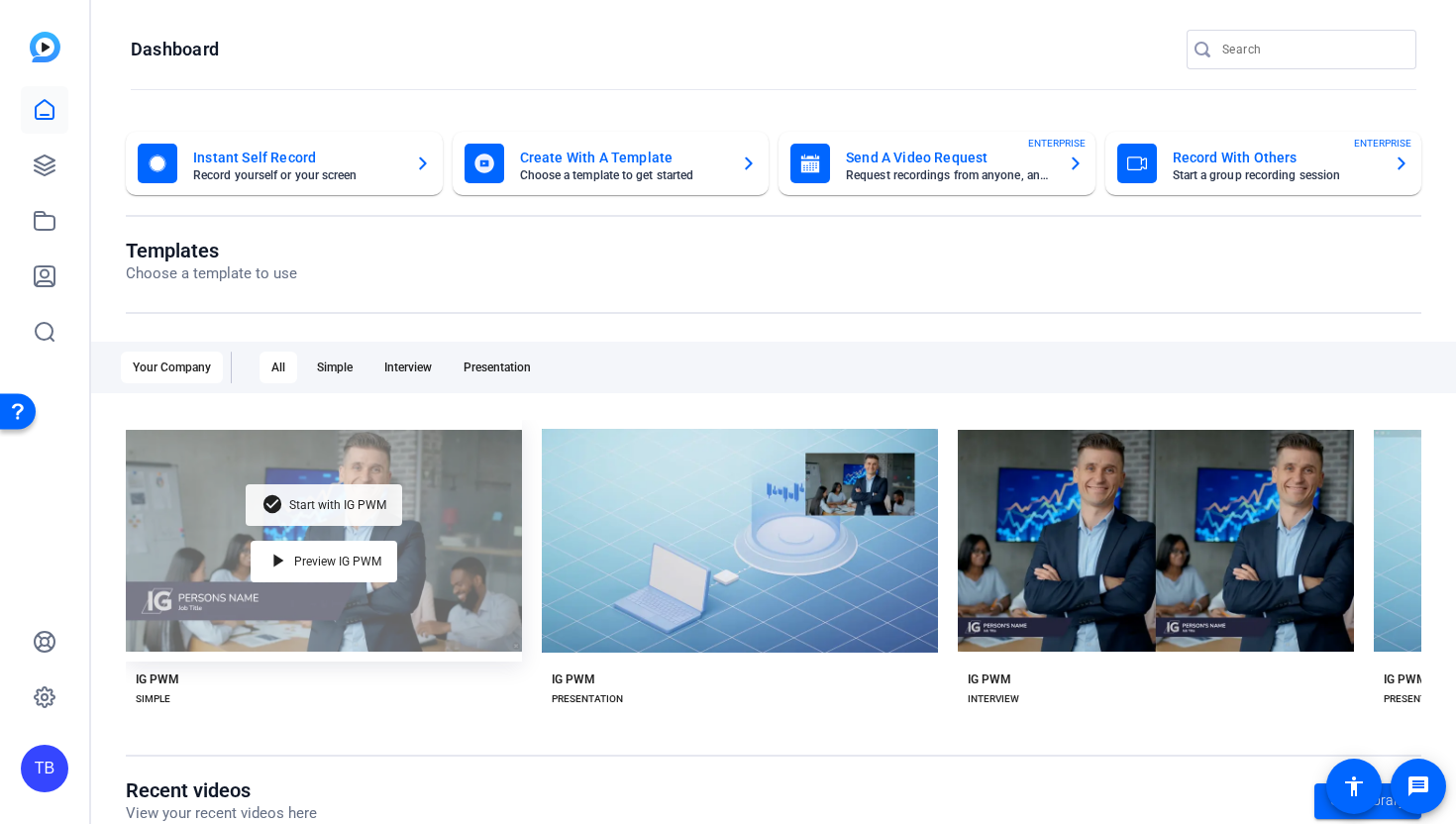 click on "check_circle Start with IG PWM" 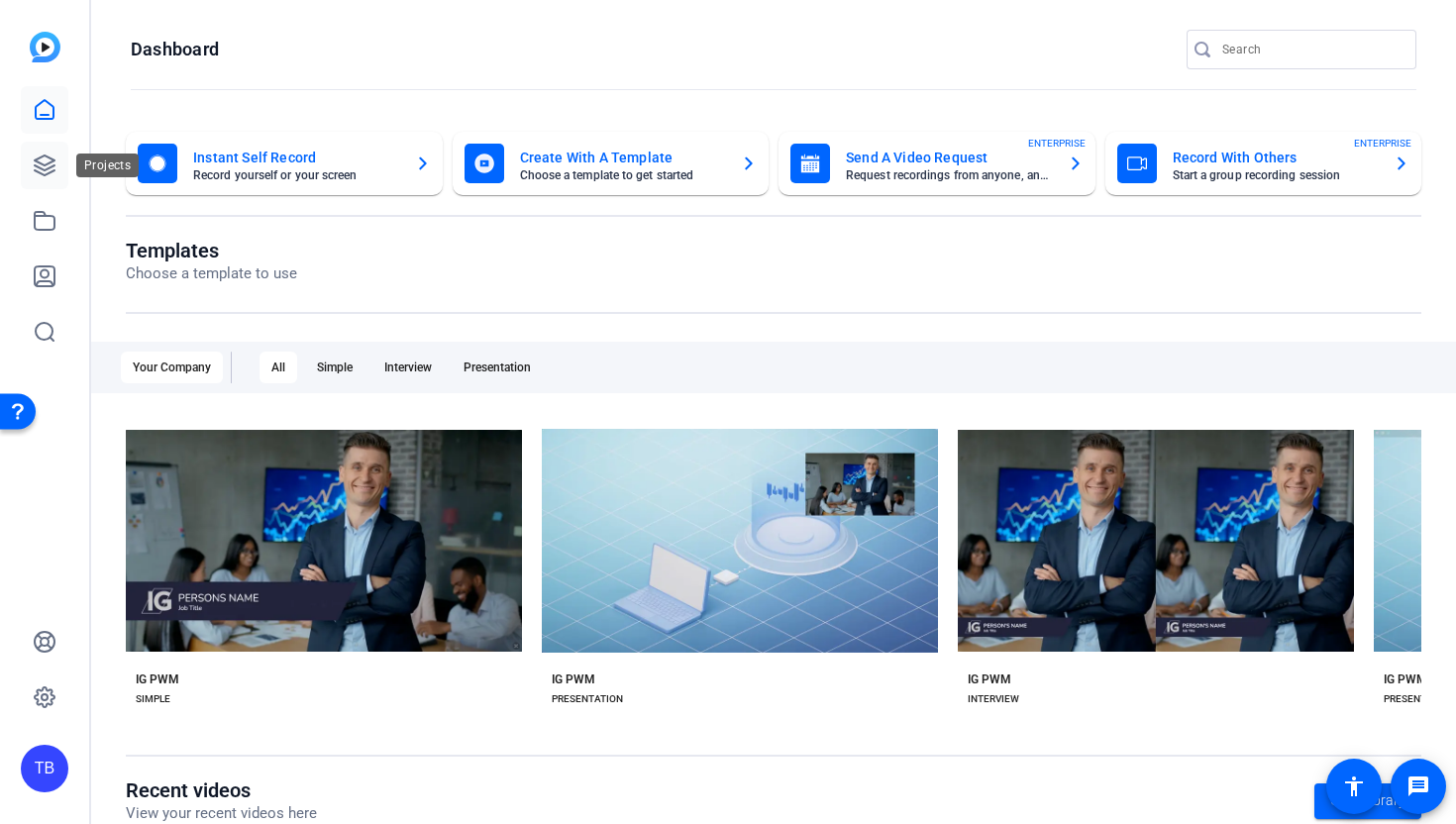 click 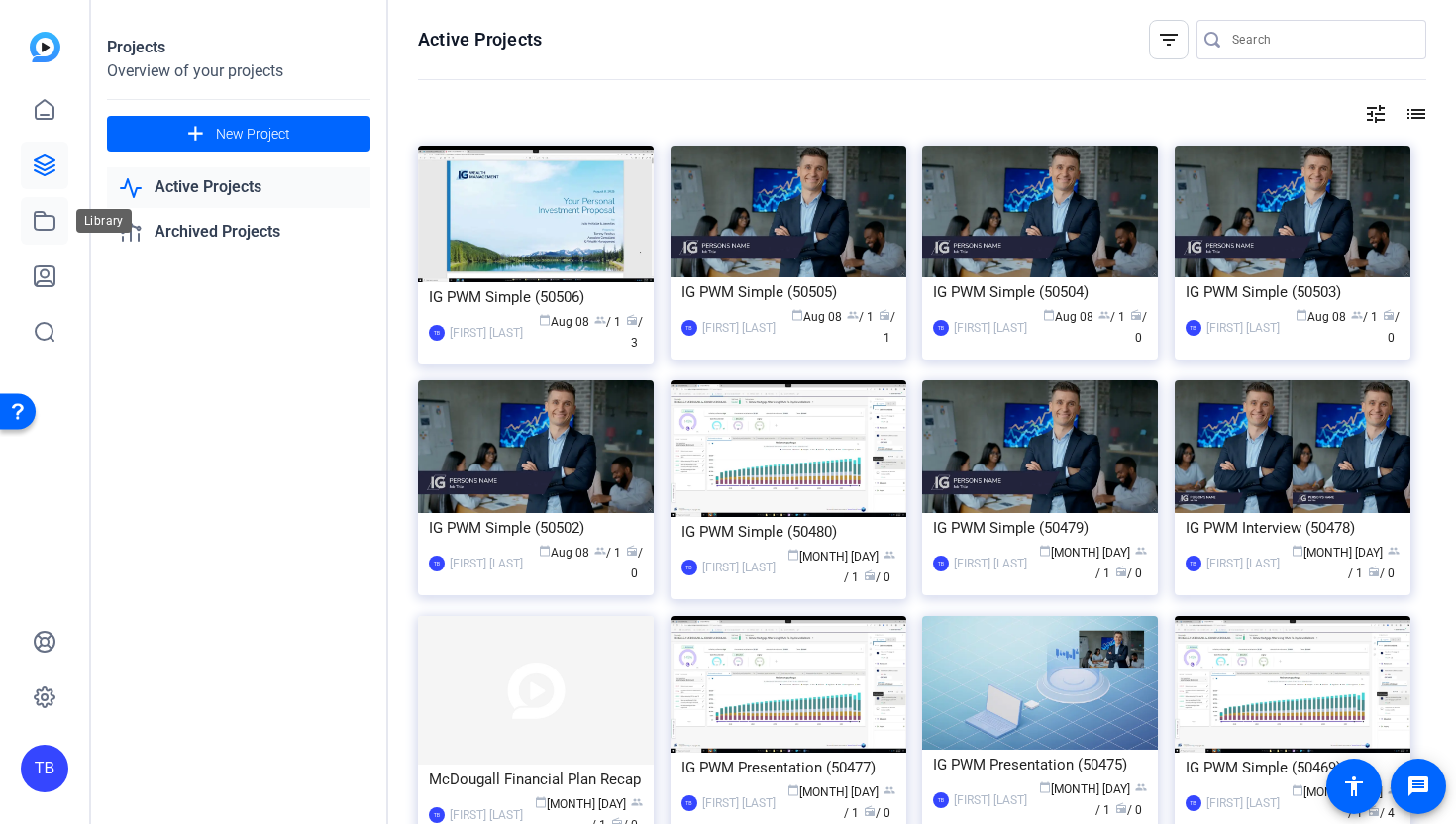 click 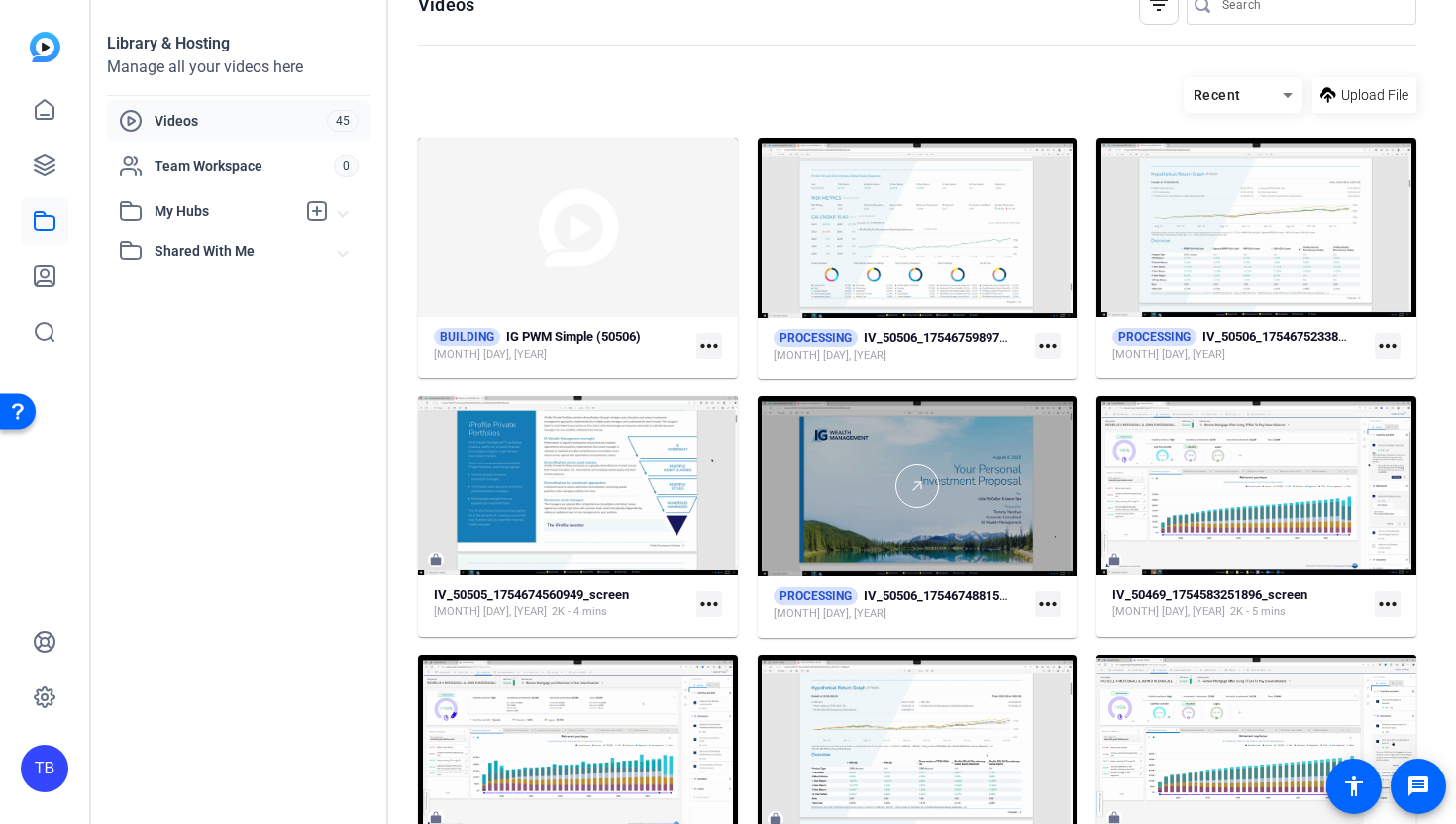 scroll, scrollTop: 0, scrollLeft: 0, axis: both 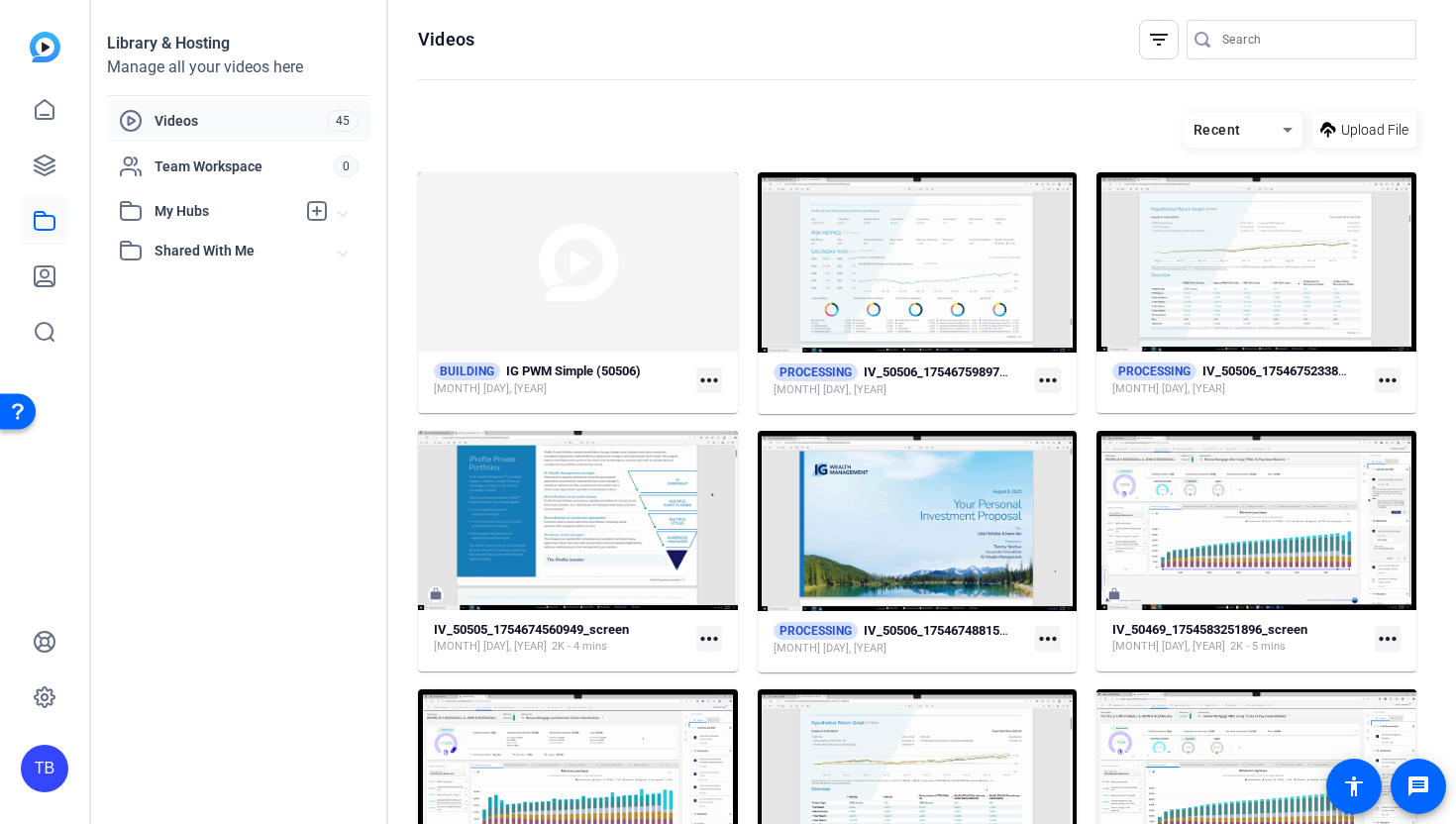 click on "Videos" 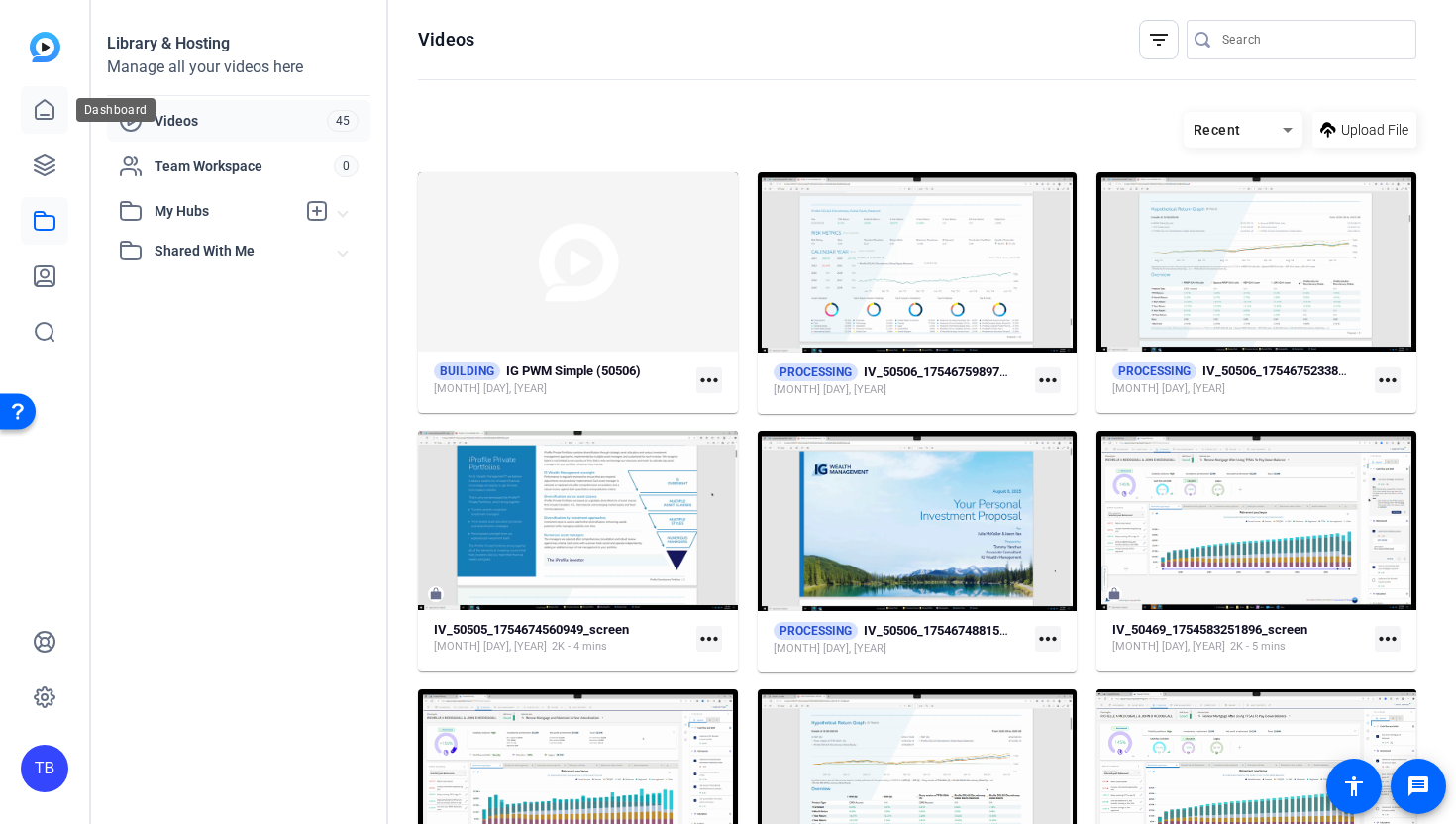 click 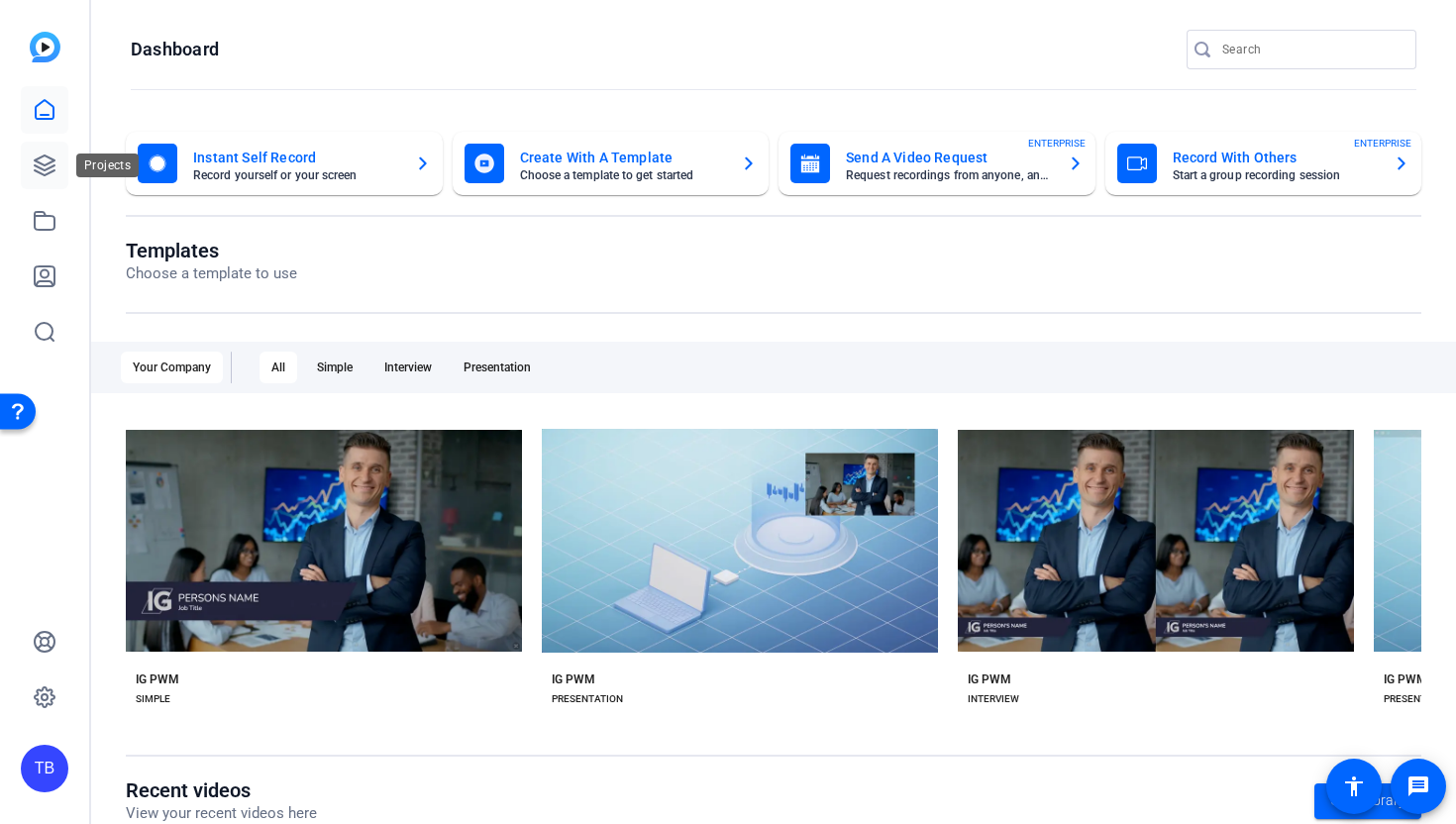 click 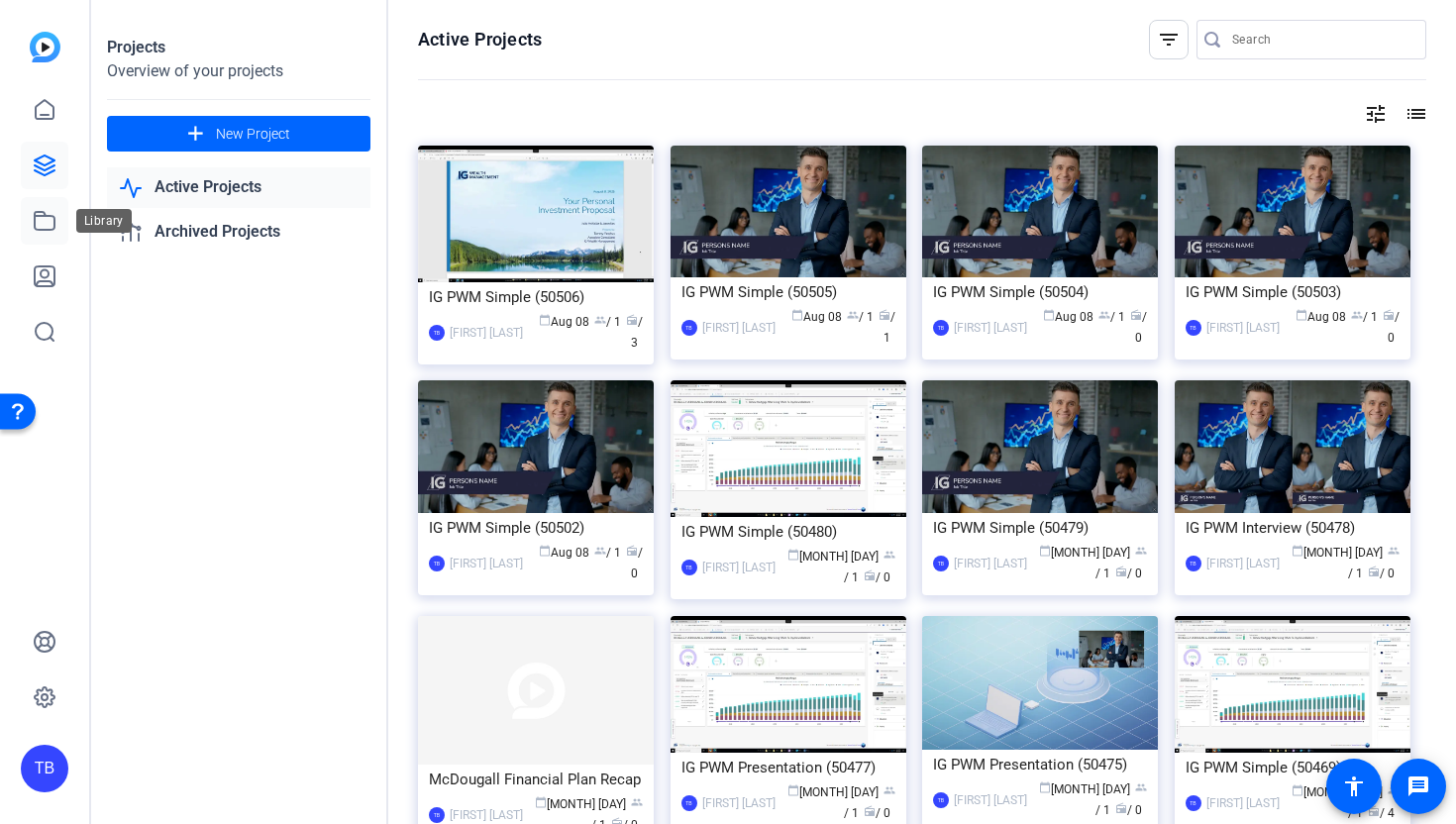 click 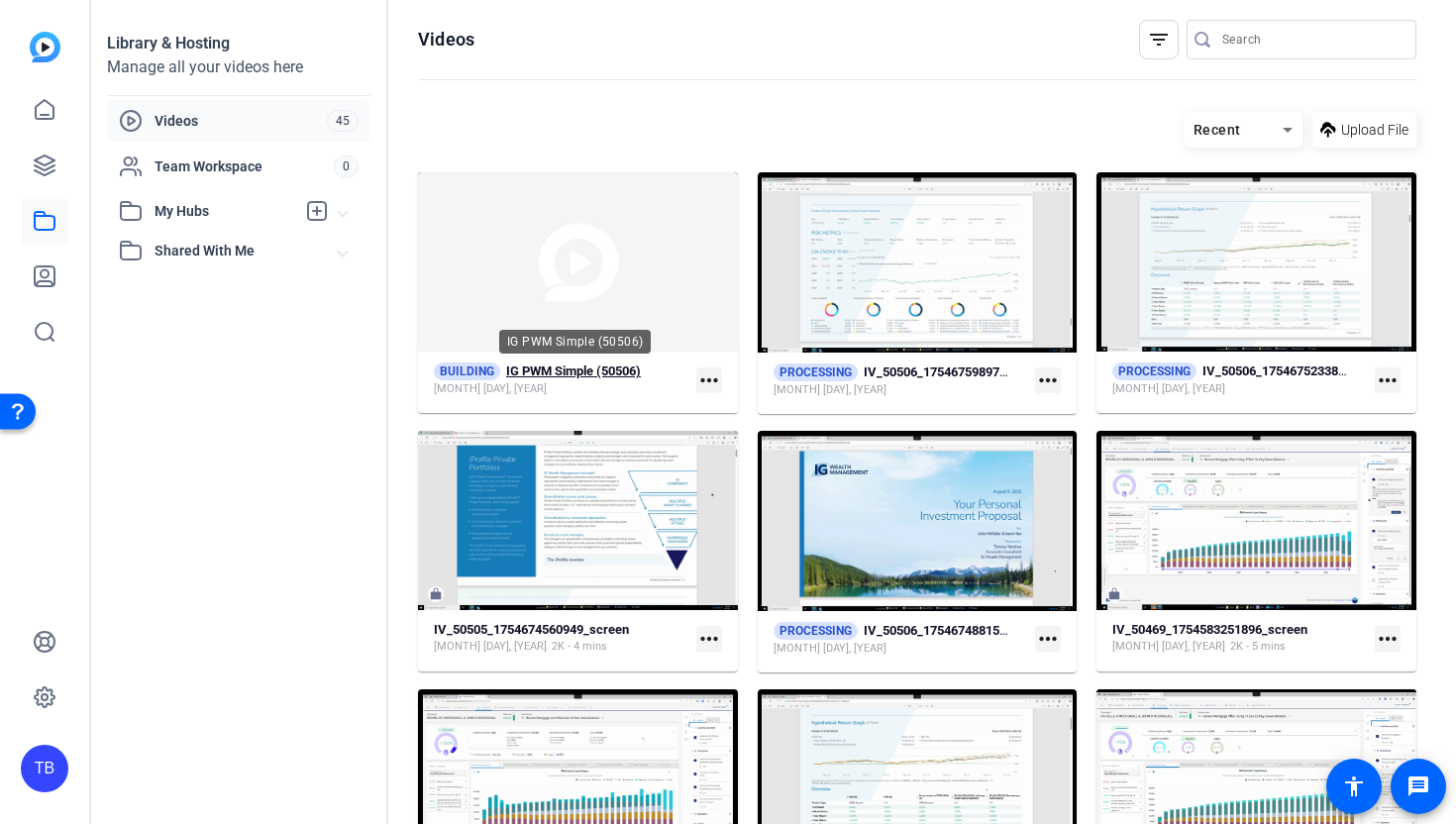 click on "IG PWM Simple (50506)" 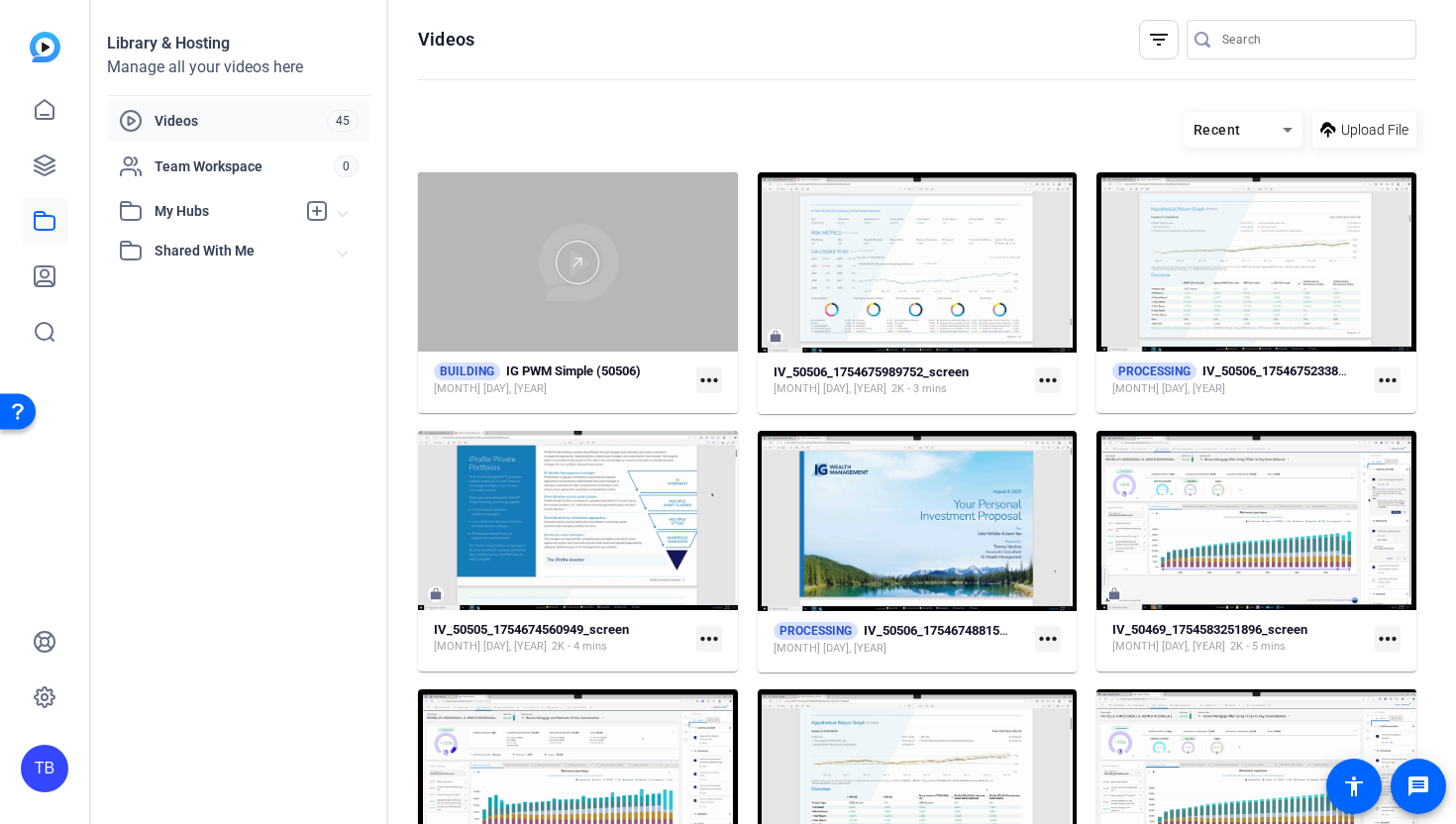 scroll, scrollTop: 4, scrollLeft: 0, axis: vertical 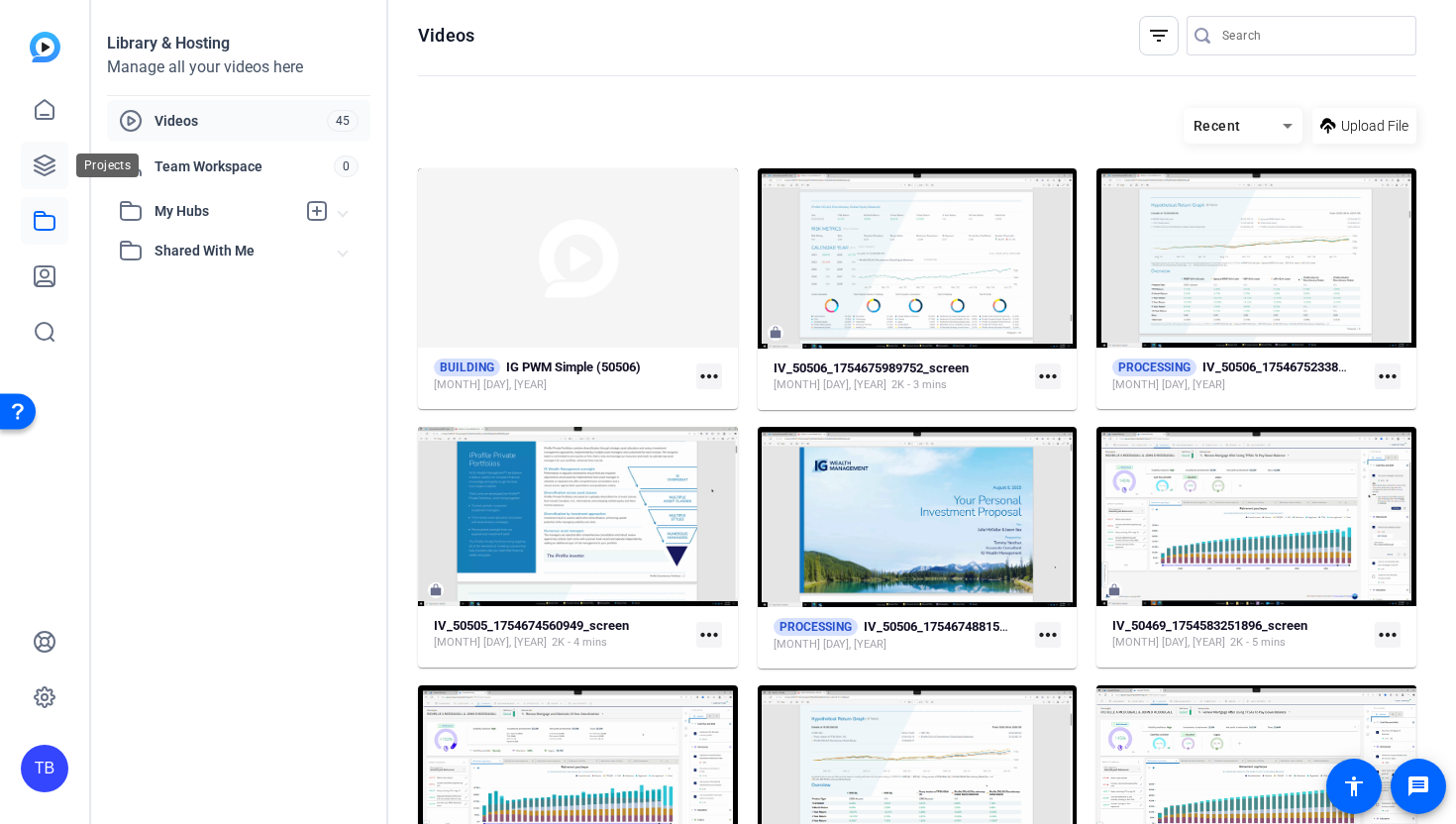 click 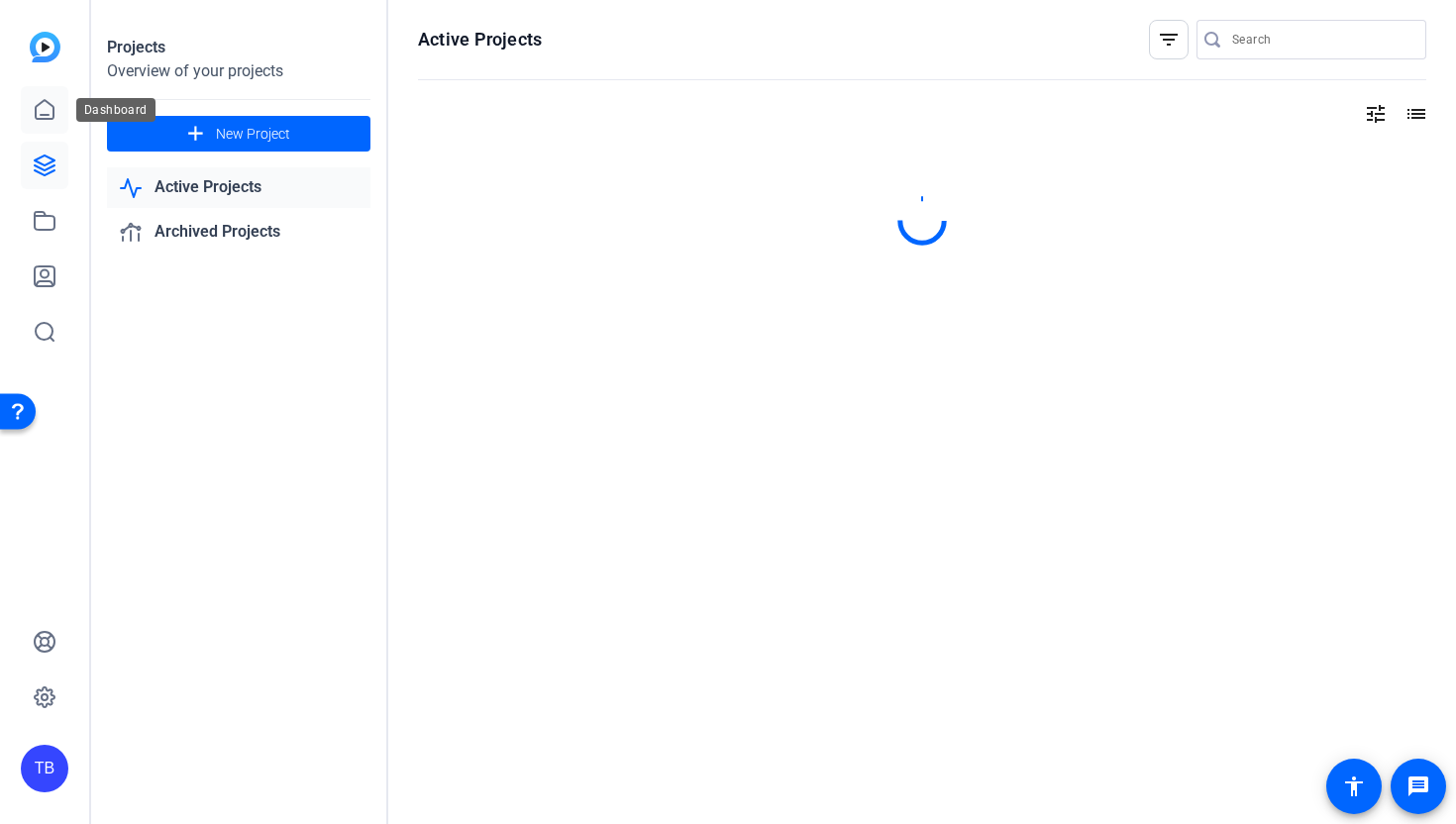 click 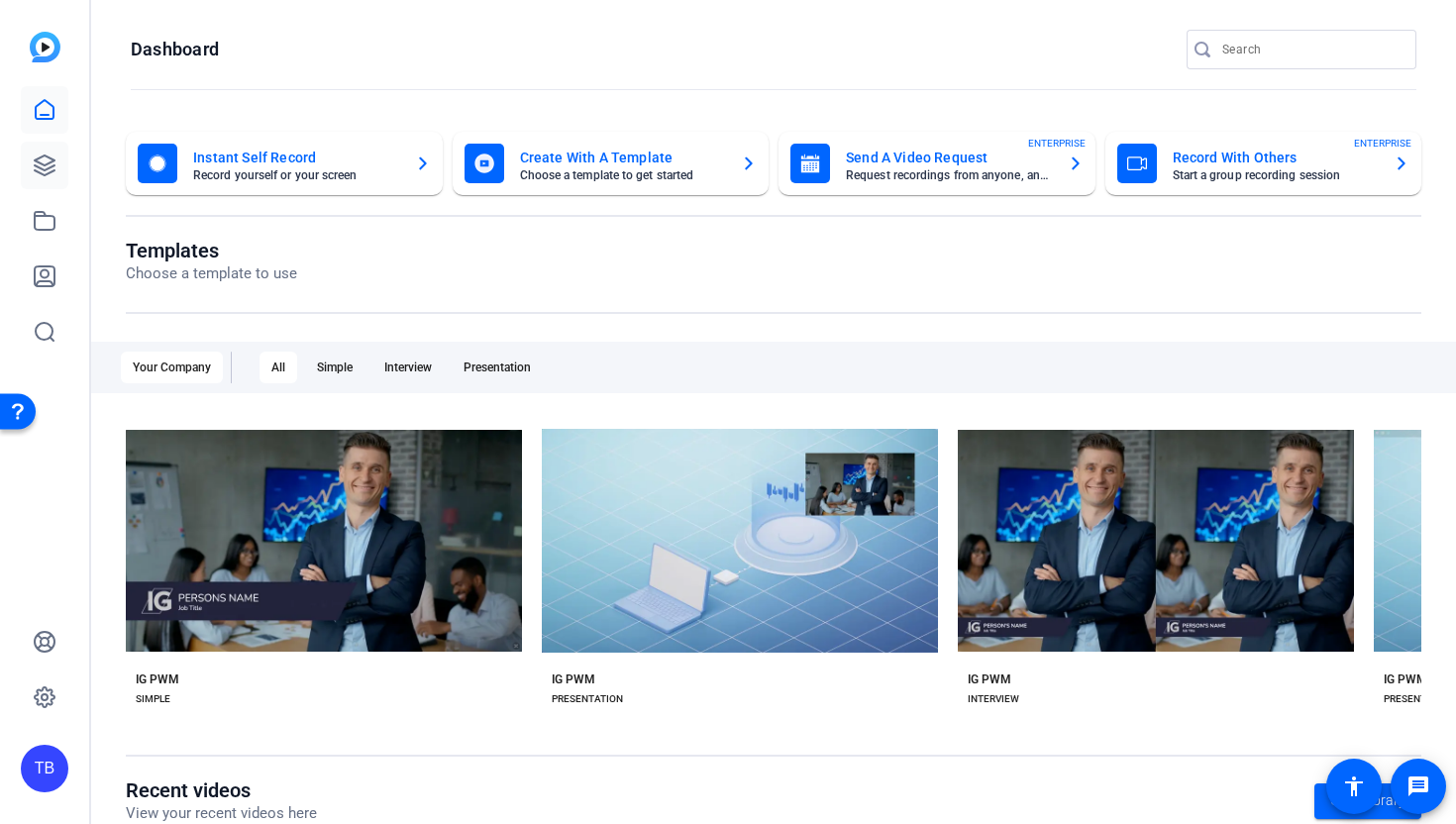 click 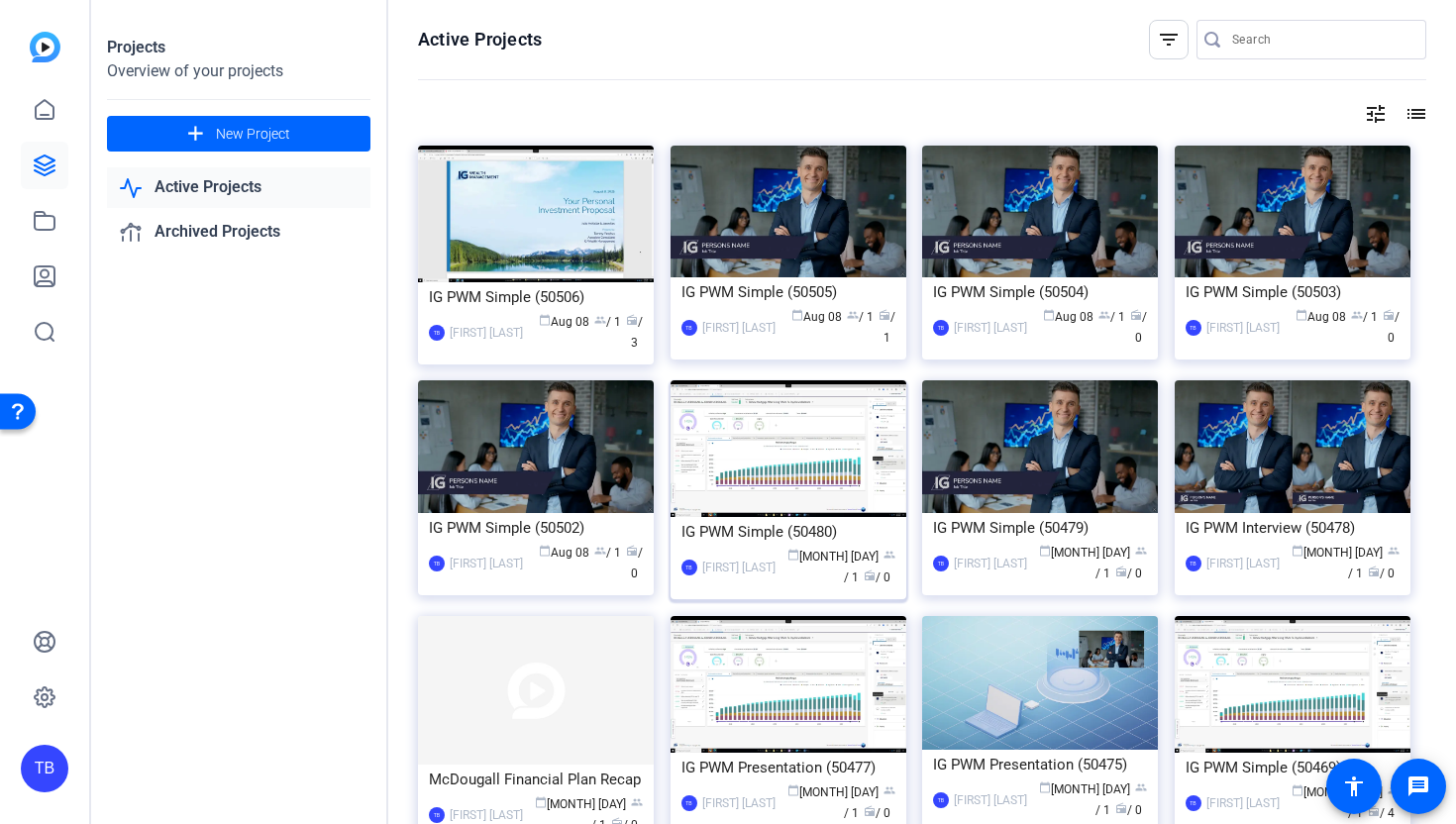click on "IG PWM Simple (50480)" 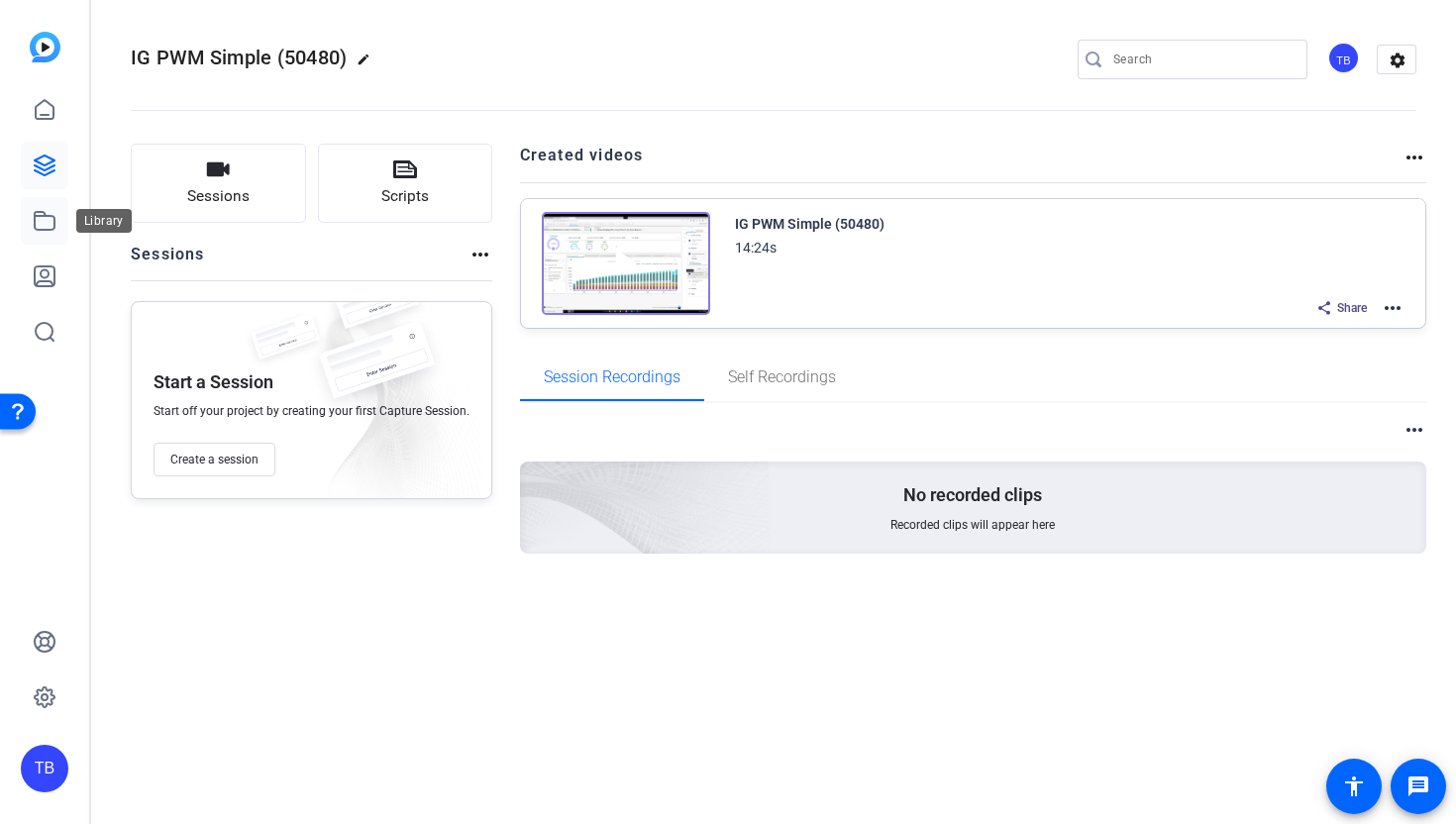 click 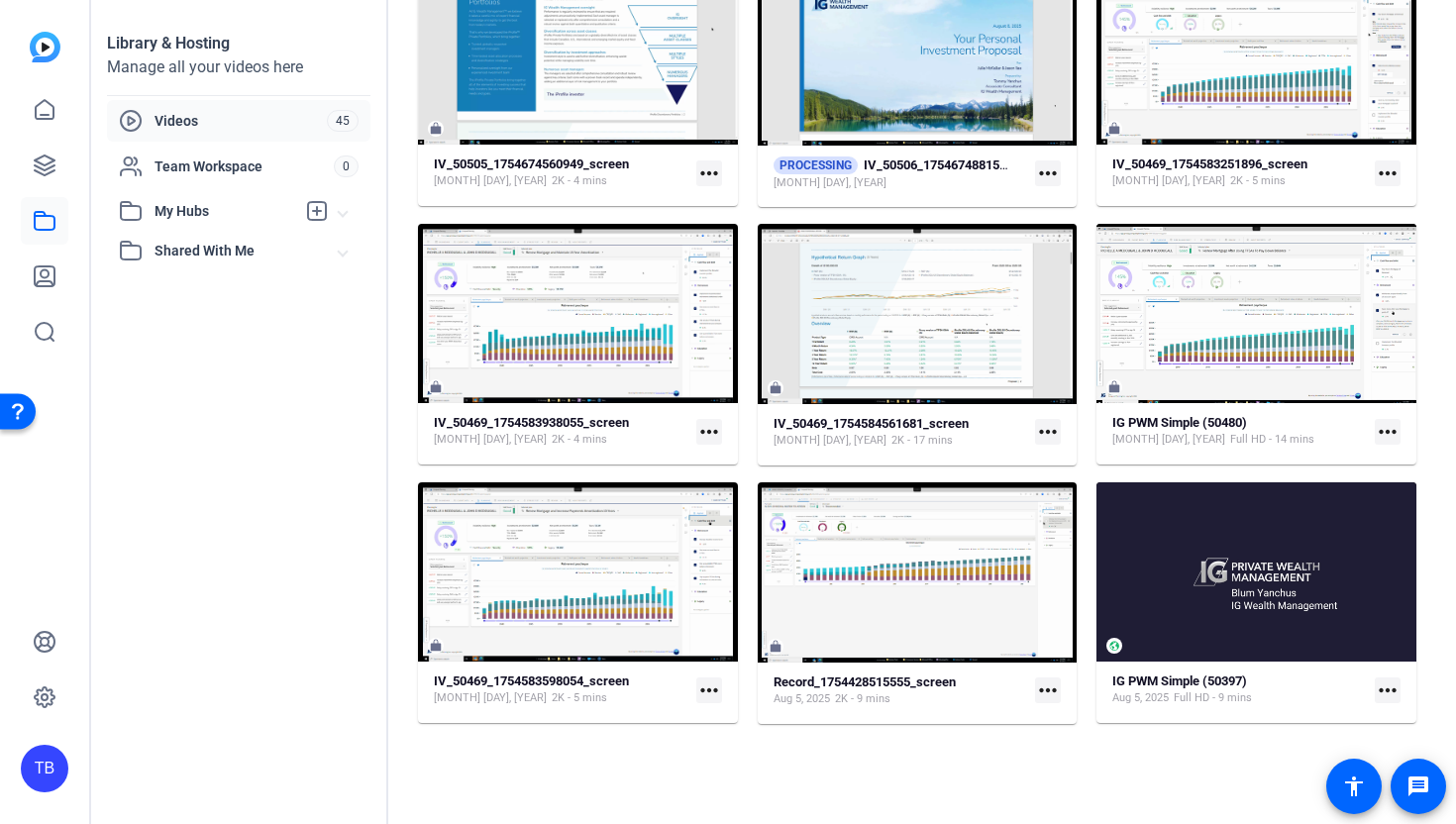 scroll, scrollTop: 473, scrollLeft: 0, axis: vertical 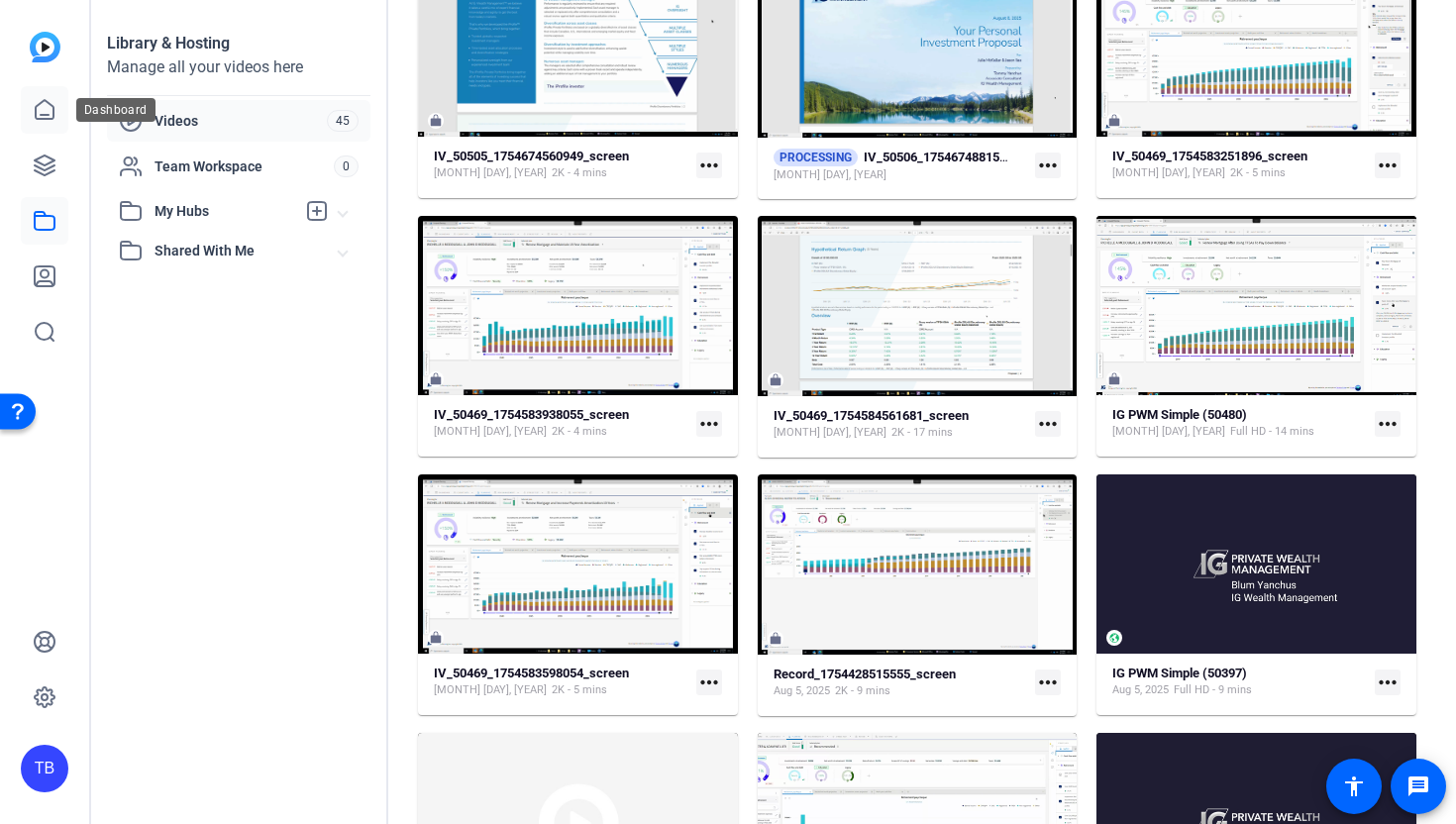 click 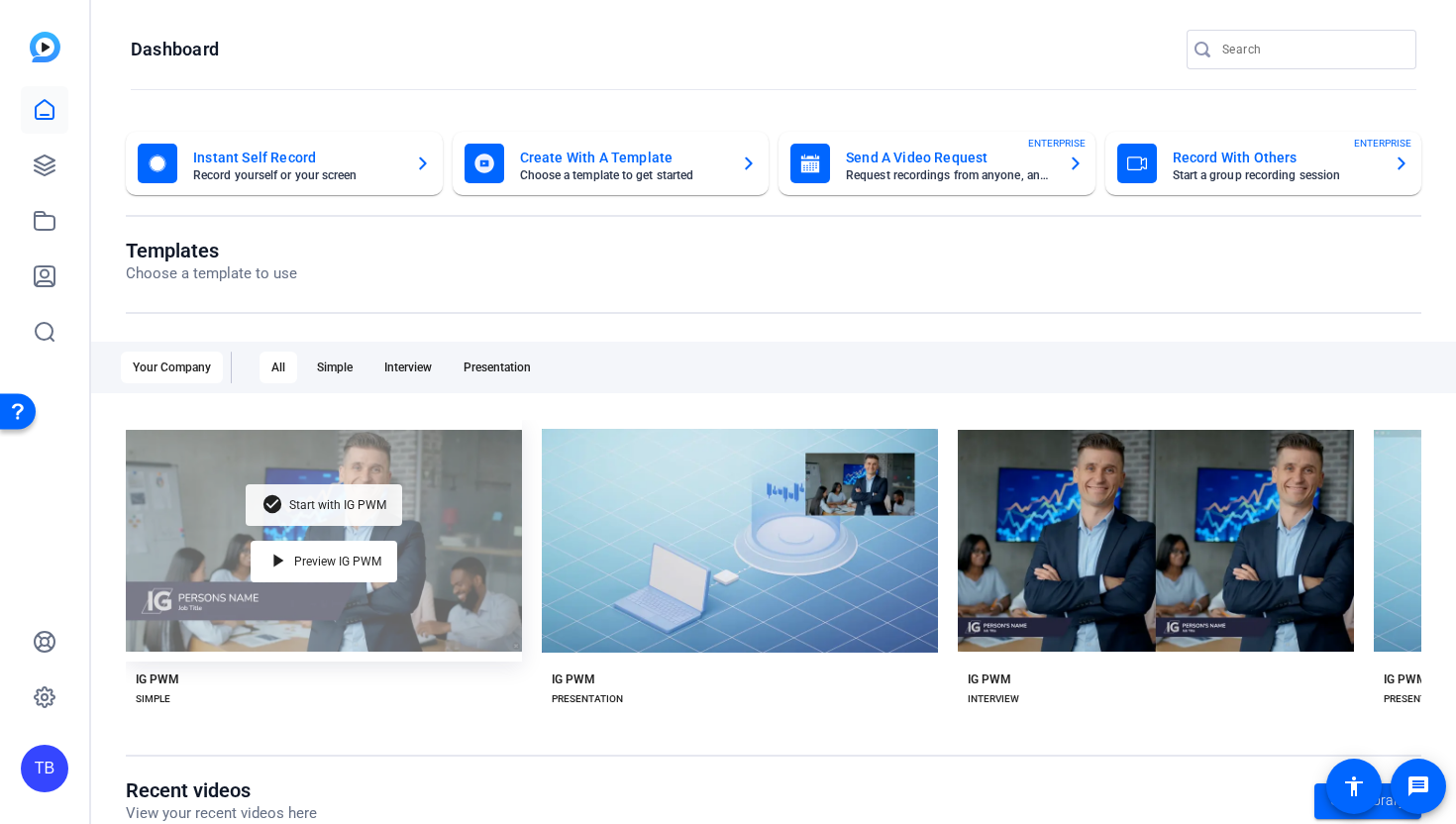 scroll, scrollTop: 296, scrollLeft: 0, axis: vertical 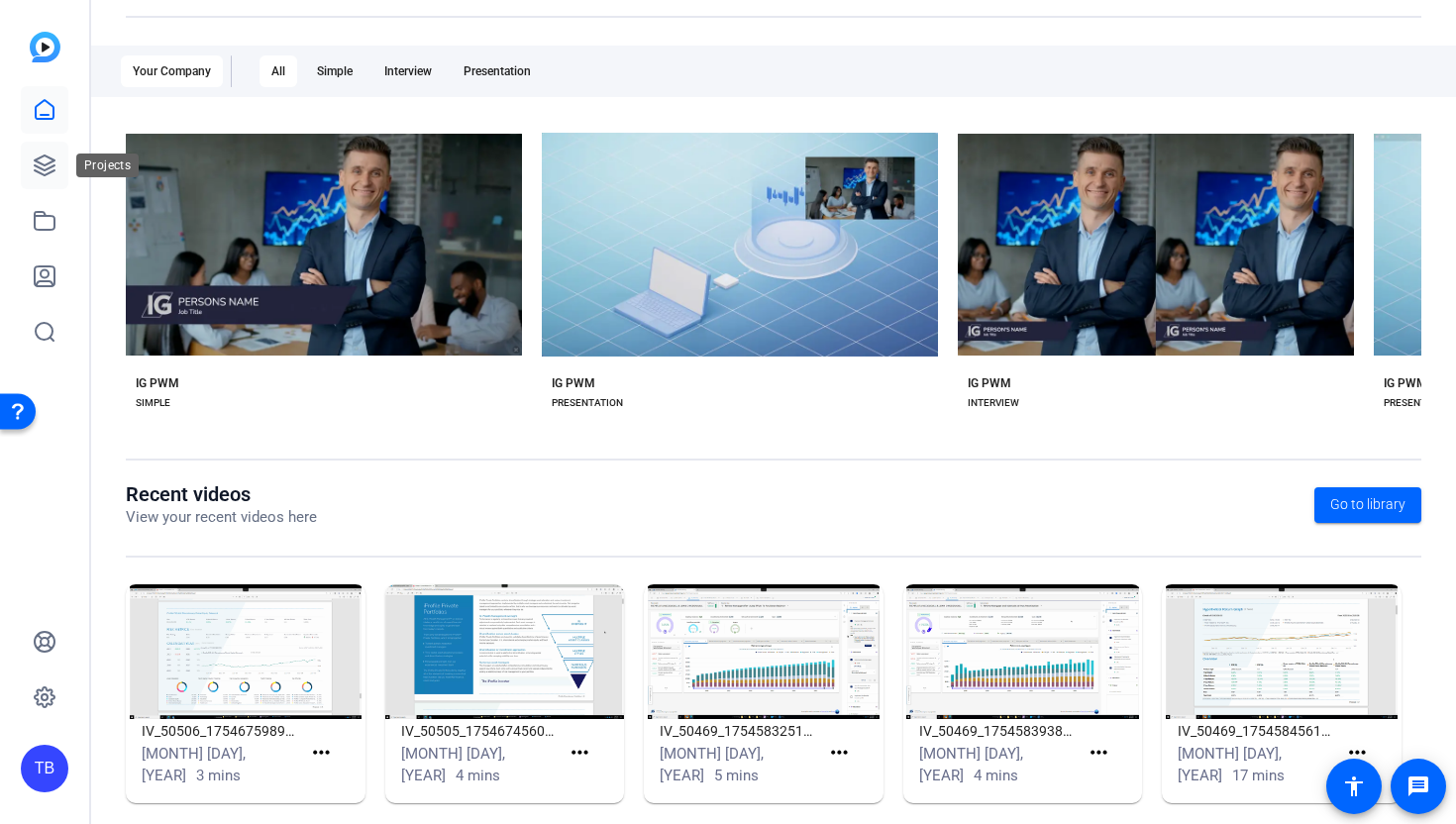 click 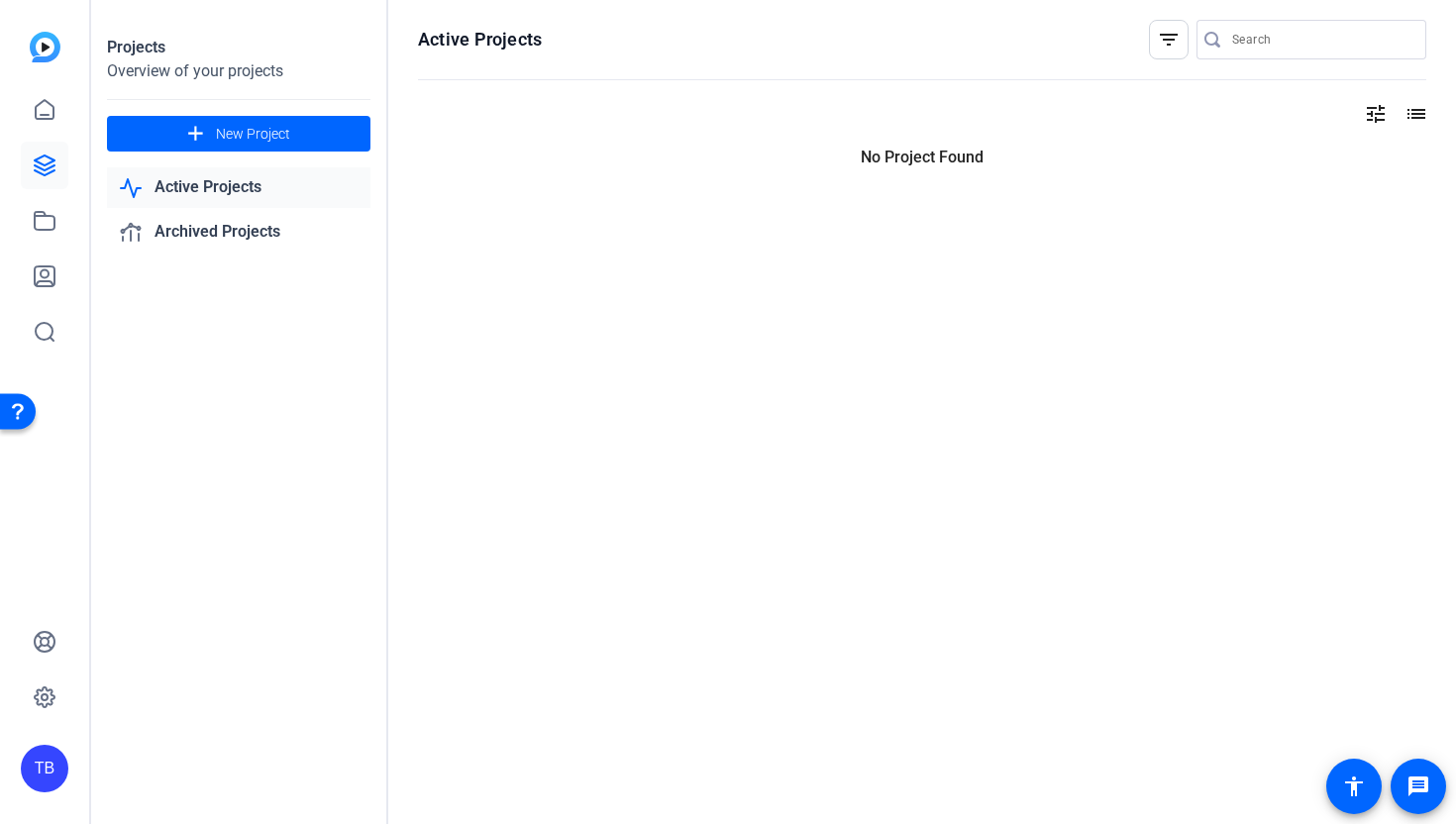 scroll, scrollTop: 0, scrollLeft: 0, axis: both 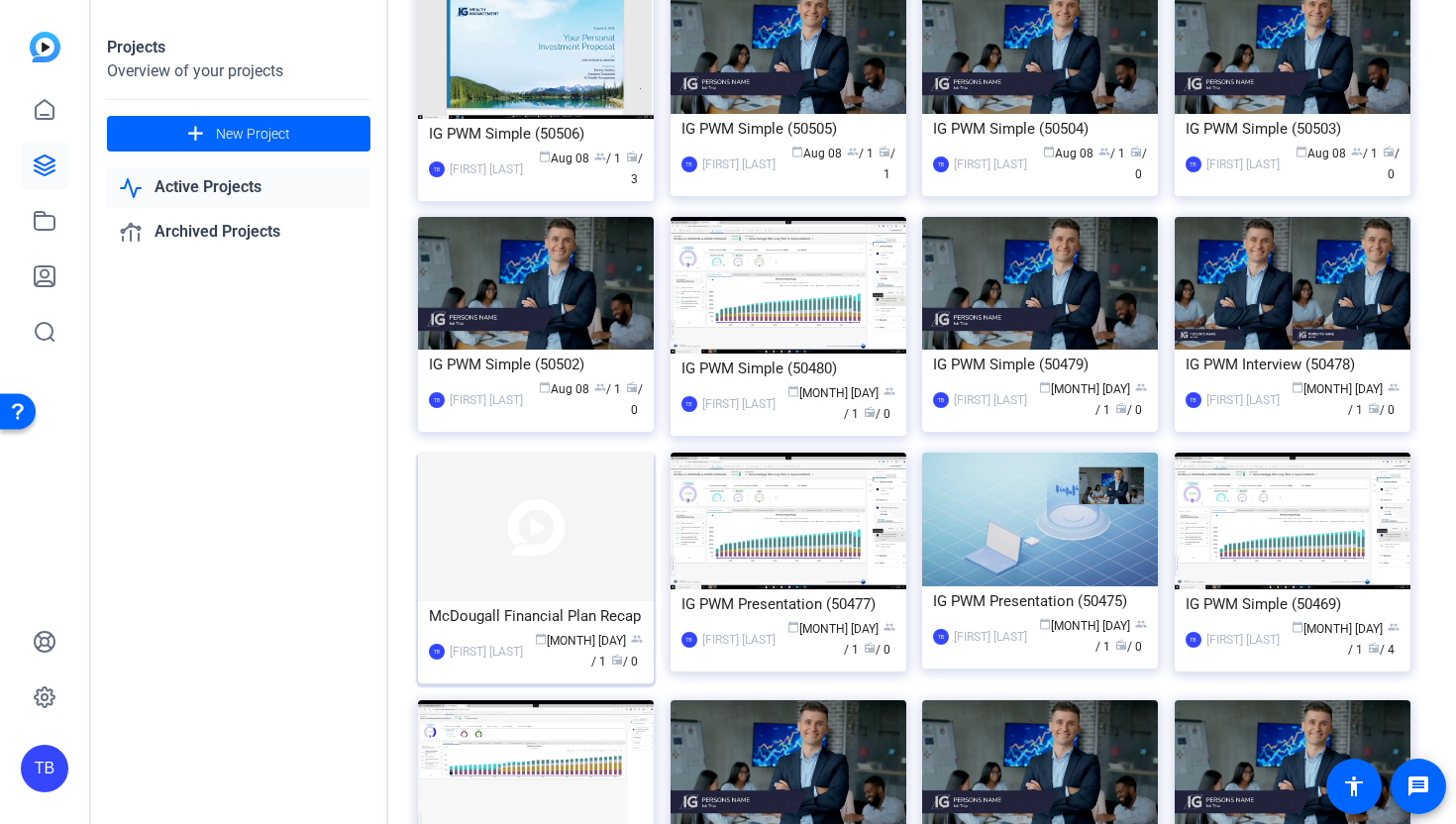 click on "McDougall Financial Plan Recap" 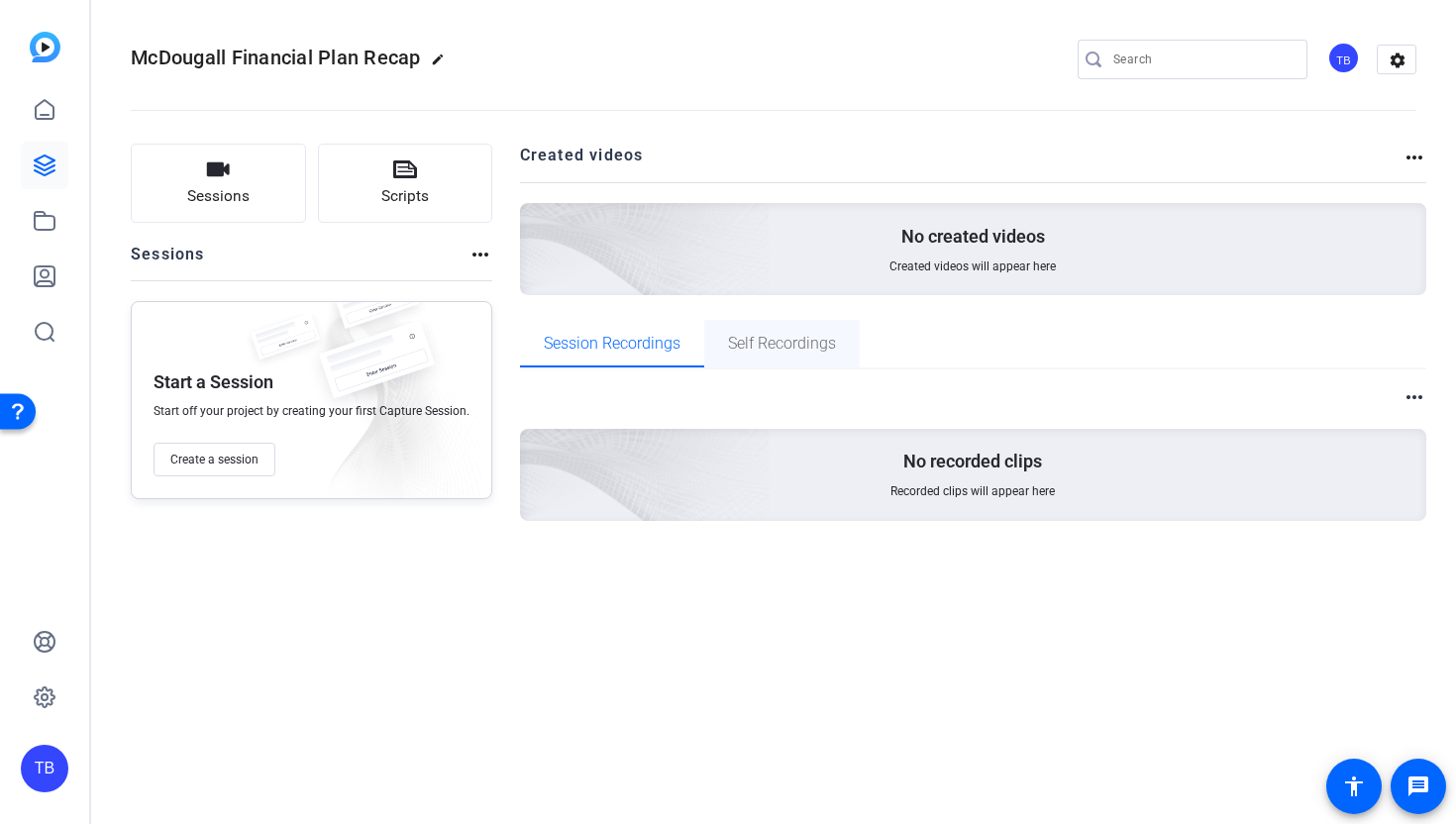 click on "Self Recordings" at bounding box center [781, 344] 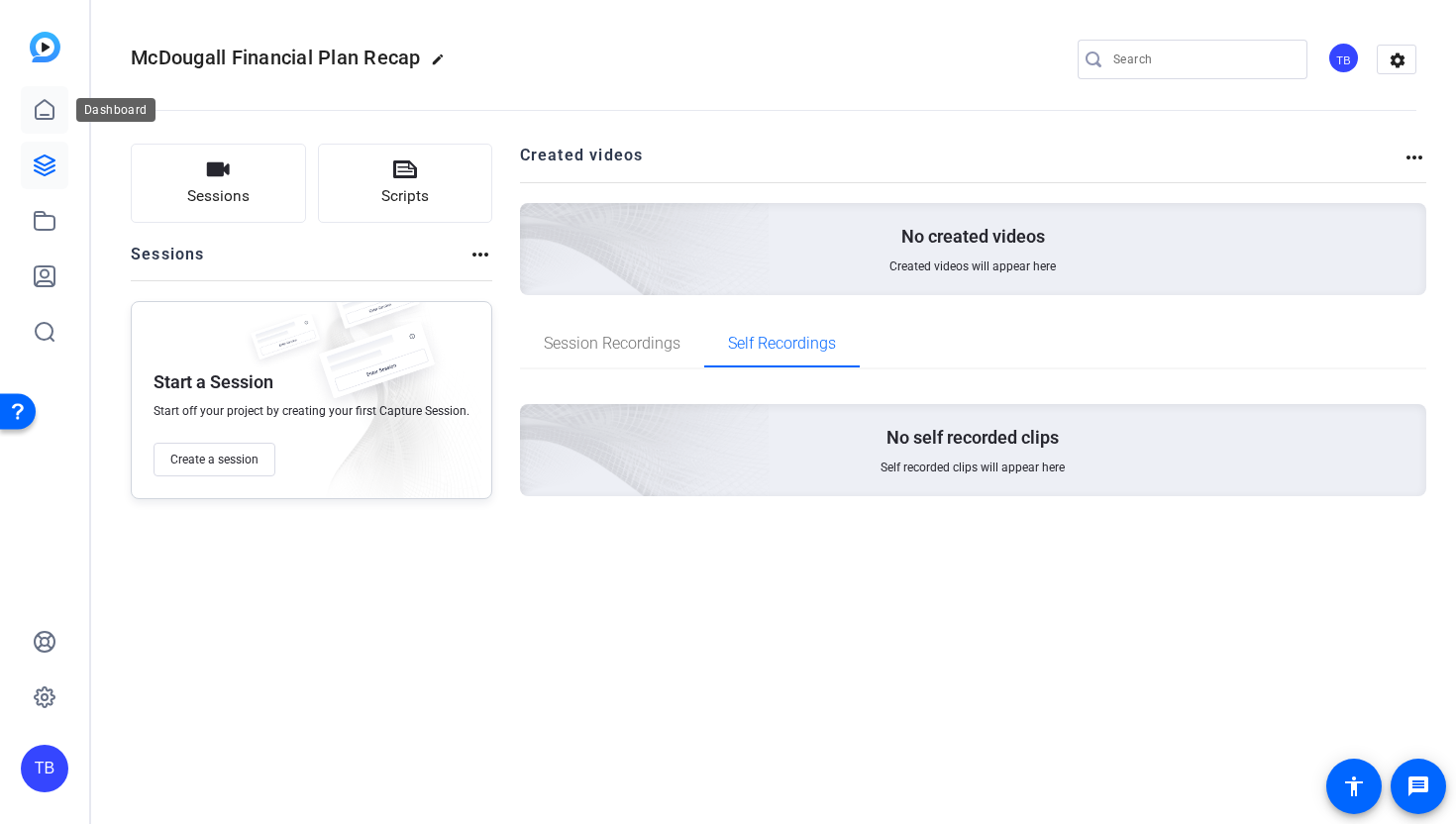 click 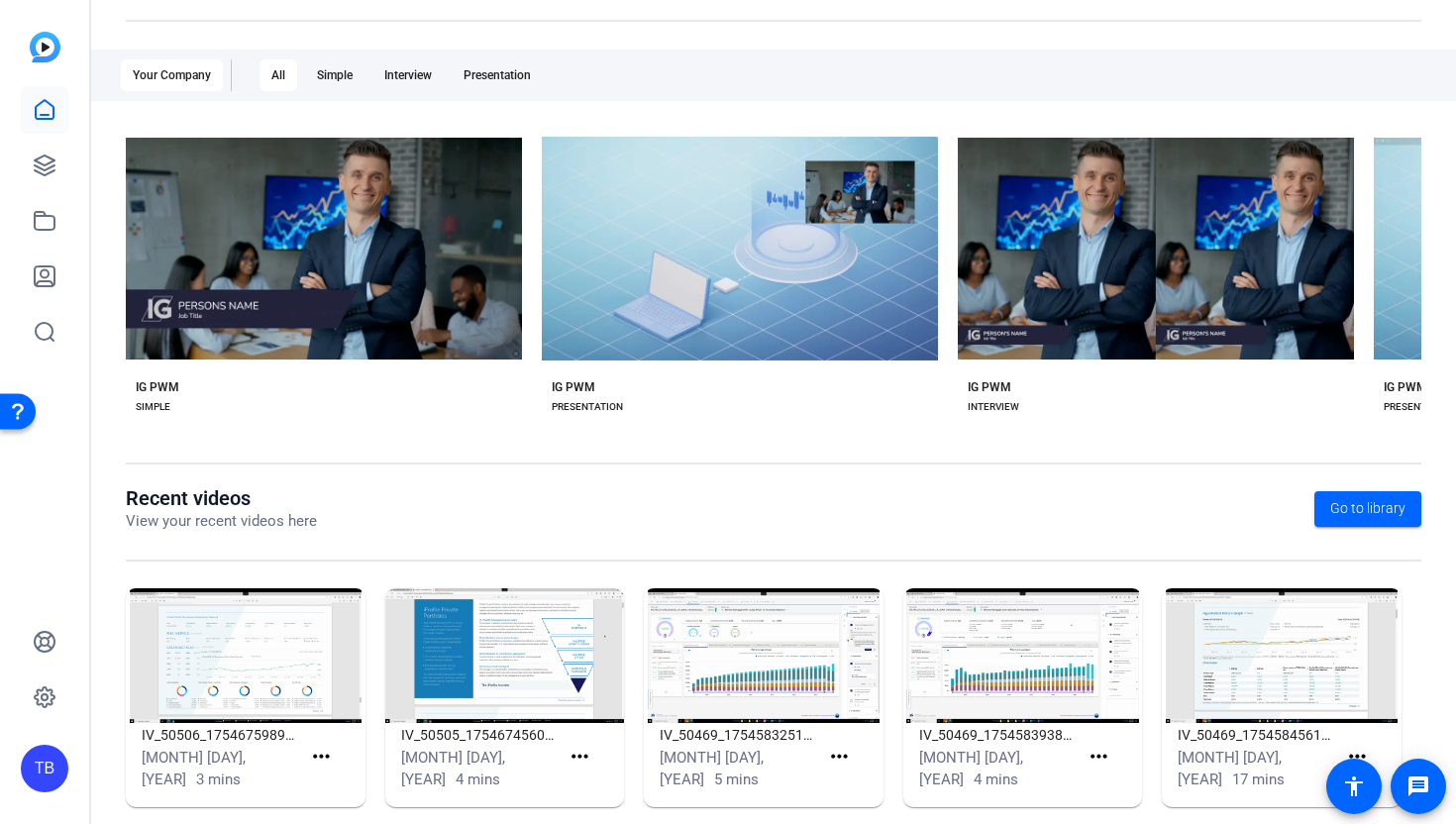 scroll, scrollTop: 292, scrollLeft: 0, axis: vertical 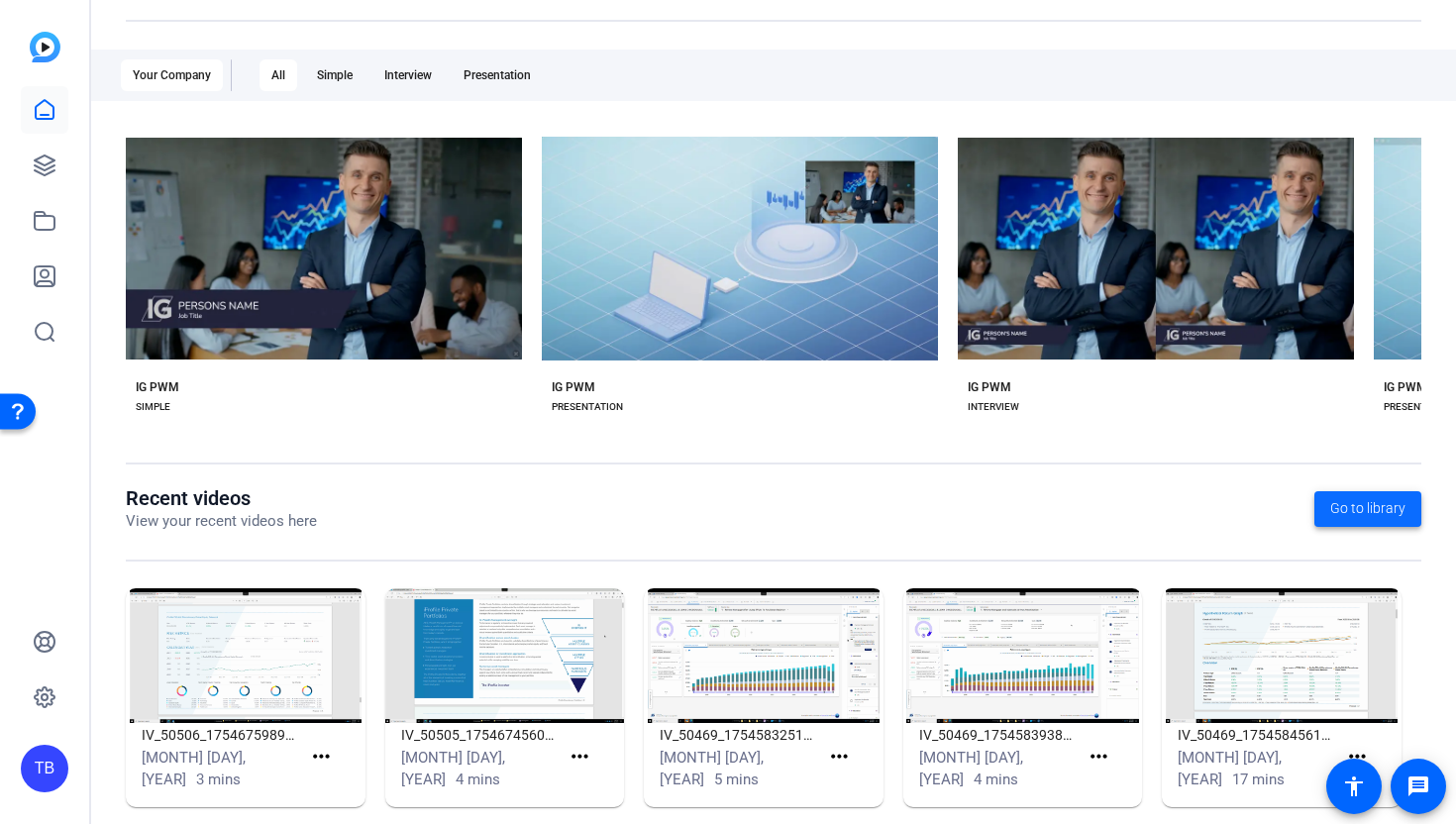 click on "Go to library" 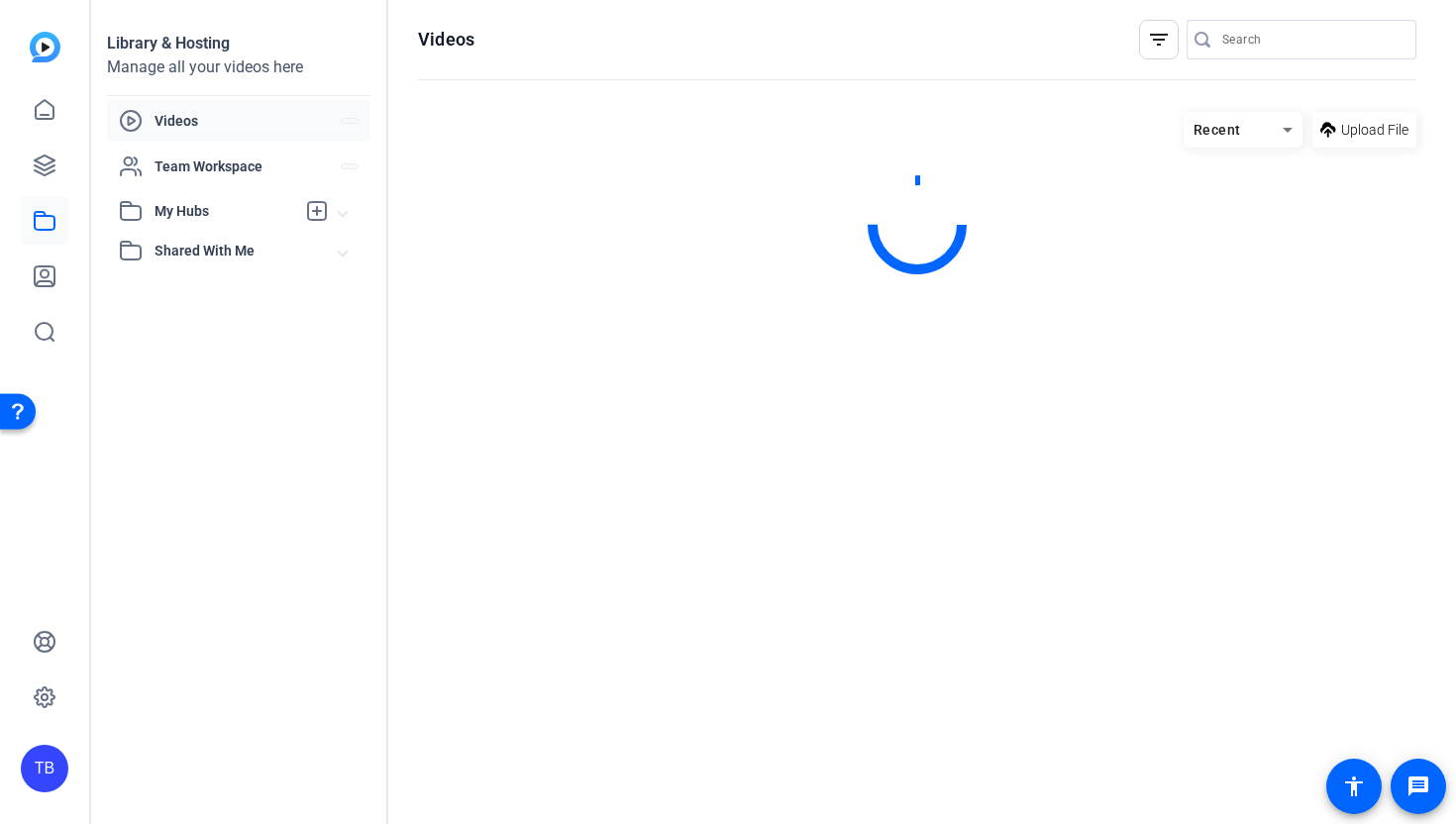 scroll, scrollTop: 0, scrollLeft: 0, axis: both 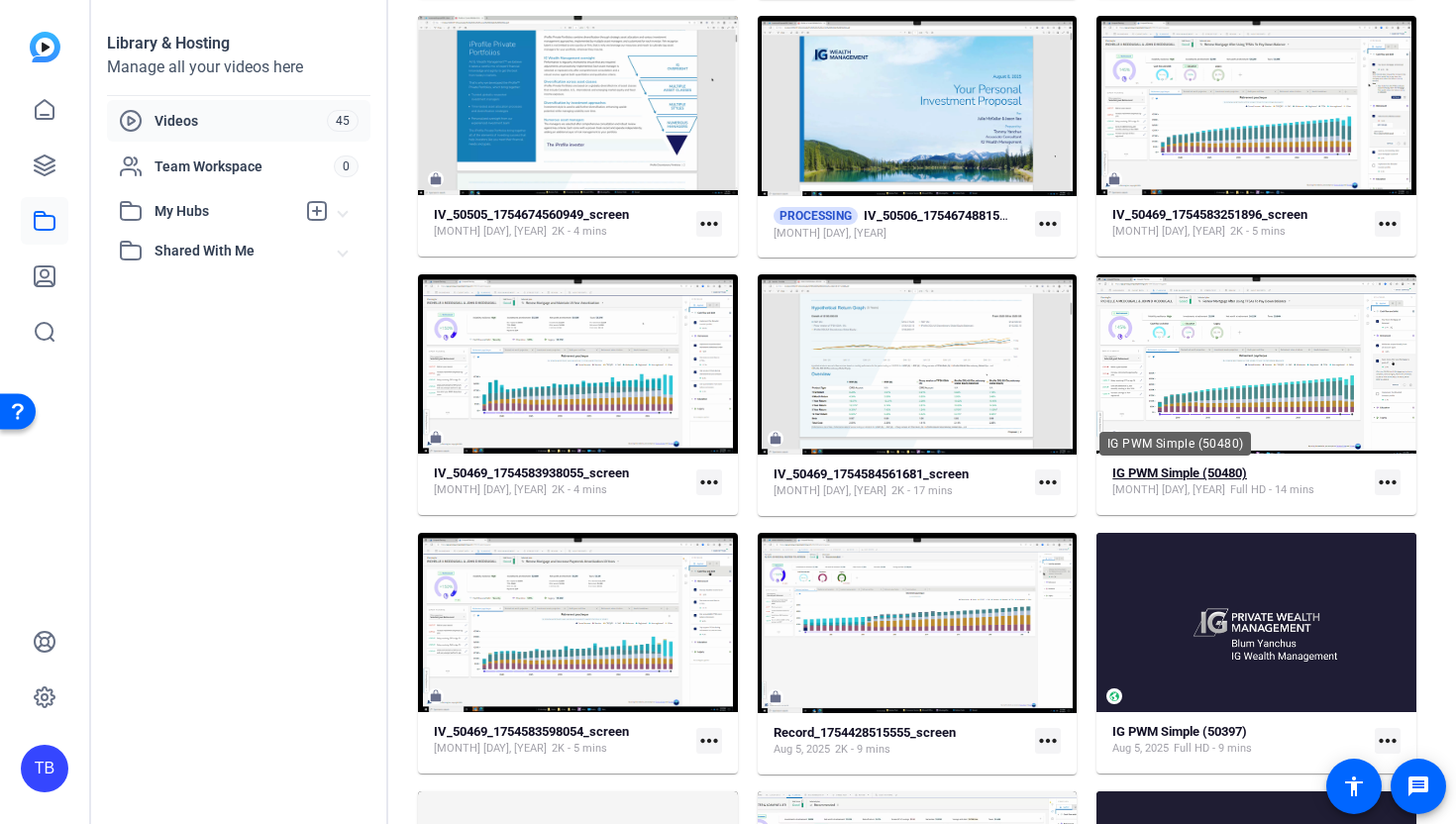 click on "IG PWM Simple (50480)" 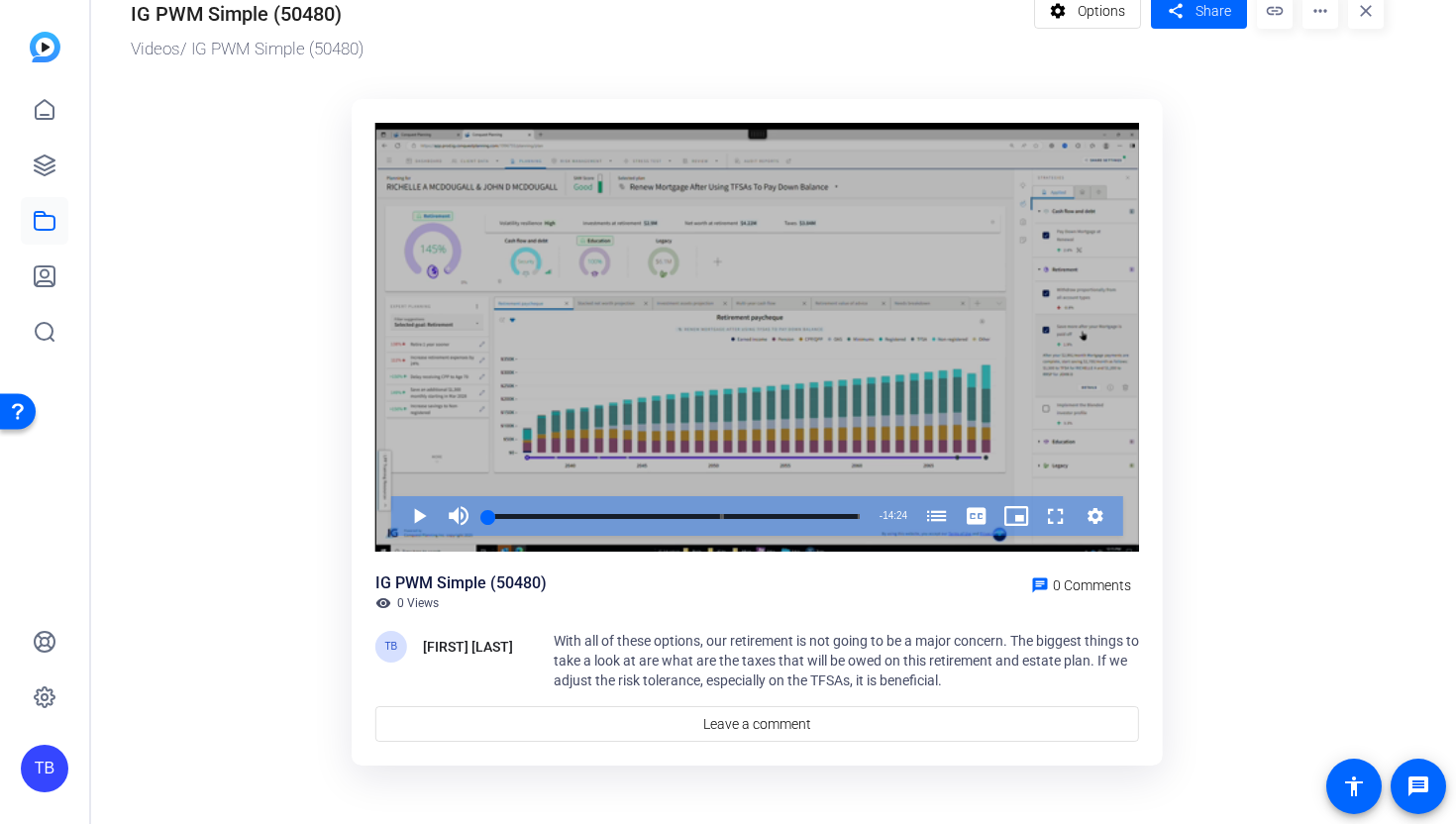 scroll, scrollTop: 52, scrollLeft: 0, axis: vertical 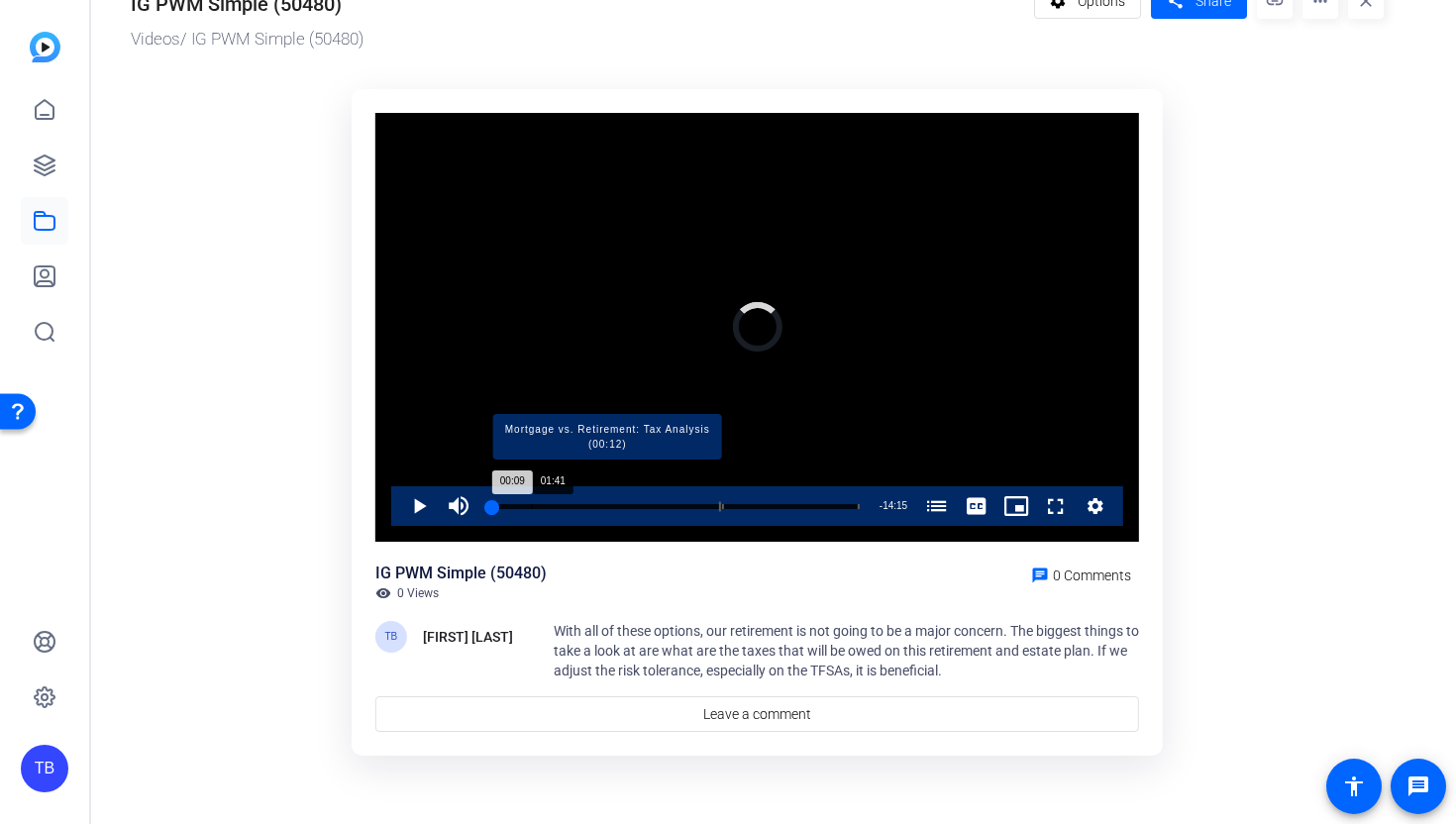 drag, startPoint x: 491, startPoint y: 502, endPoint x: 532, endPoint y: 503, distance: 41.01219 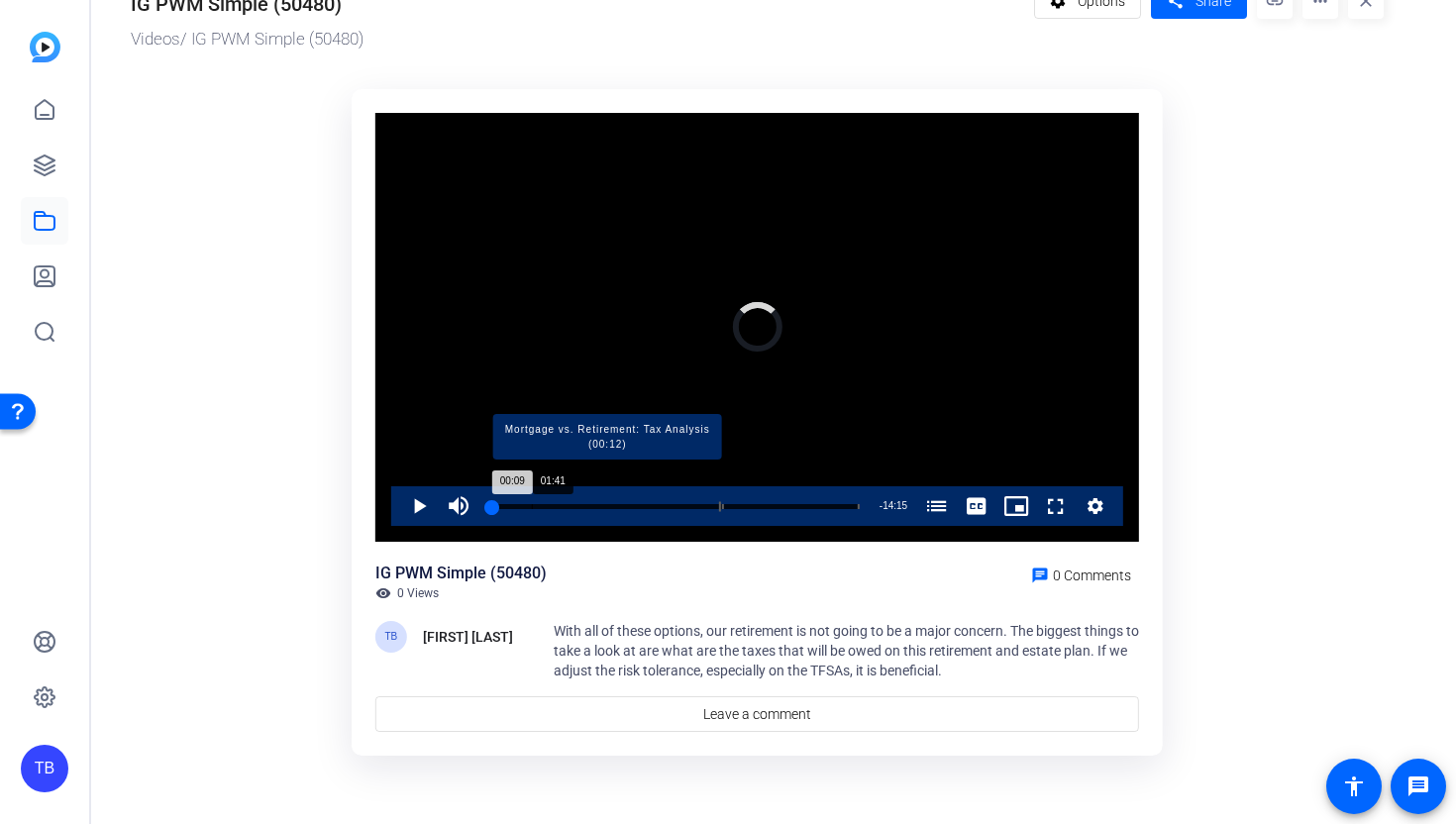 click on "Loaded :  0.00% 01:41 00:09 Mortgage vs. Retirement: Tax Analysis (00:12) Mortgage vs TFSA vs High-Interest Savings Account: (09:03)" at bounding box center (674, 506) 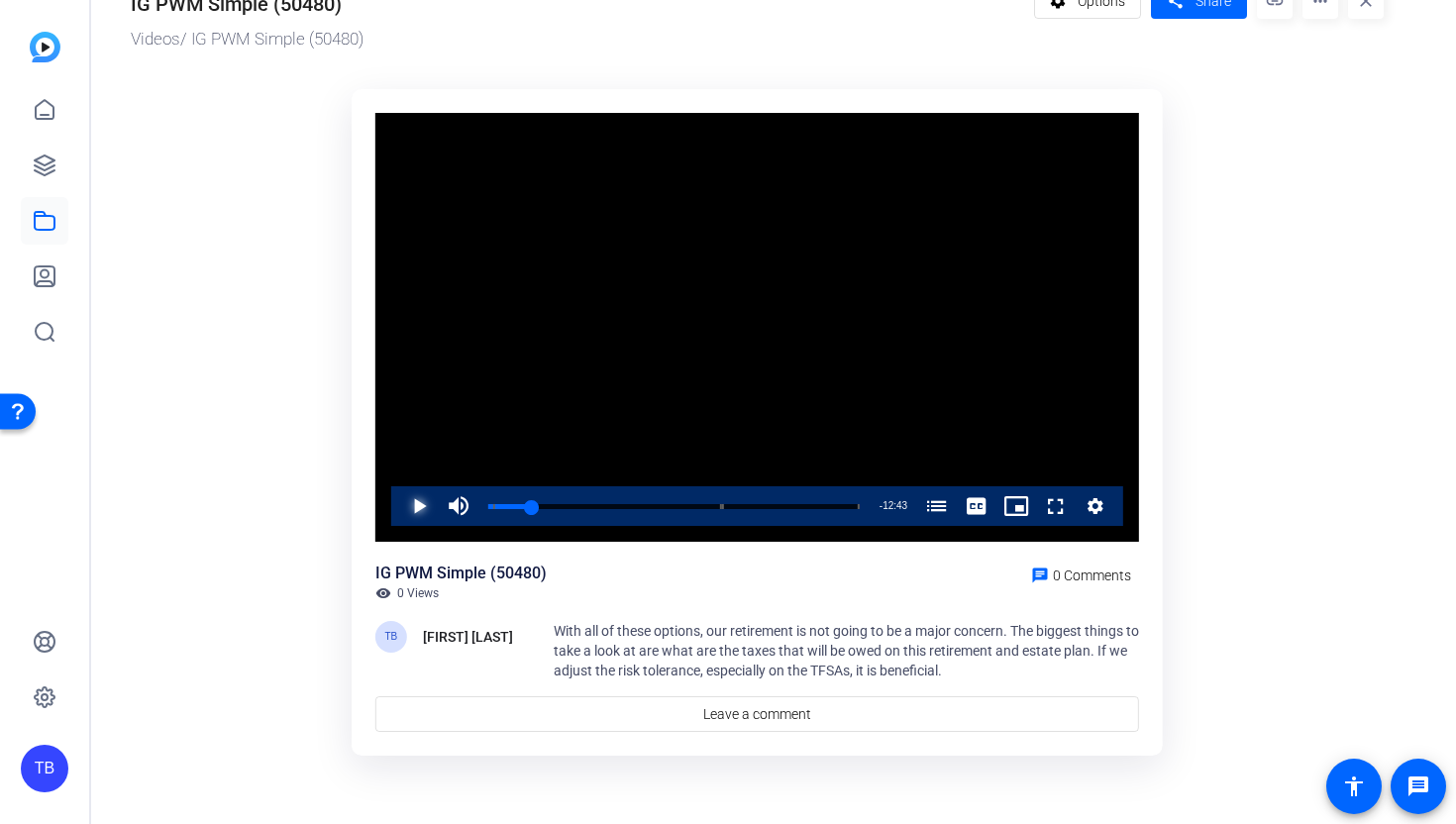 click at bounding box center [399, 506] 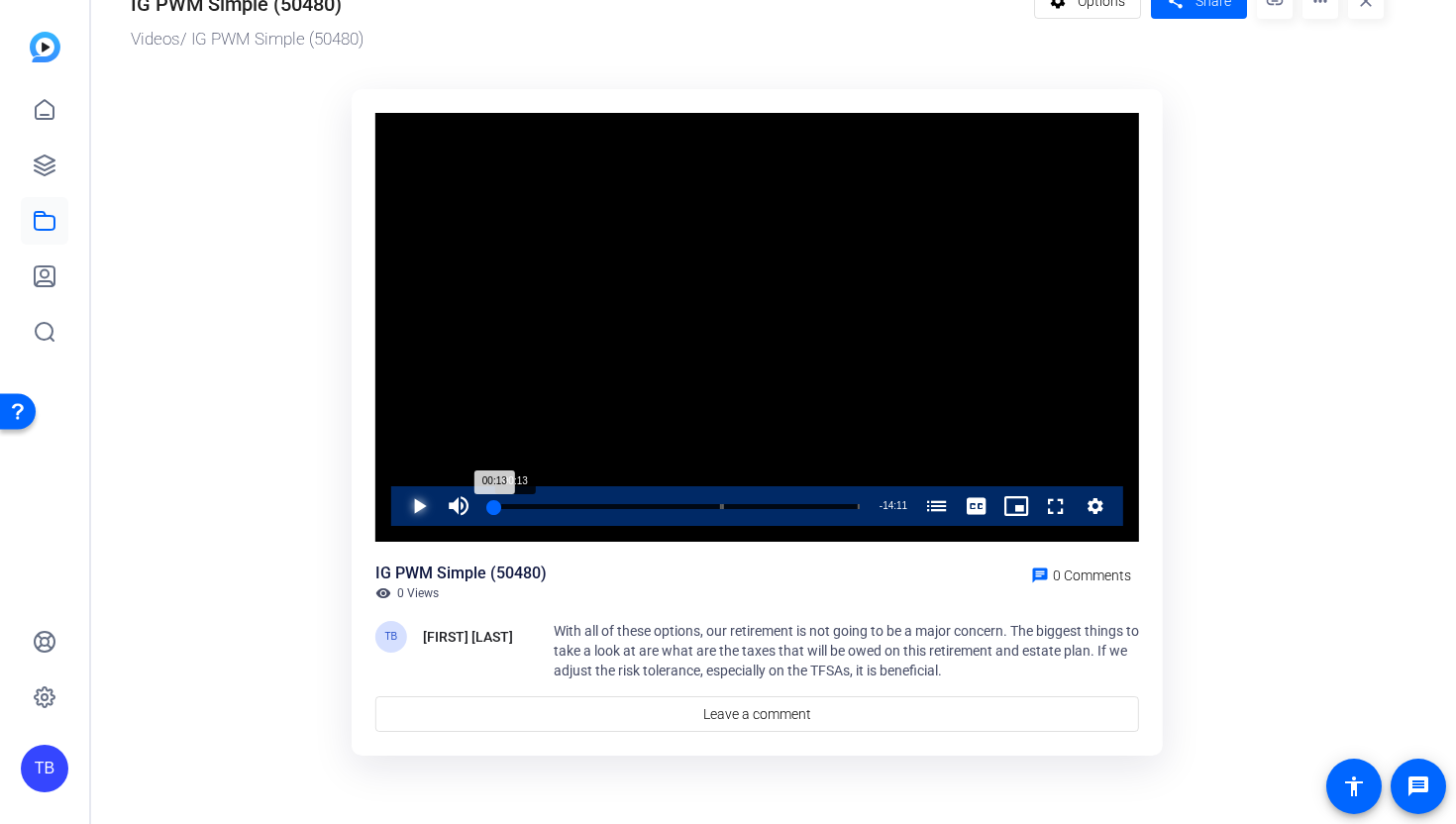 drag, startPoint x: 532, startPoint y: 507, endPoint x: 493, endPoint y: 513, distance: 39.45884 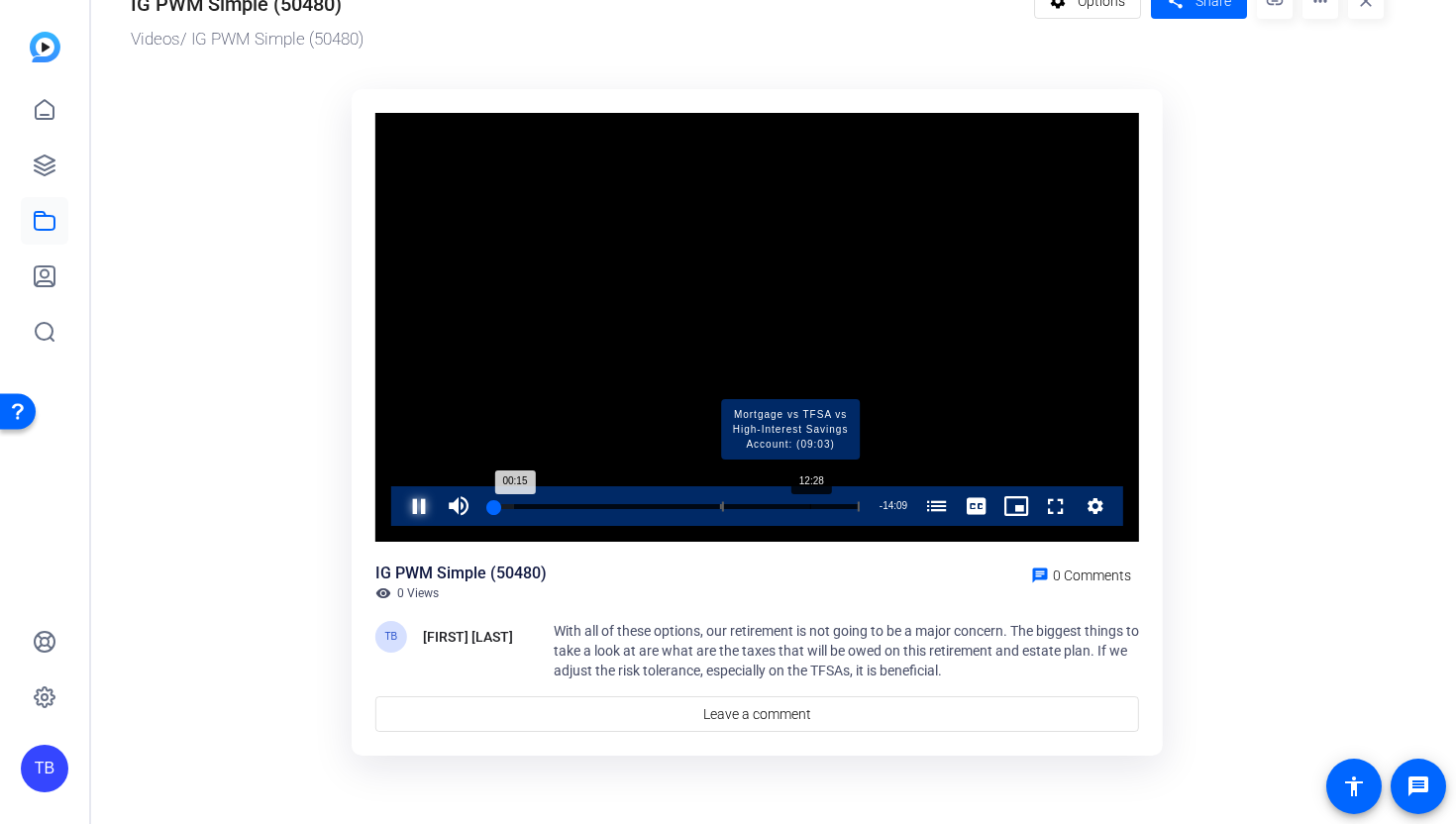 click at bounding box center [789, 506] 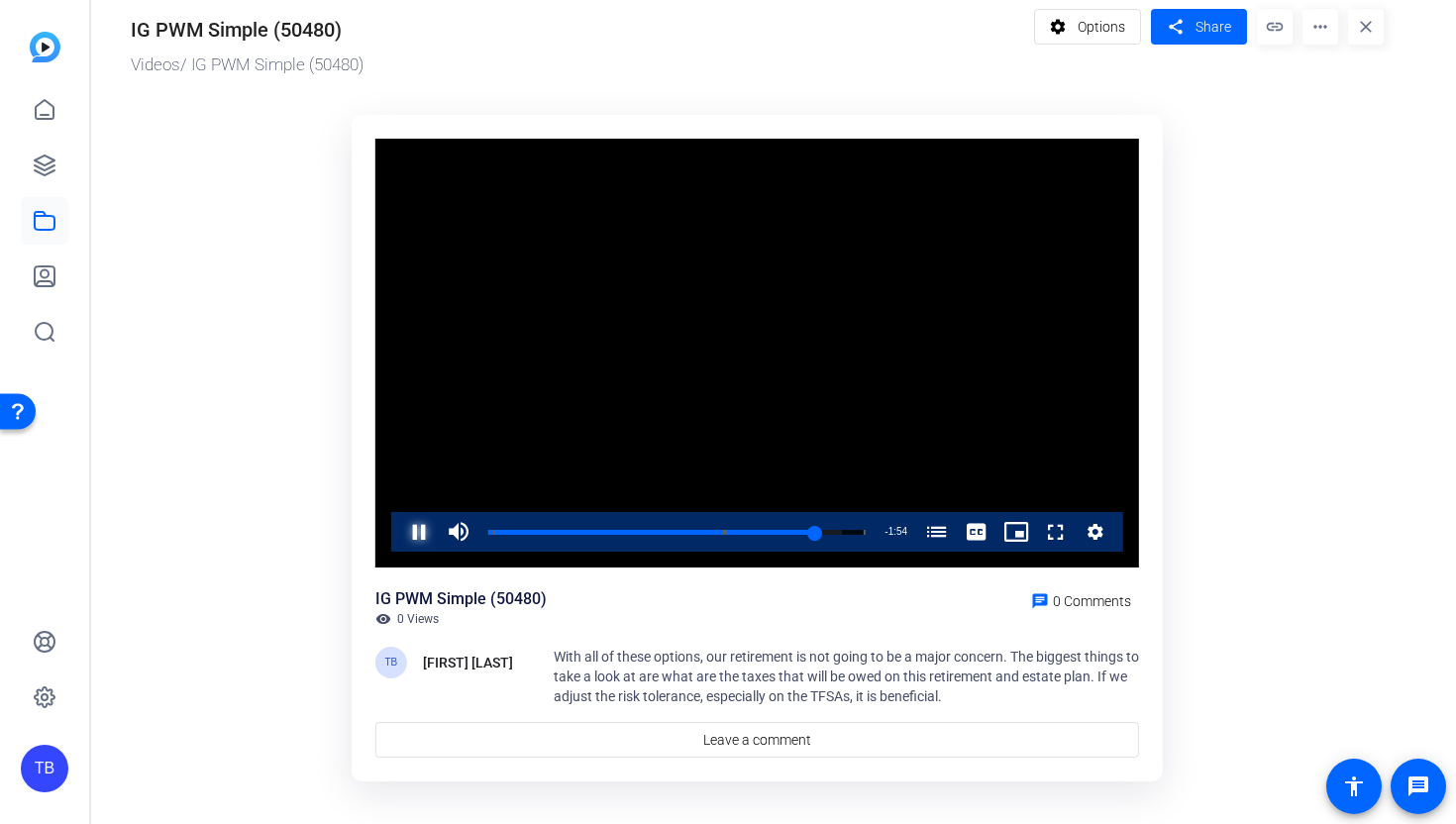 scroll, scrollTop: 0, scrollLeft: 0, axis: both 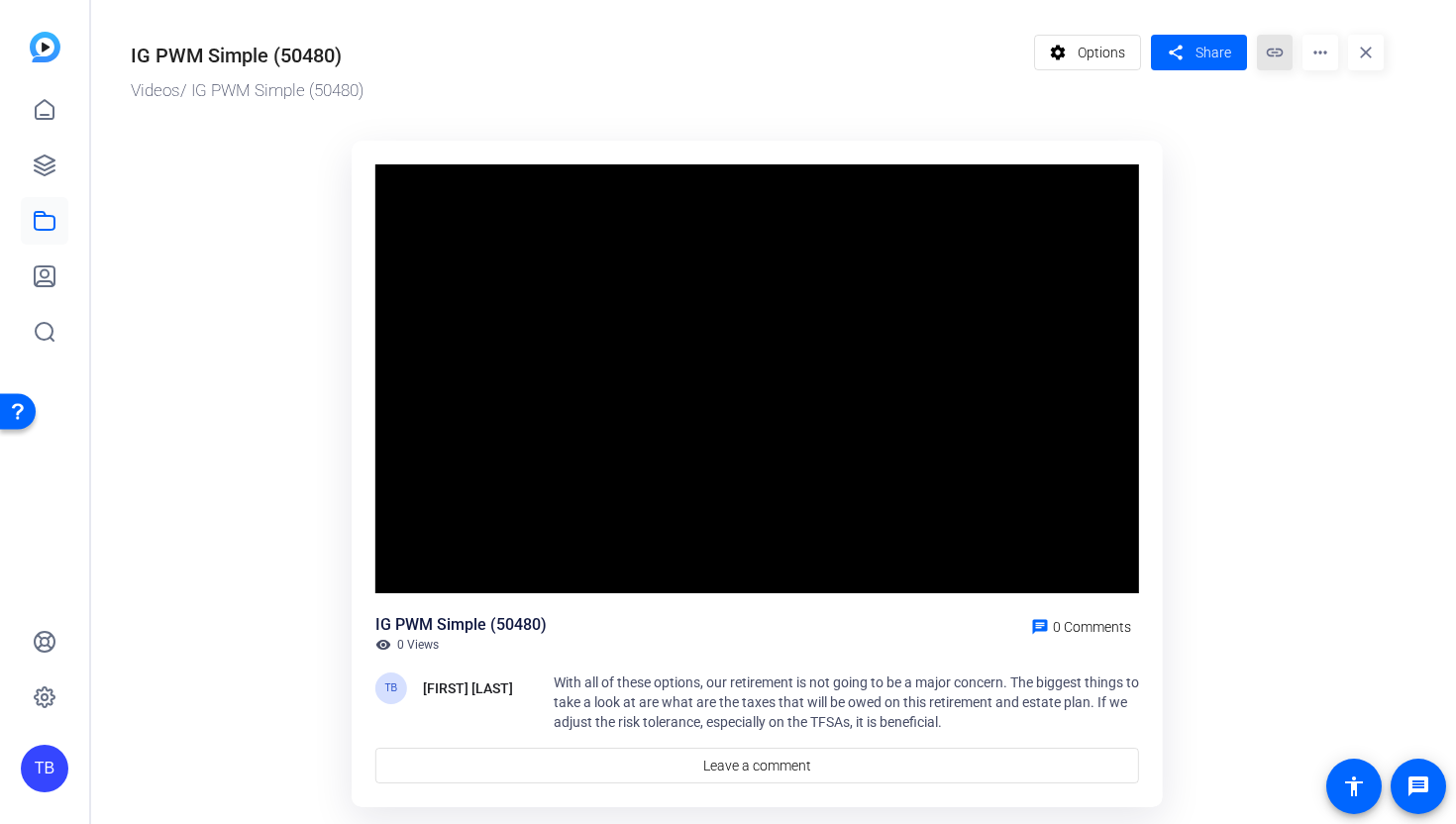 click on "link" 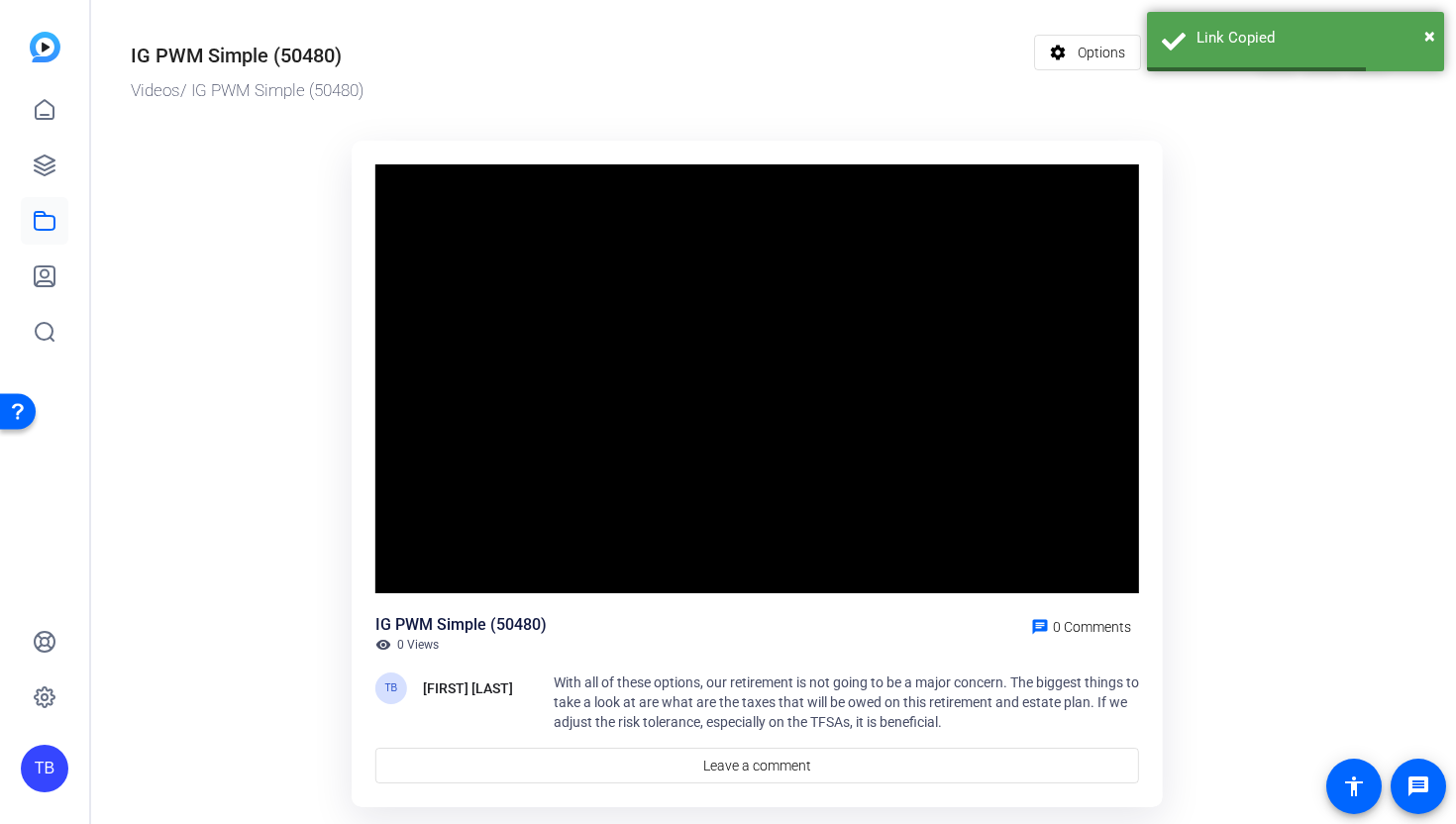 click on "settings  Options  share  Share  link more_horiz close" 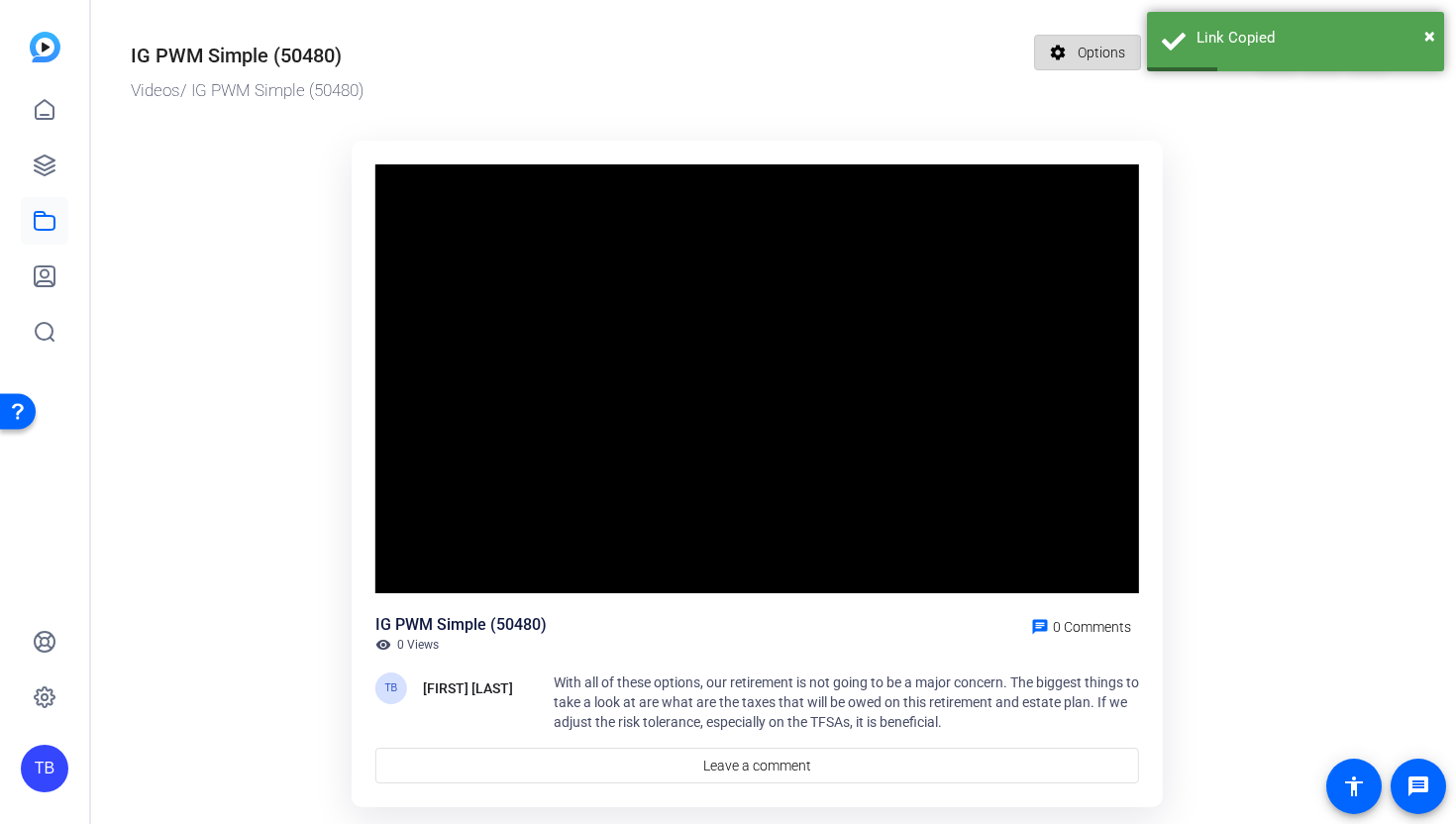 click on "Options" 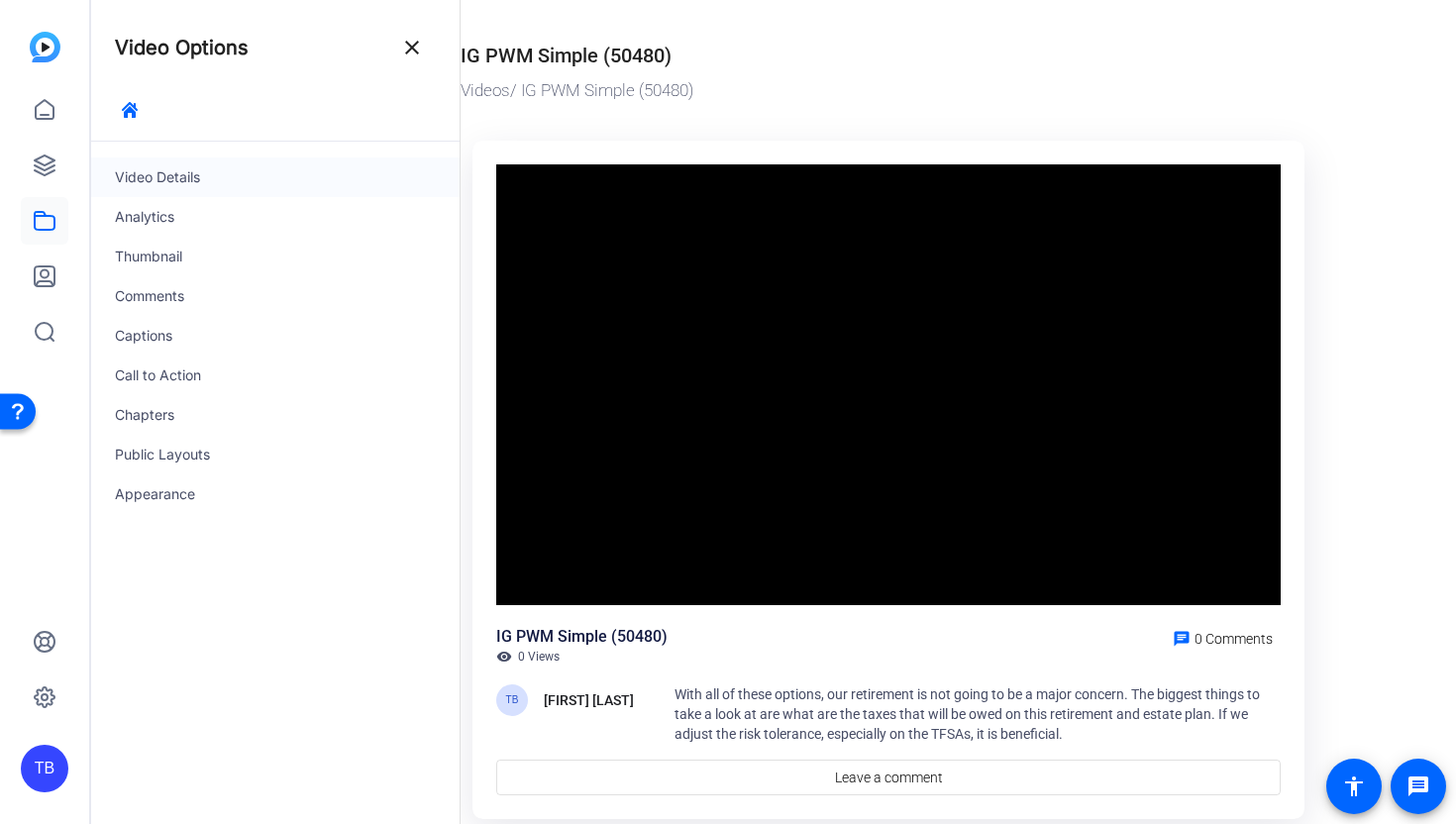 click on "Video Details" 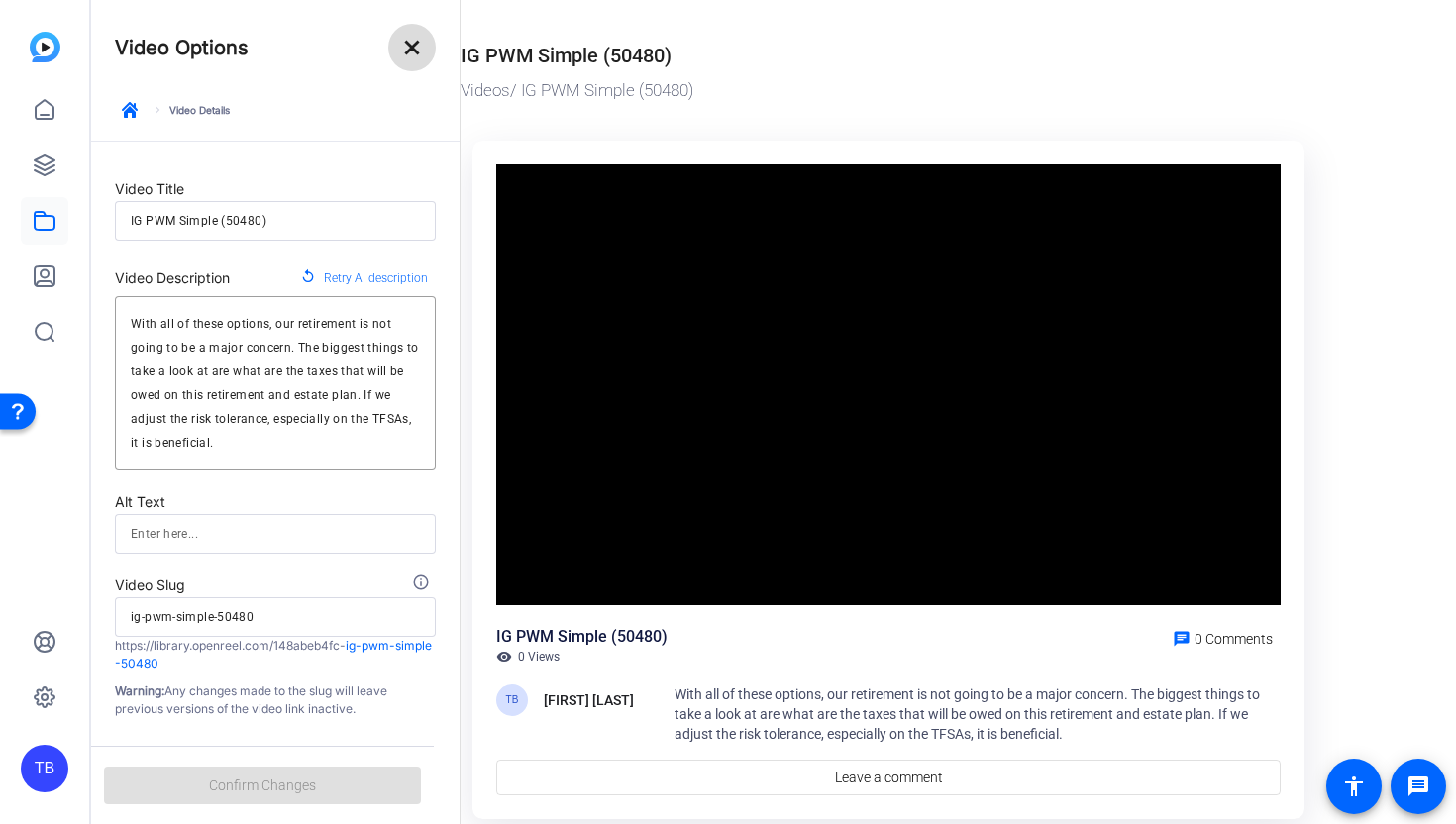 click on "close" 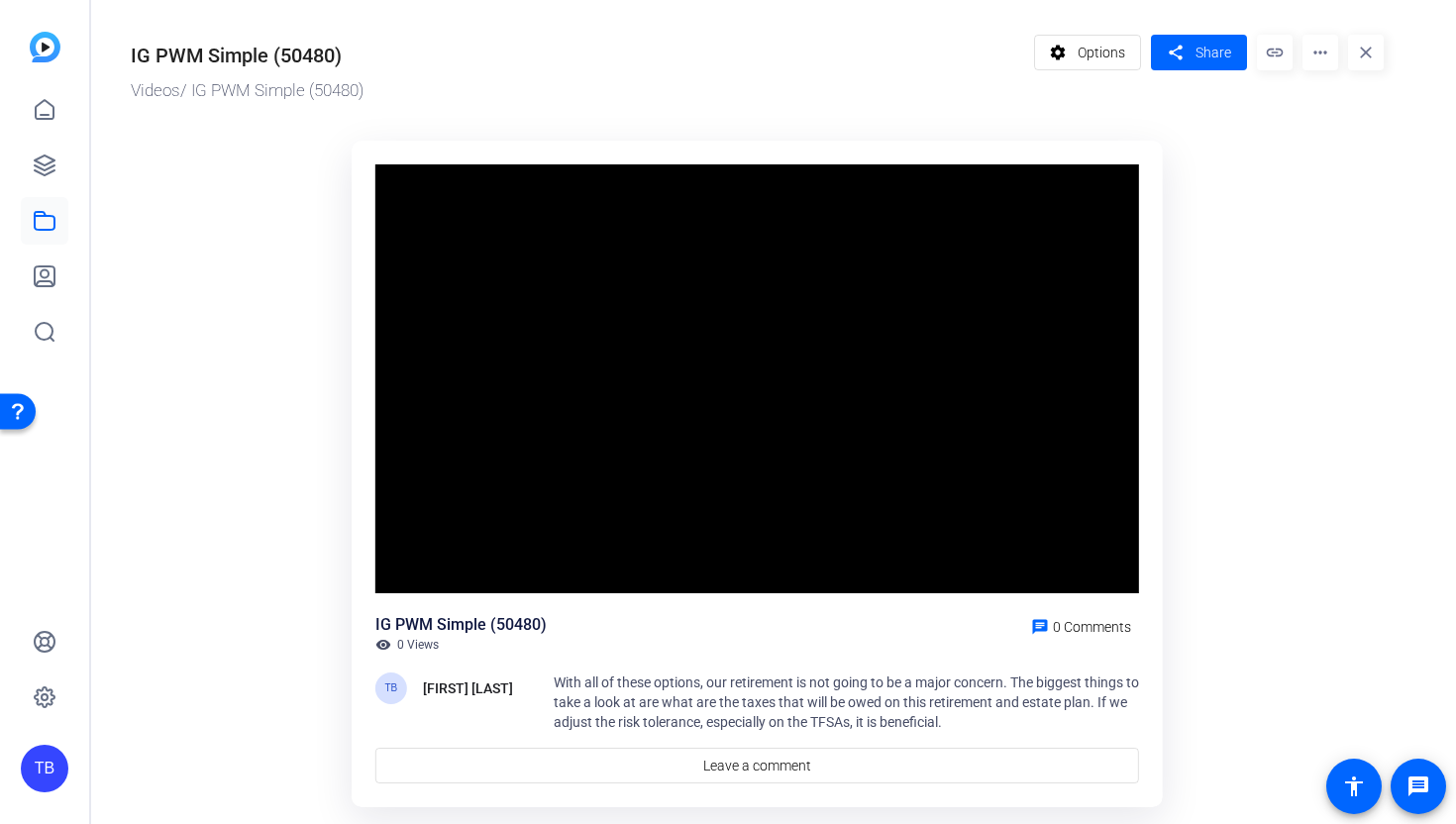 click on "more_horiz" 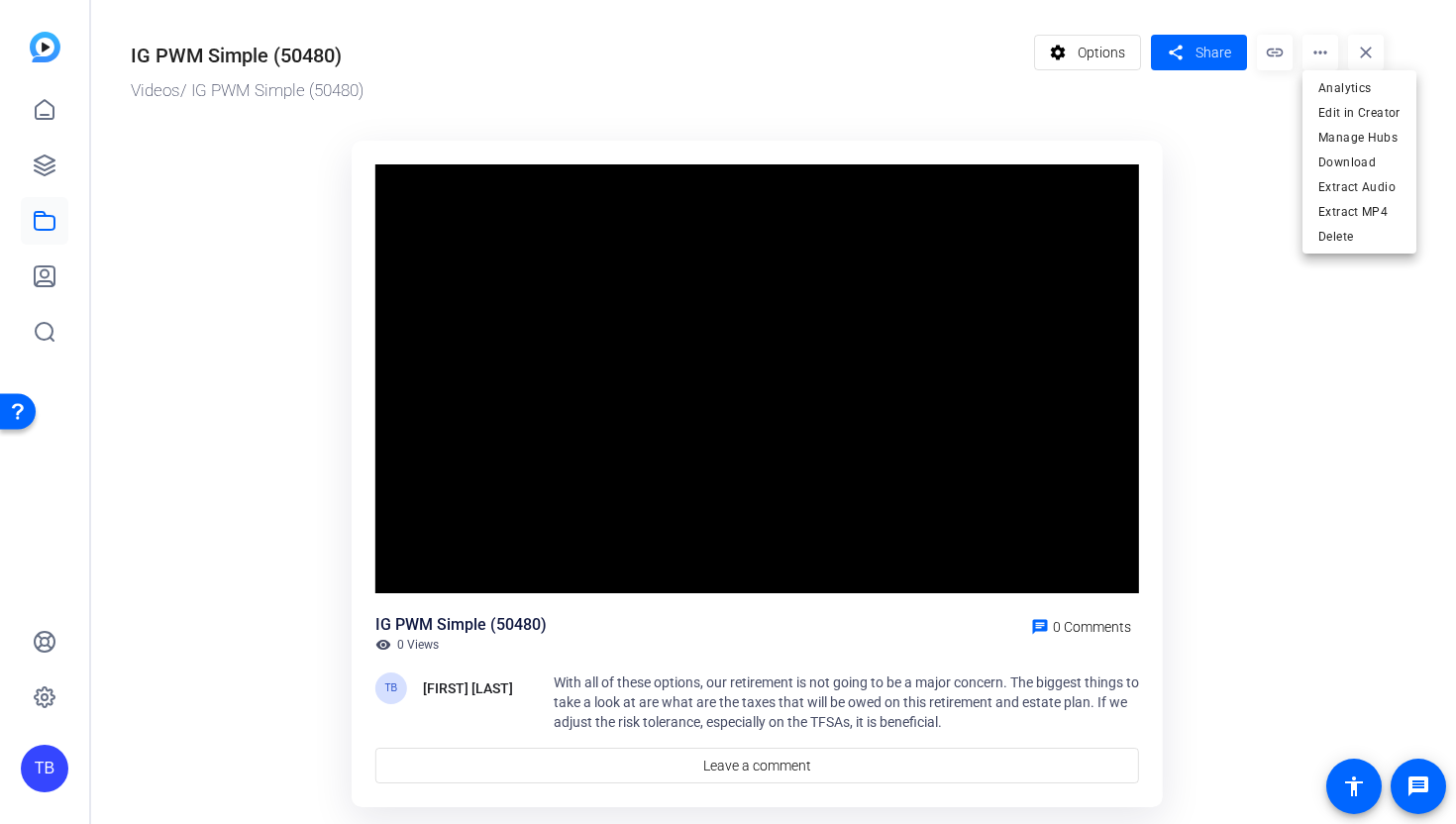 drag, startPoint x: 1195, startPoint y: 154, endPoint x: 1180, endPoint y: 55, distance: 100.12992 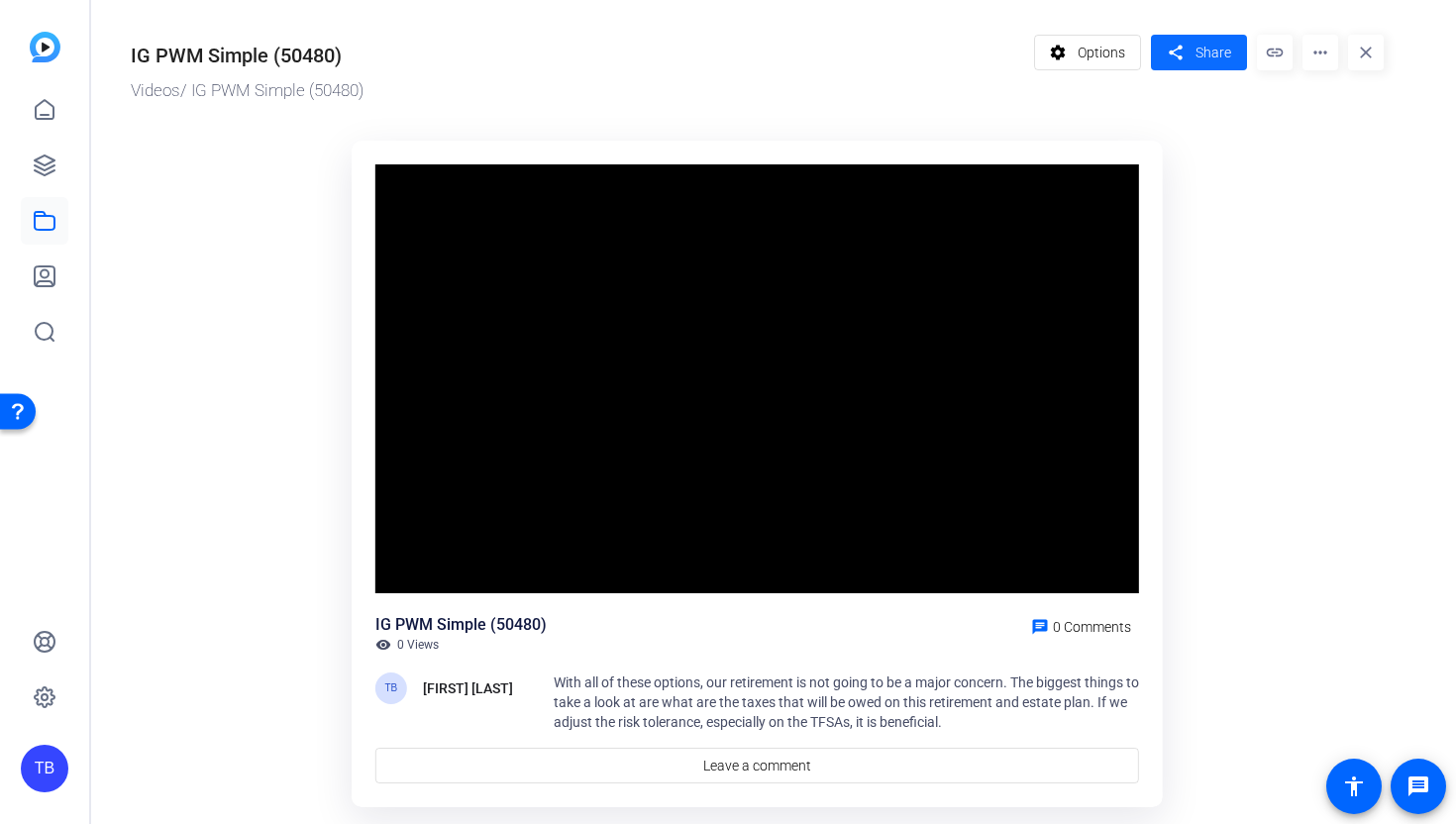 click on "share" 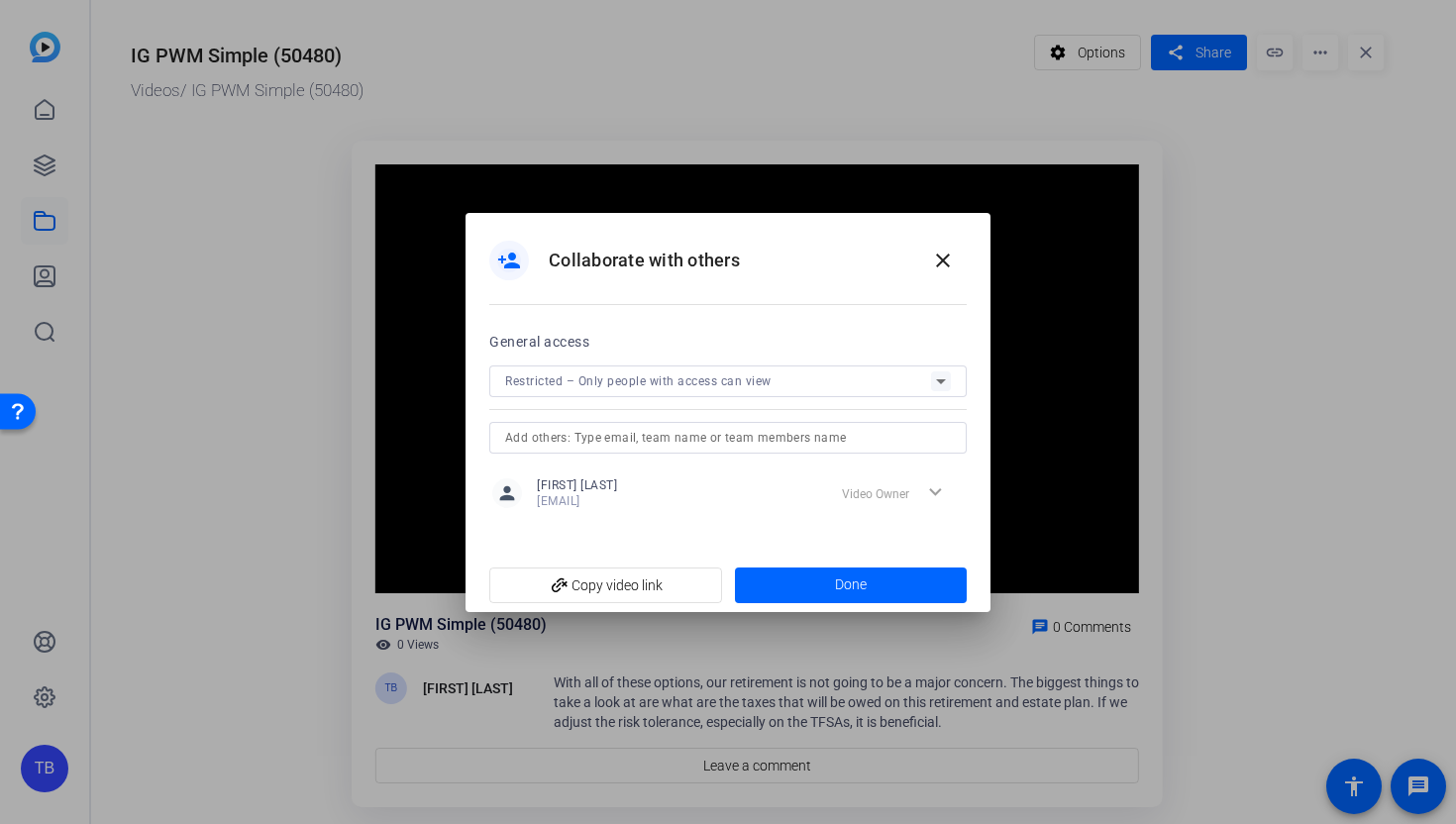 click on "expand_more Video Owner" at bounding box center (898, 493) 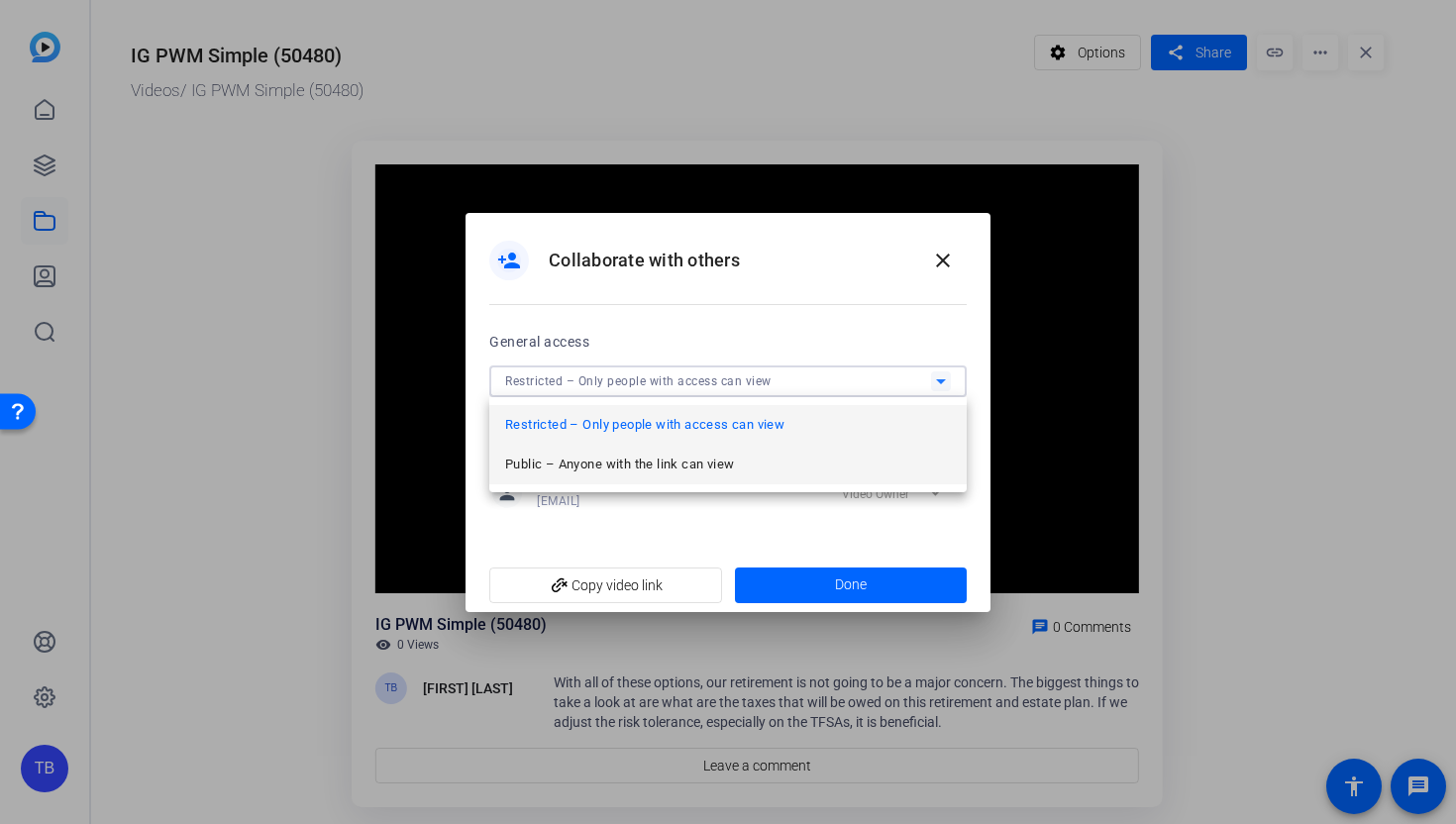 click on "Public – Anyone with the link can view" at bounding box center [619, 464] 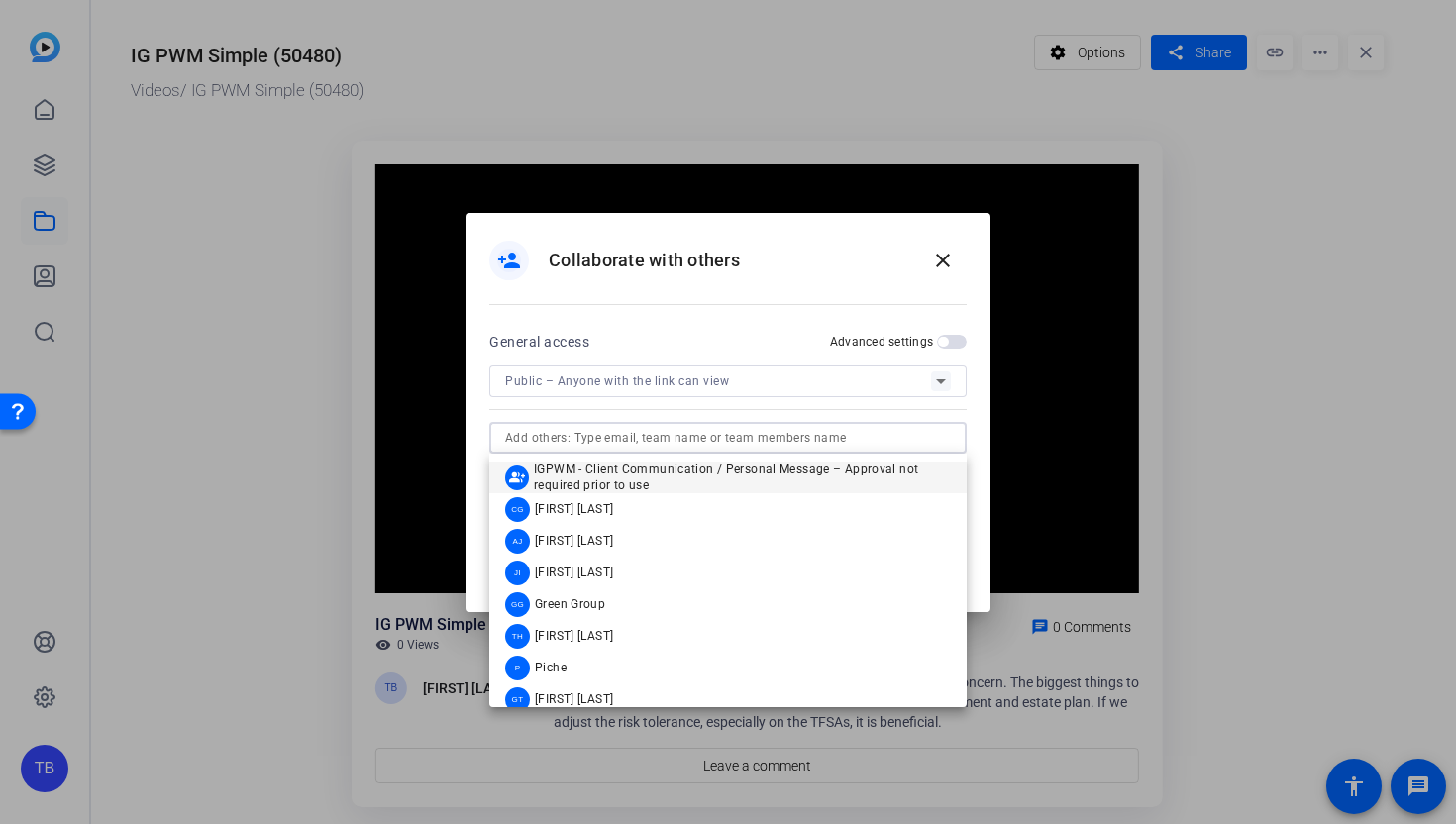 click at bounding box center [728, 438] 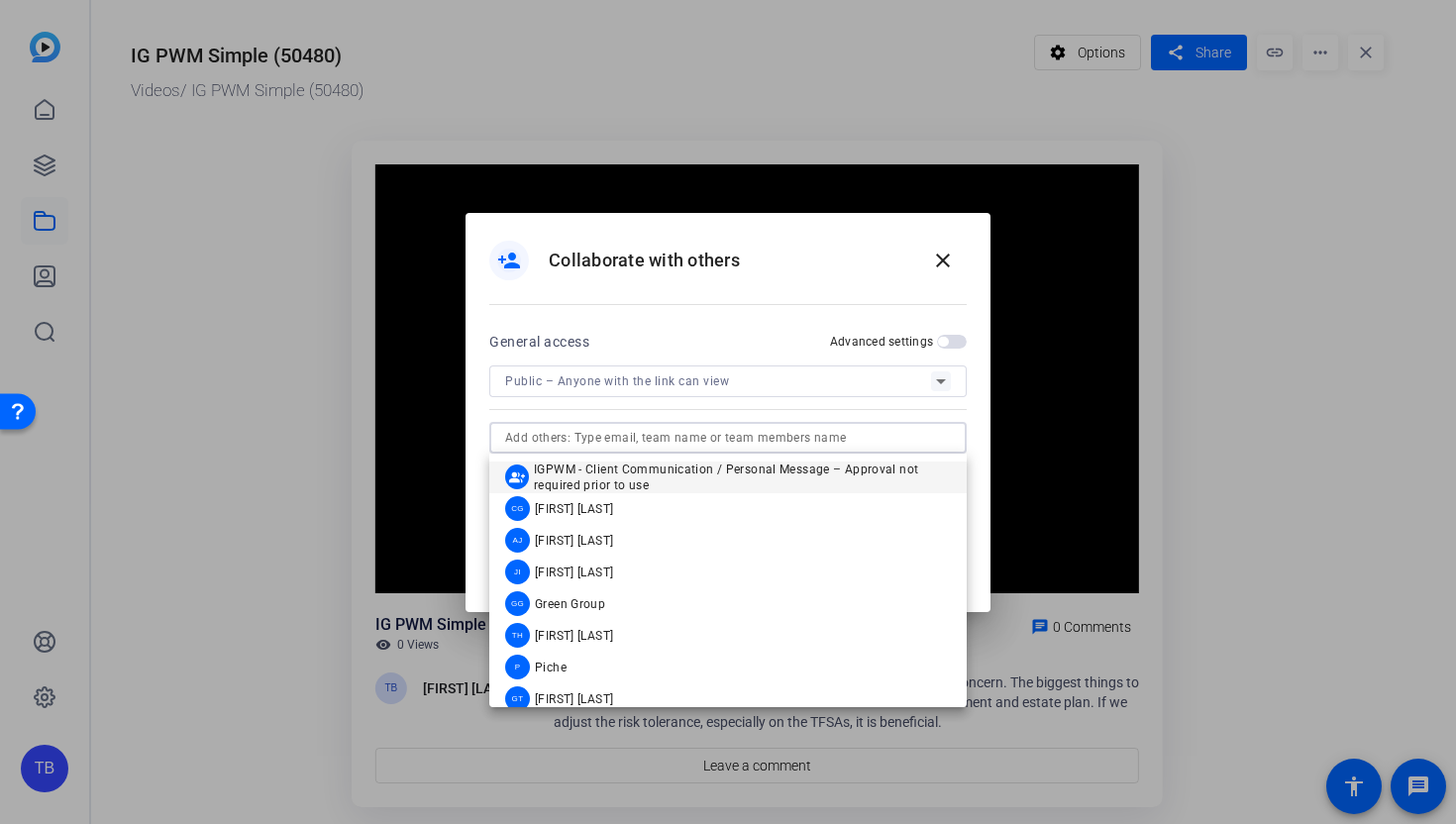click on "General access Advanced settings Public – Anyone with the link can view person Travis Blum travis.blum@ig.ca expand_more Video Owner" at bounding box center [728, 444] 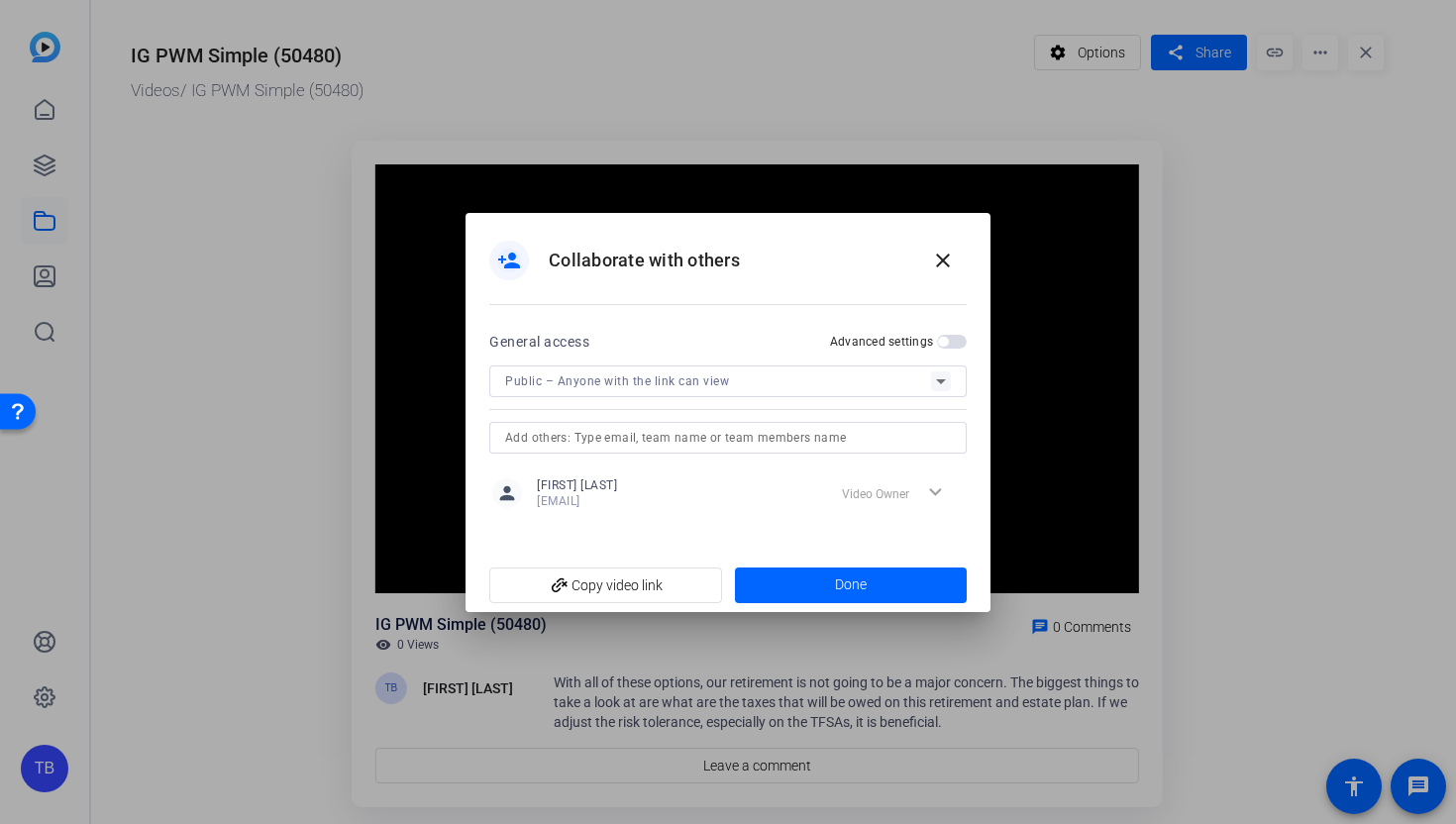 click at bounding box center [952, 342] 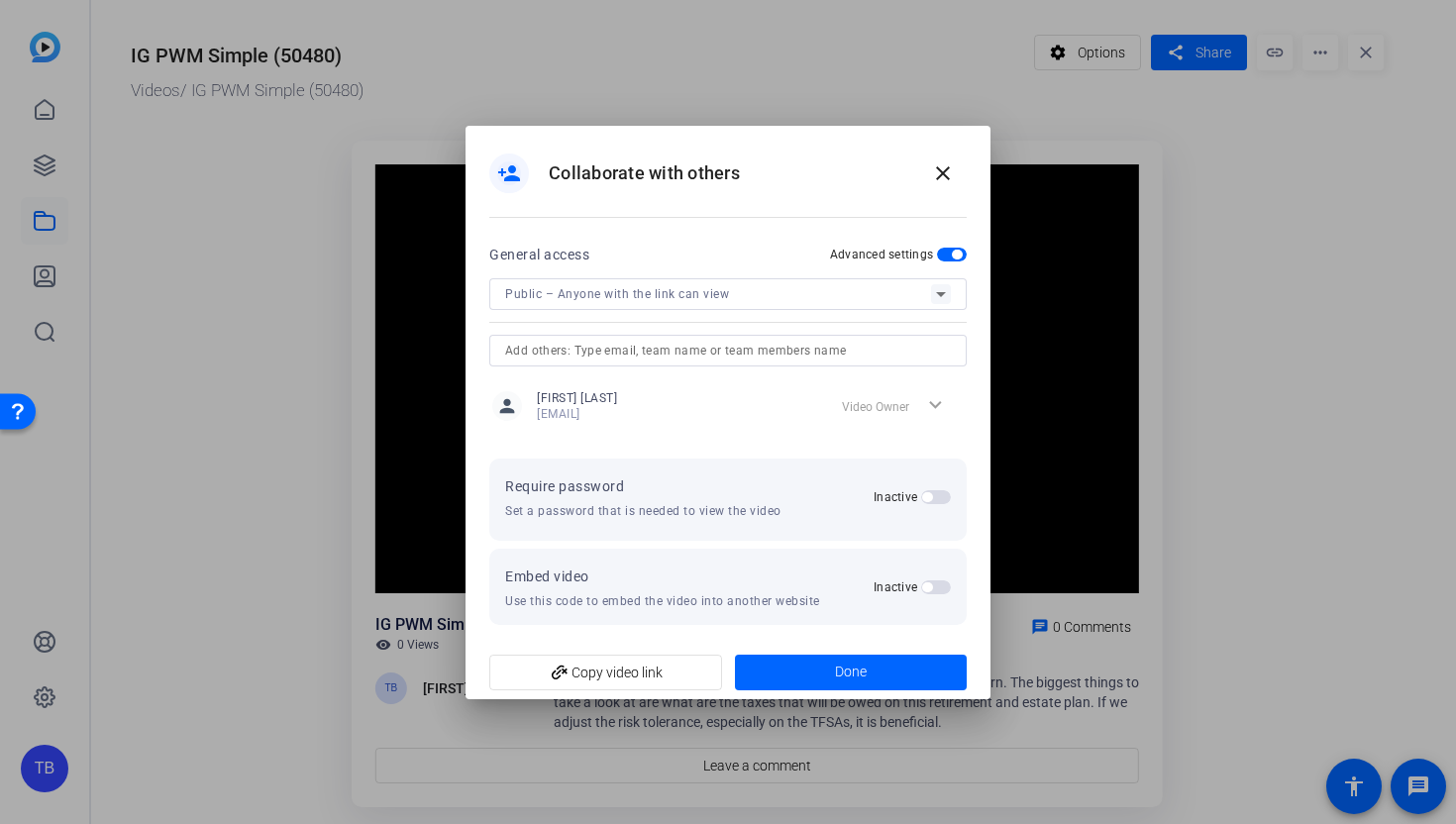 click at bounding box center (927, 497) 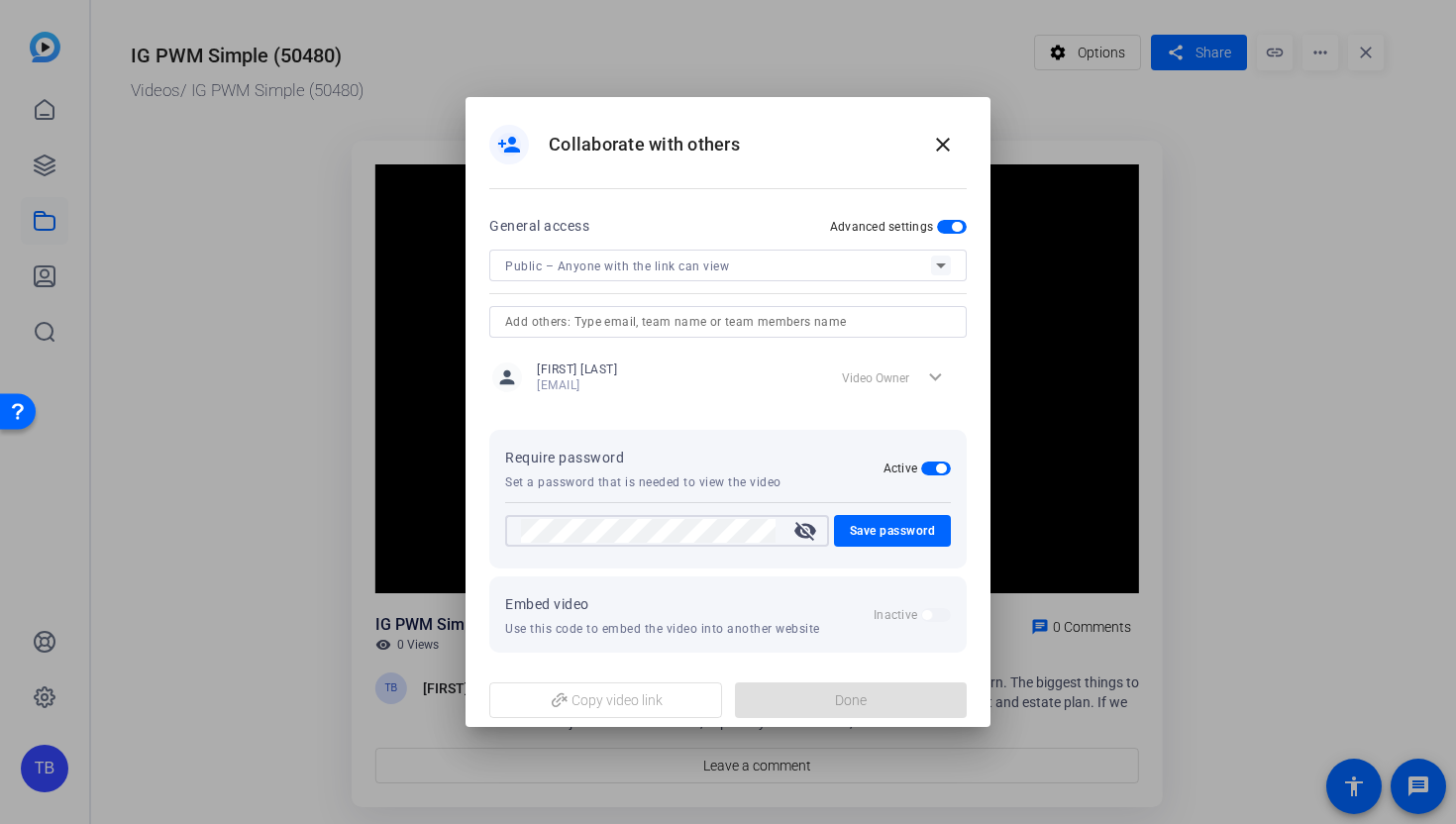 click on "visibility_off" at bounding box center [805, 531] 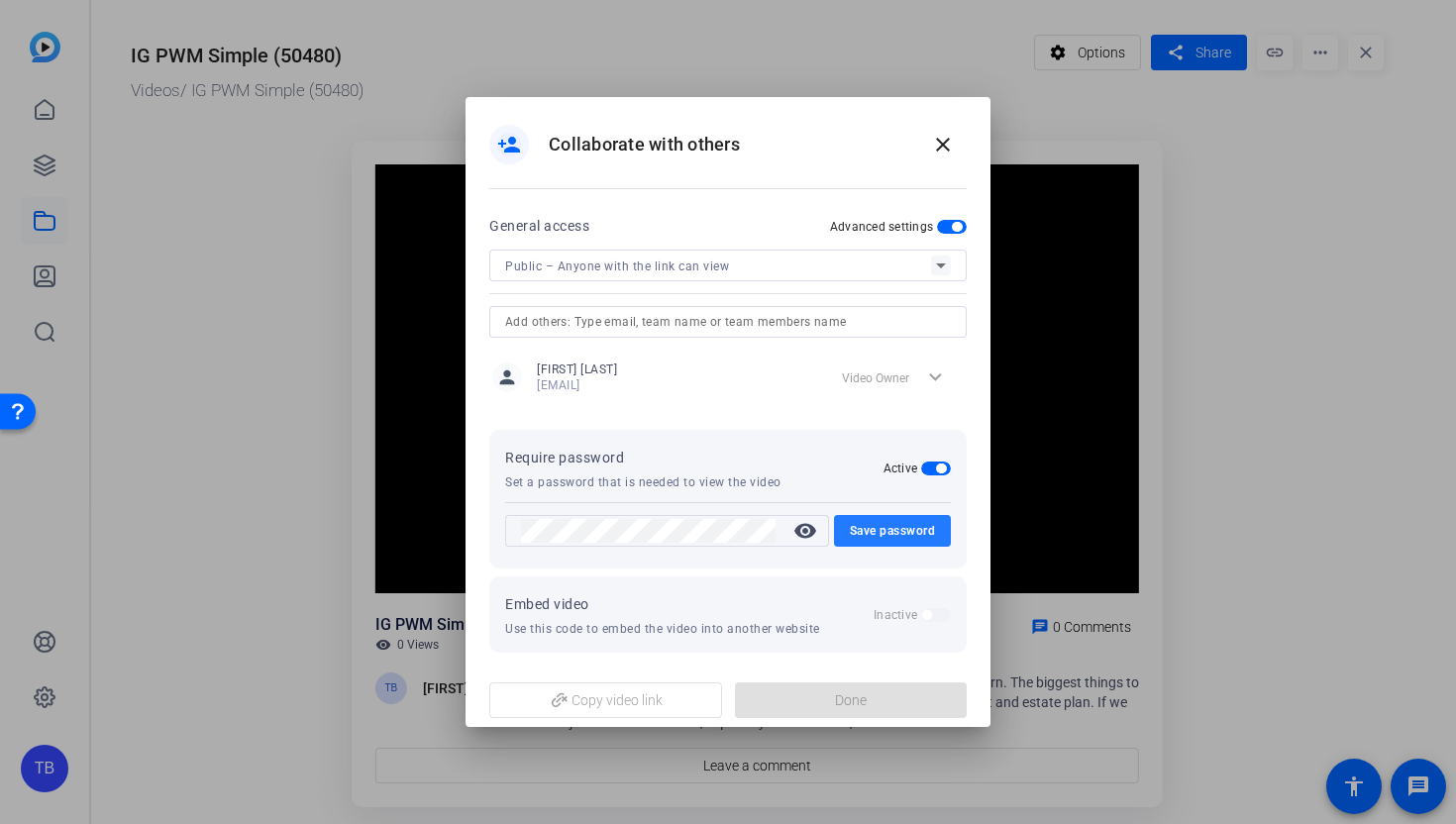 click on "Save password" at bounding box center (892, 531) 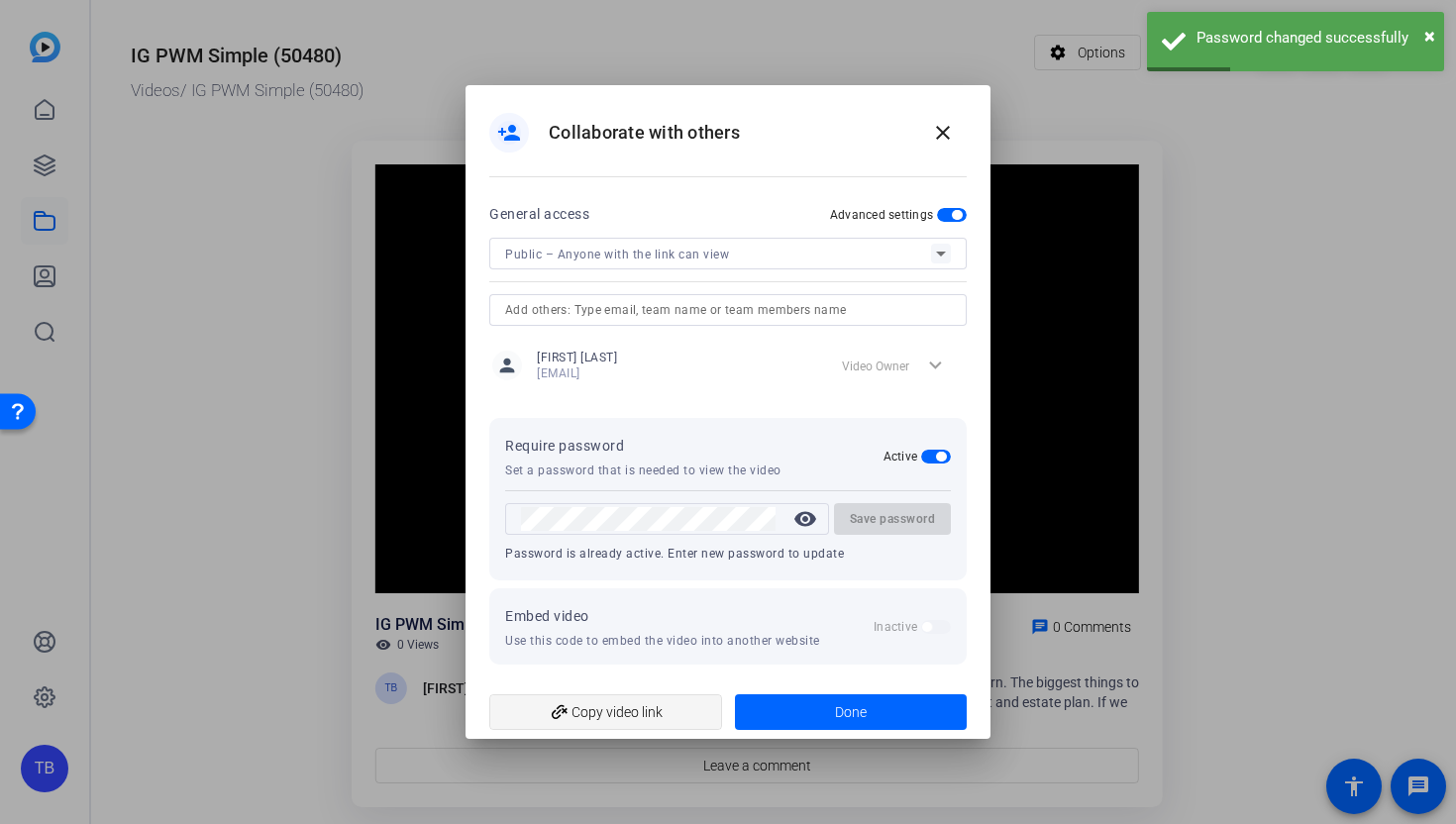 click on "add_link  Copy video link" 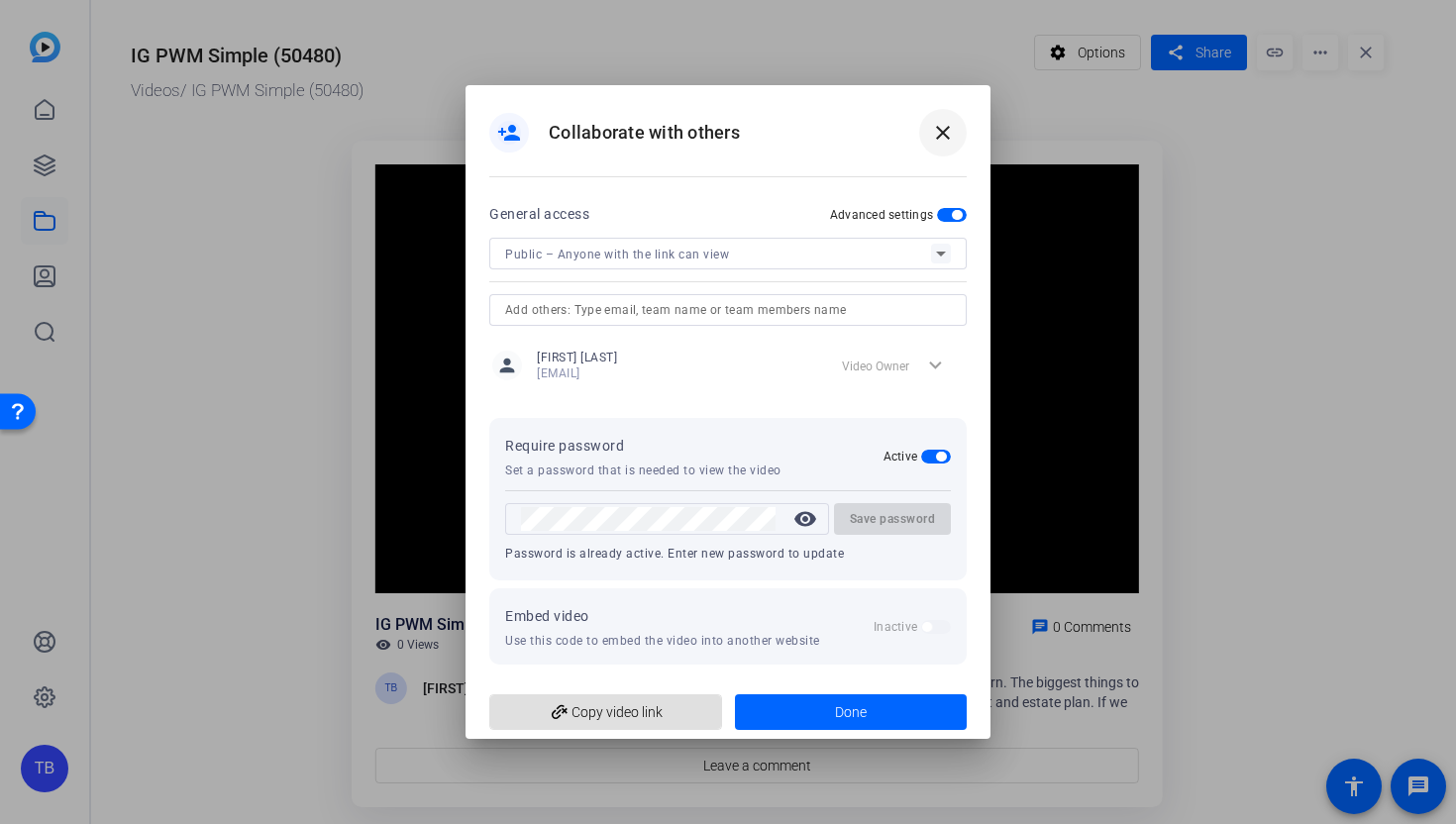 click at bounding box center (943, 133) 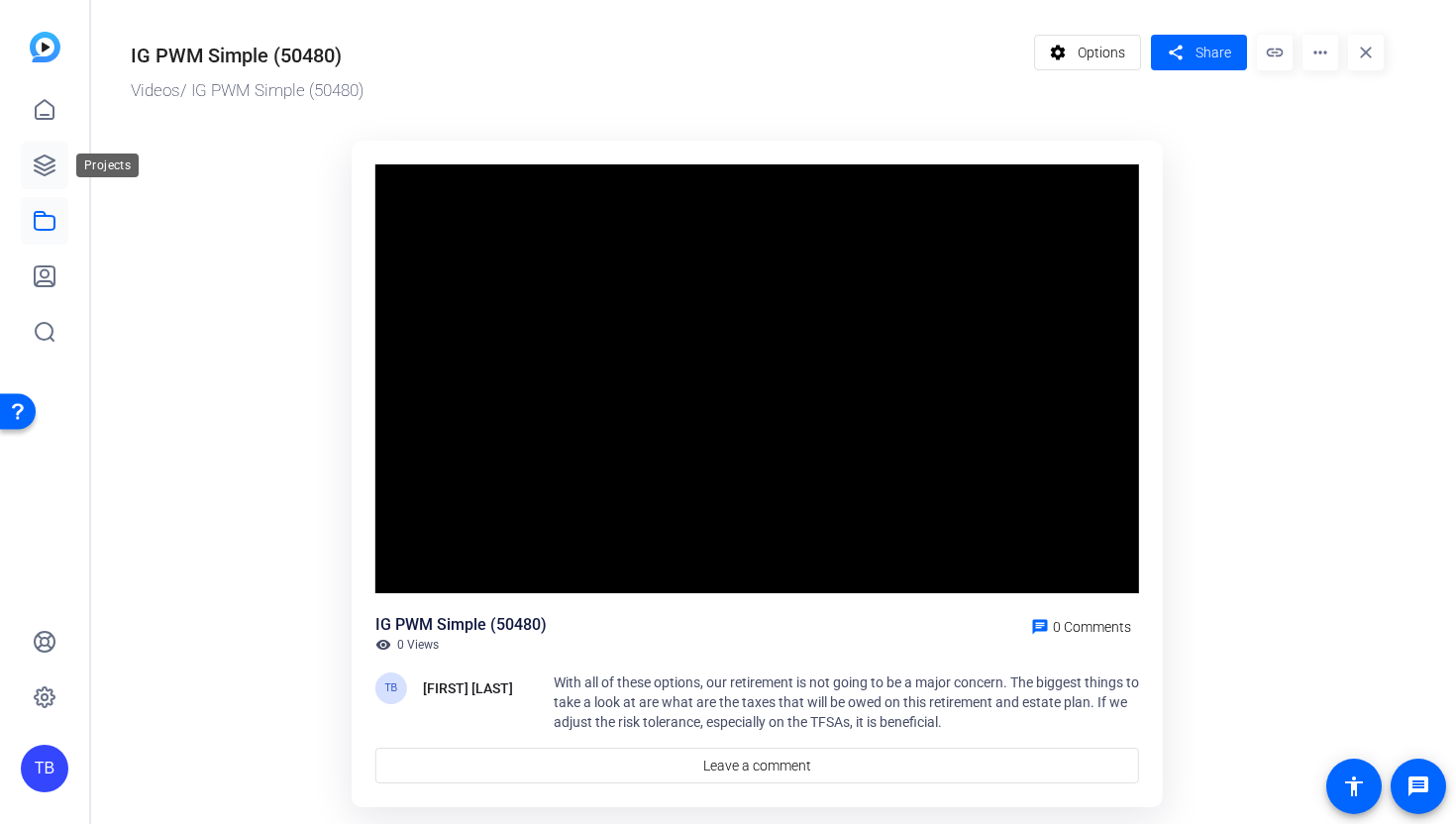 click 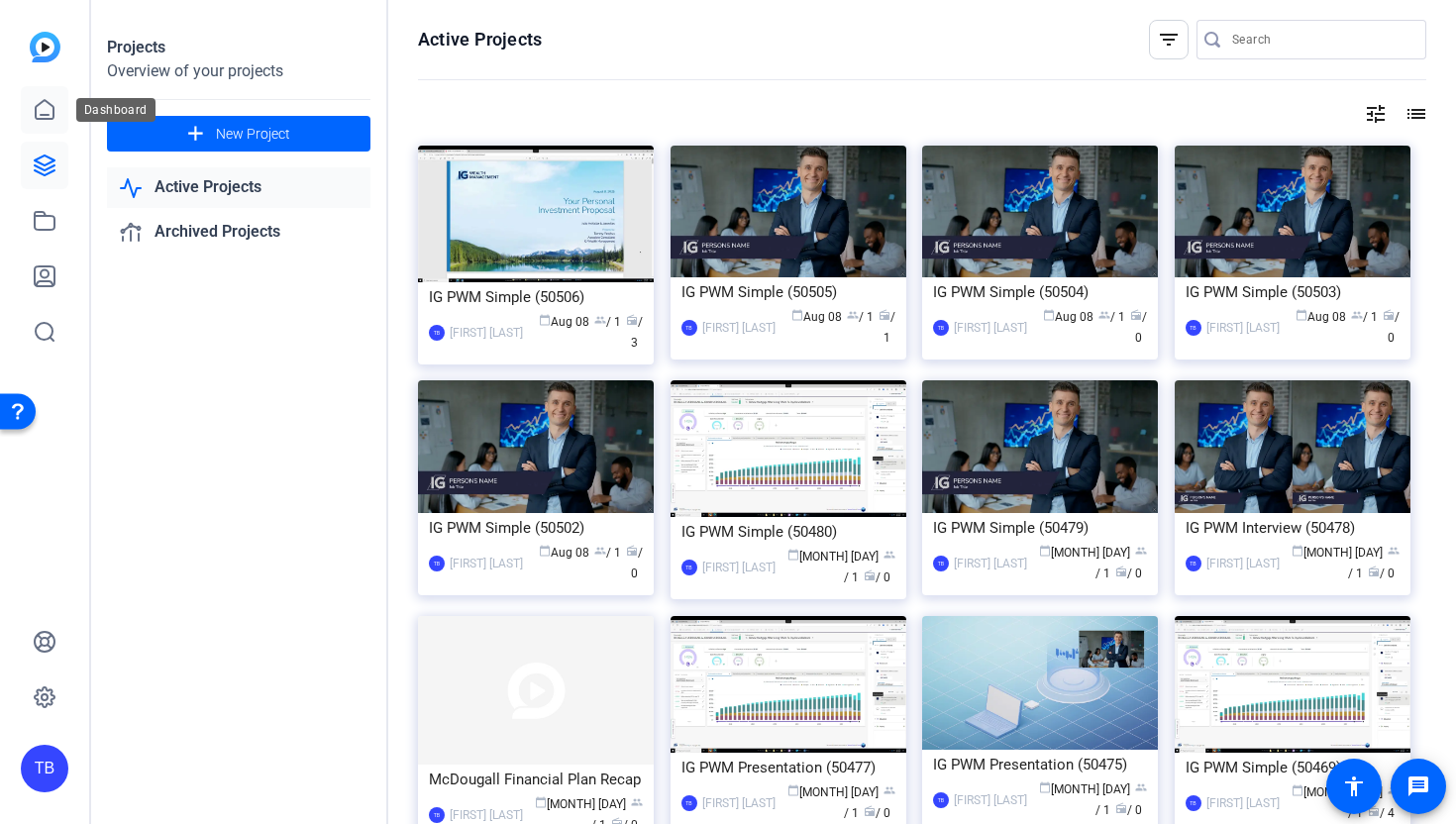 click 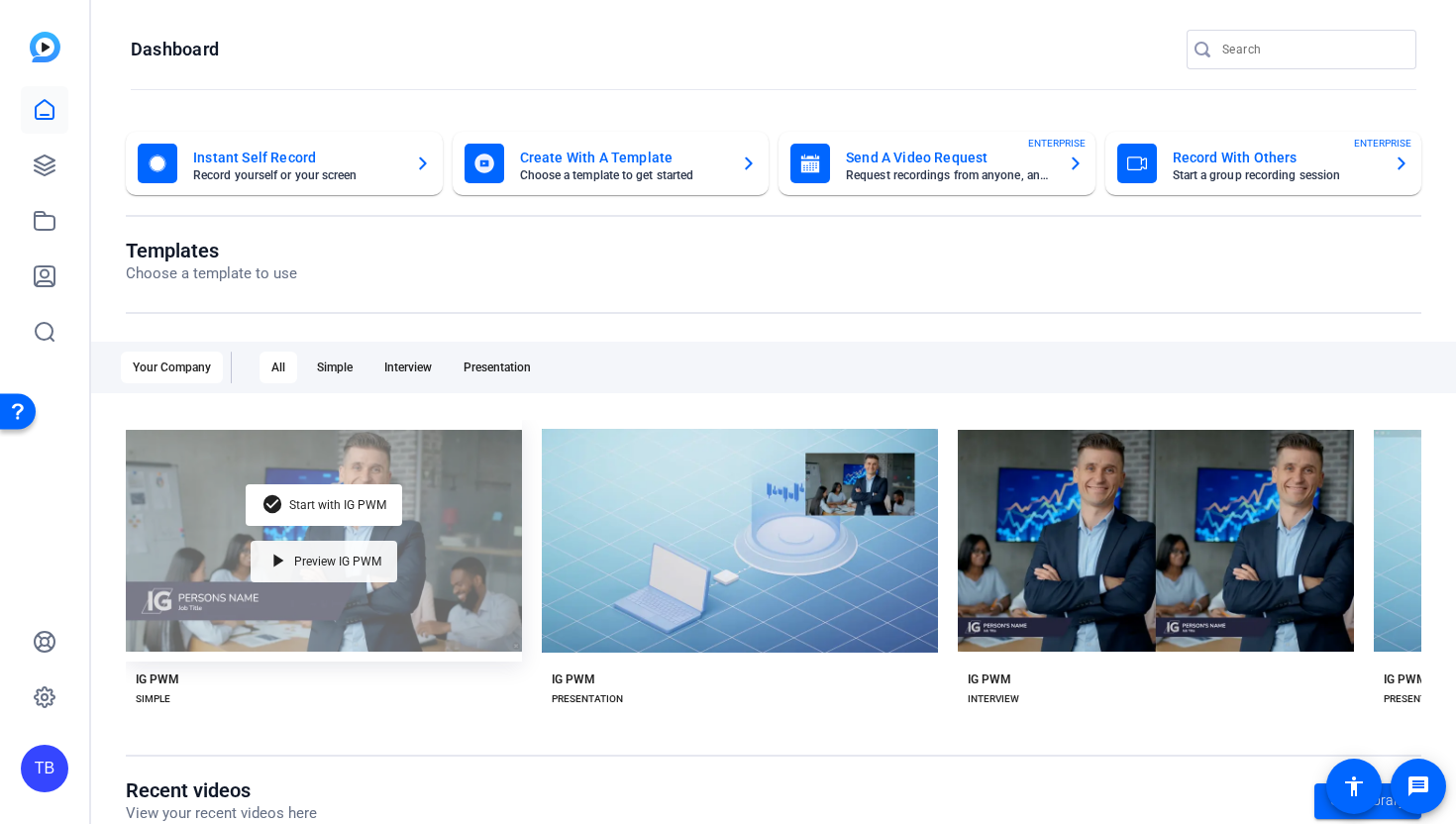 click on "play_arrow Preview IG PWM" 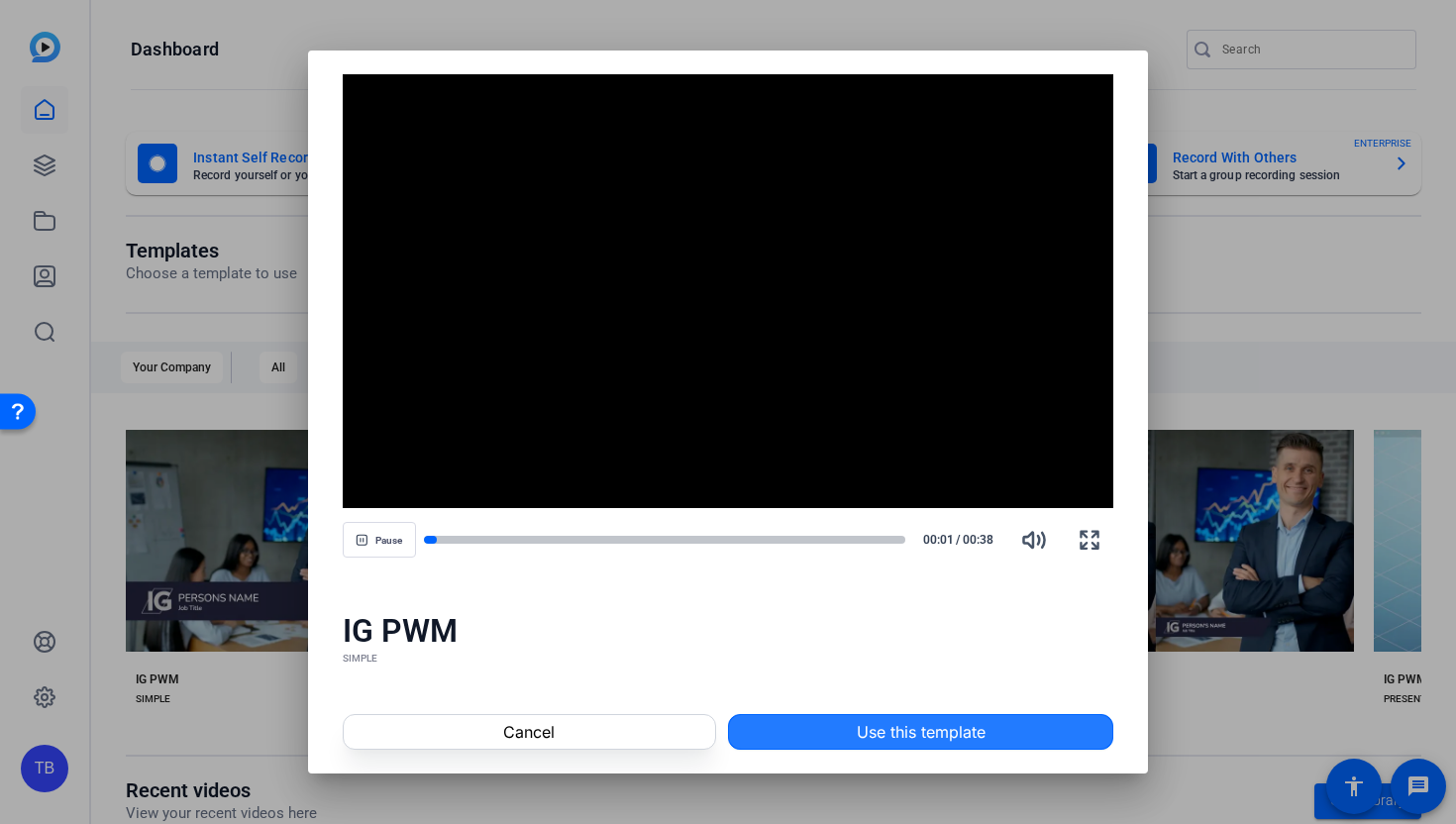 click at bounding box center (920, 732) 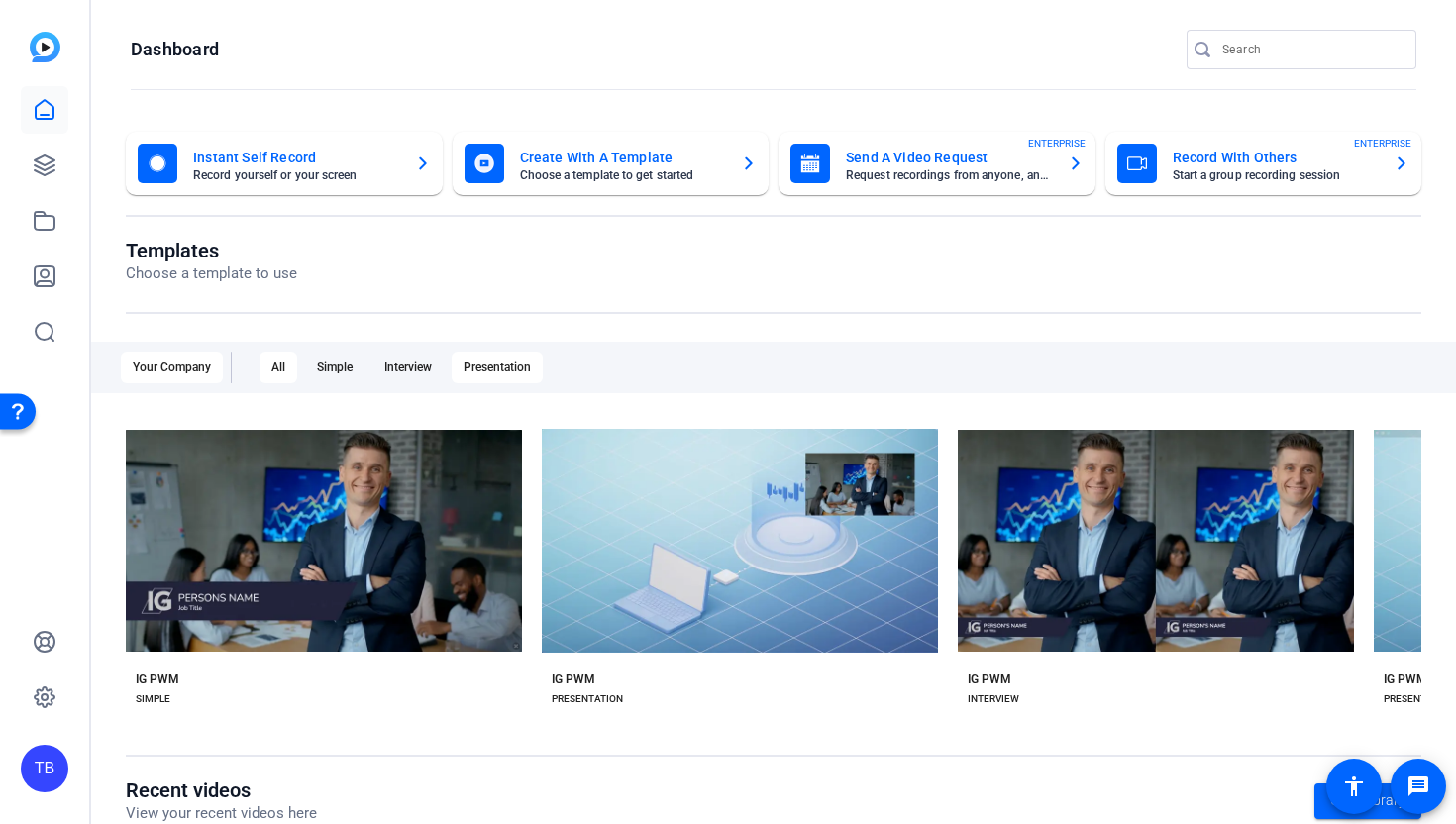 scroll, scrollTop: 296, scrollLeft: 0, axis: vertical 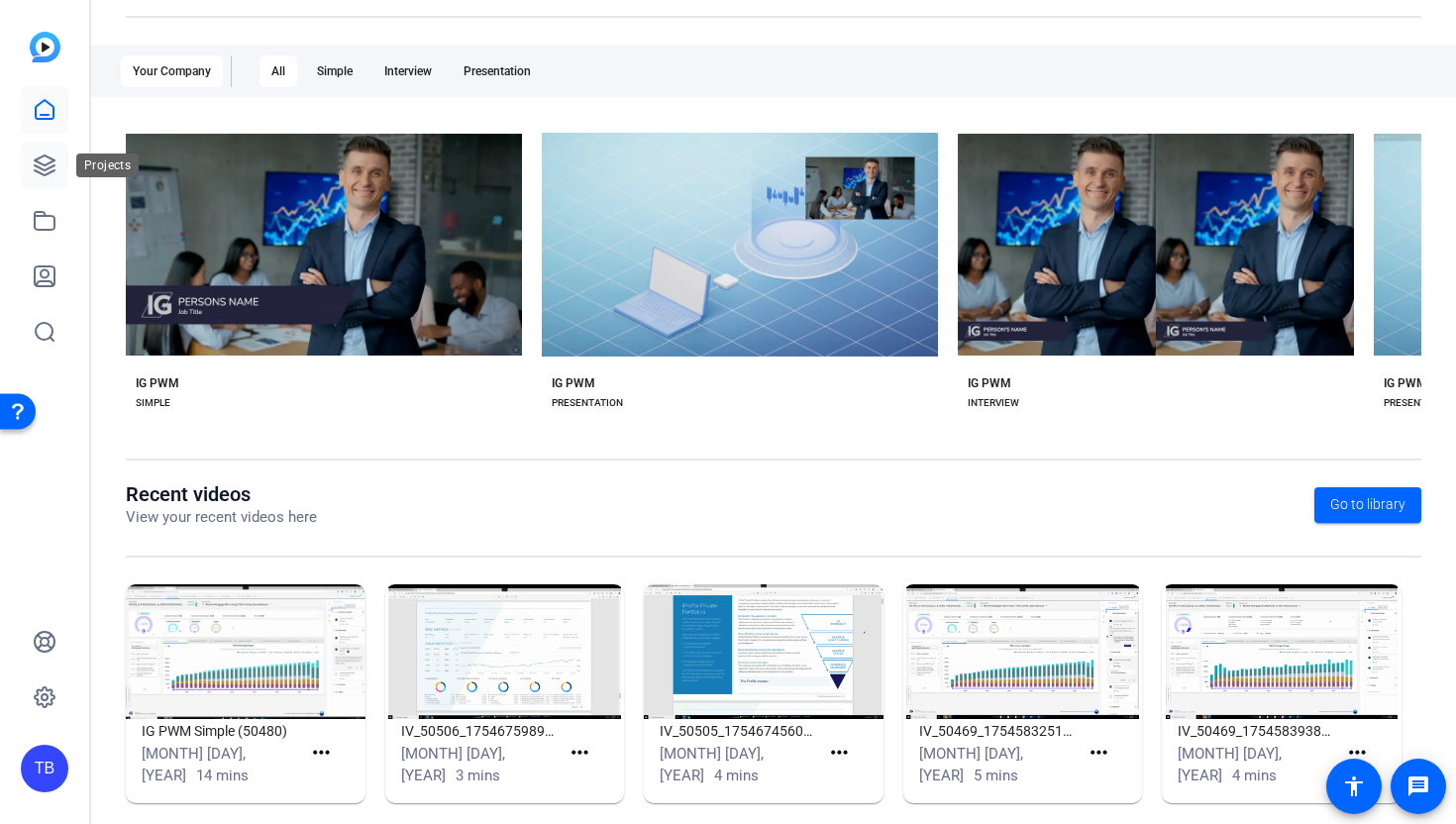 click 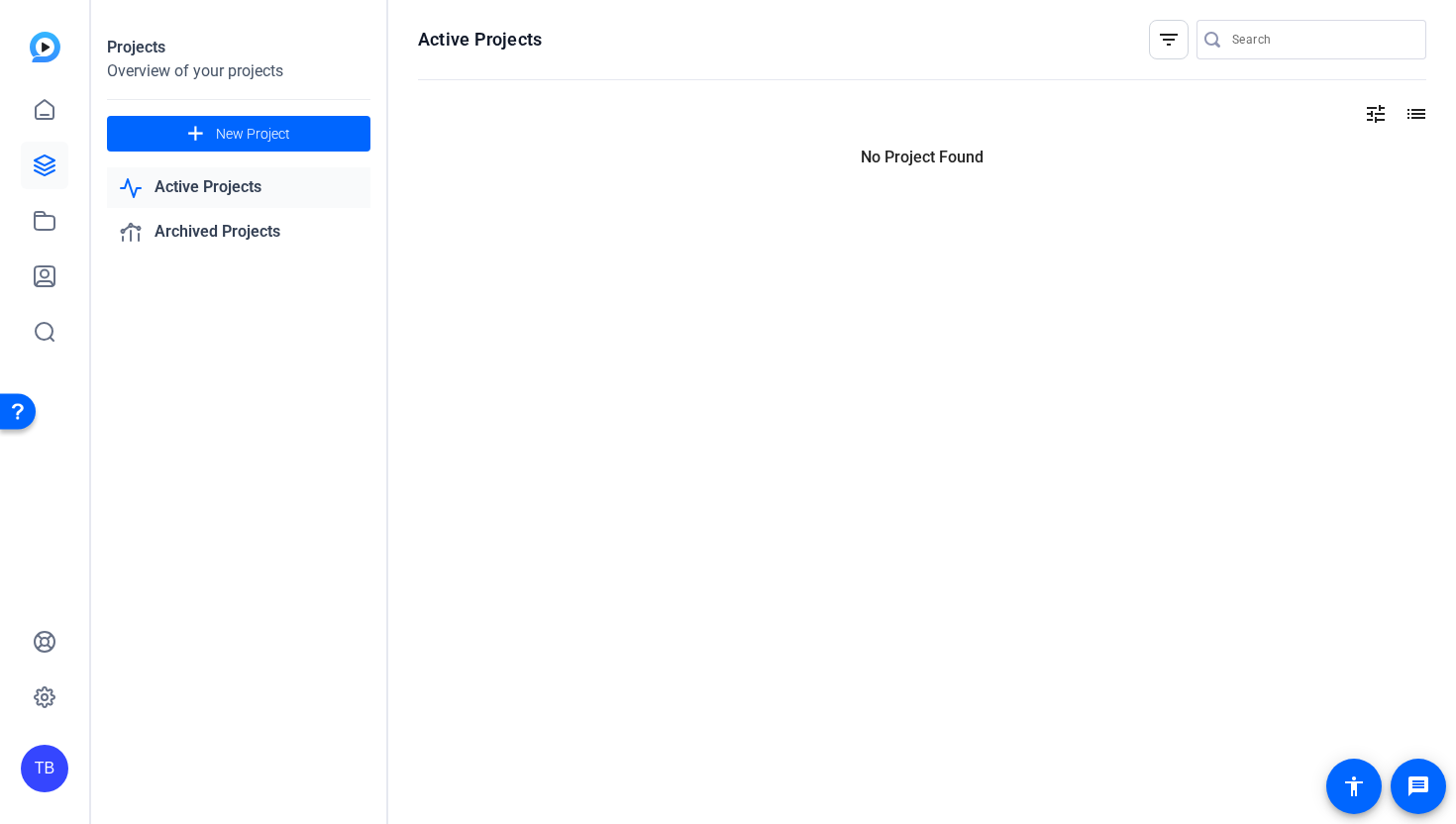 scroll, scrollTop: 0, scrollLeft: 0, axis: both 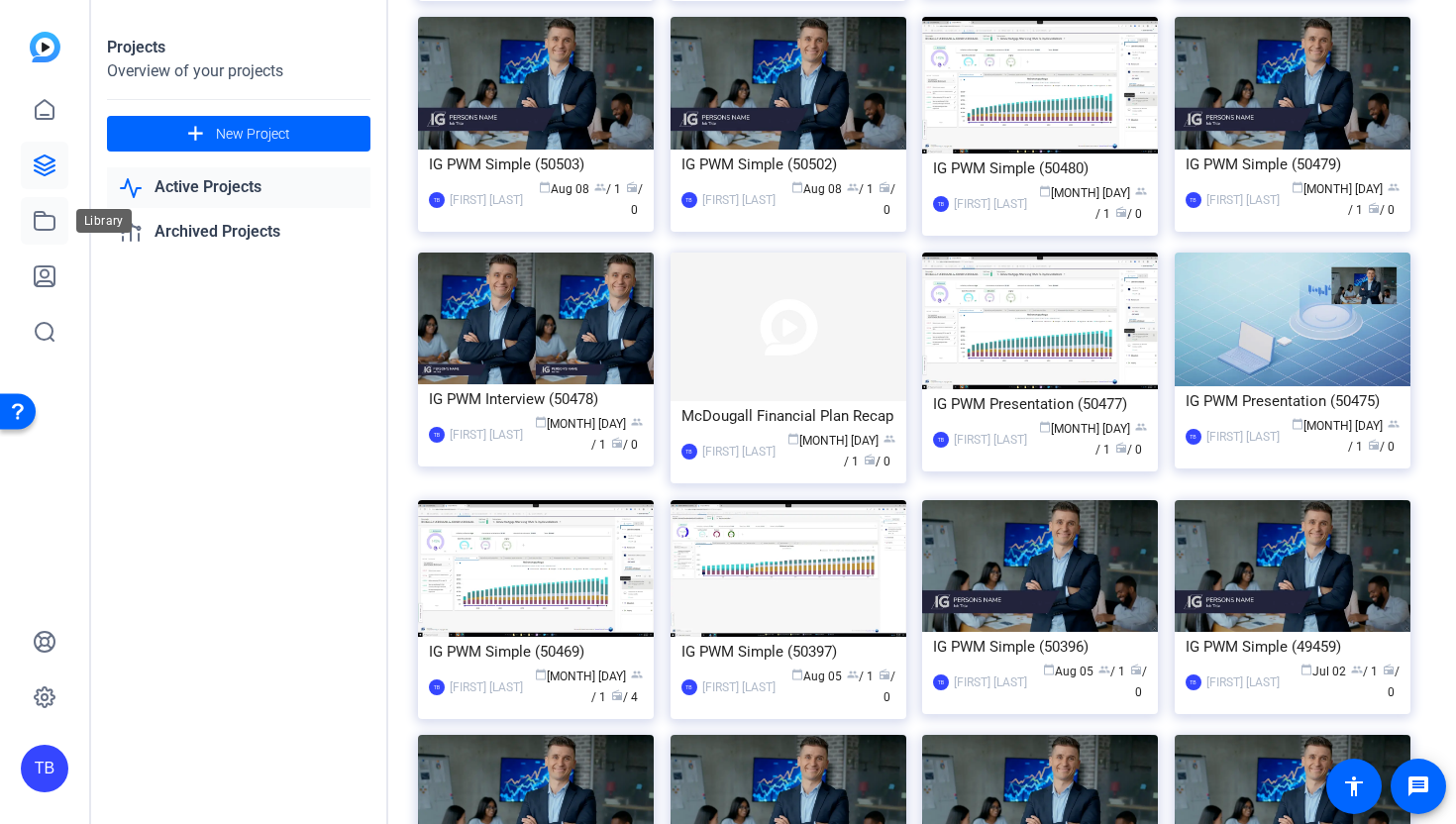 click 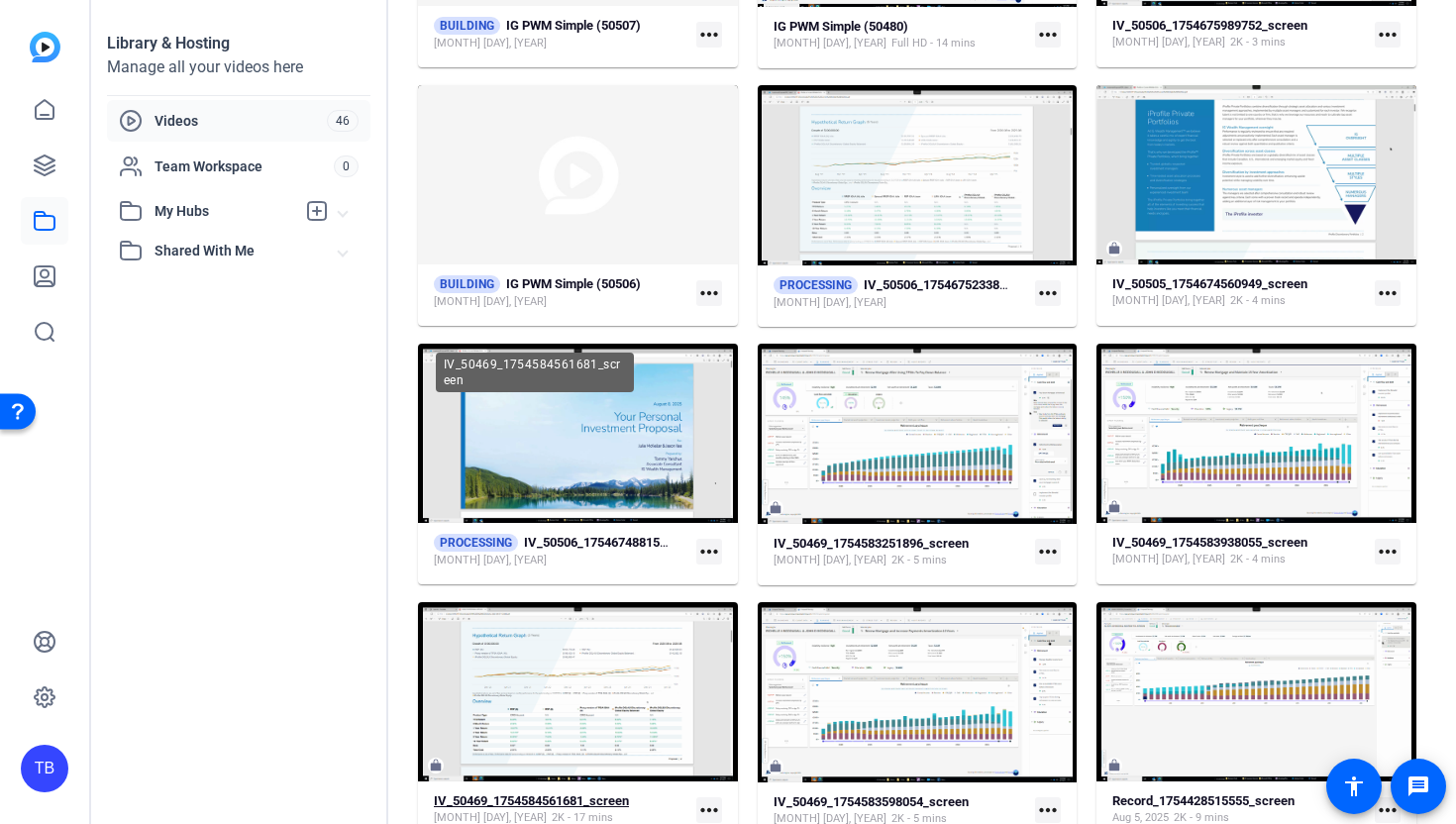 scroll, scrollTop: 0, scrollLeft: 0, axis: both 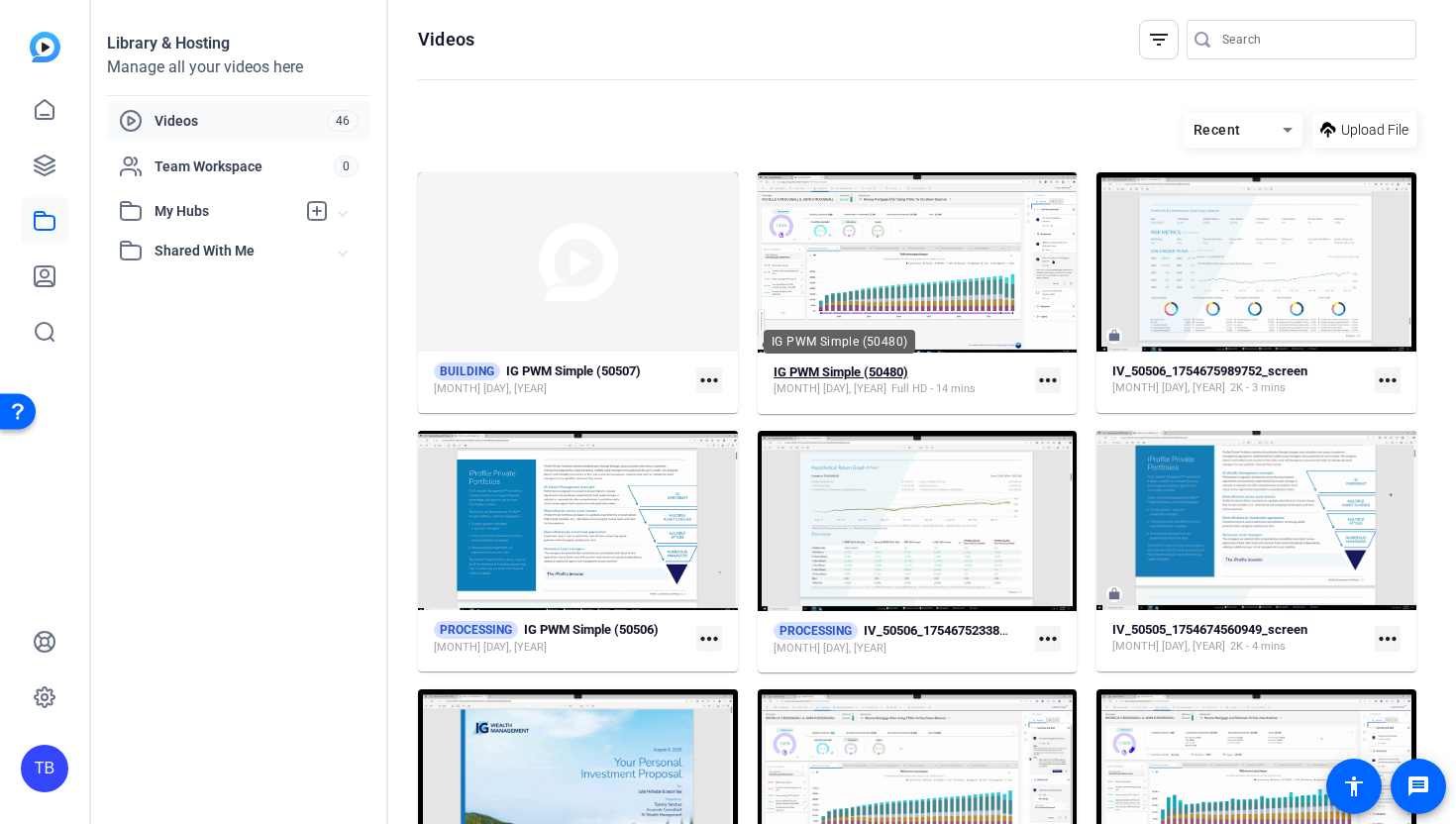 click on "IG PWM Simple (50480)" 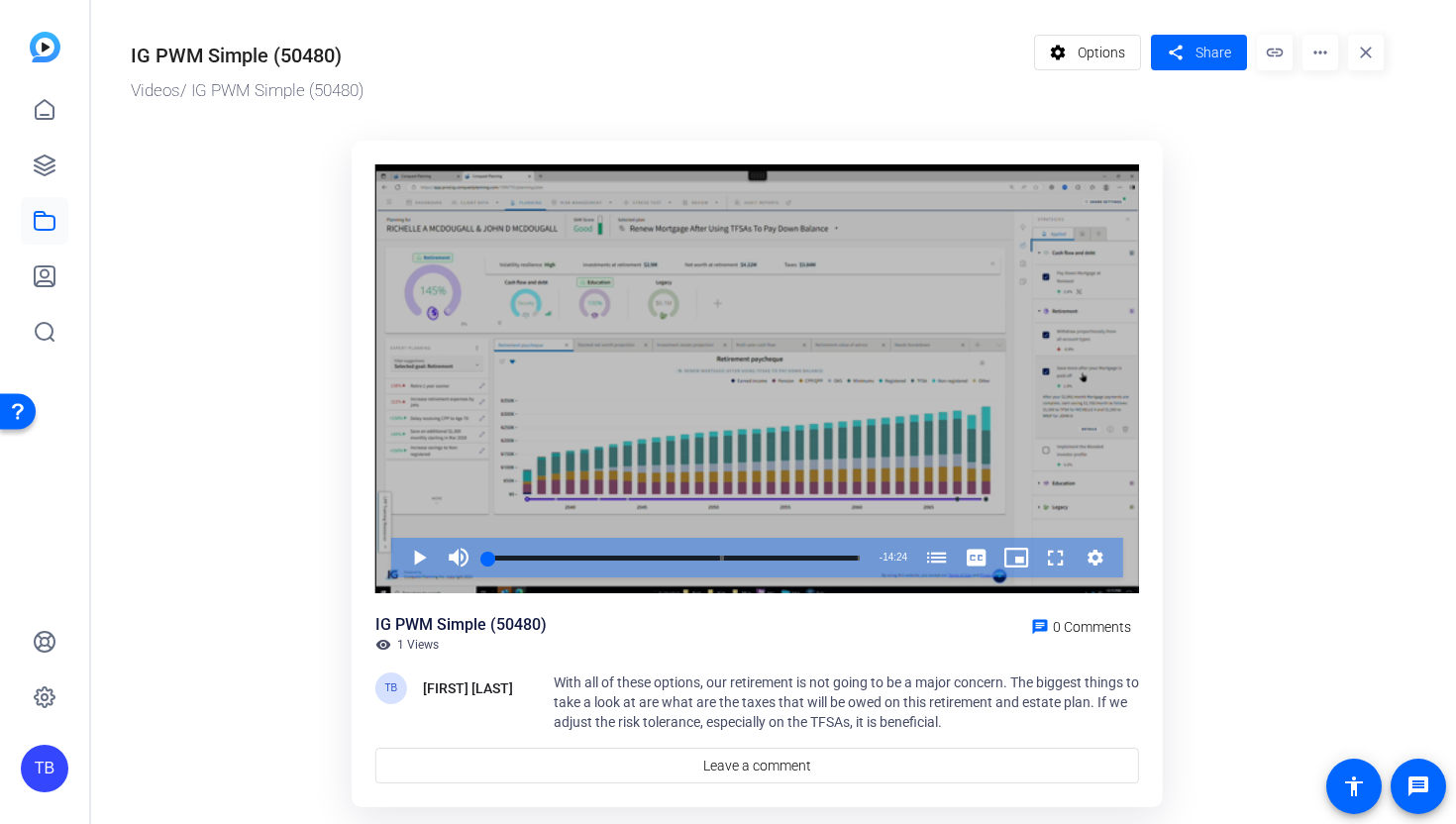 scroll, scrollTop: 52, scrollLeft: 0, axis: vertical 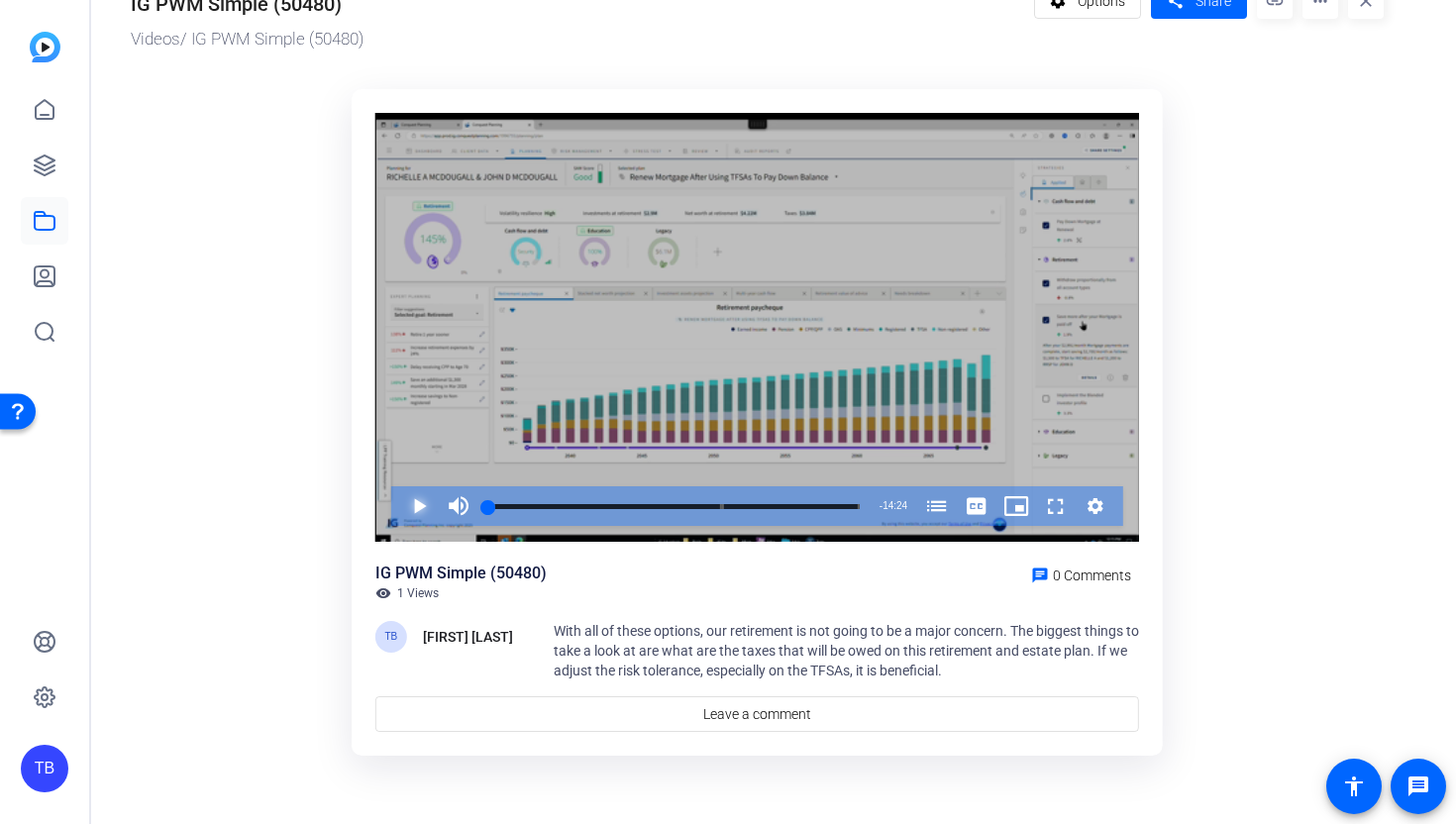click at bounding box center [399, 506] 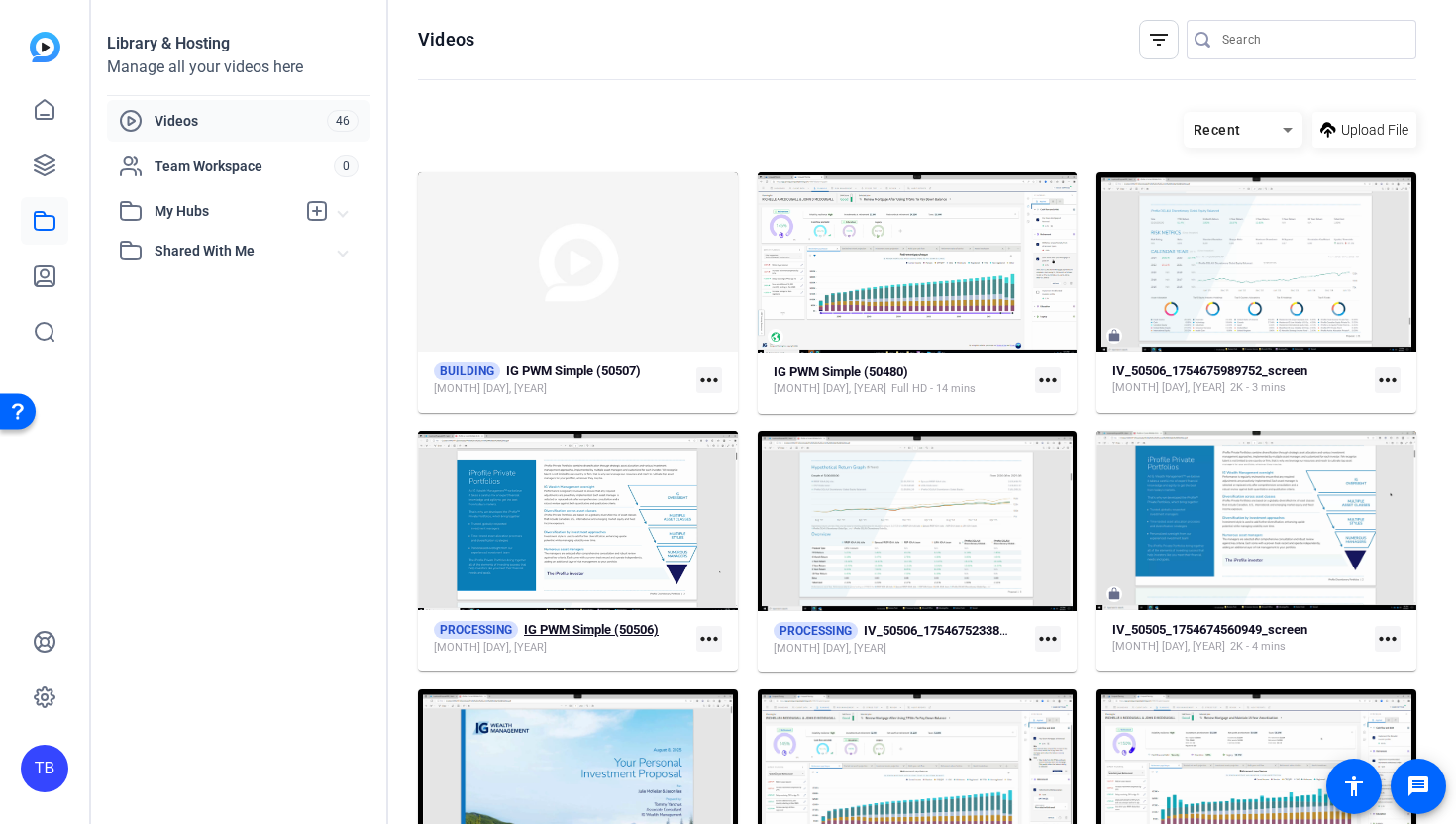 click on "IG PWM Simple (50506)" 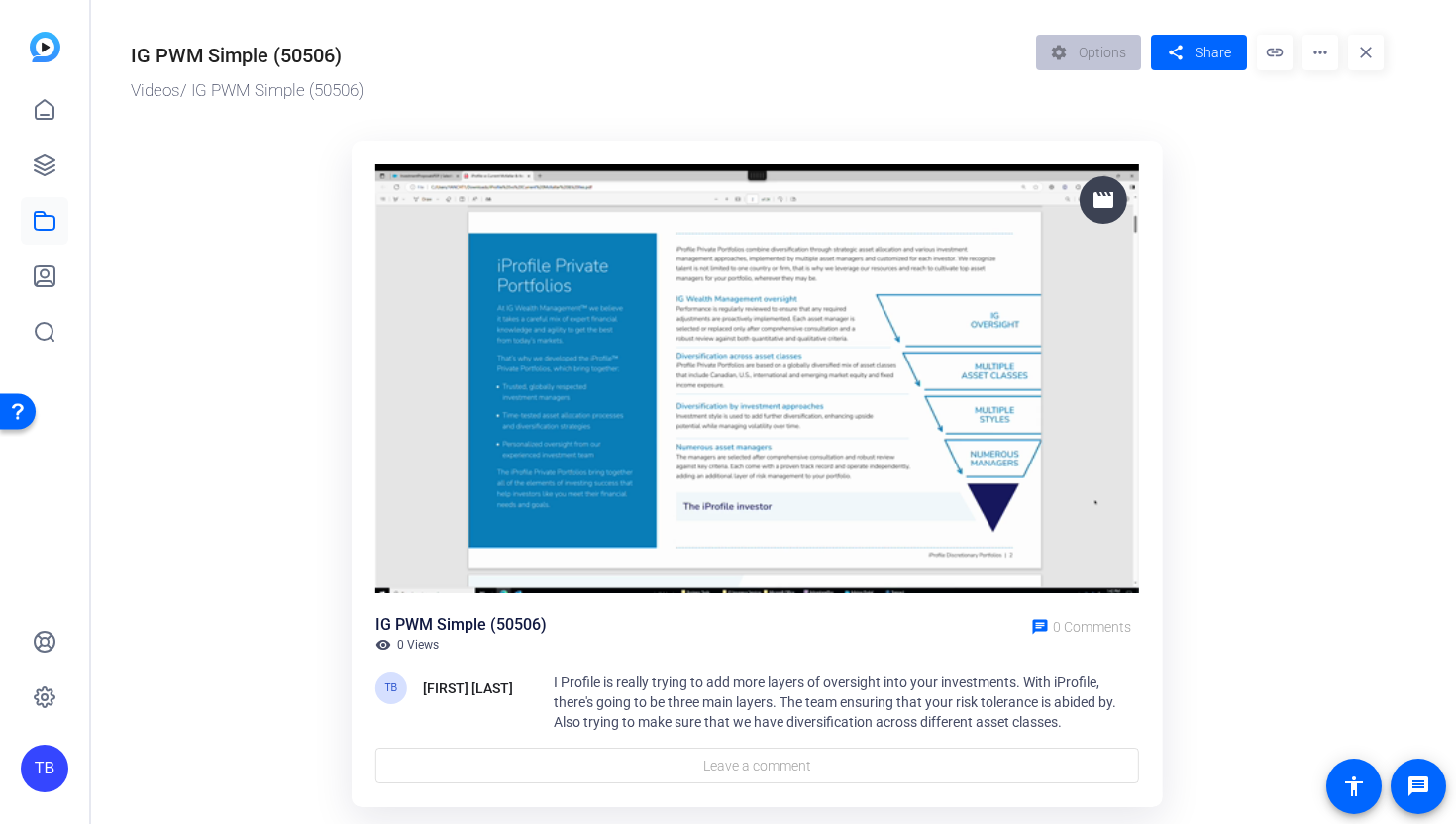 scroll, scrollTop: 52, scrollLeft: 0, axis: vertical 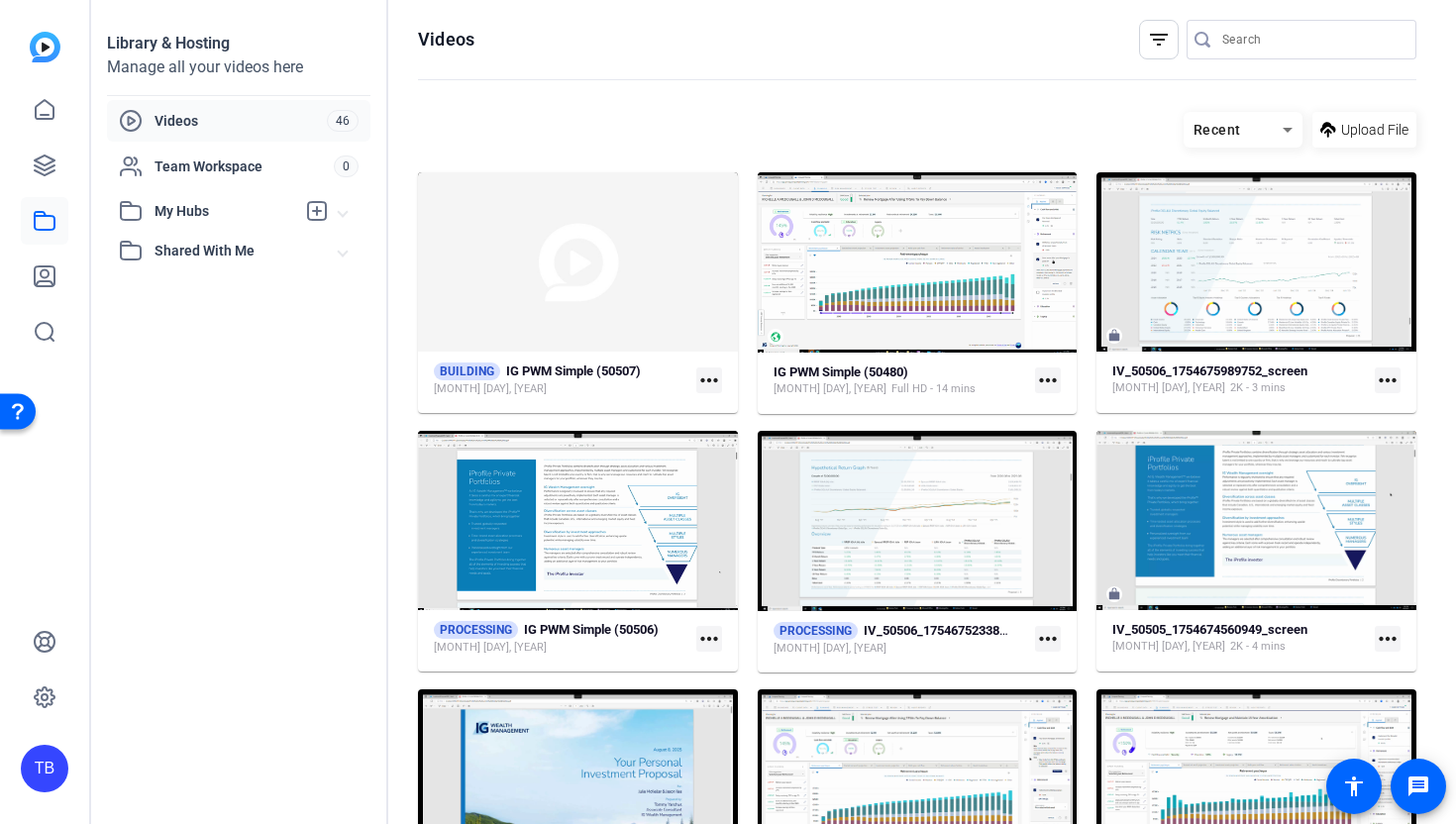 click on "more_horiz" 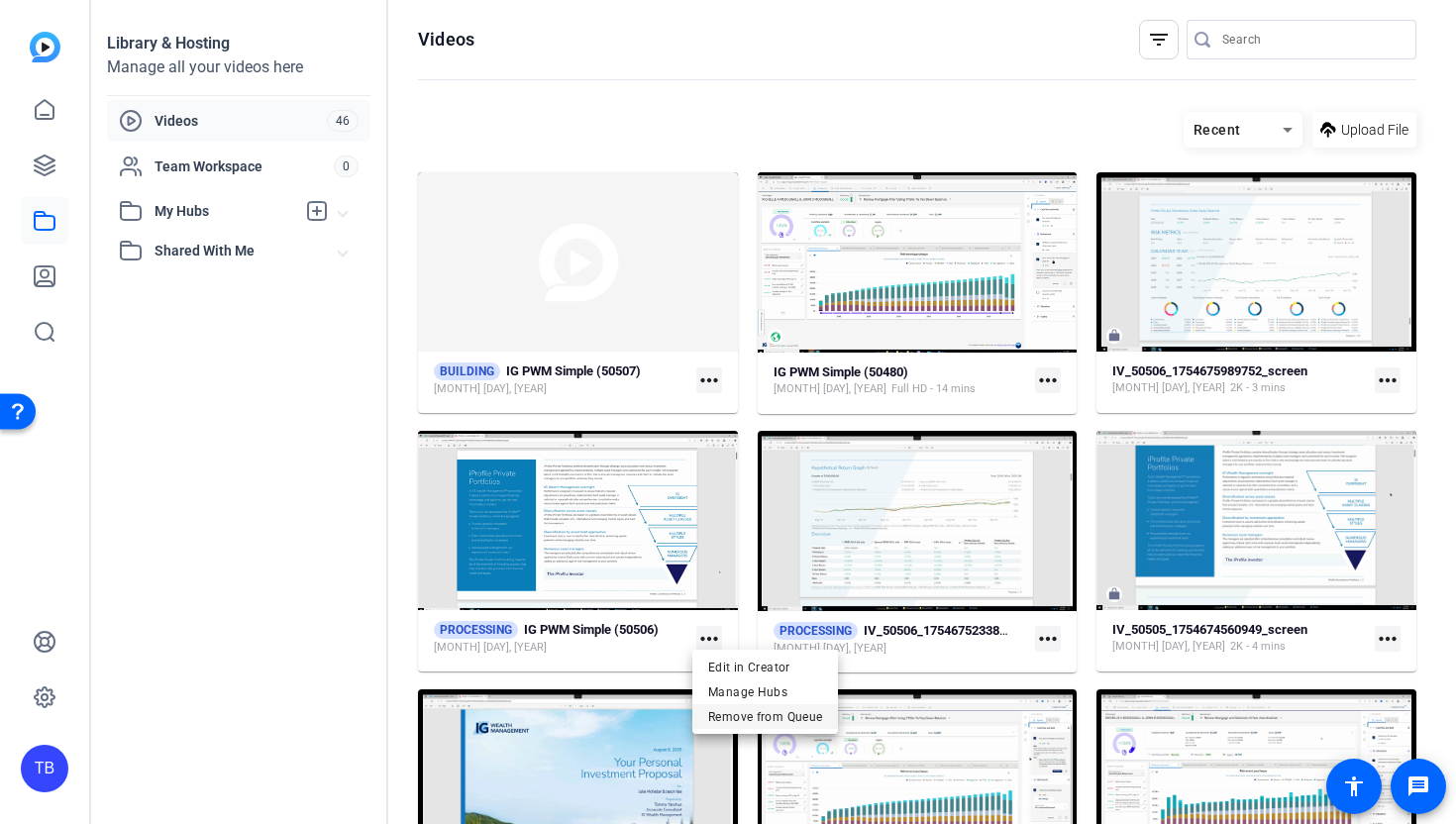 click on "Remove from Queue" at bounding box center (765, 716) 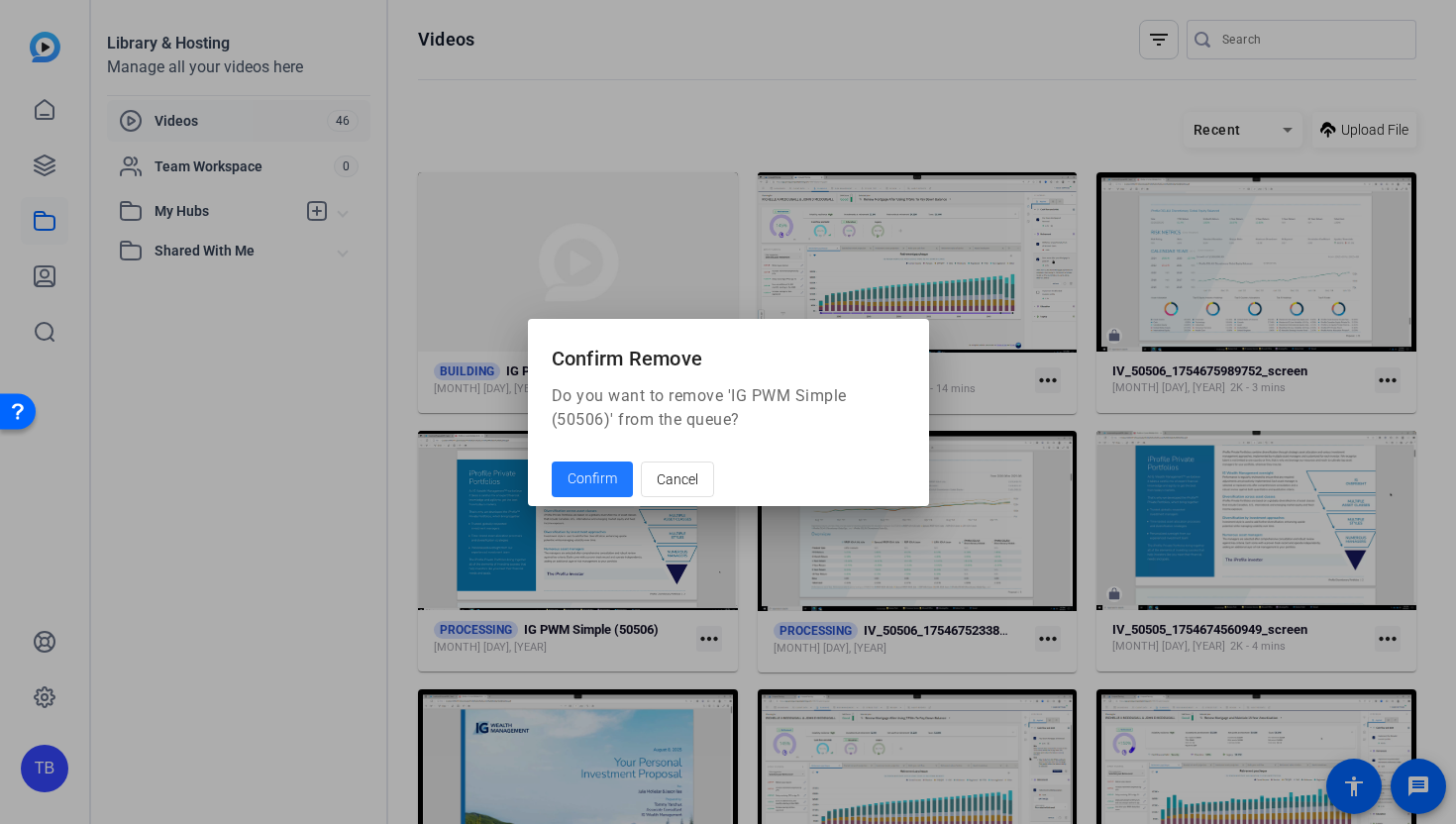 click on "Confirm" 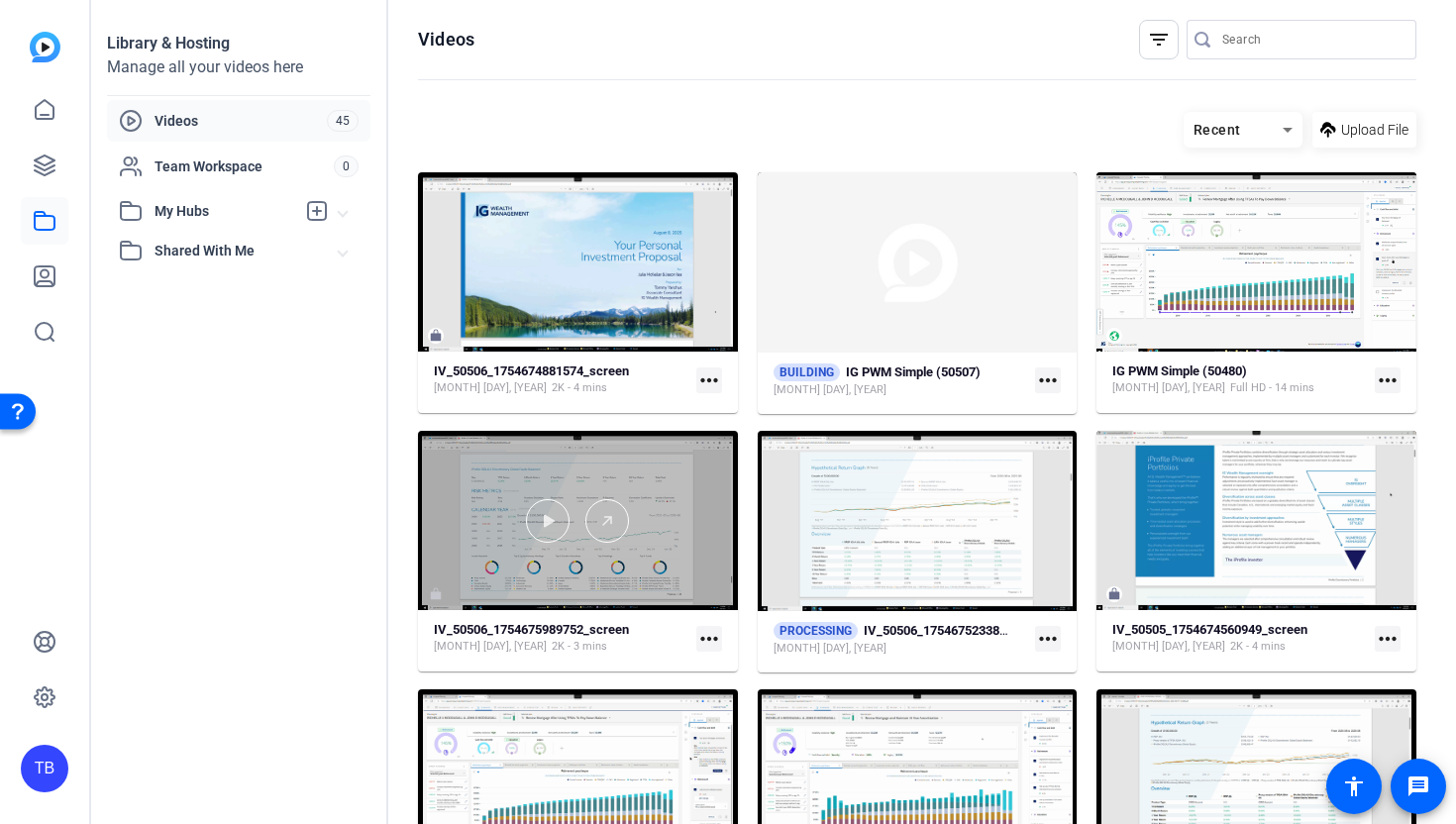 scroll, scrollTop: 152, scrollLeft: 0, axis: vertical 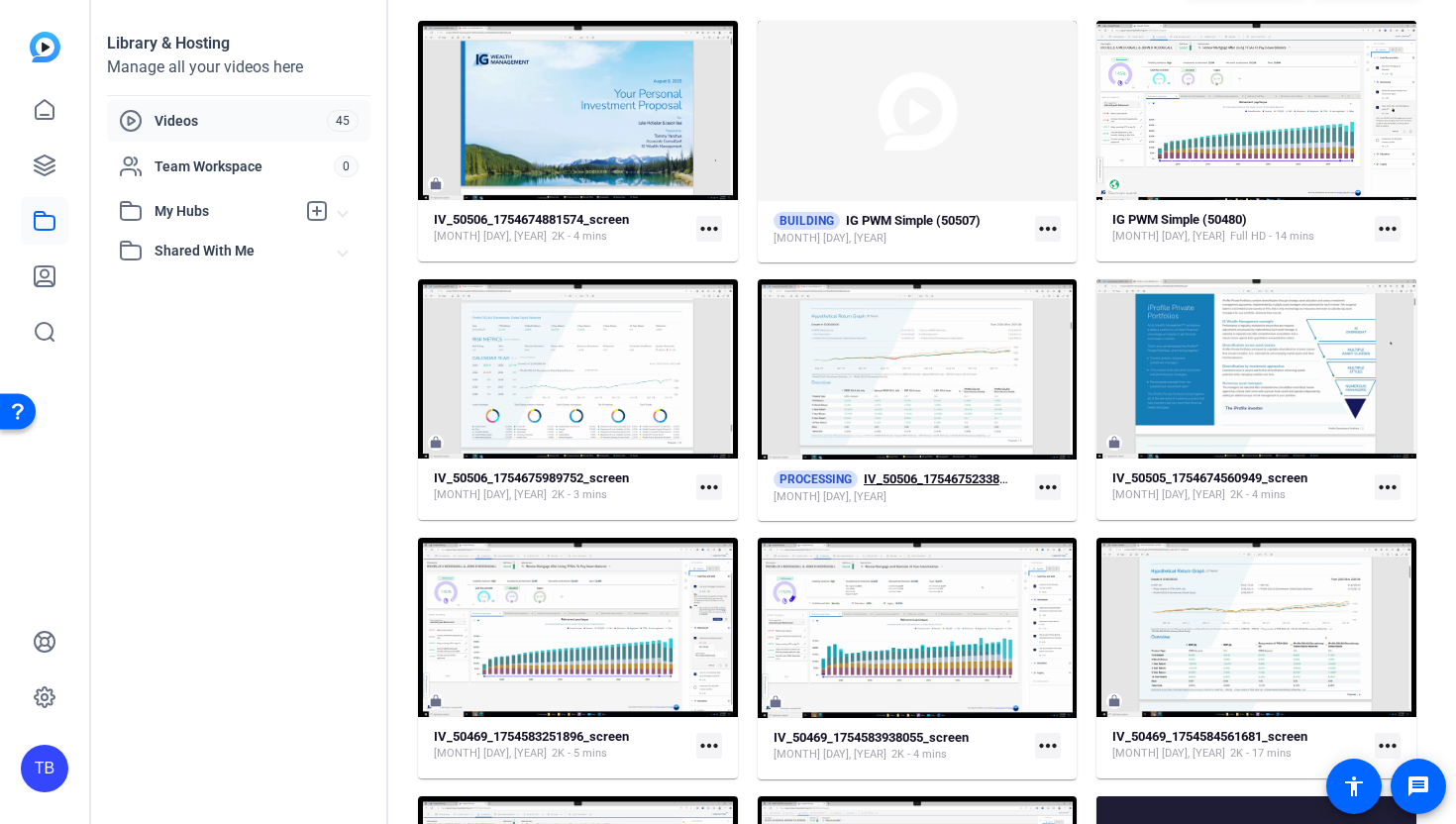 click on "Aug 8, 2025" 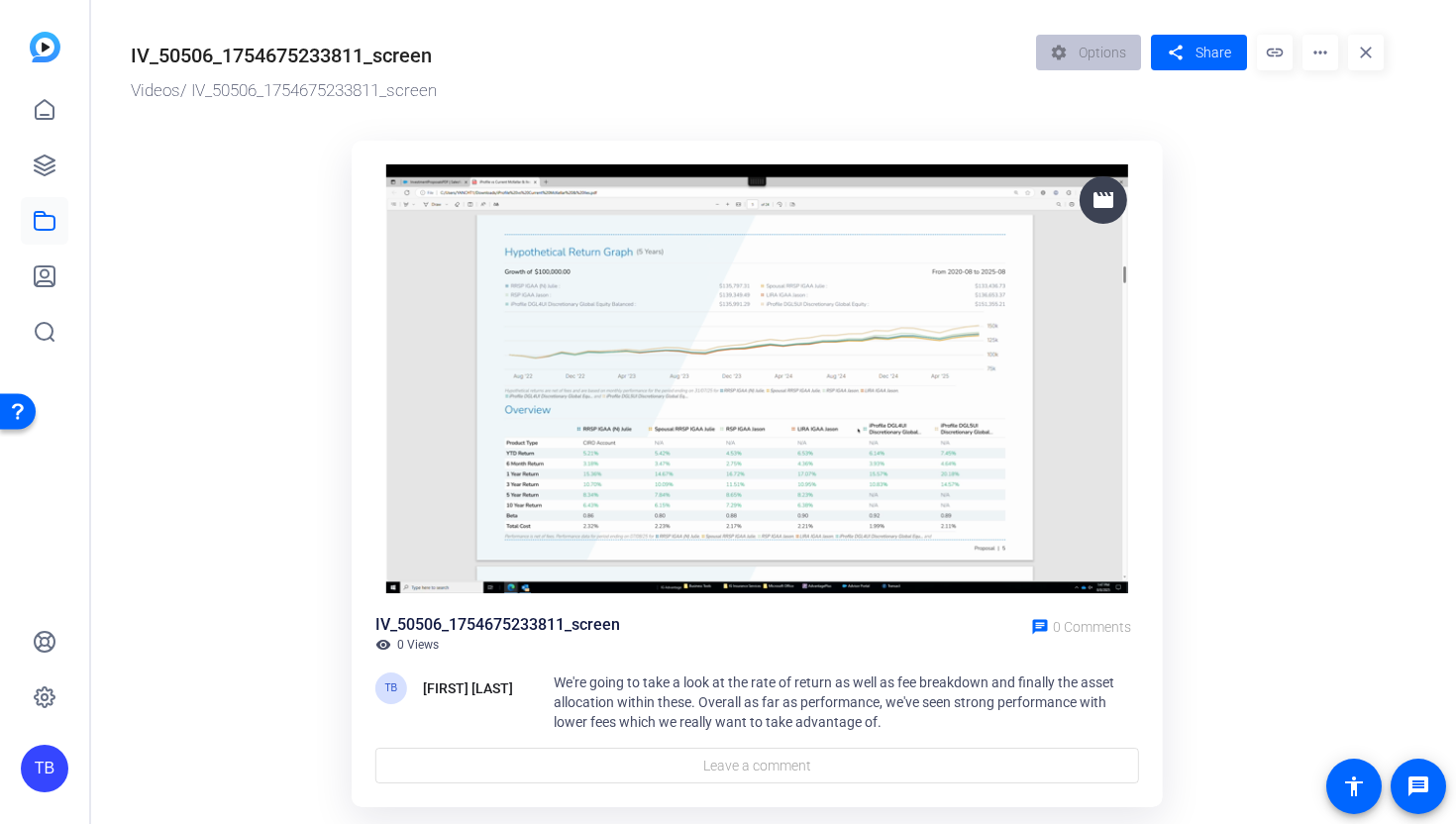 scroll, scrollTop: 52, scrollLeft: 0, axis: vertical 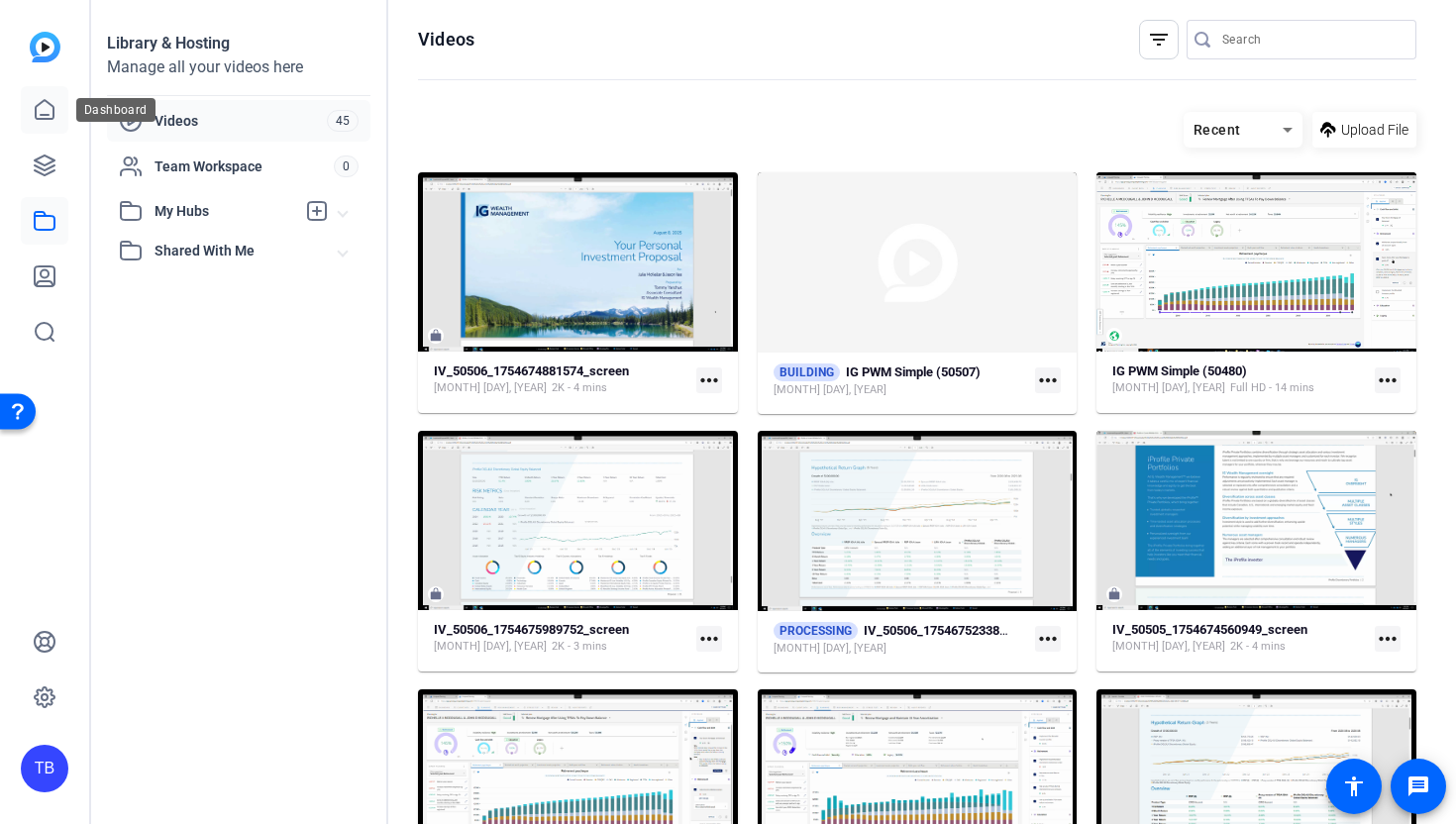 click 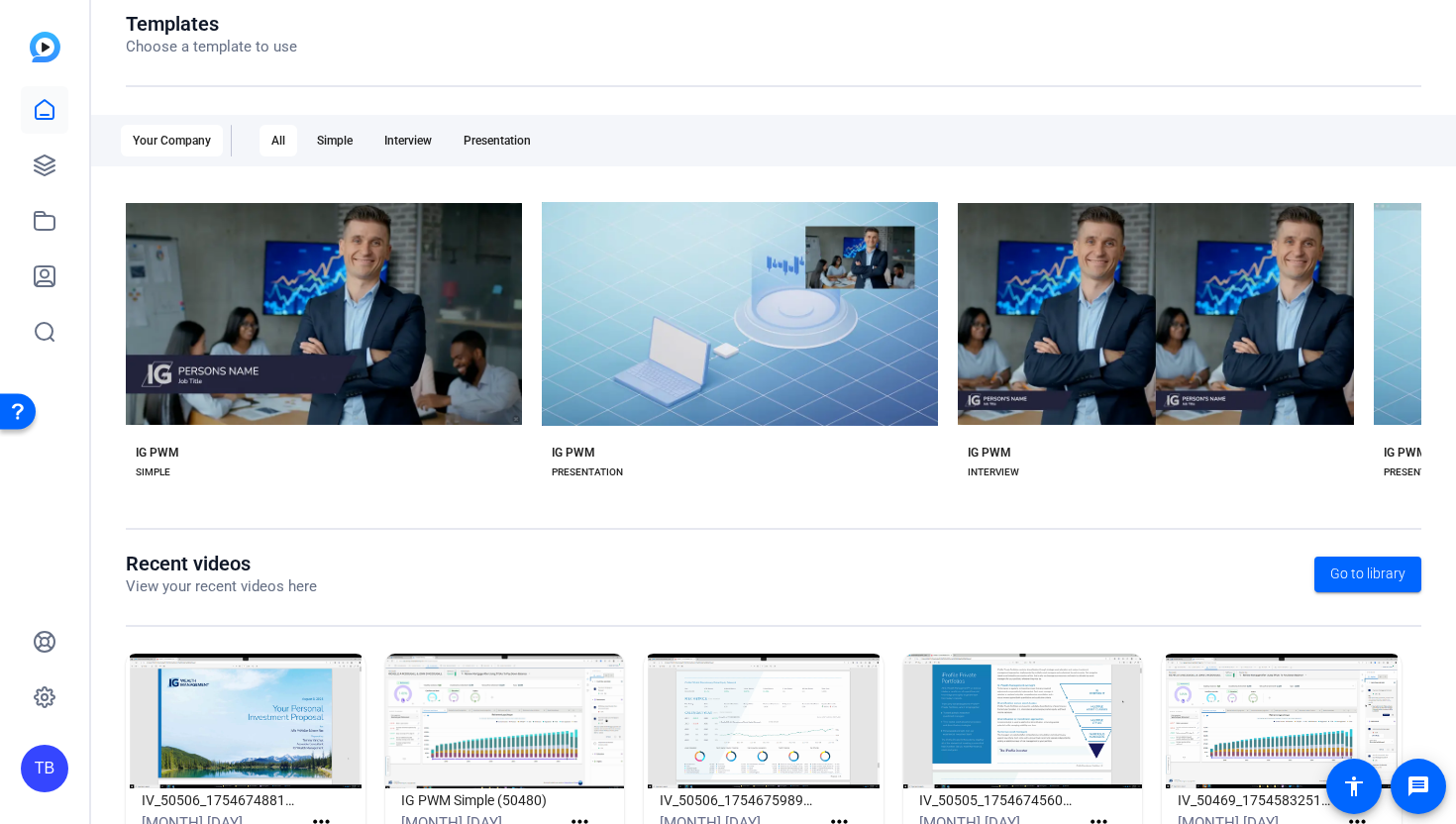 scroll, scrollTop: 296, scrollLeft: 0, axis: vertical 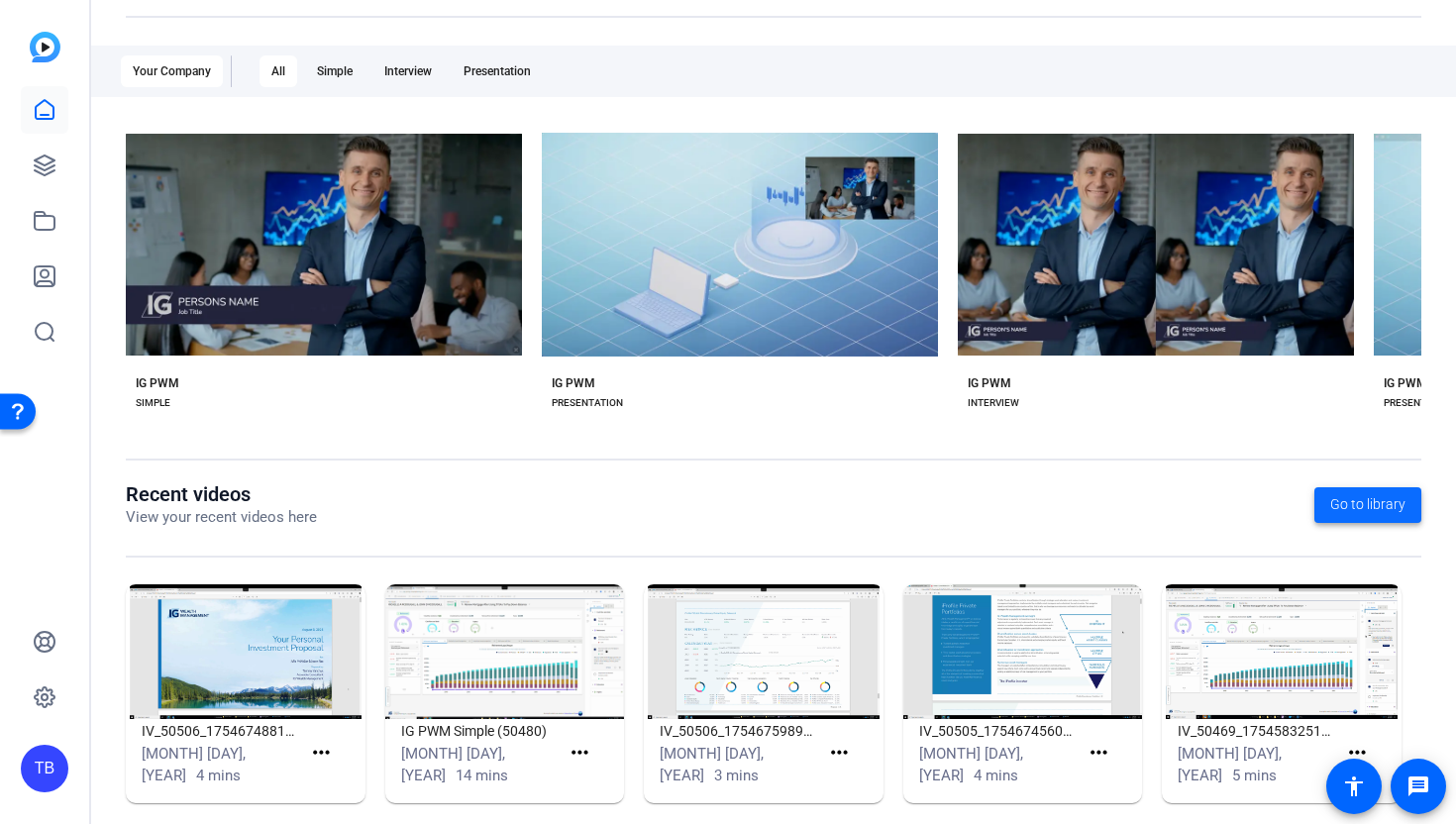 click on "Go to library" 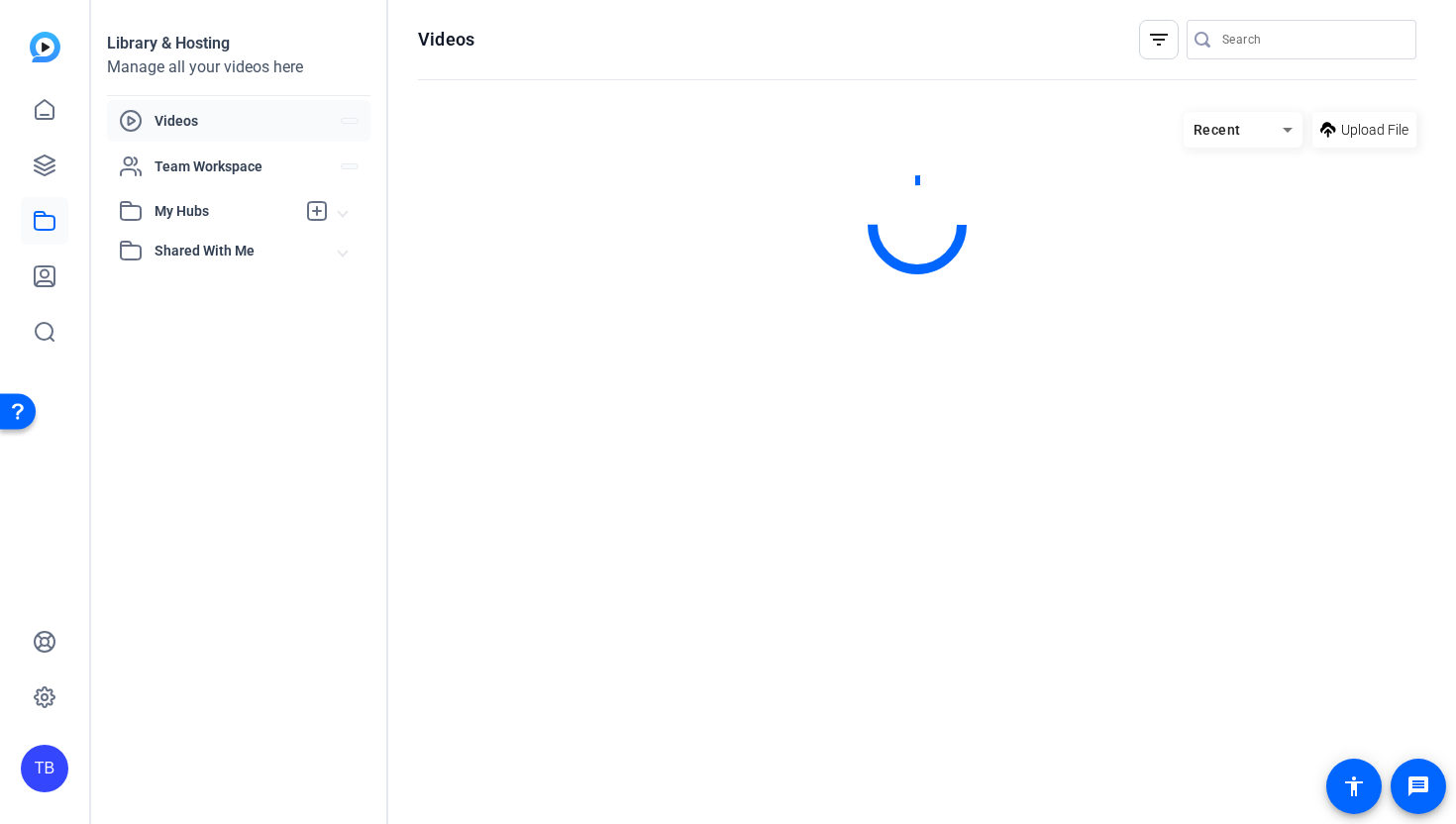 scroll, scrollTop: 0, scrollLeft: 0, axis: both 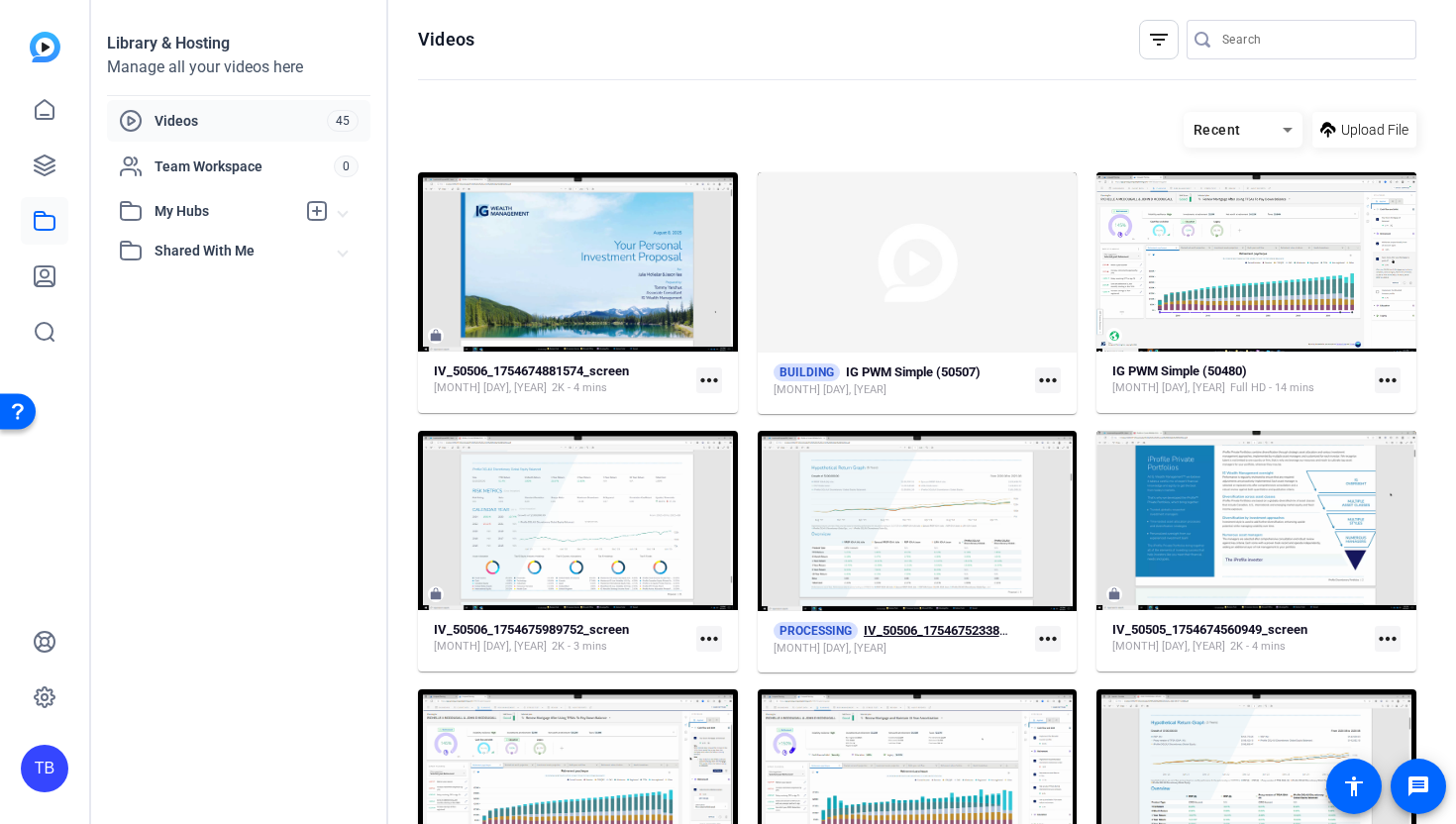 click on "IV_50506_1754675233811_screen" 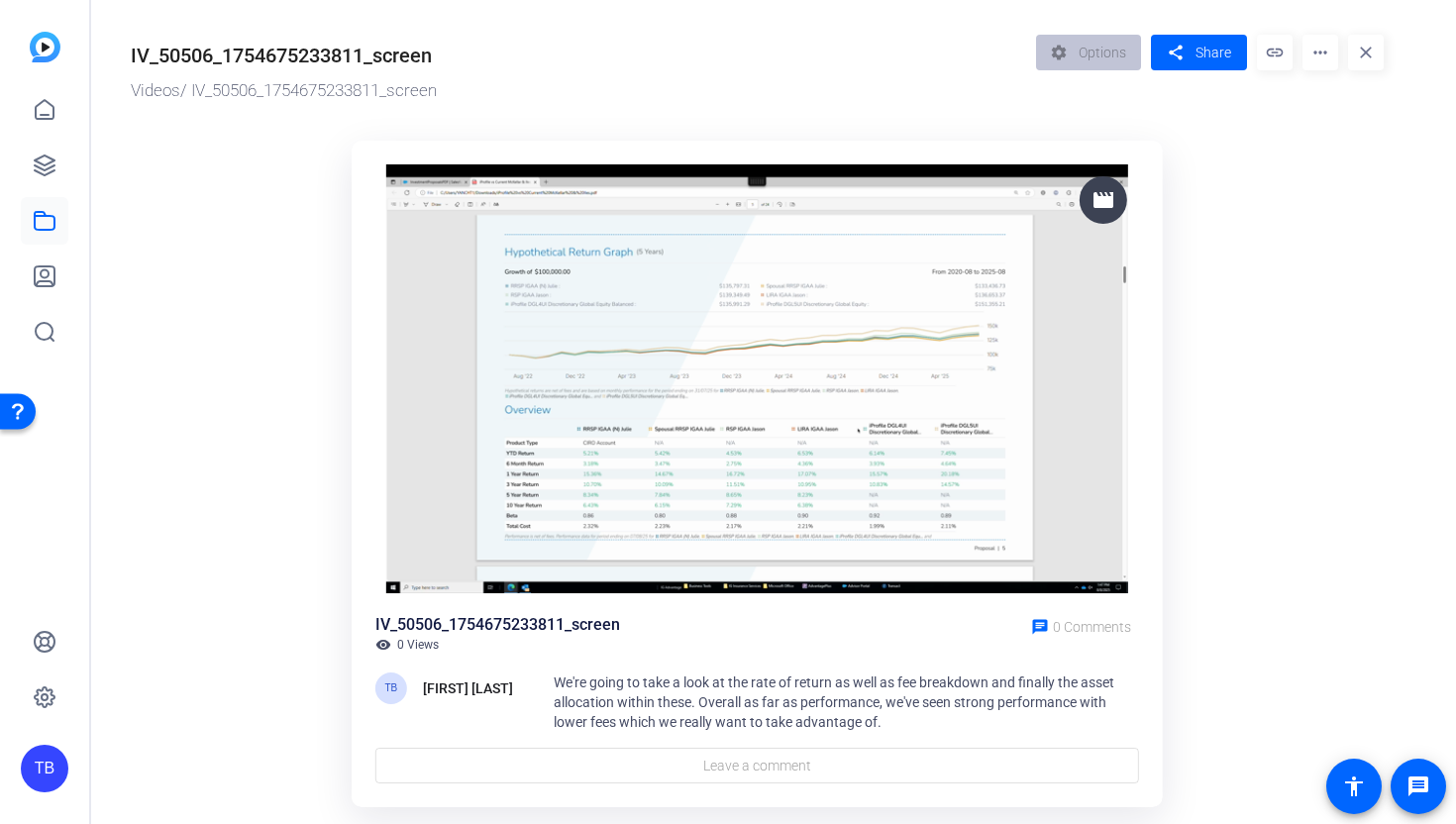scroll, scrollTop: 52, scrollLeft: 0, axis: vertical 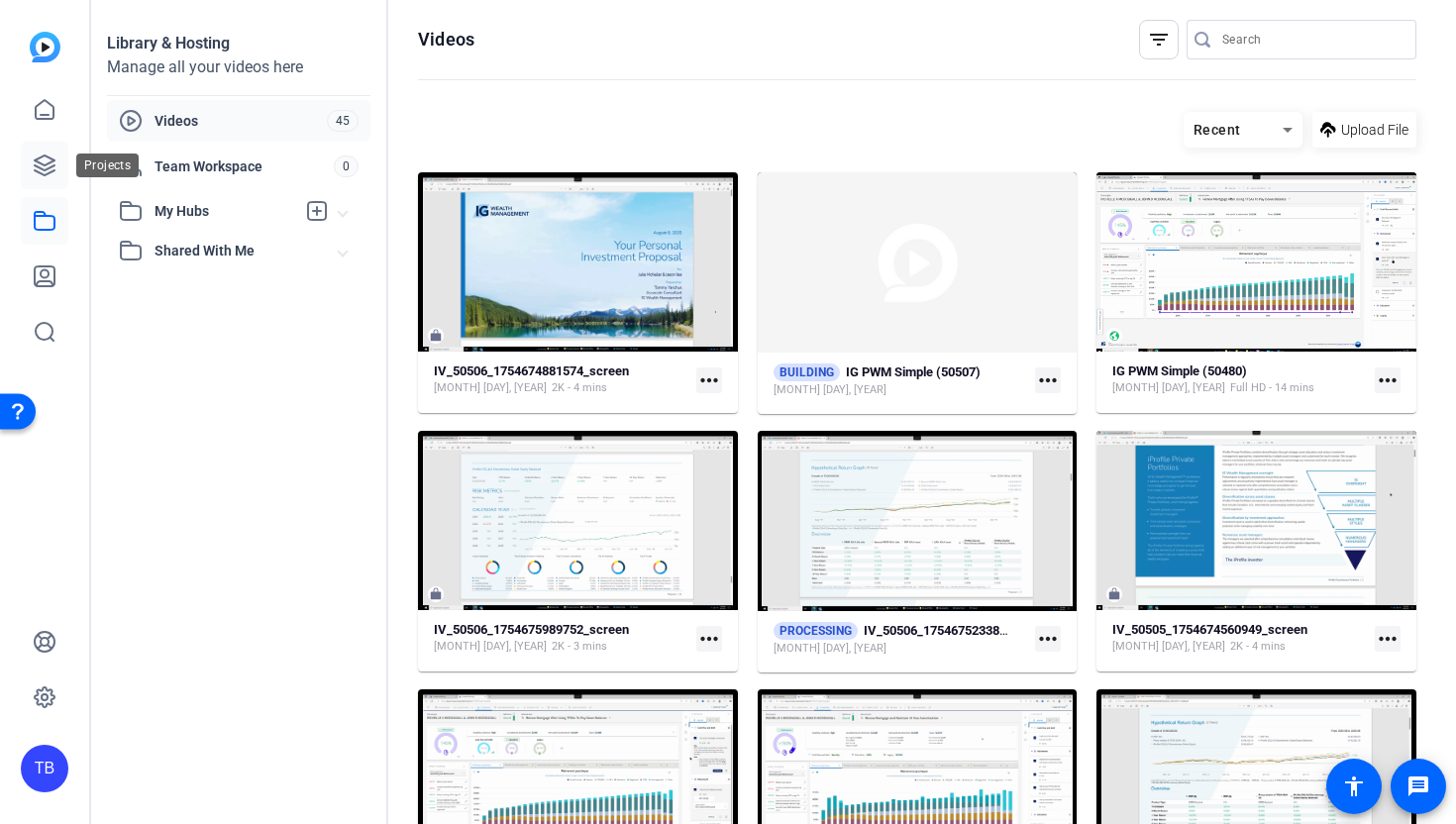click 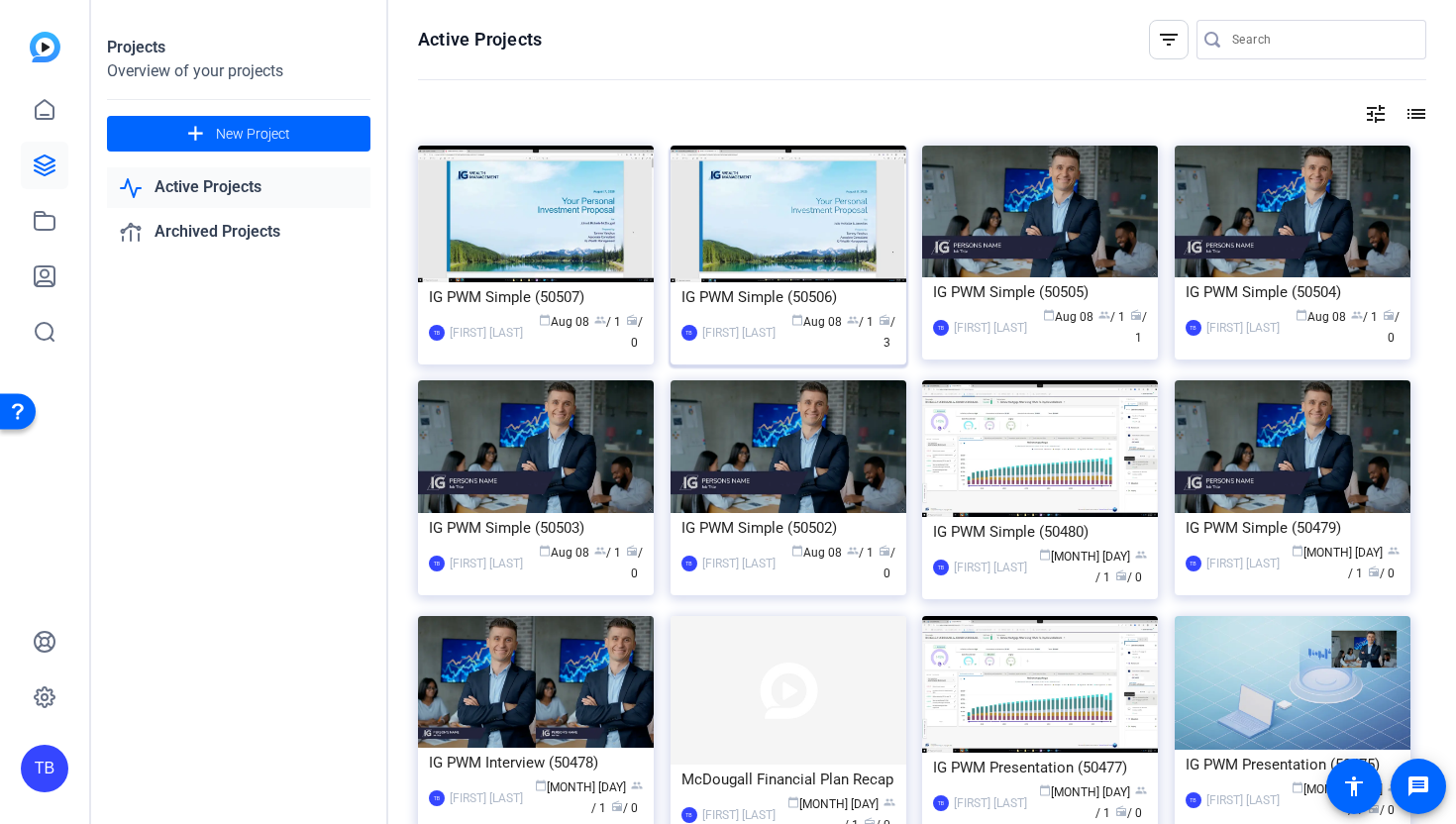 click on "IG PWM Simple (50506)" 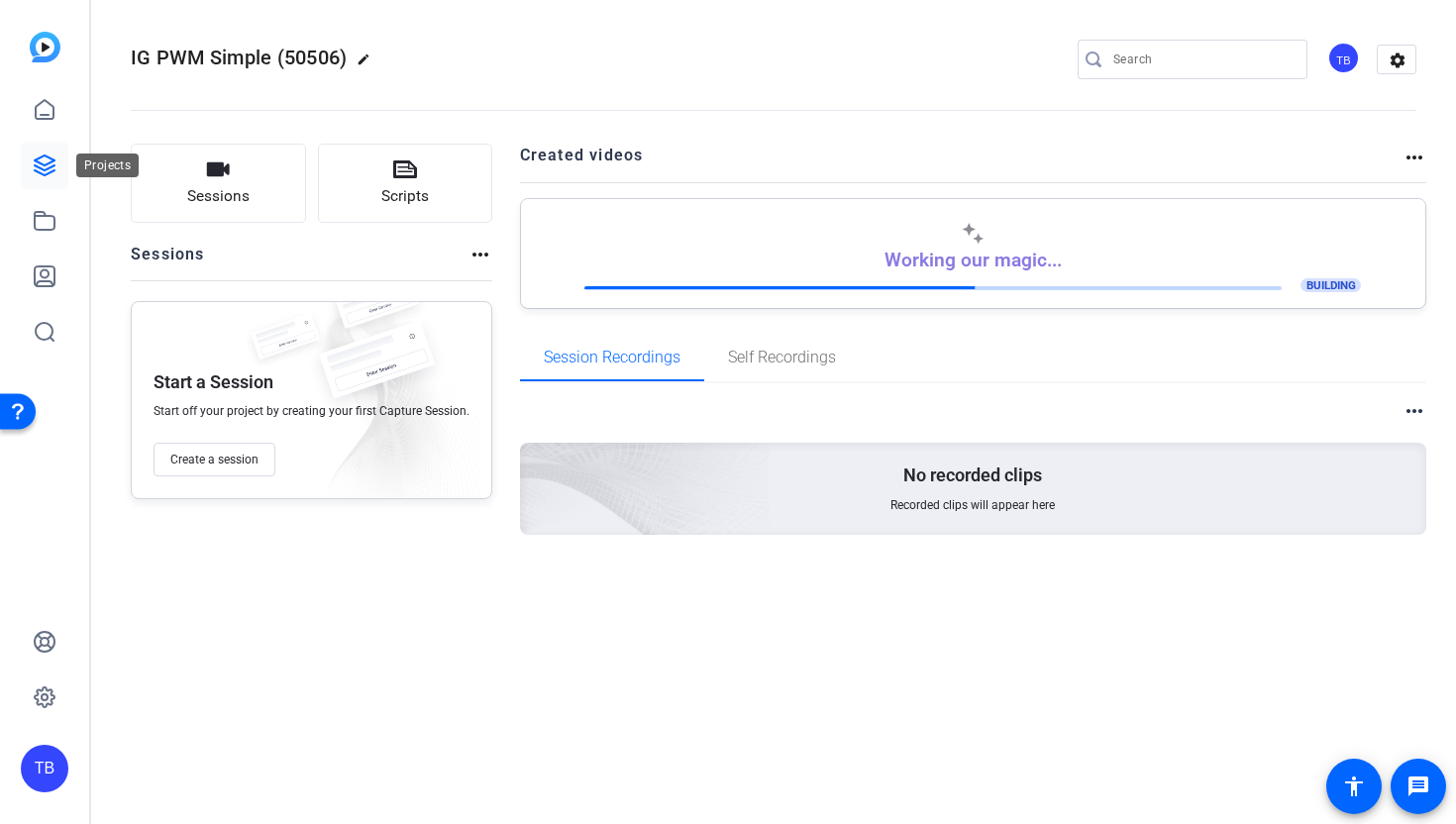 click 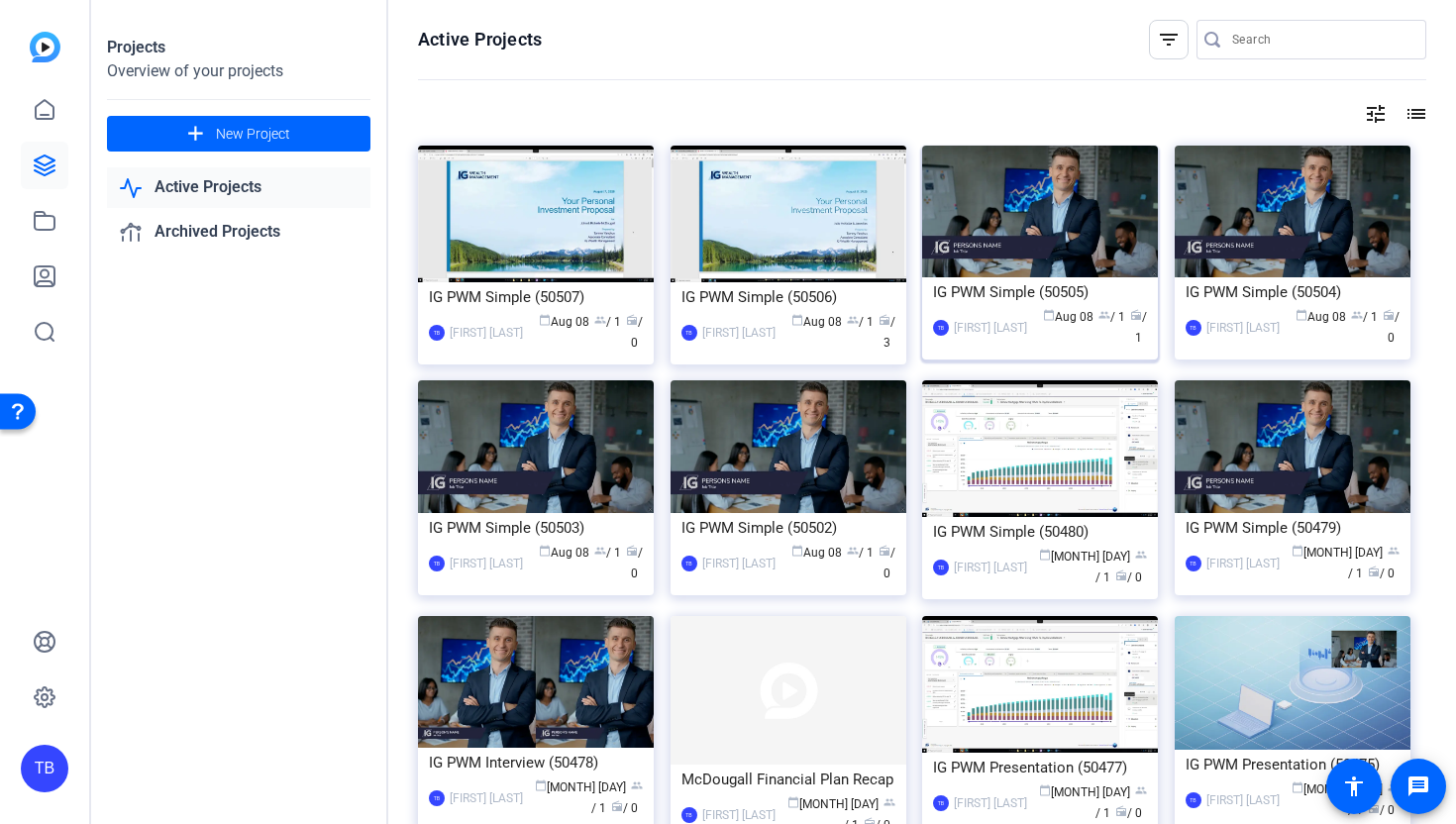 click on "IG PWM Simple (50505)" 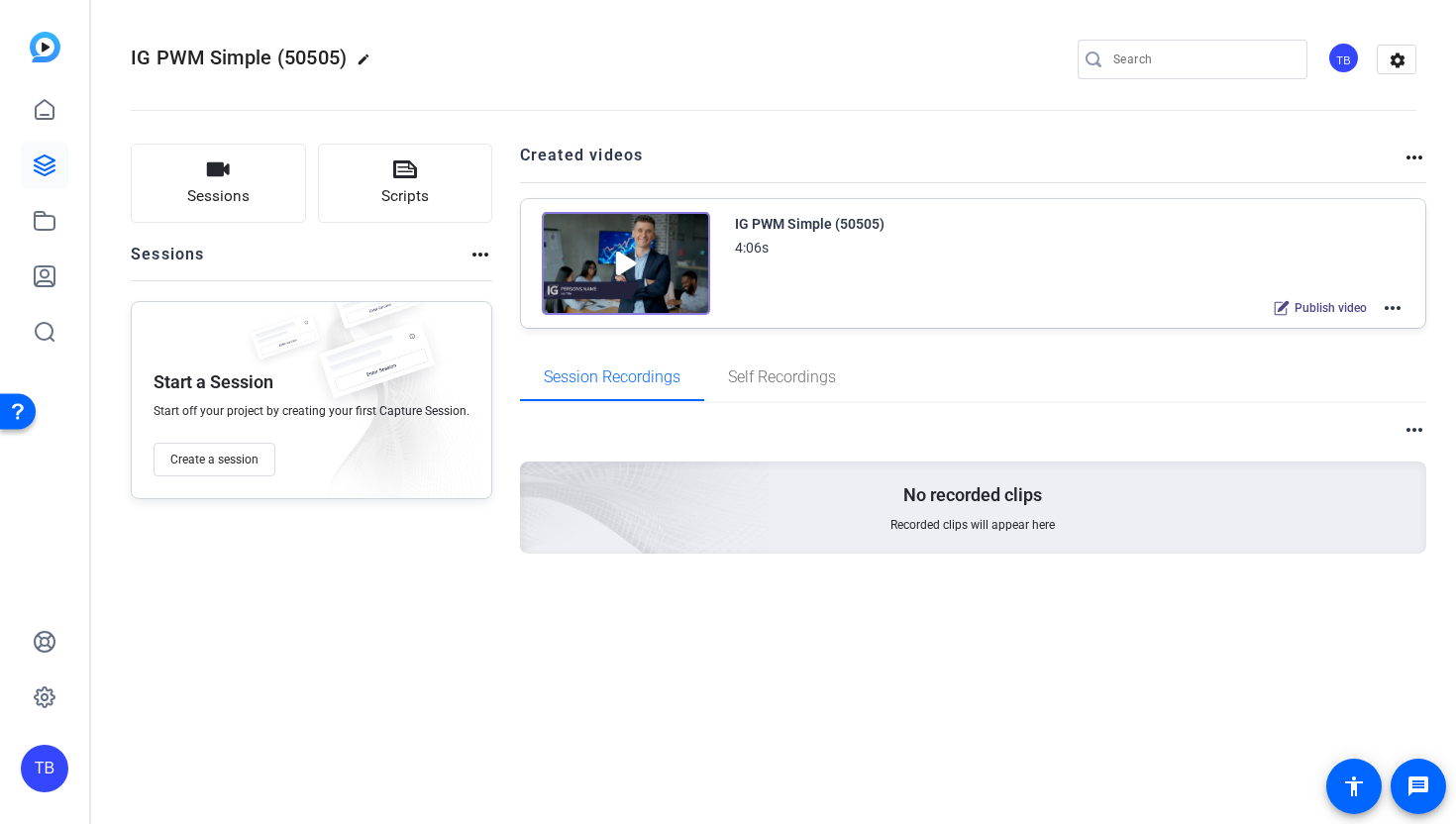 click 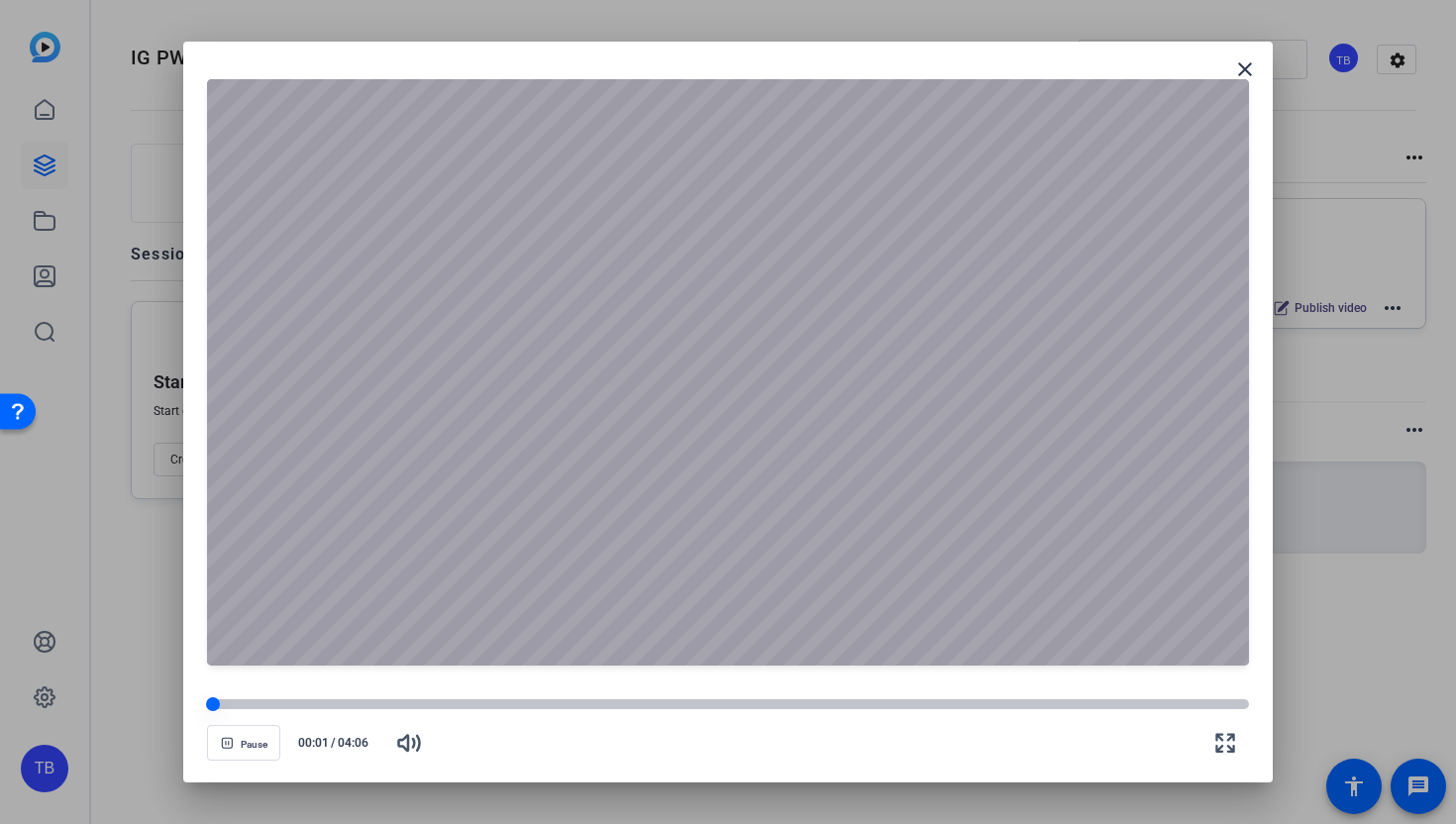 click at bounding box center [728, 704] 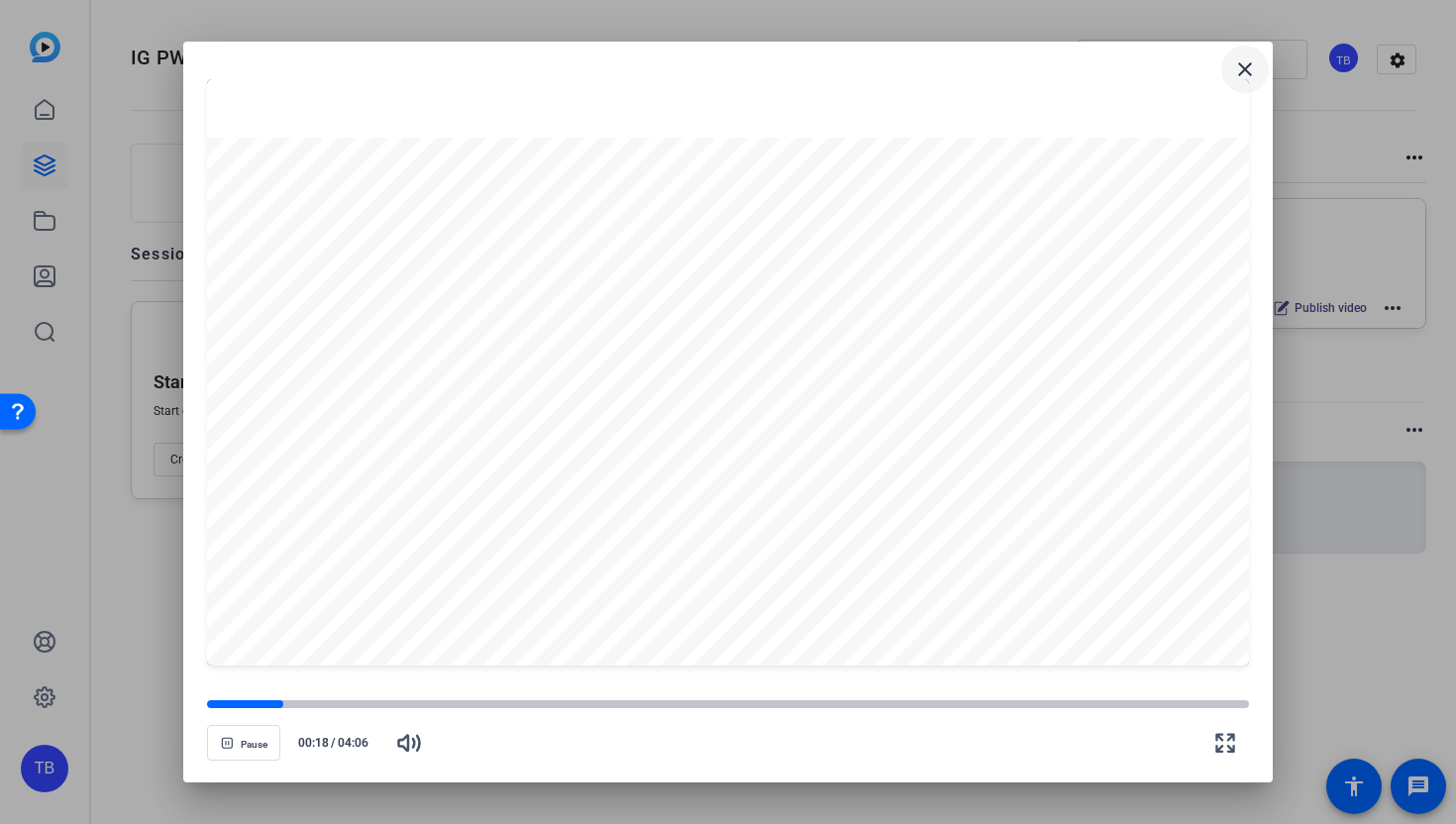 click on "close" at bounding box center (1245, 69) 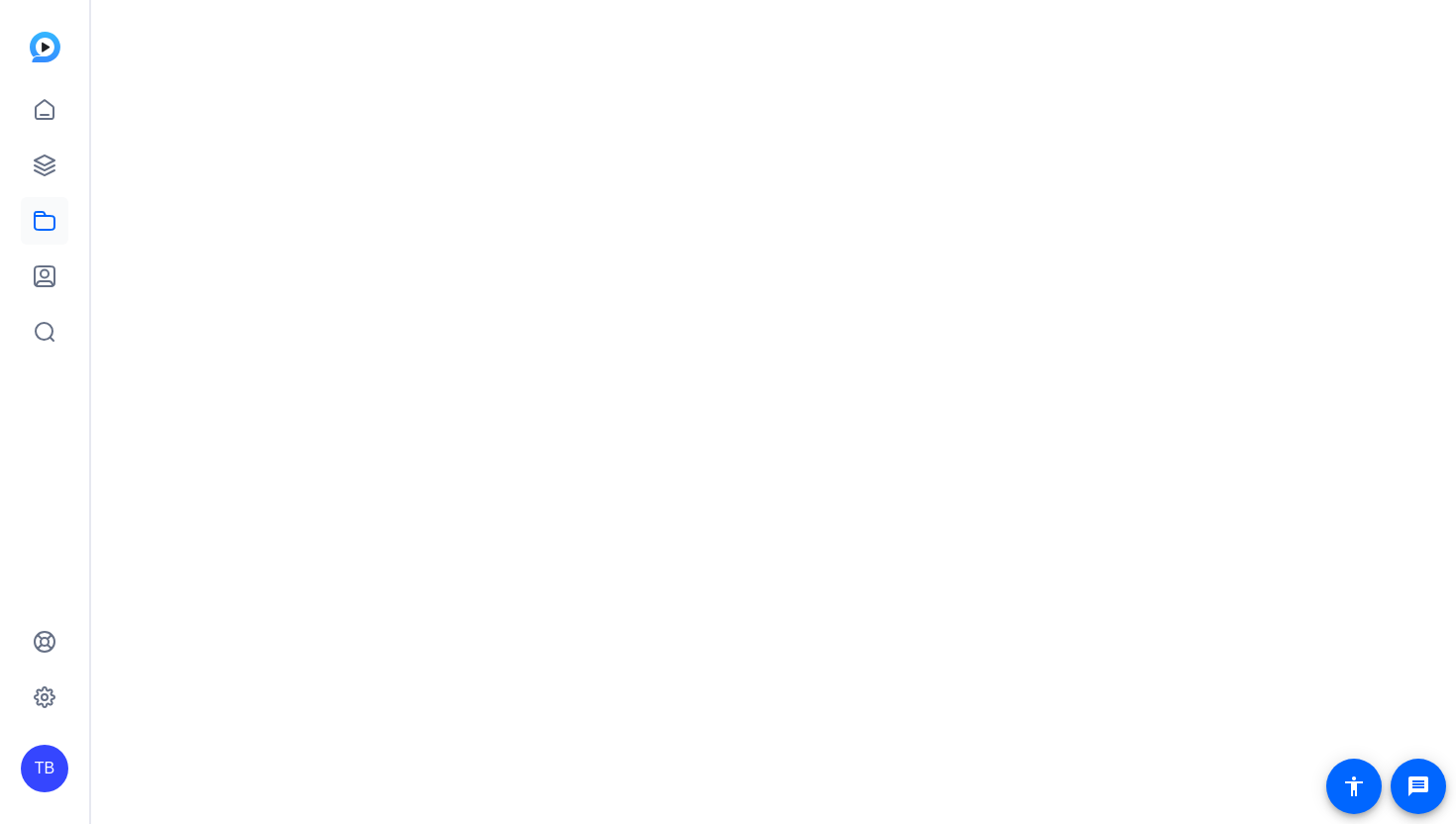 scroll, scrollTop: 0, scrollLeft: 0, axis: both 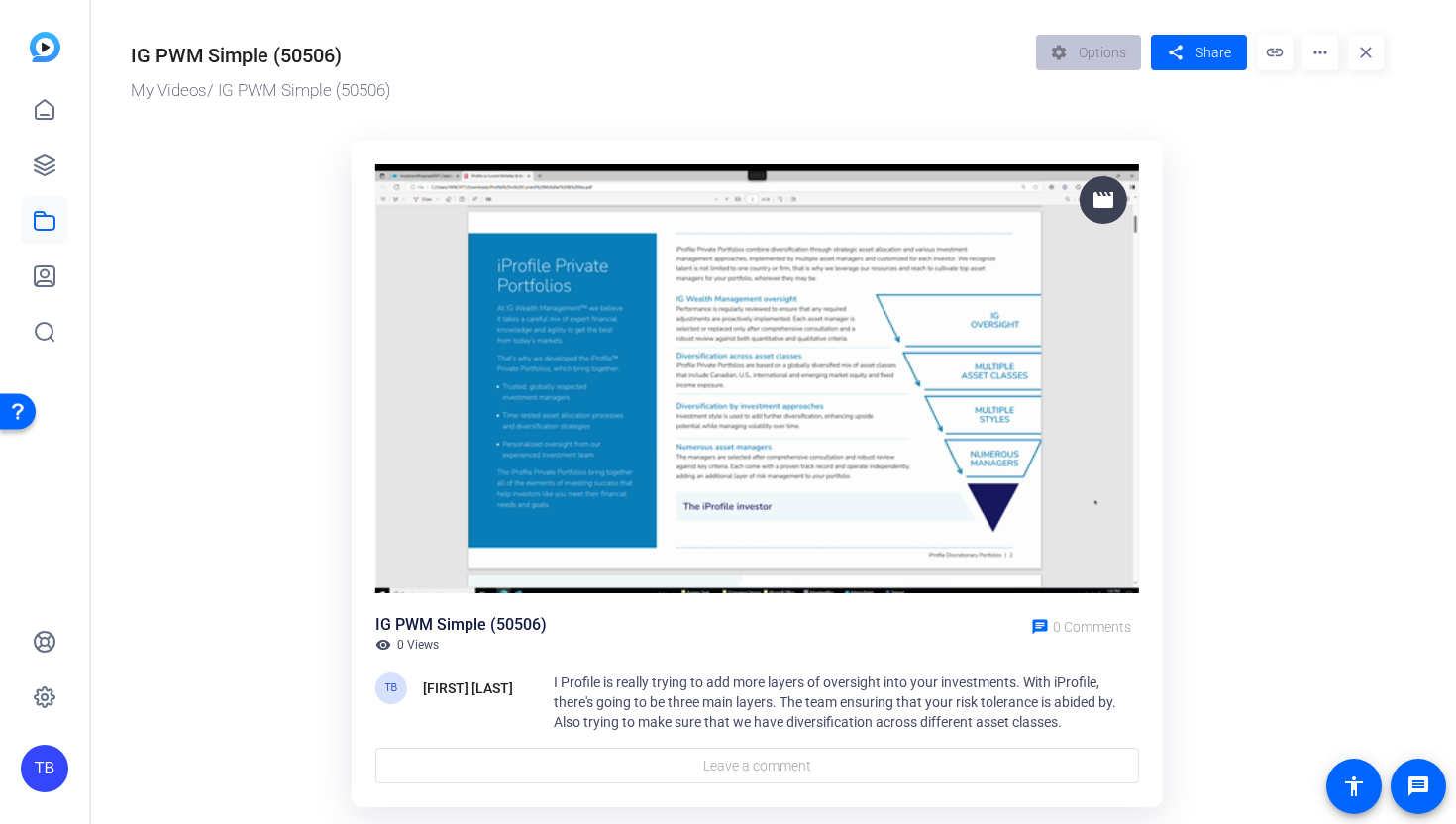 click 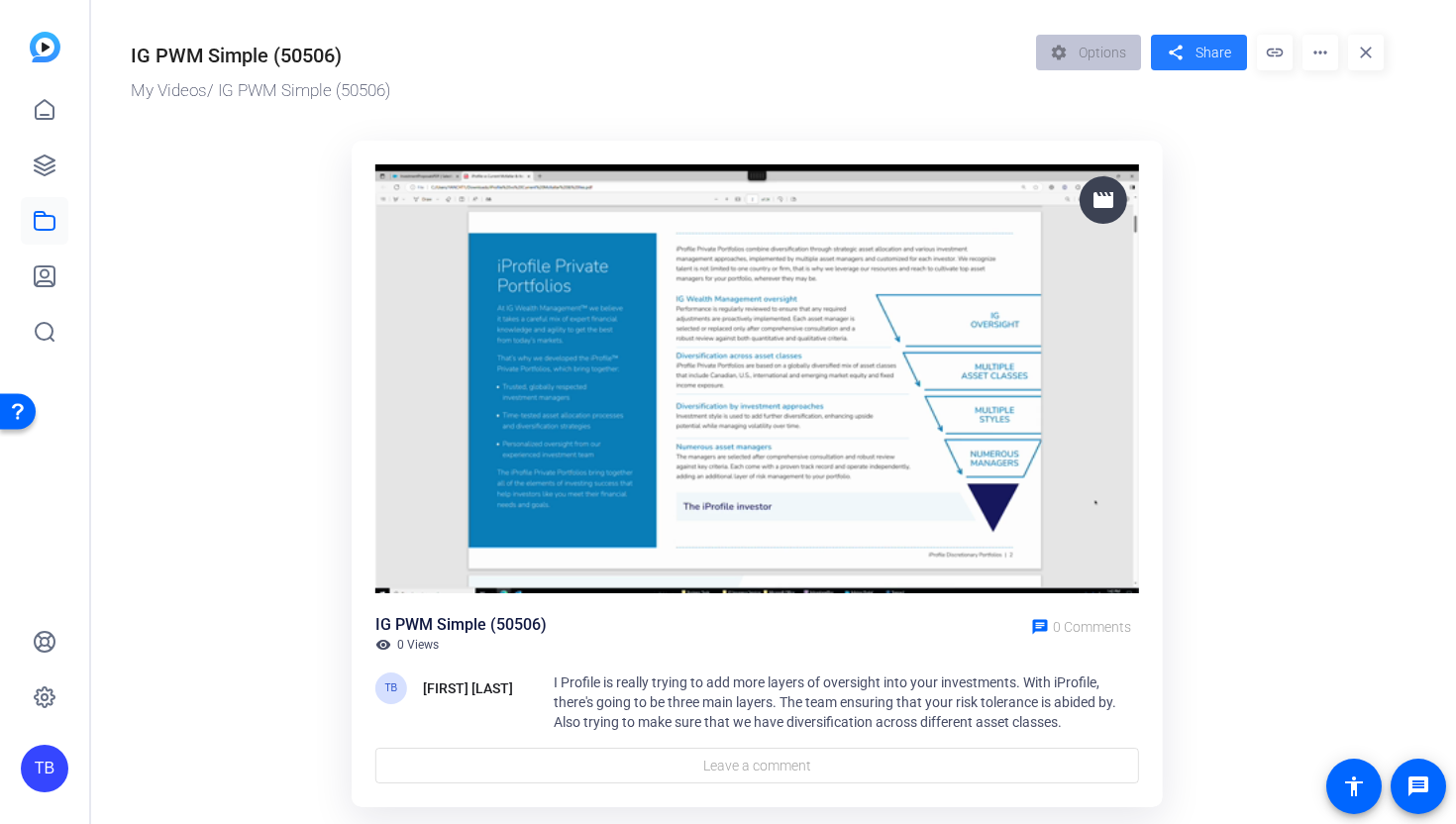click on "Share" 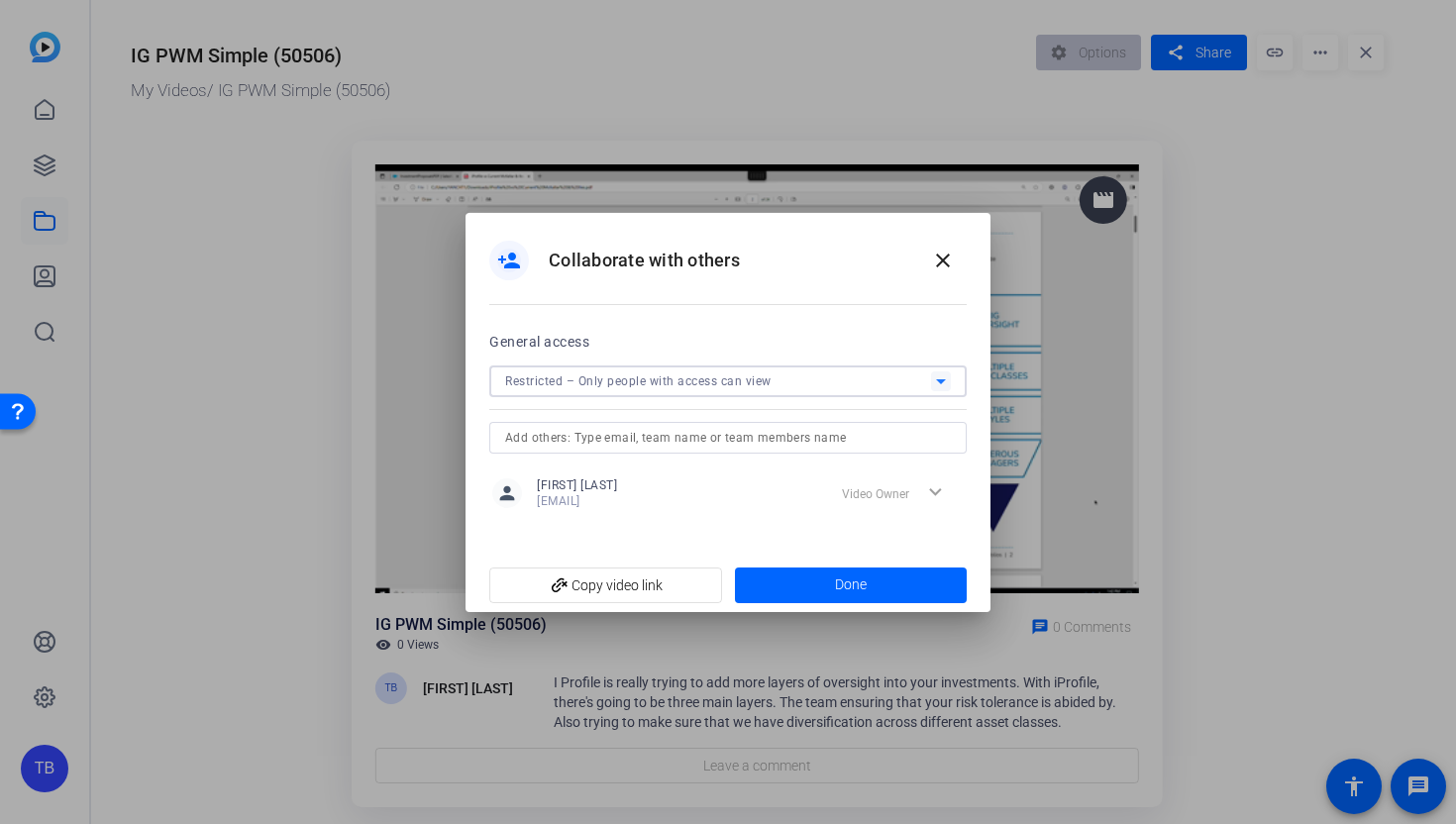 click on "Restricted – Only people with access can view" at bounding box center (638, 381) 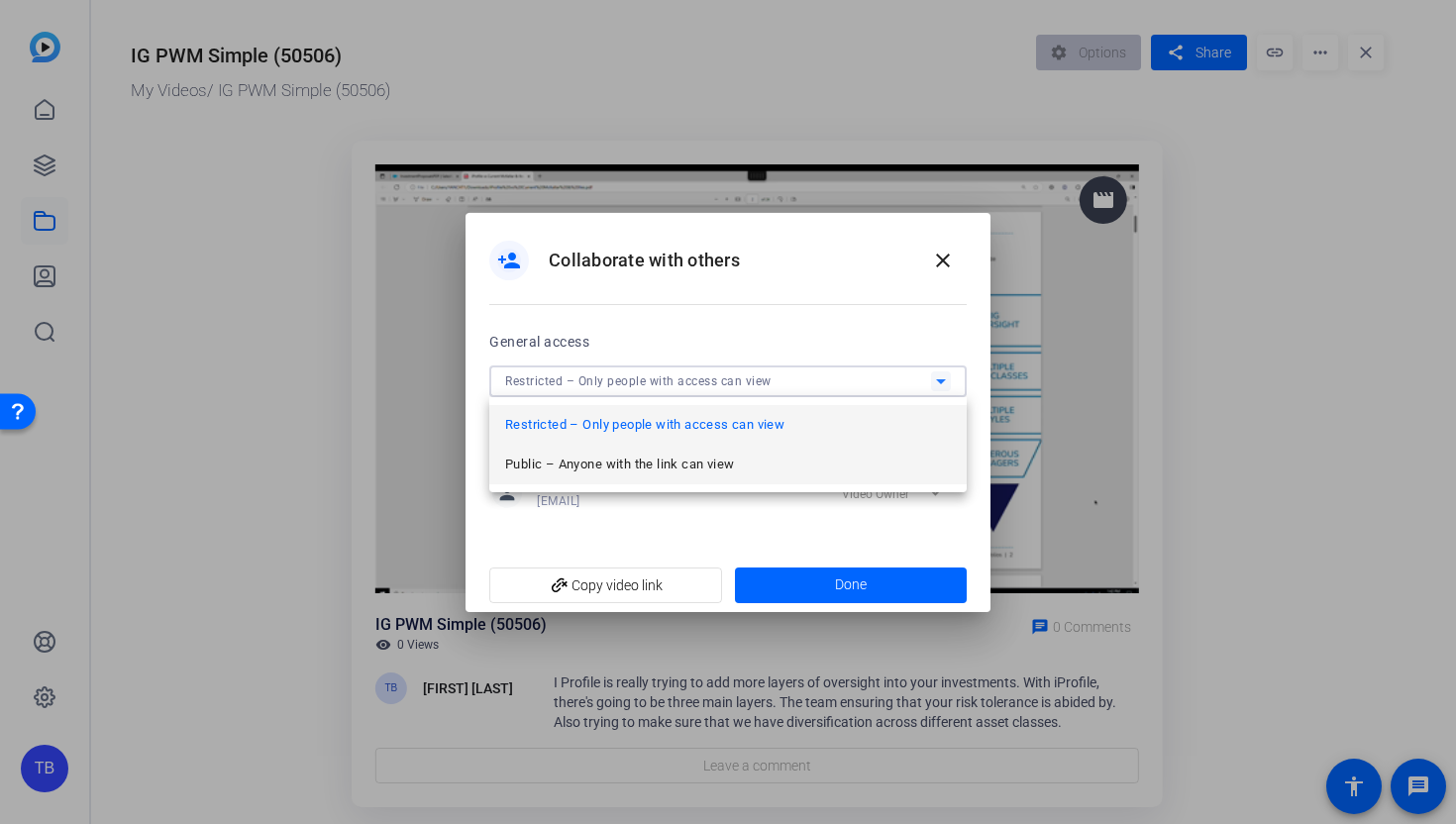 click on "Public – Anyone with the link can view" at bounding box center (619, 464) 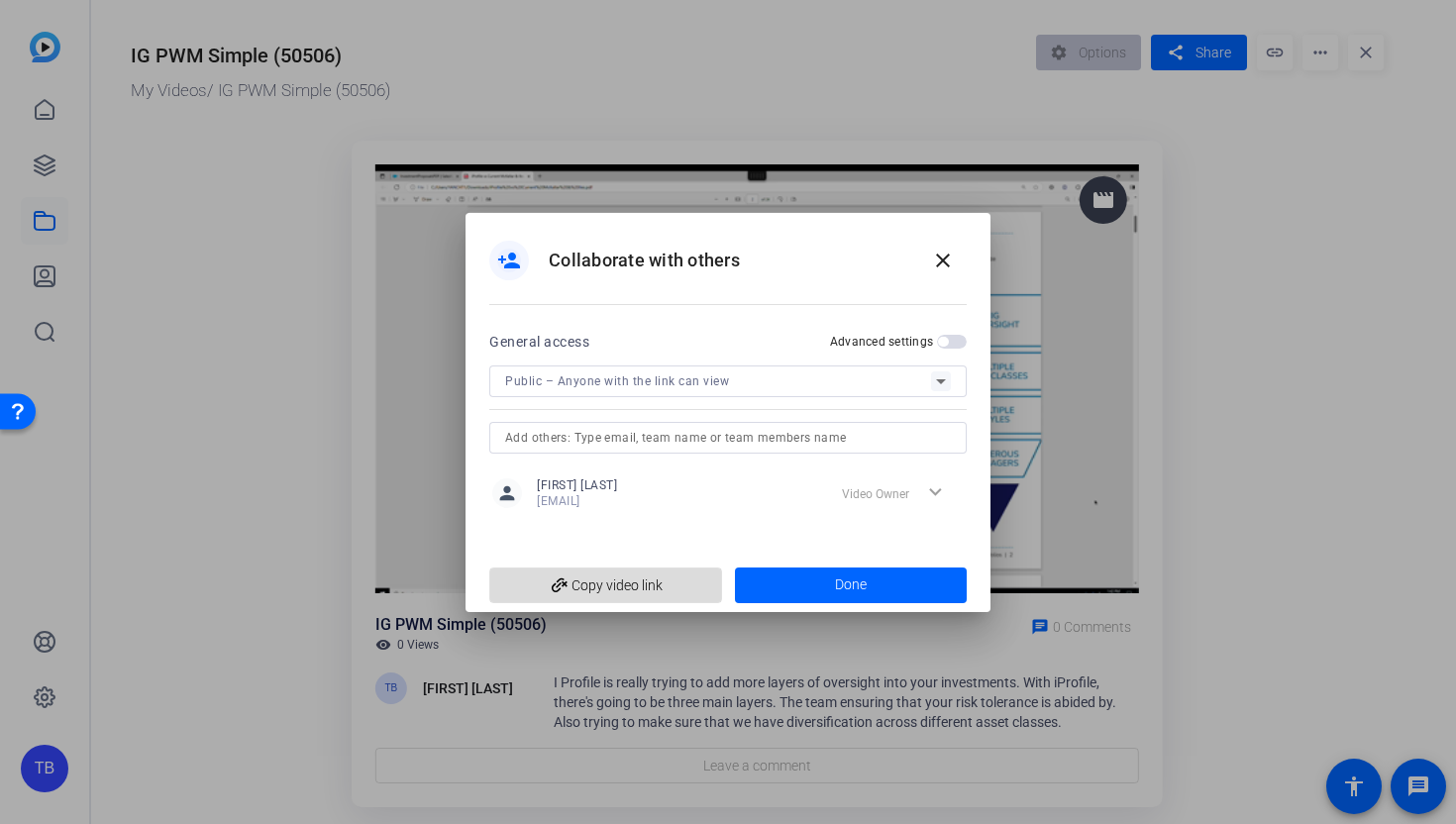 click on "add_link  Copy video link" 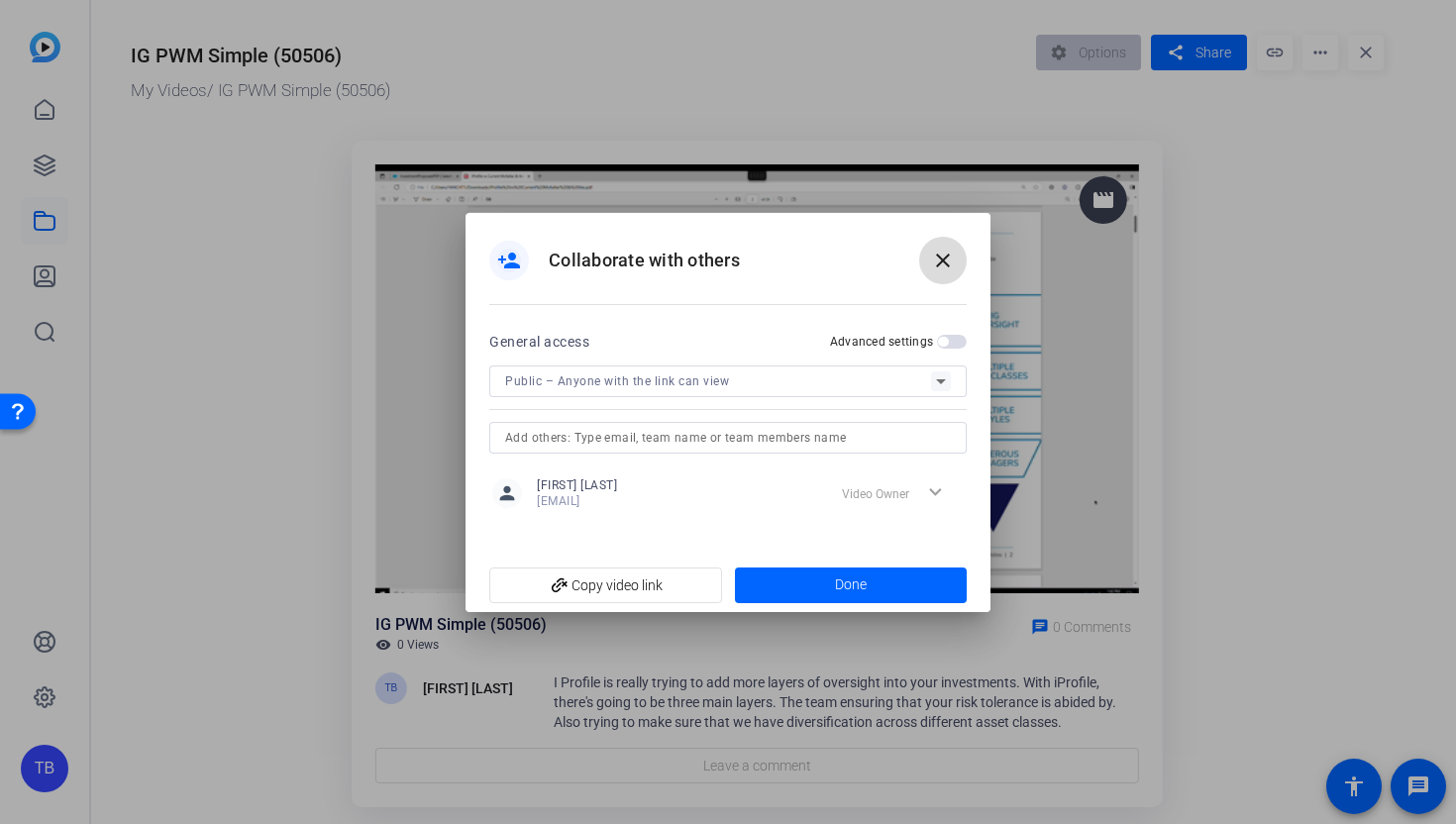 click on "close" at bounding box center (943, 260) 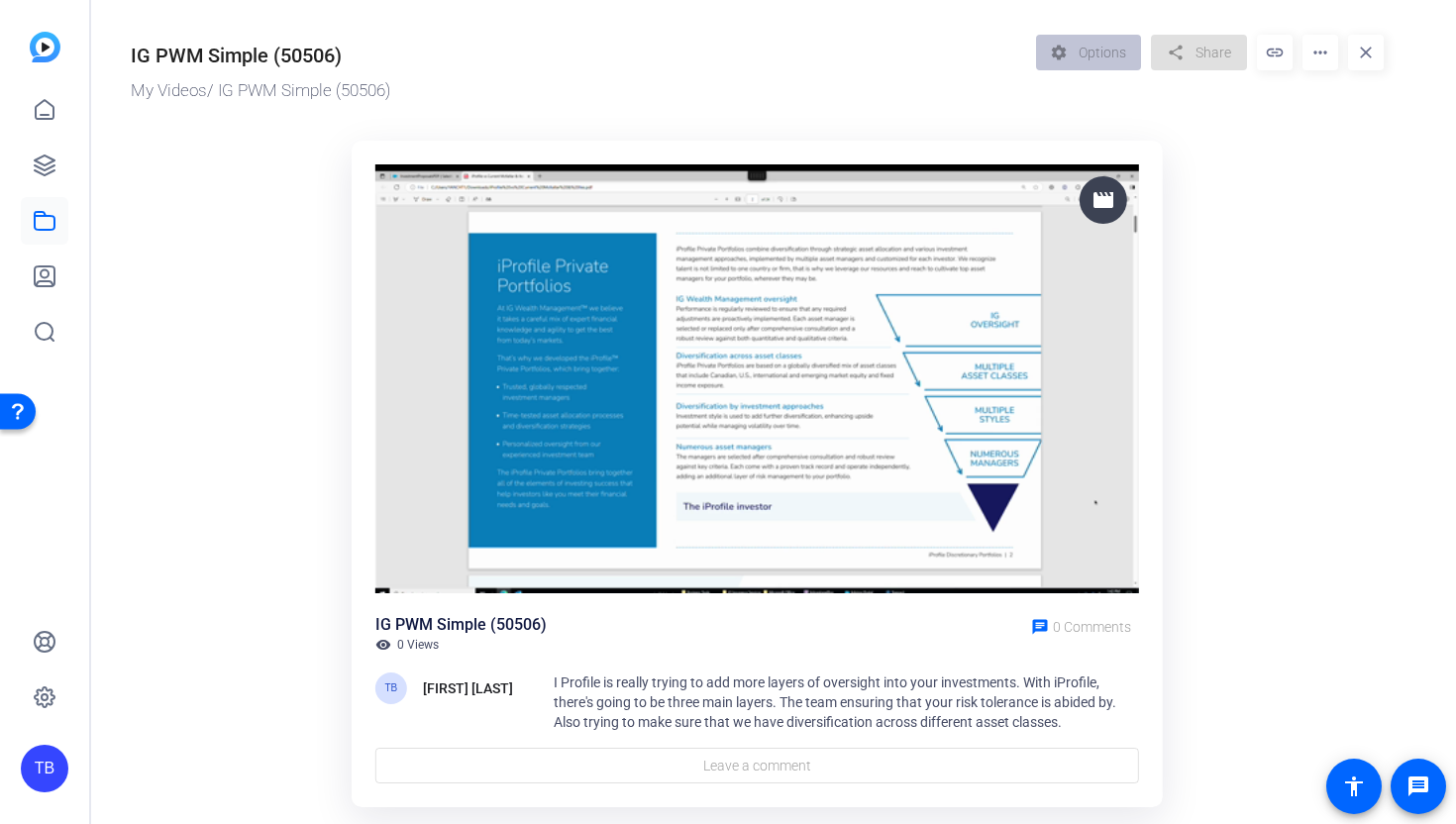 click 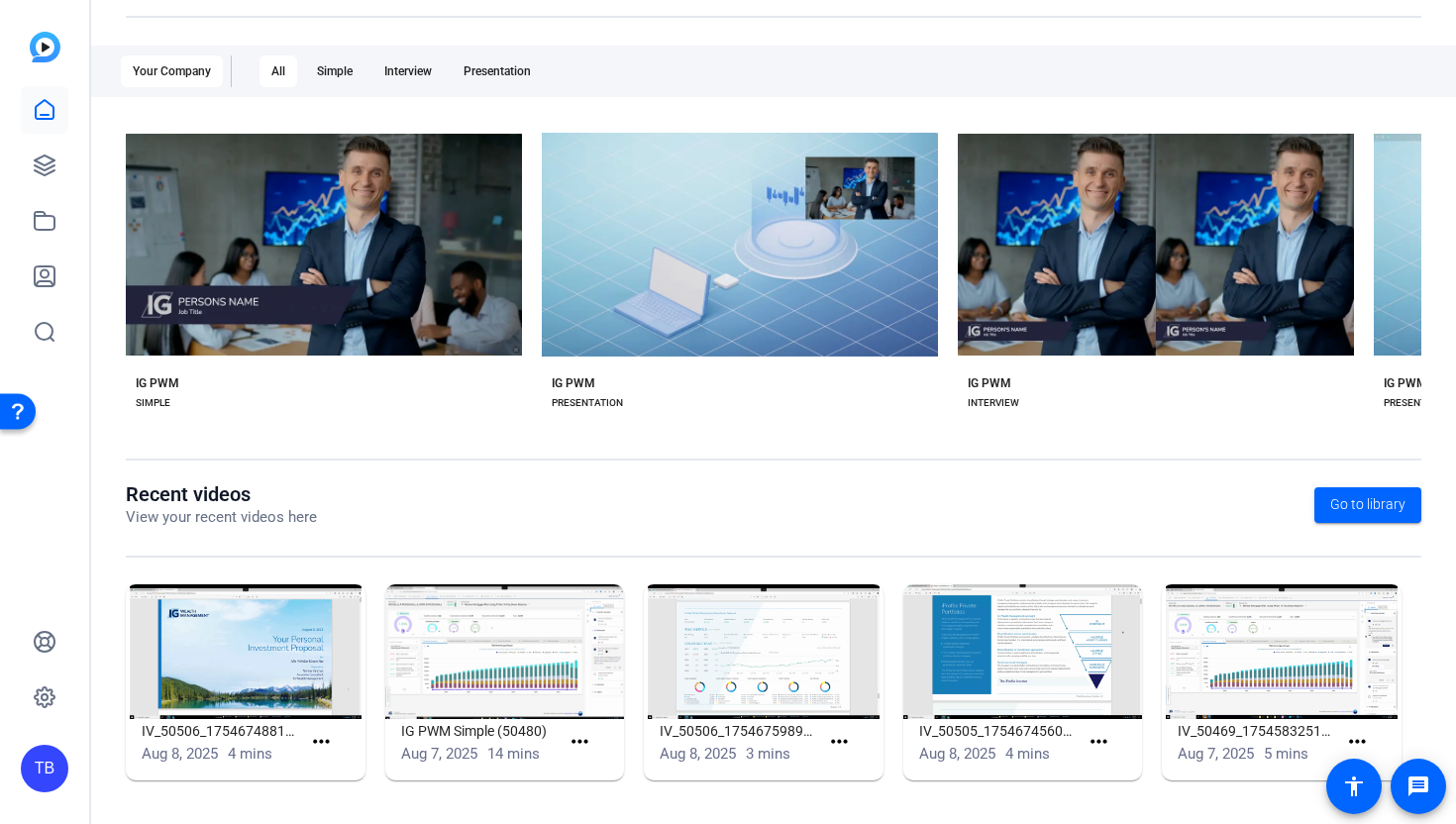 scroll, scrollTop: 0, scrollLeft: 0, axis: both 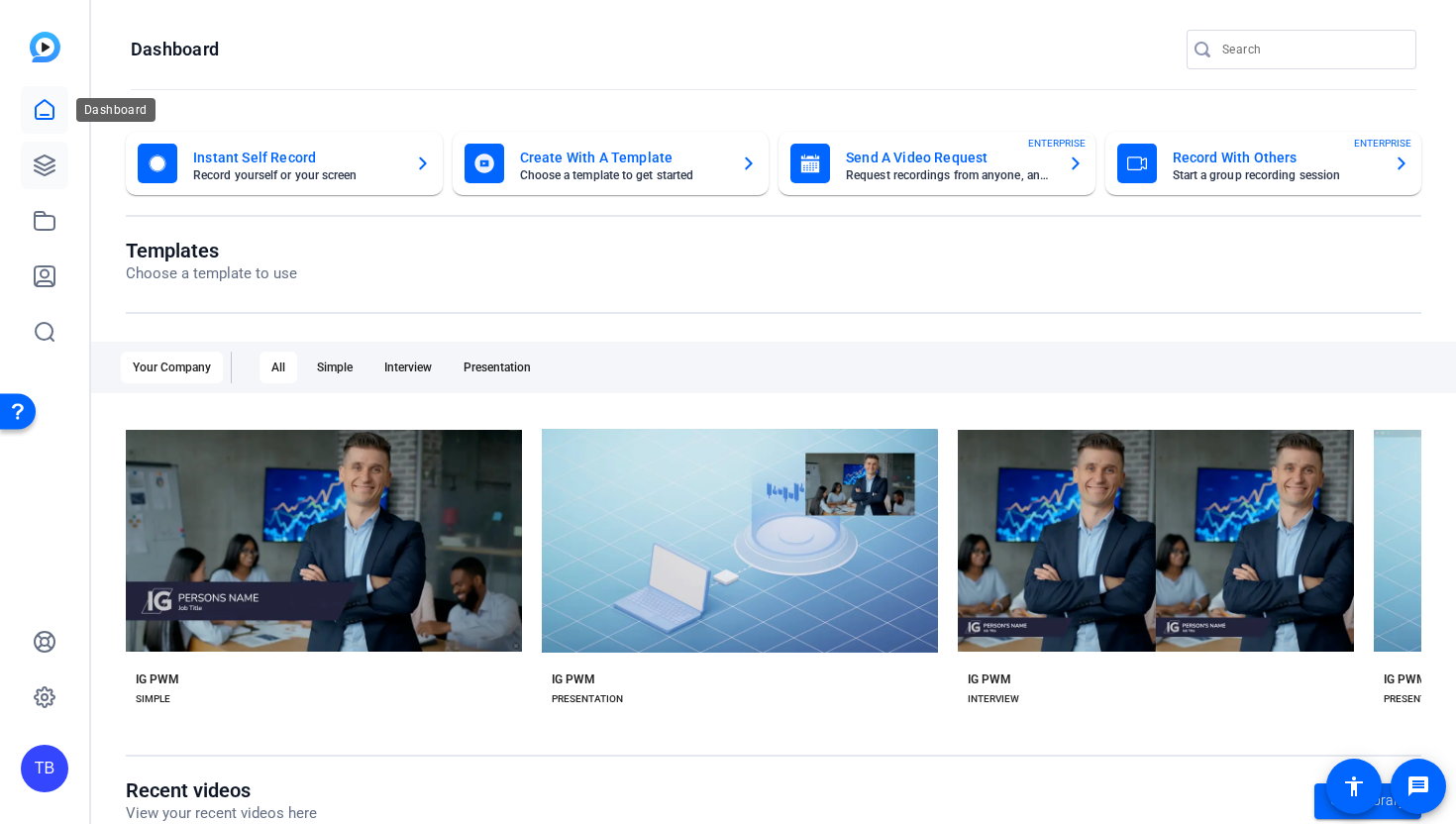 click 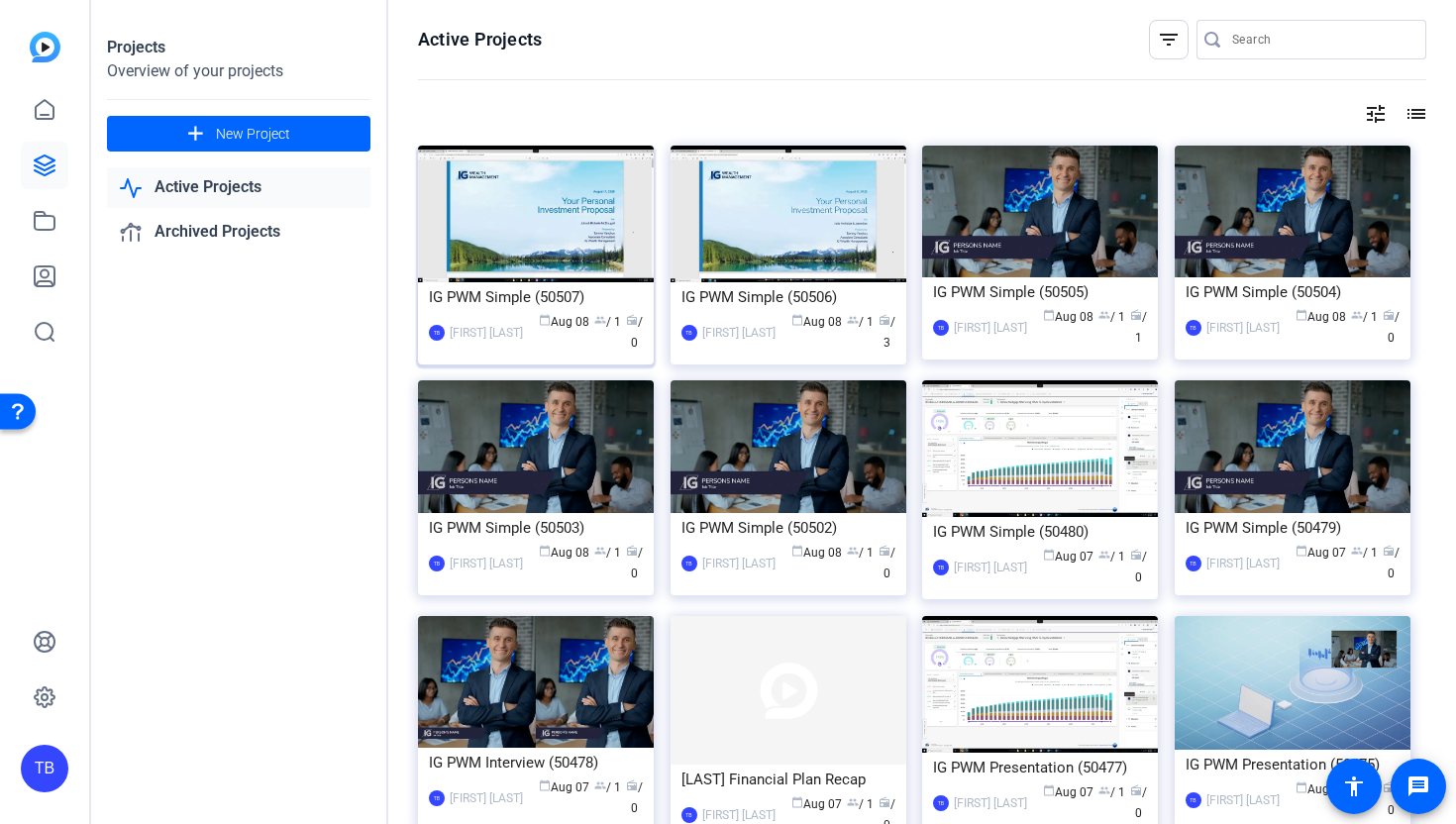 click on "IG PWM Simple (50507)" 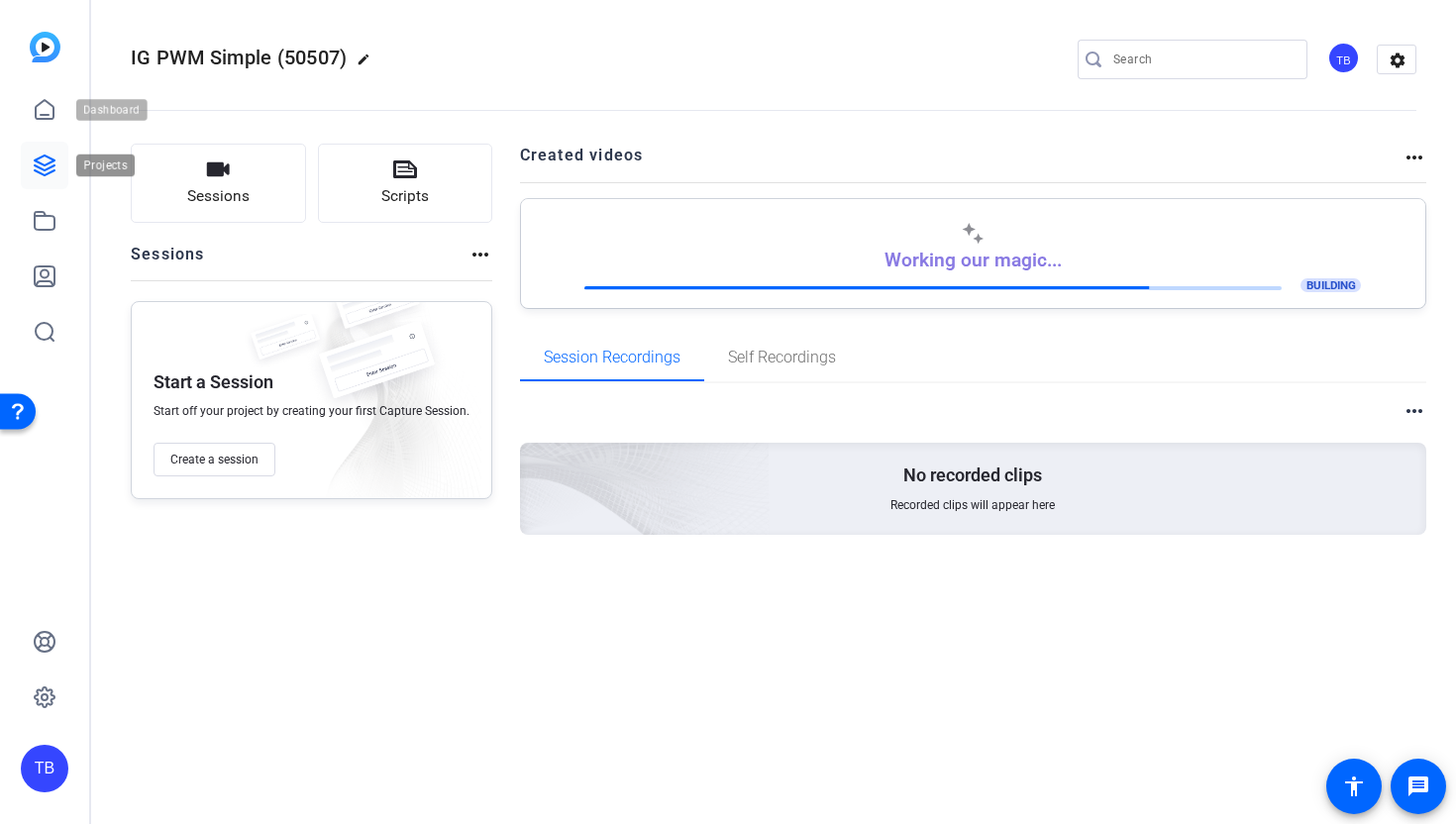 click 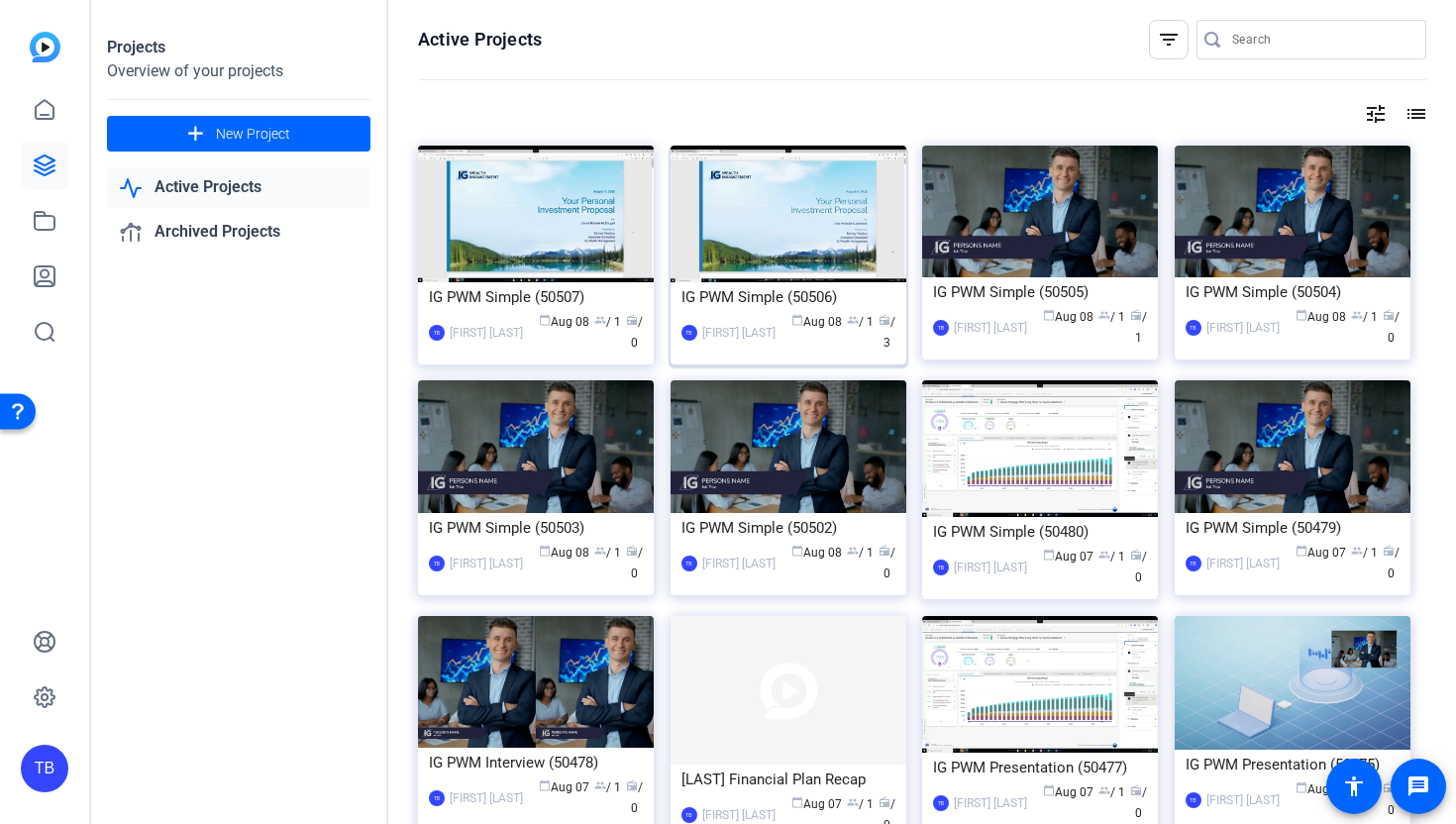 click on "IG PWM Simple (50506)" 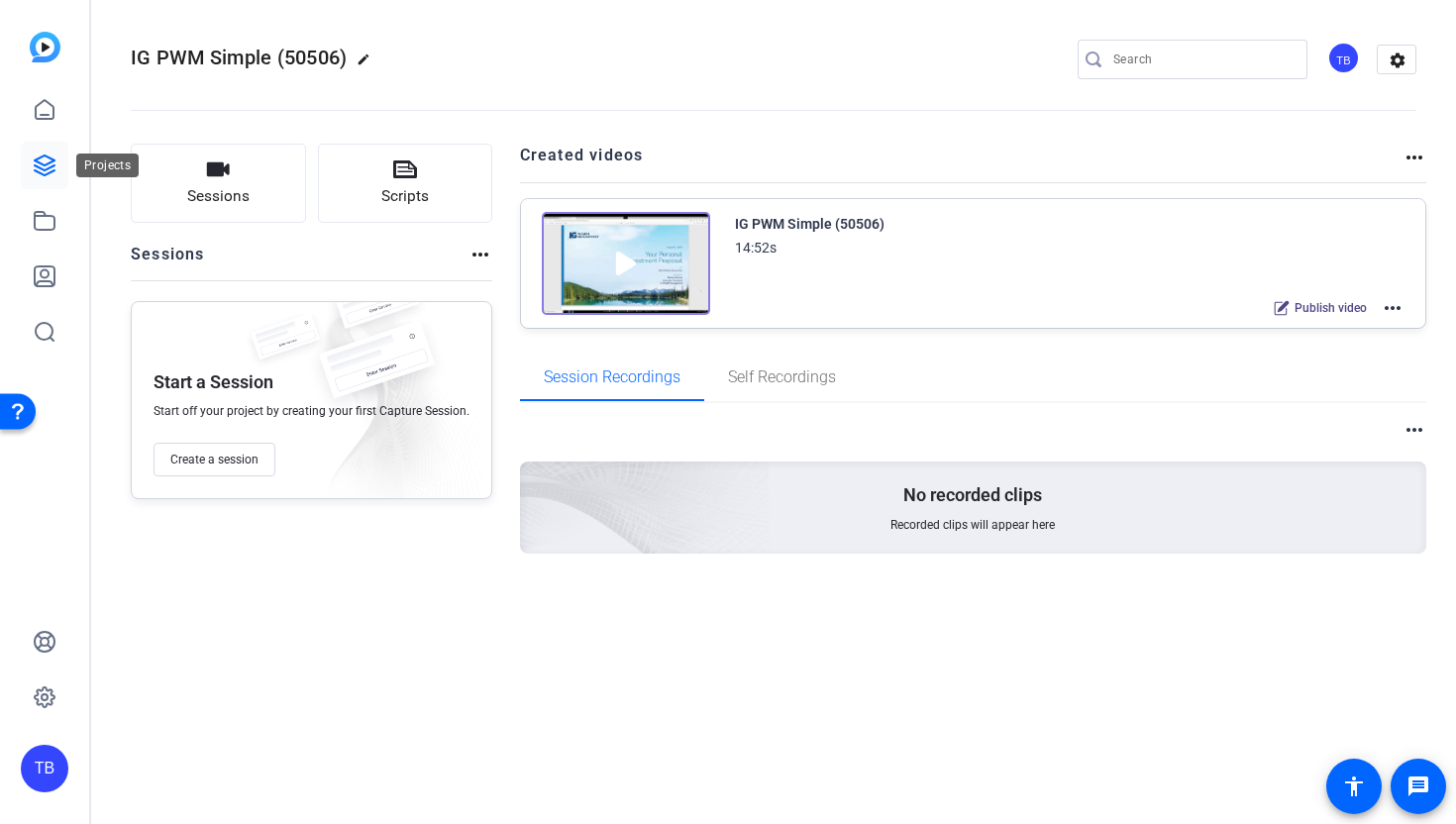 click 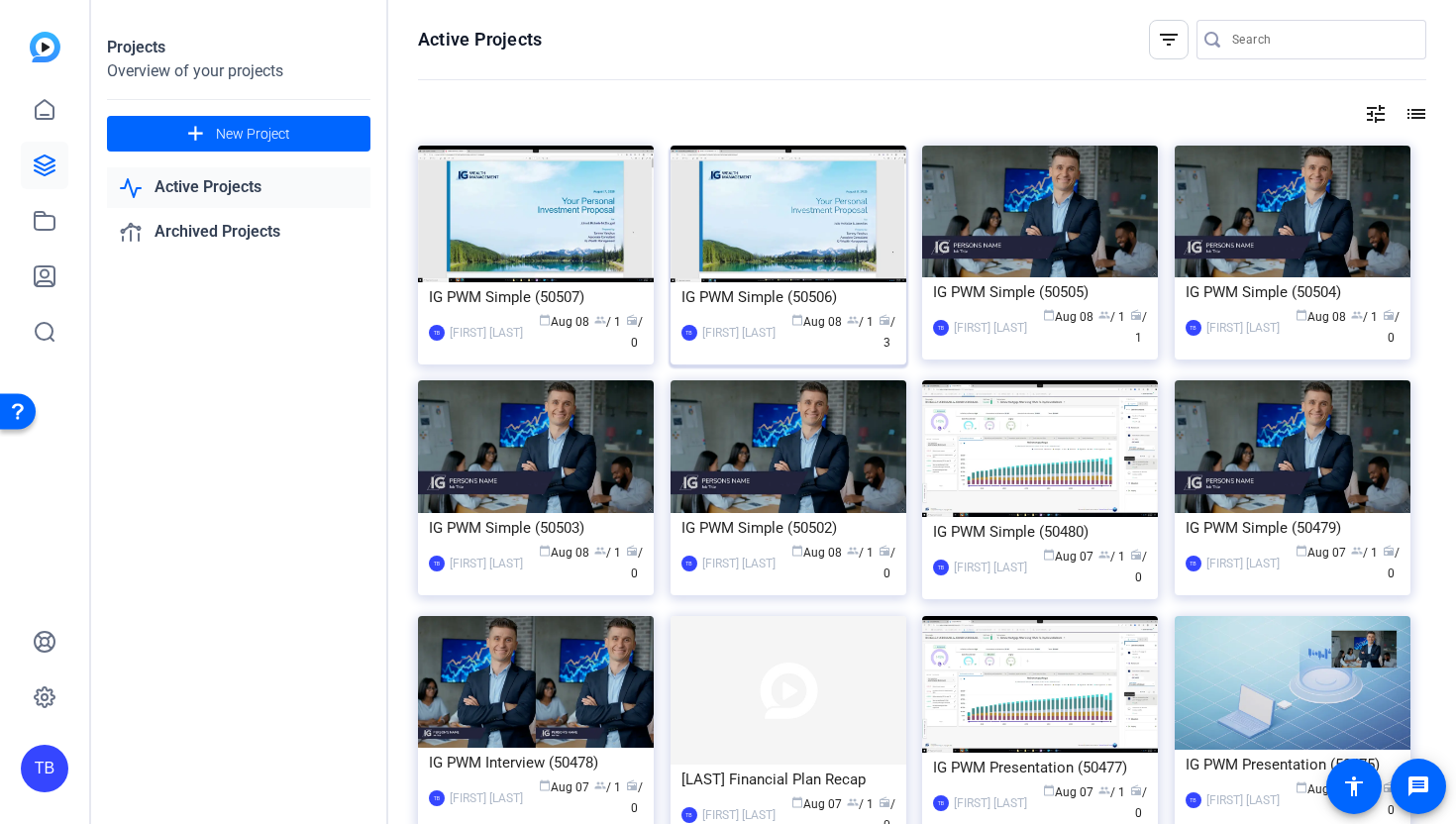 click on "IG PWM Simple (50506)" 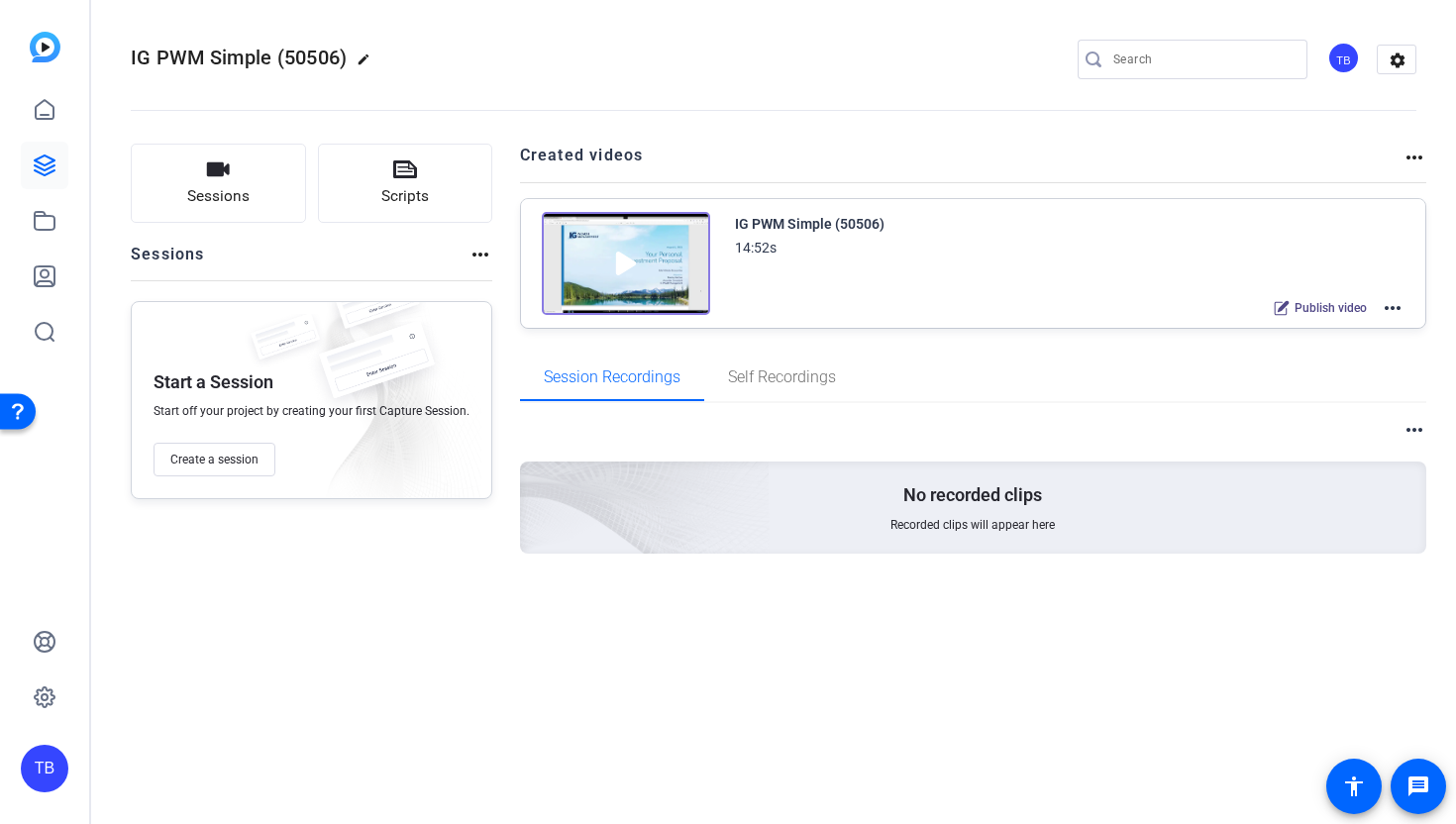click 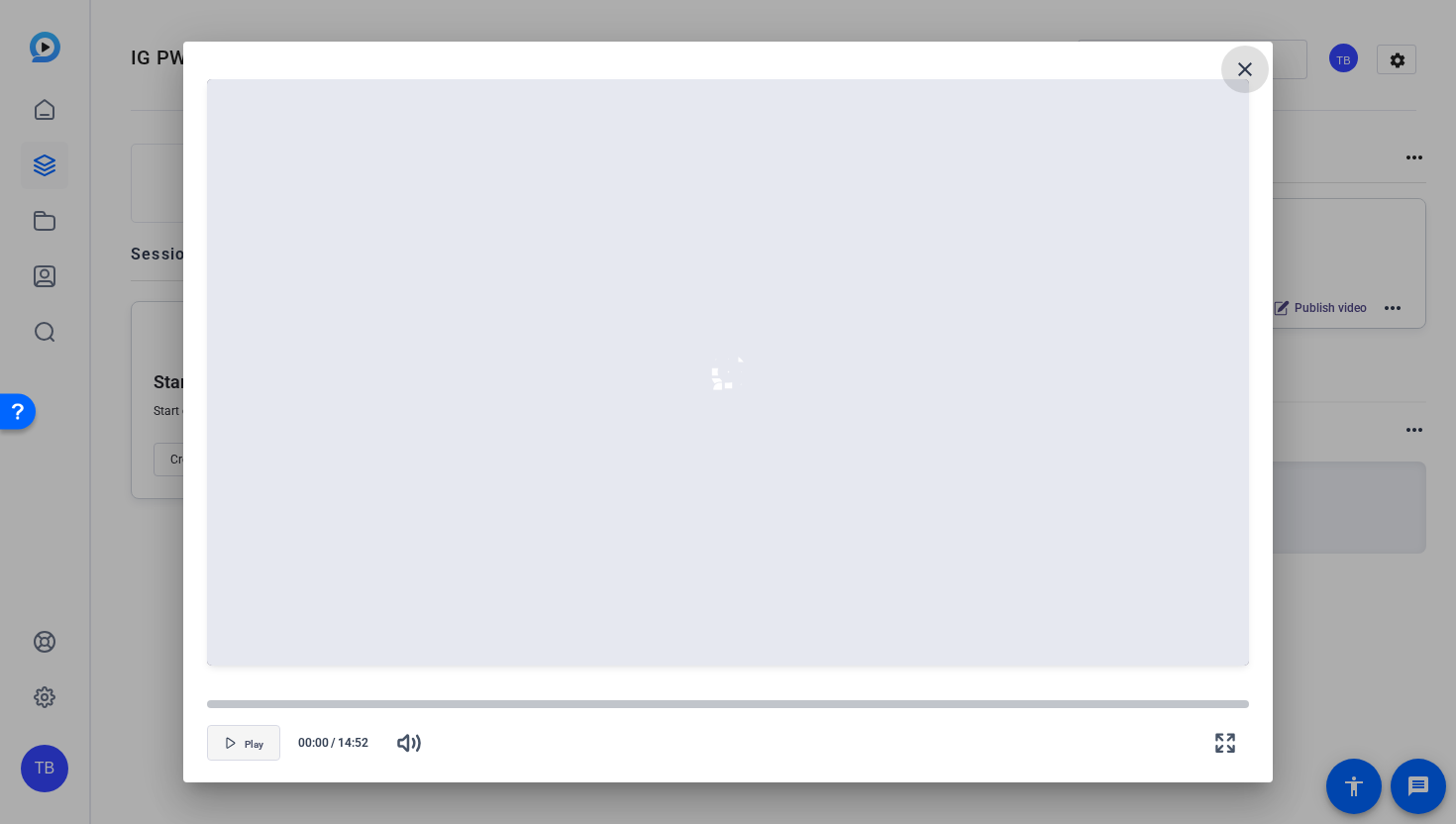 click at bounding box center (244, 743) 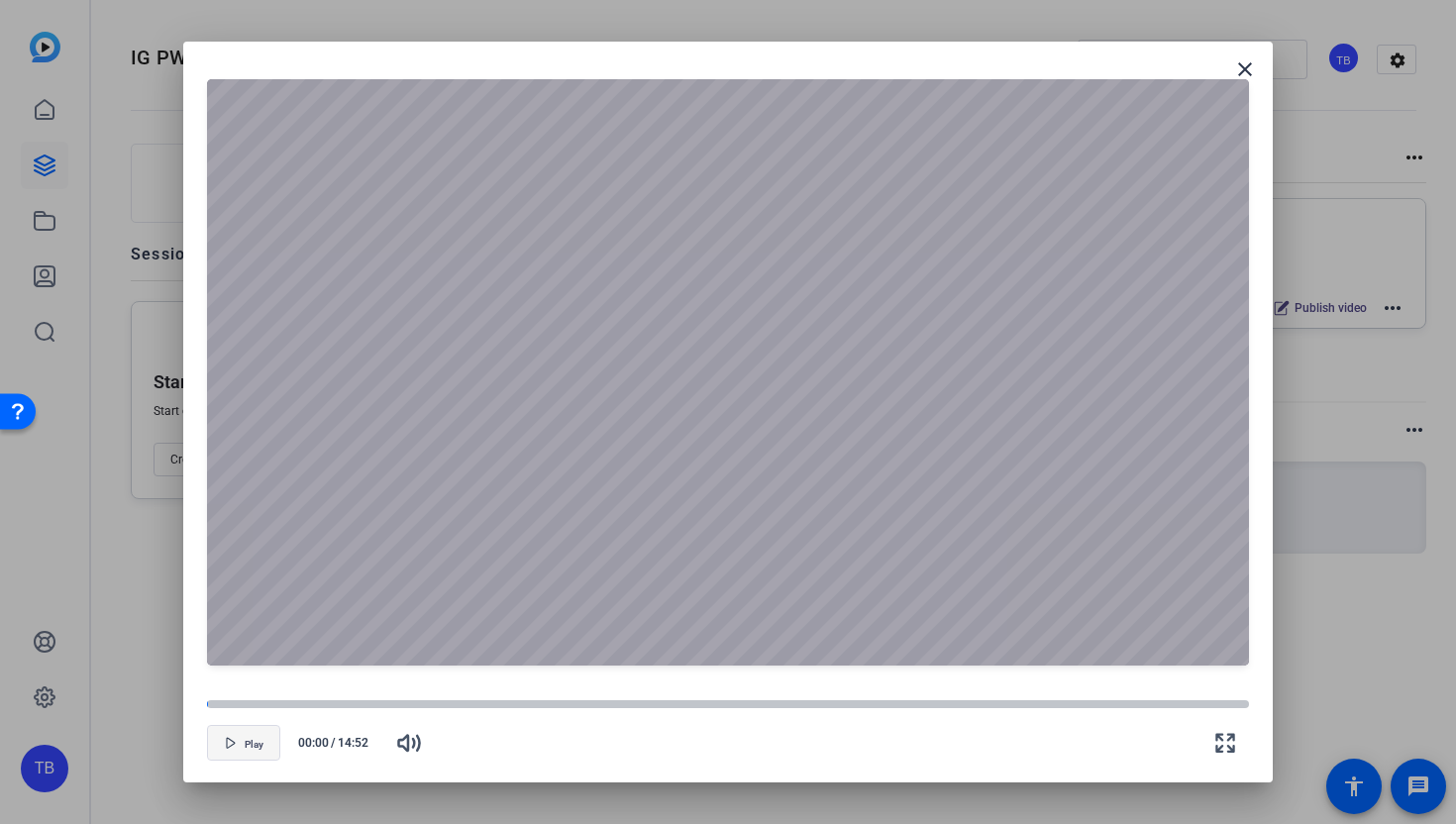 click at bounding box center [244, 743] 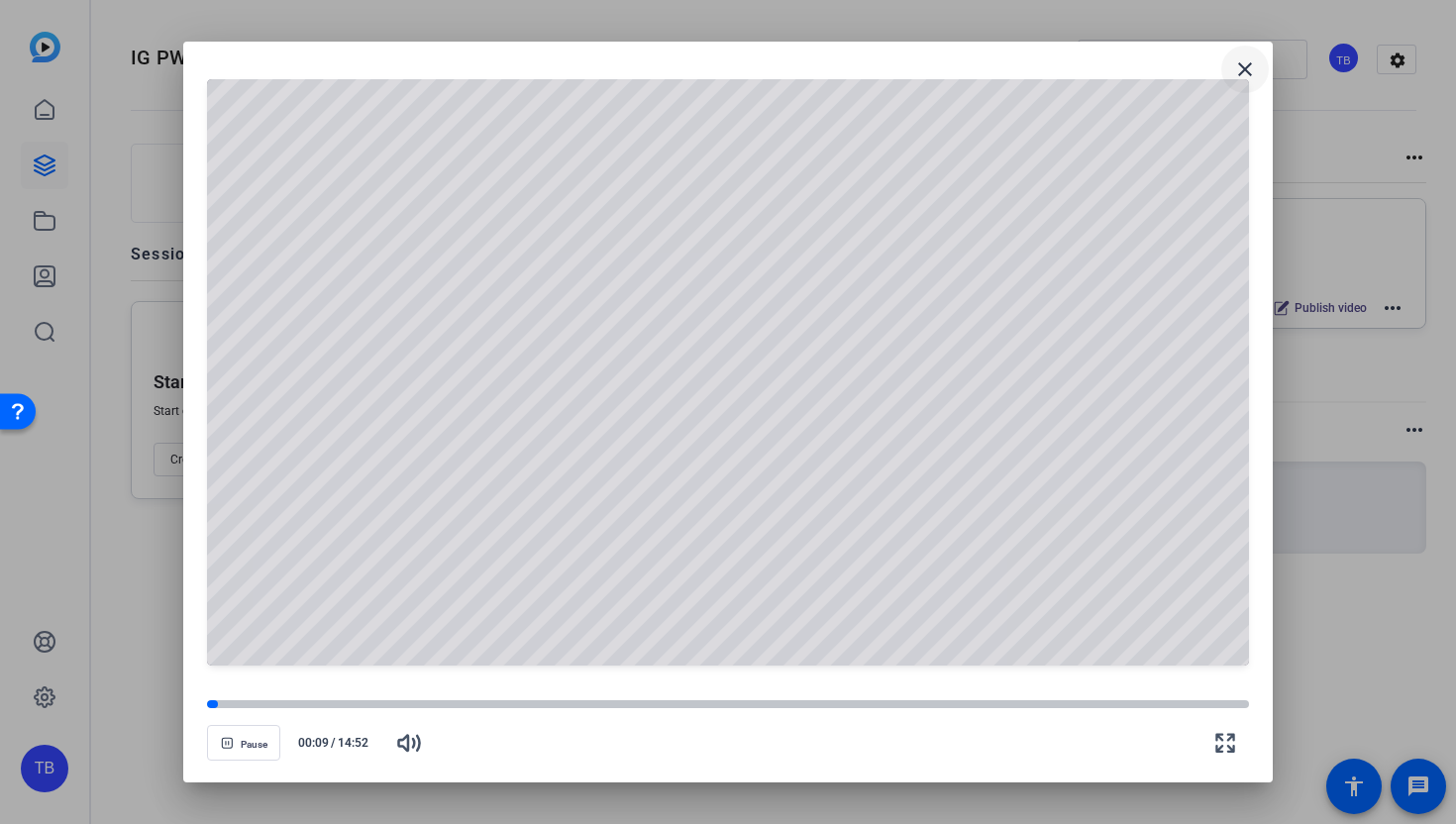 click on "close" at bounding box center (1245, 69) 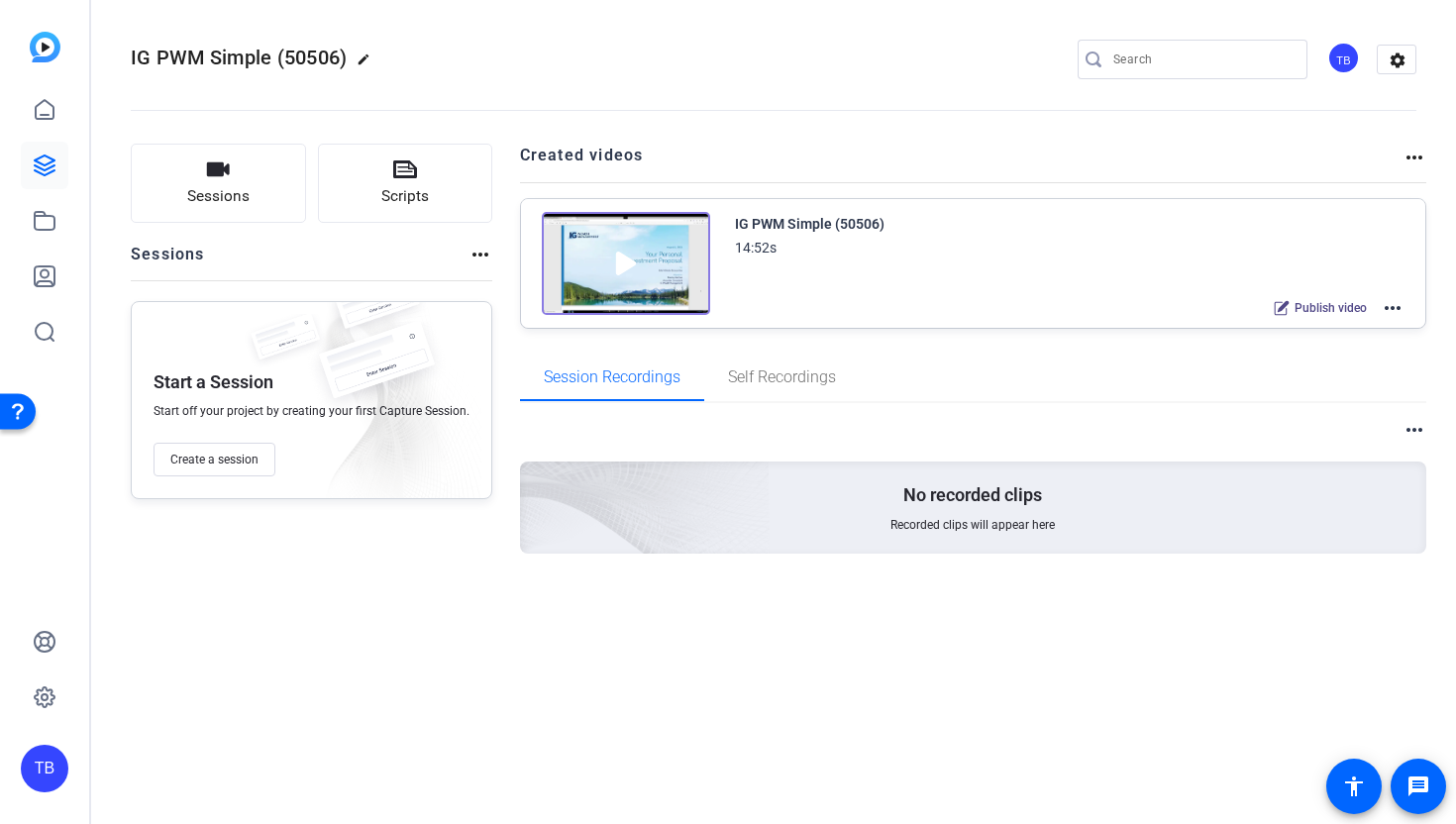 click on "Publish video" 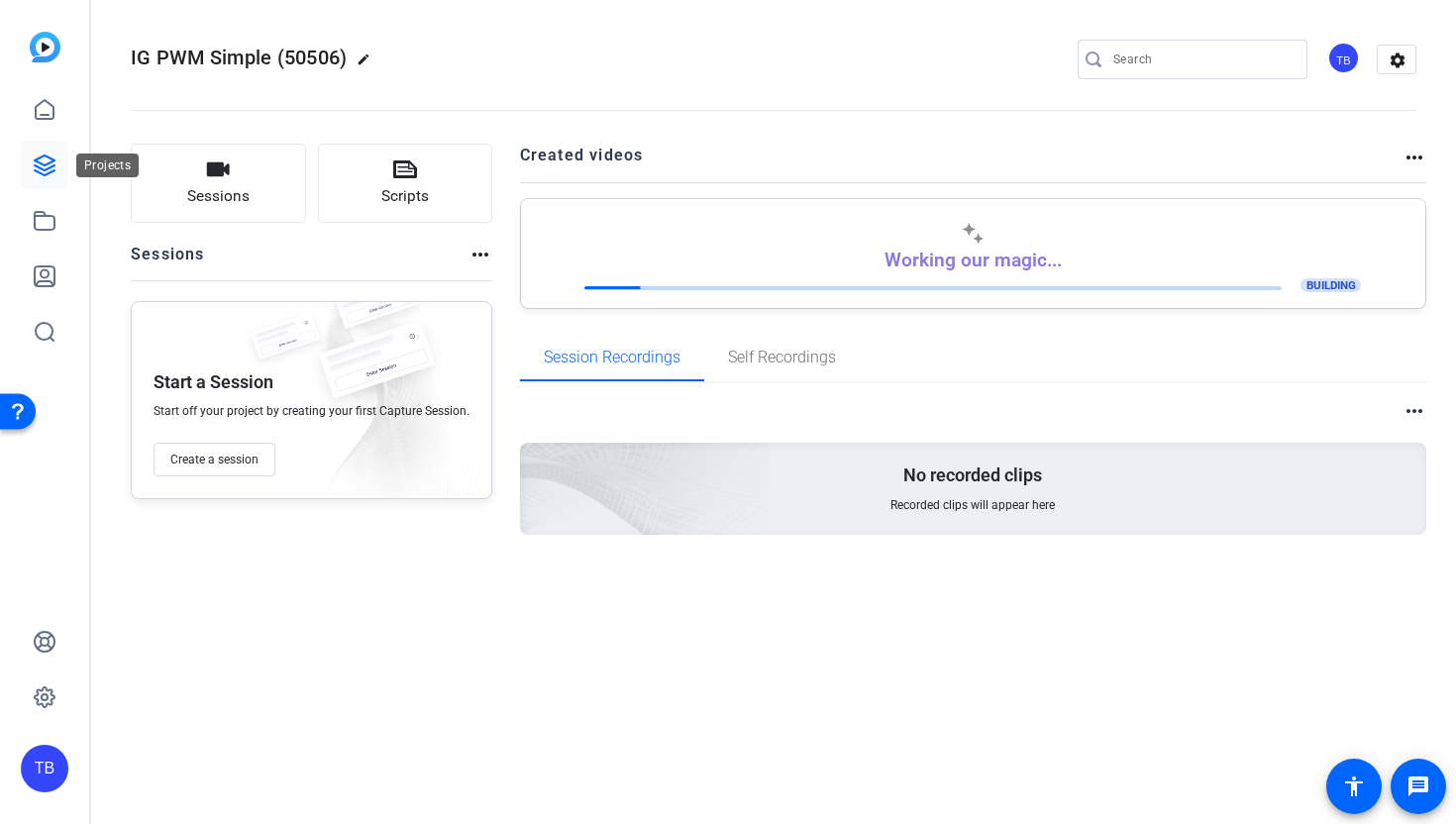 click 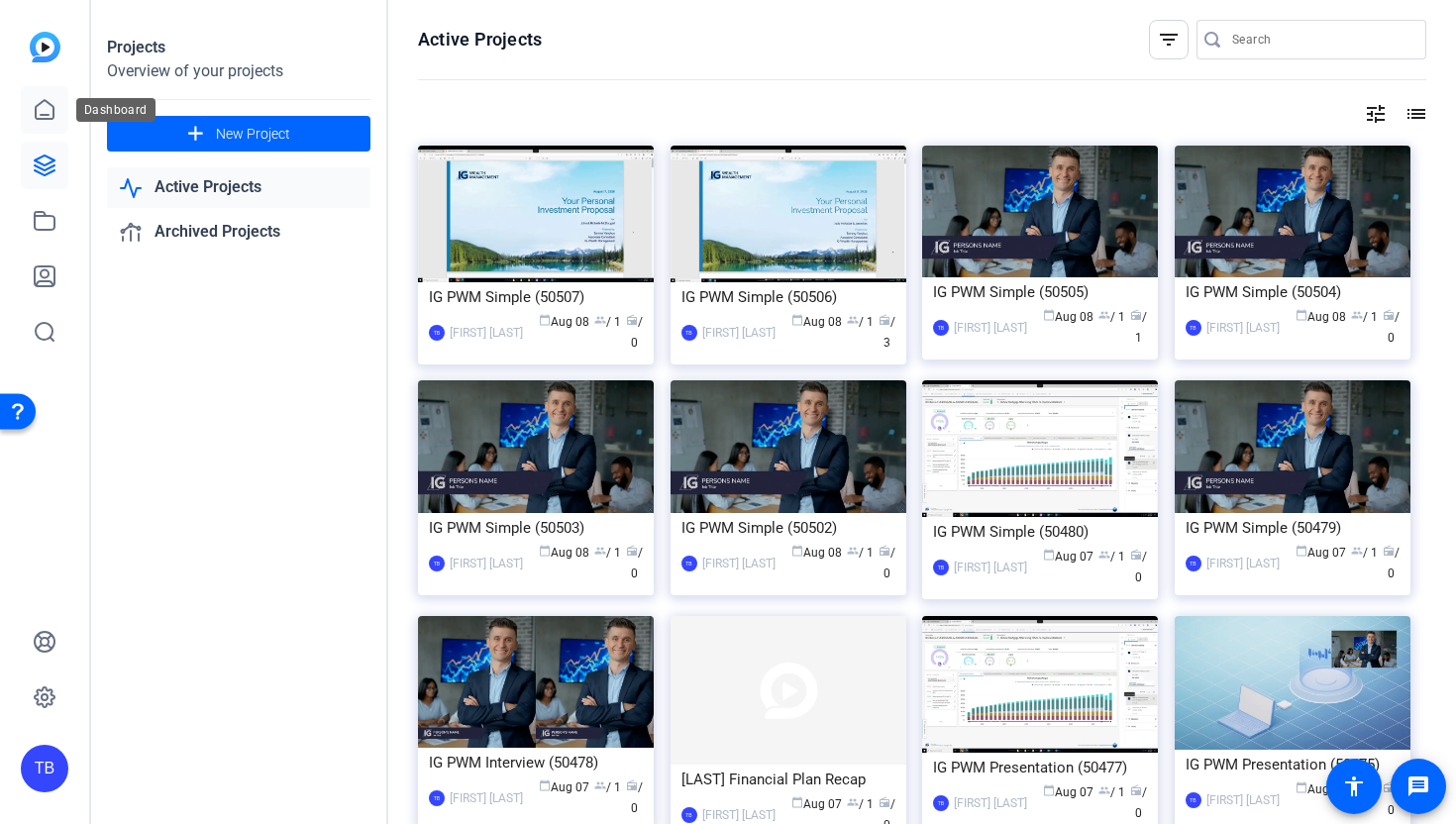 click 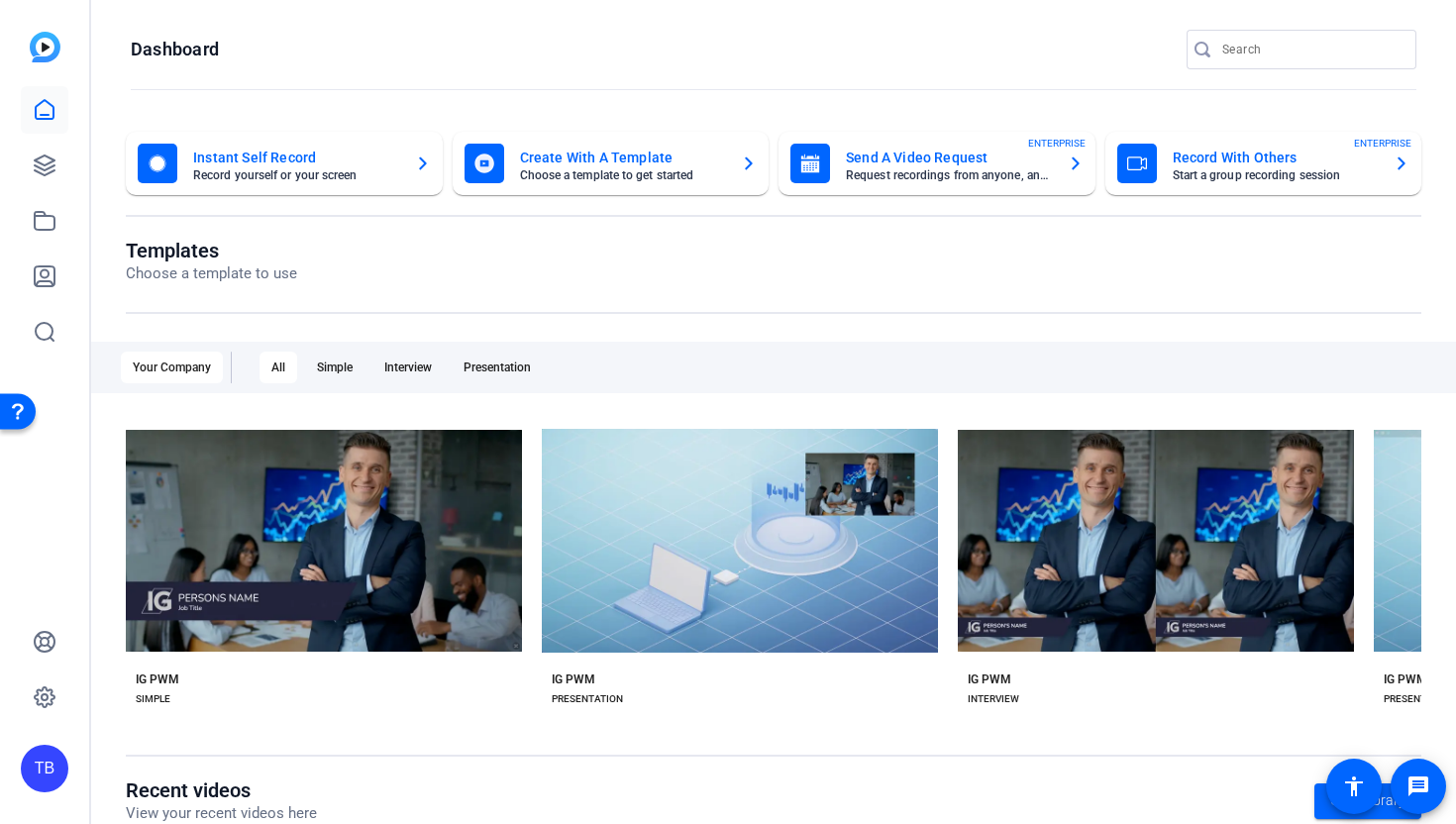 scroll, scrollTop: 296, scrollLeft: 0, axis: vertical 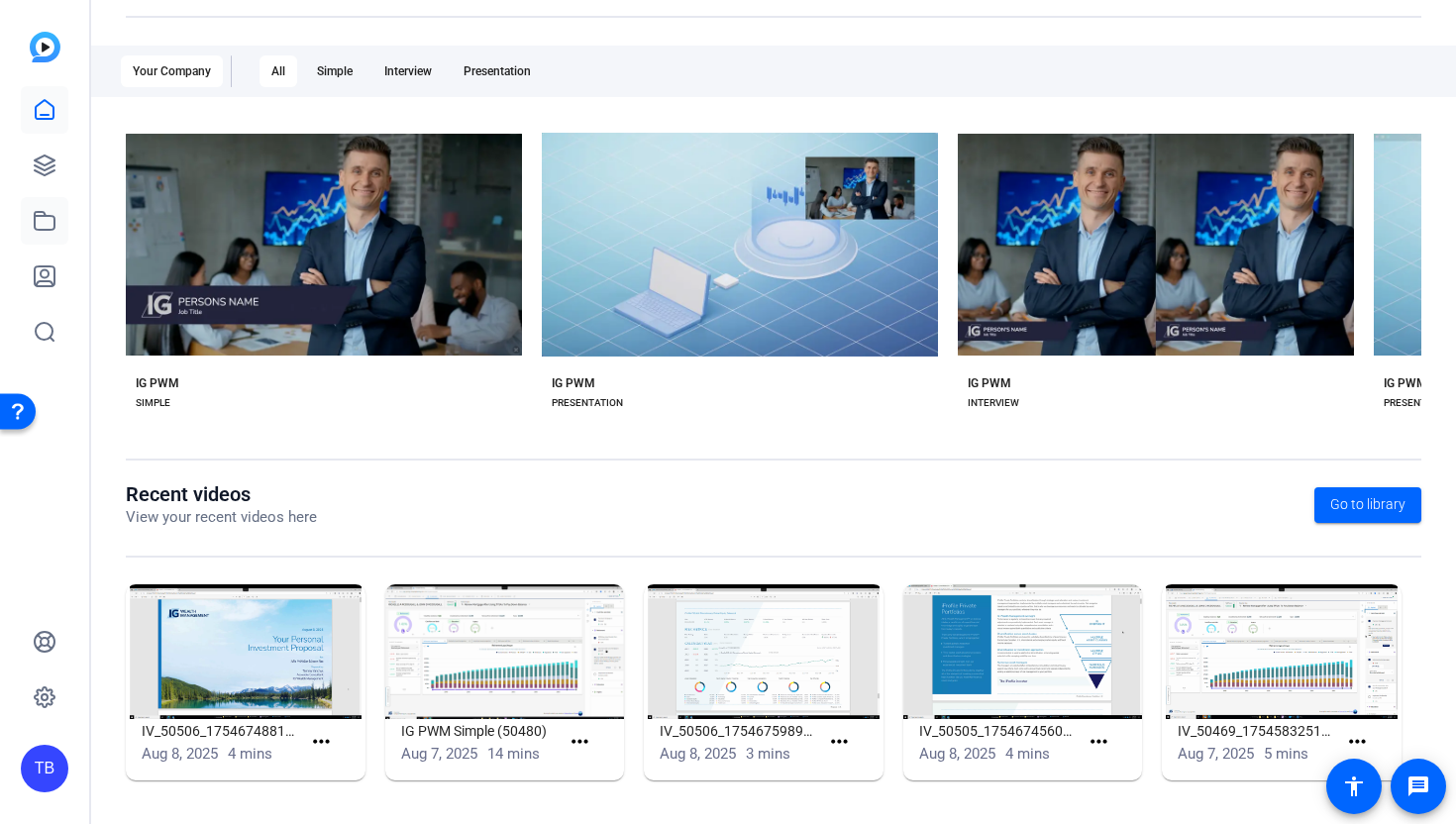 click 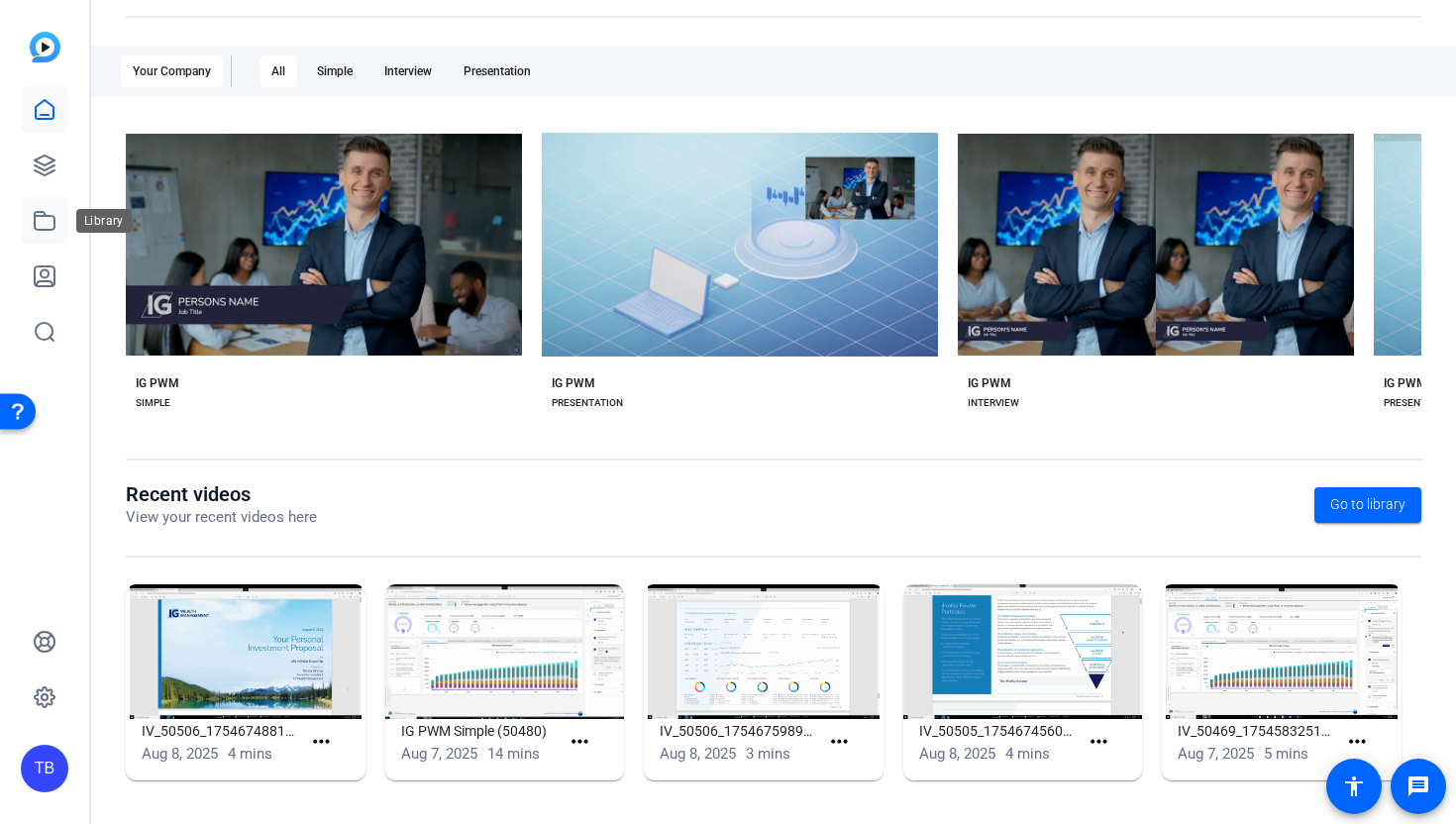 scroll, scrollTop: 0, scrollLeft: 0, axis: both 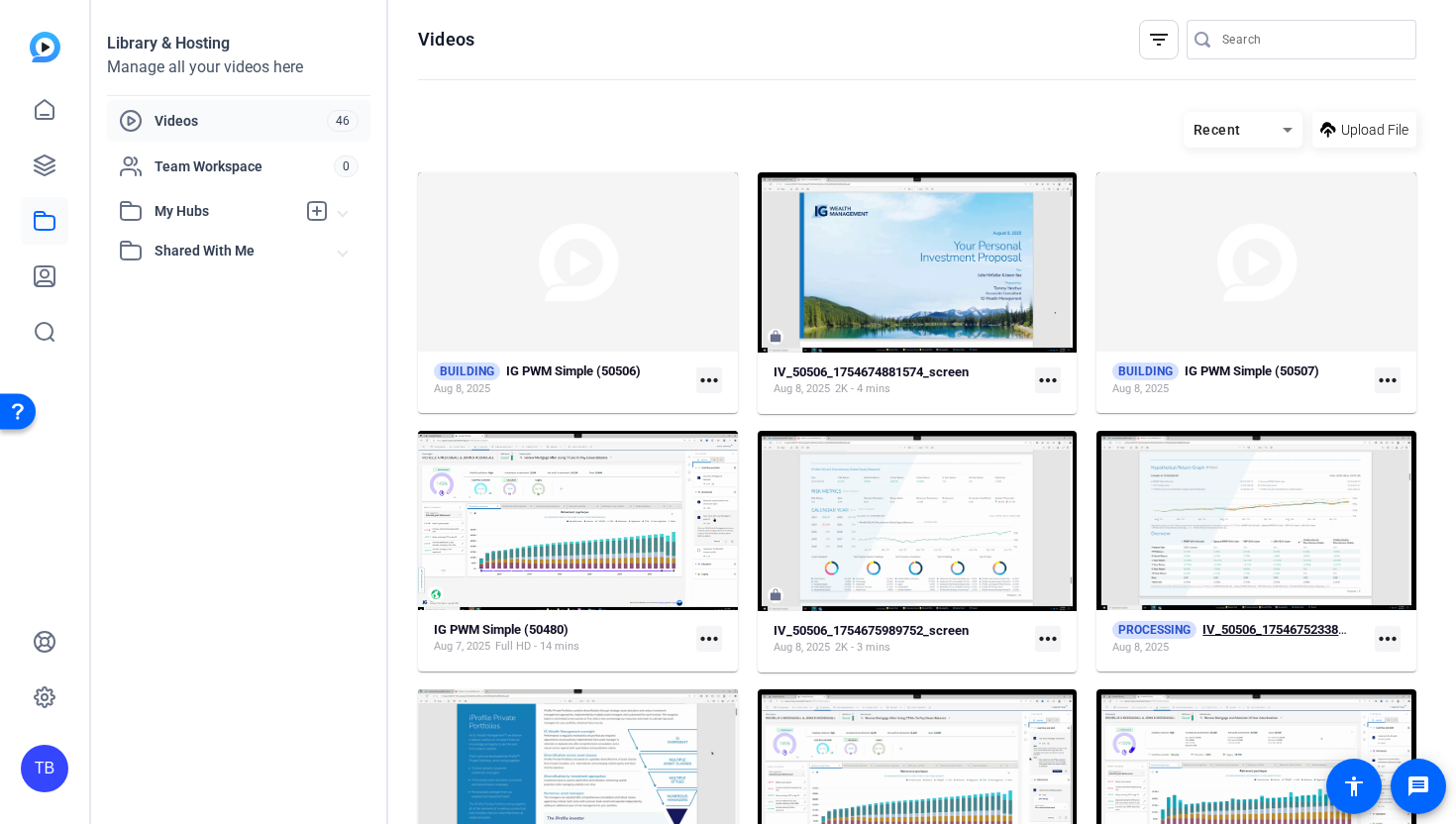 click on "IV_50506_1754675233811_screen" 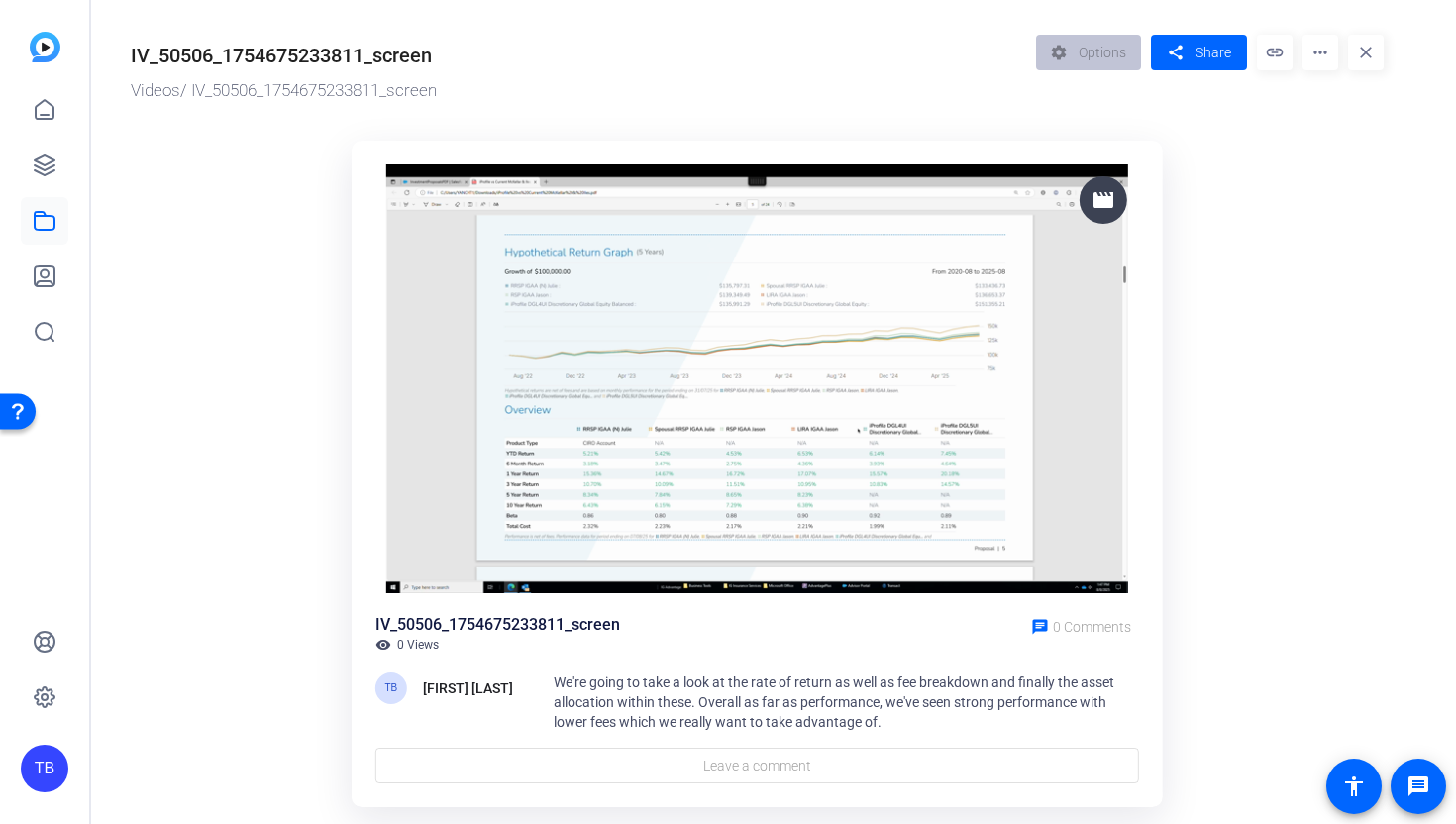 scroll, scrollTop: 52, scrollLeft: 0, axis: vertical 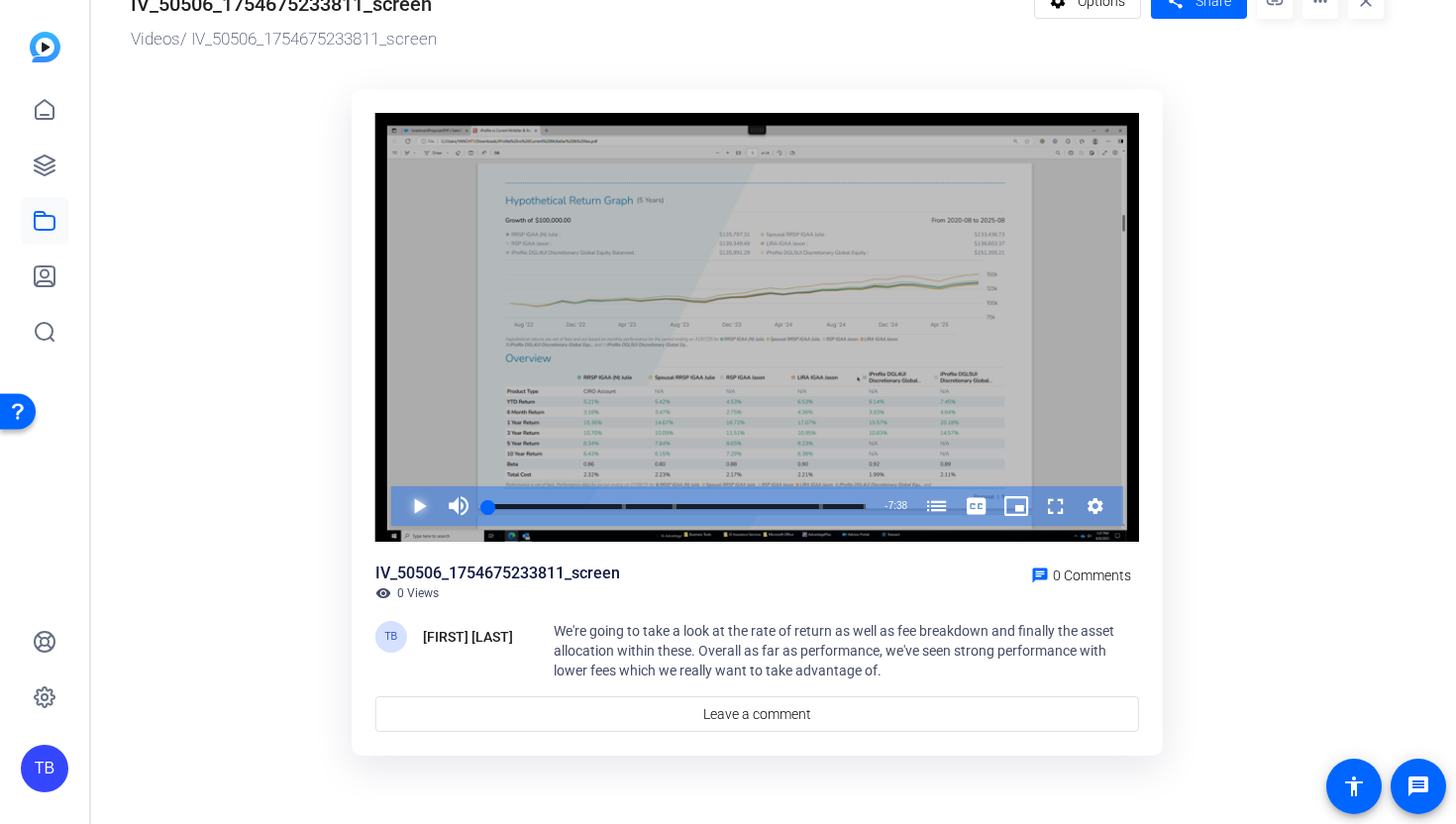 click at bounding box center [399, 506] 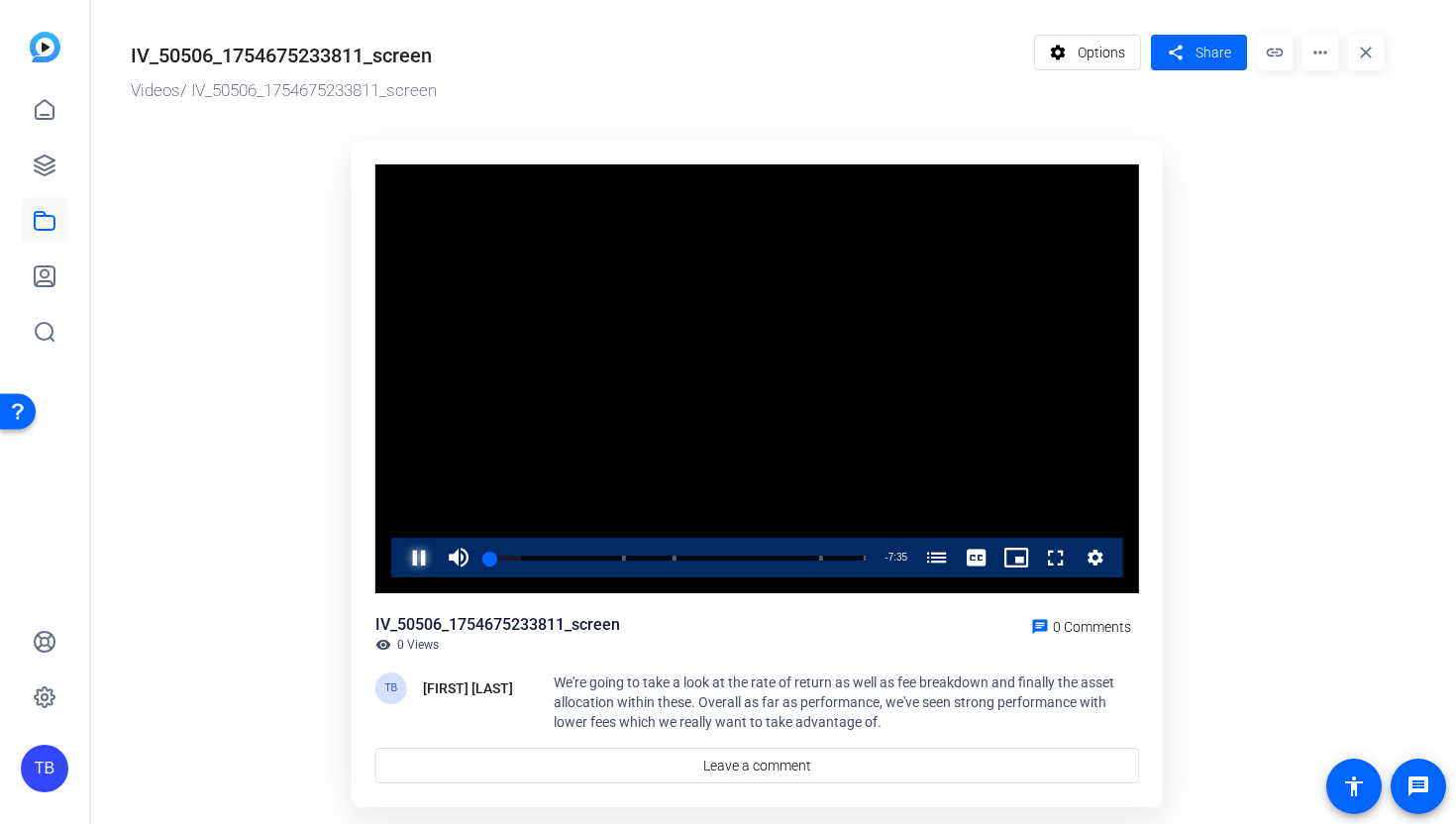 scroll, scrollTop: 1, scrollLeft: 0, axis: vertical 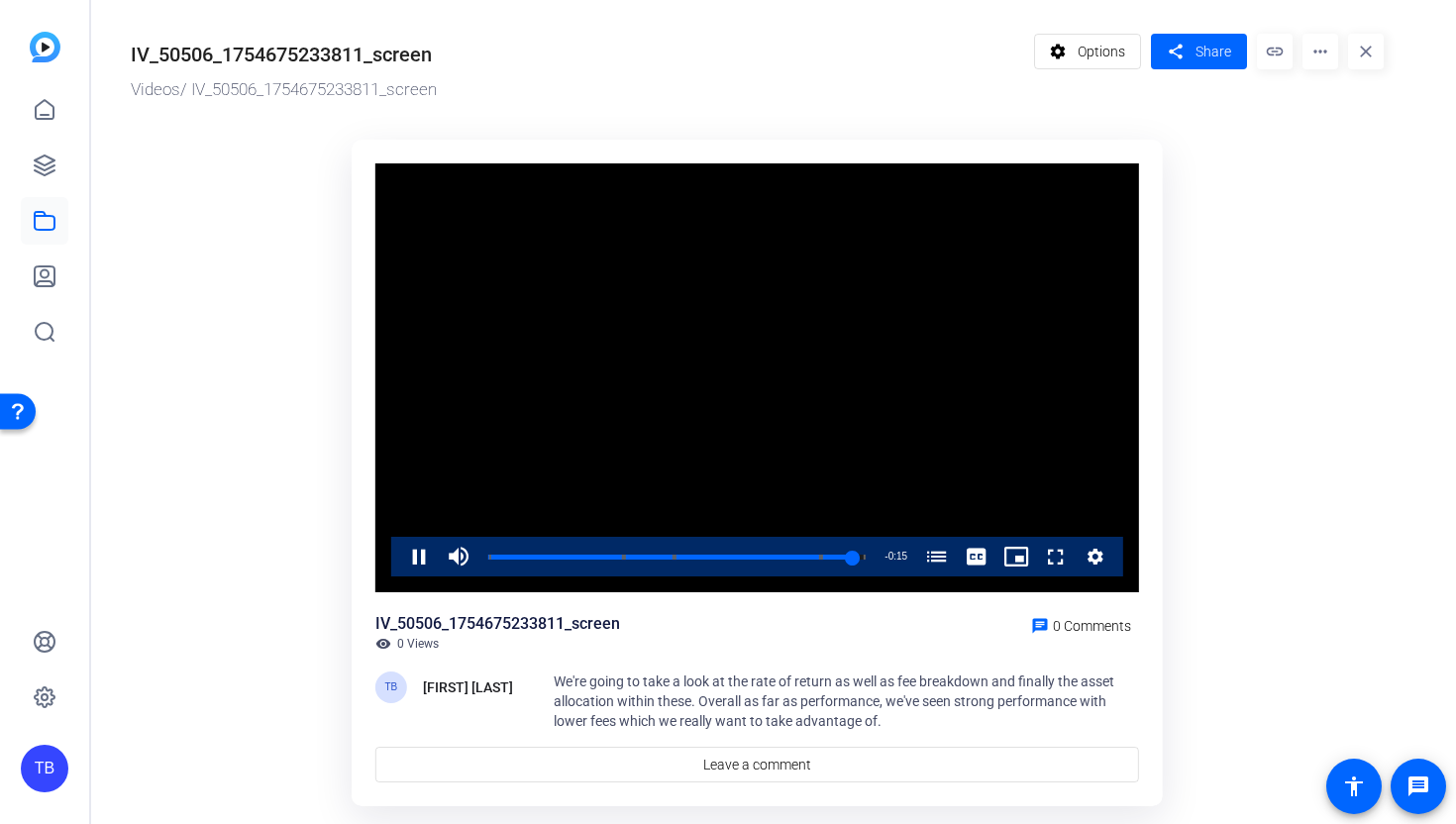 click on "link" 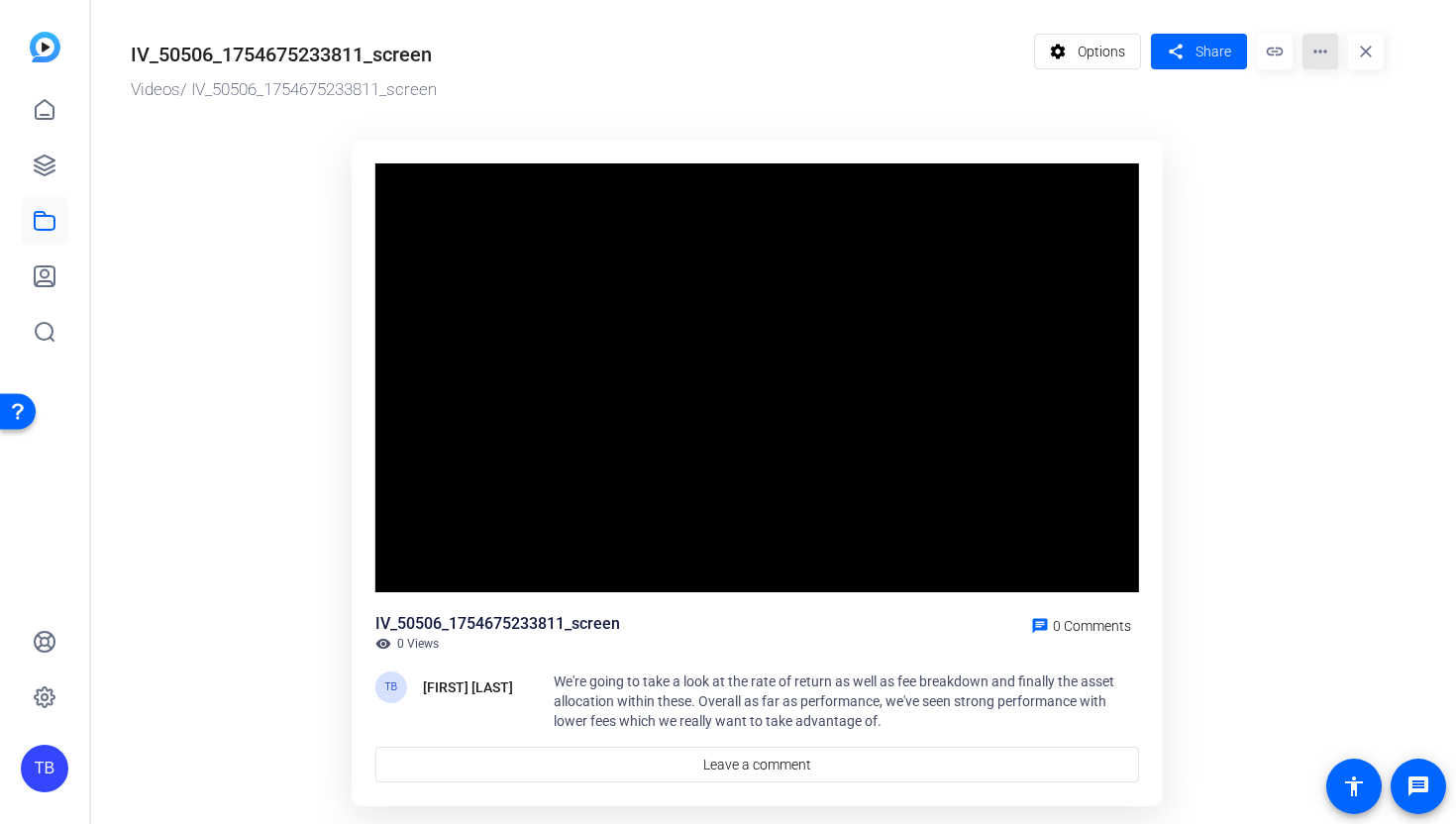 click on "more_horiz" 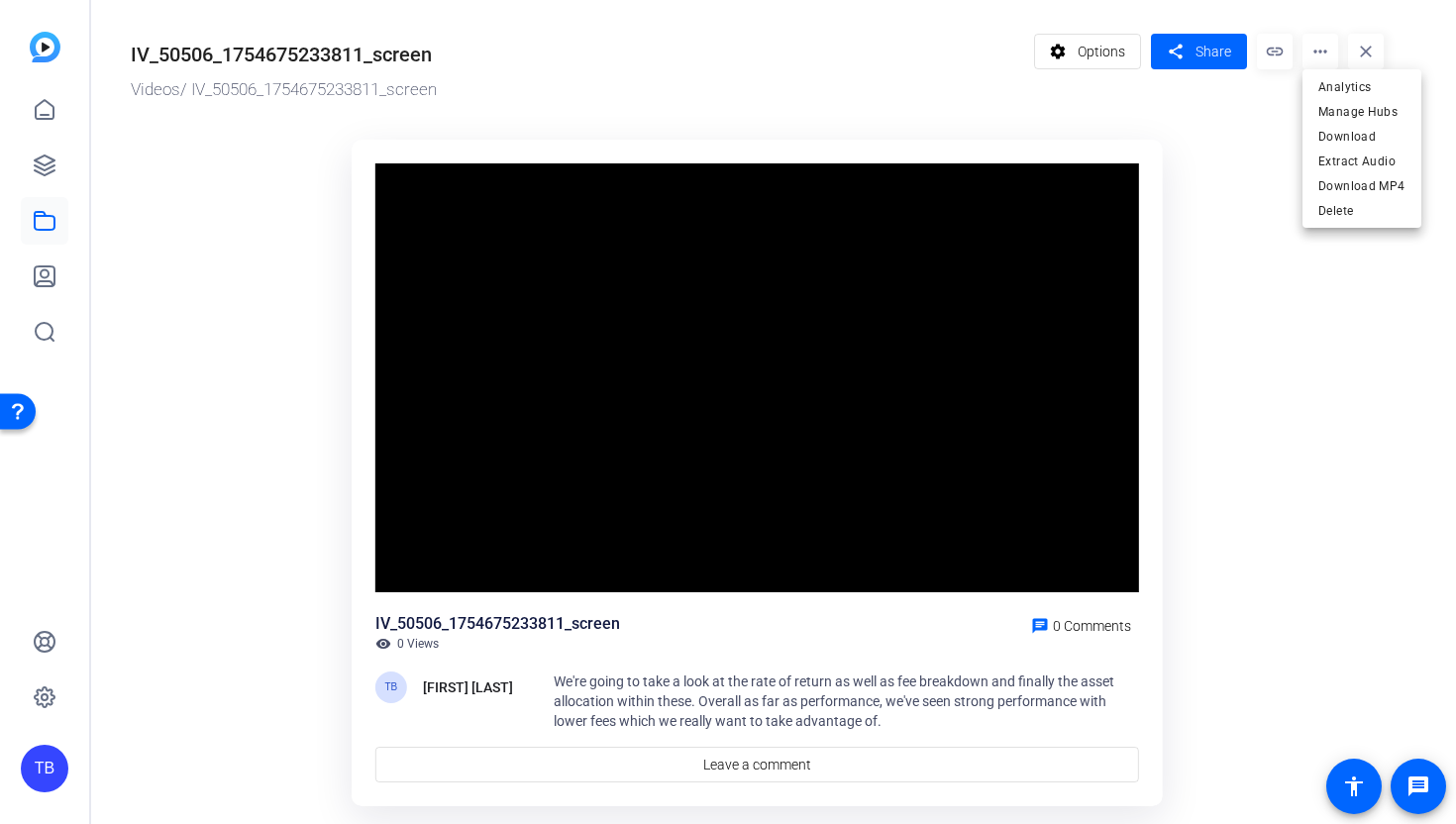 click at bounding box center (728, 412) 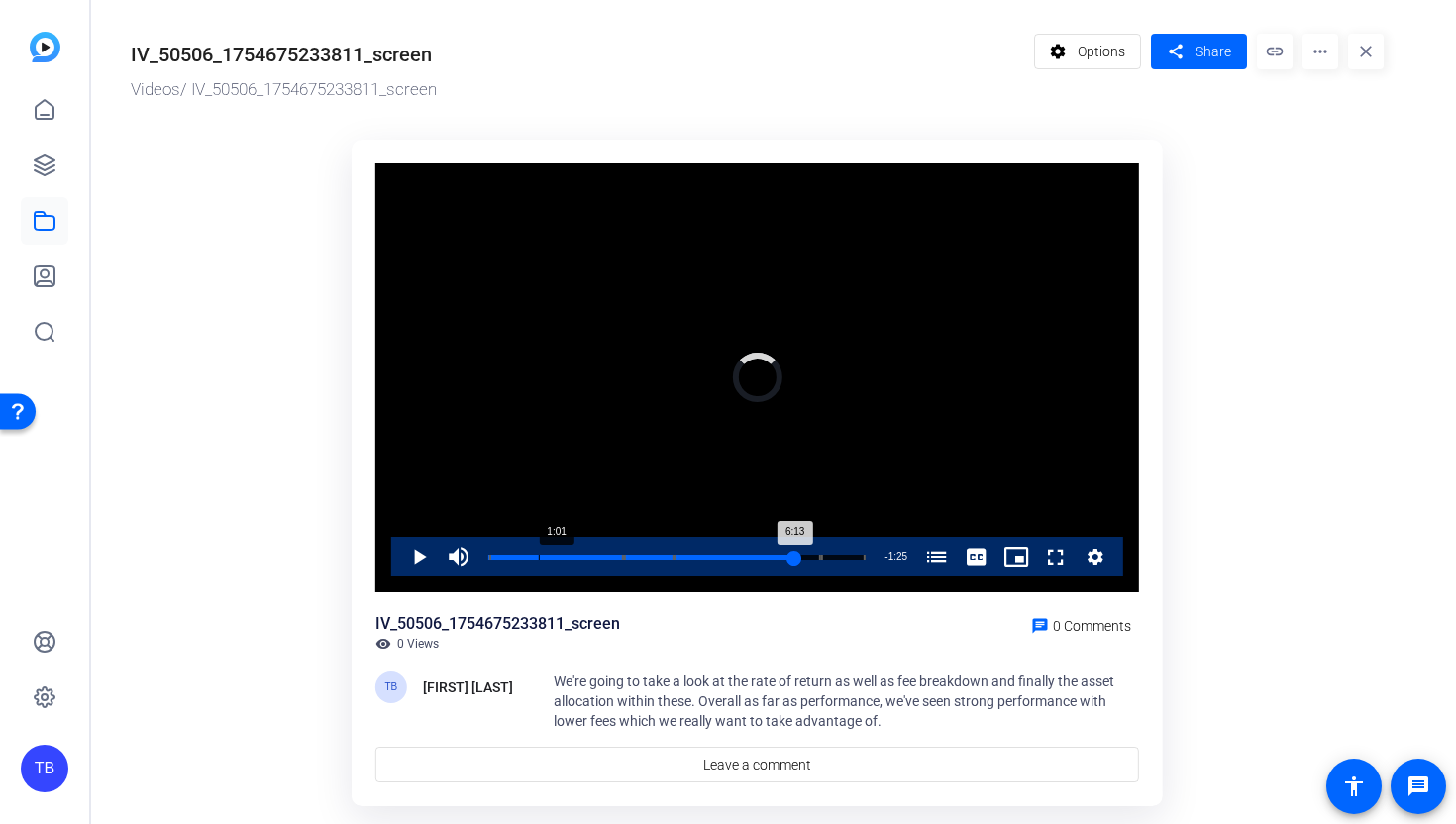 drag, startPoint x: 861, startPoint y: 553, endPoint x: 493, endPoint y: 568, distance: 368.30558 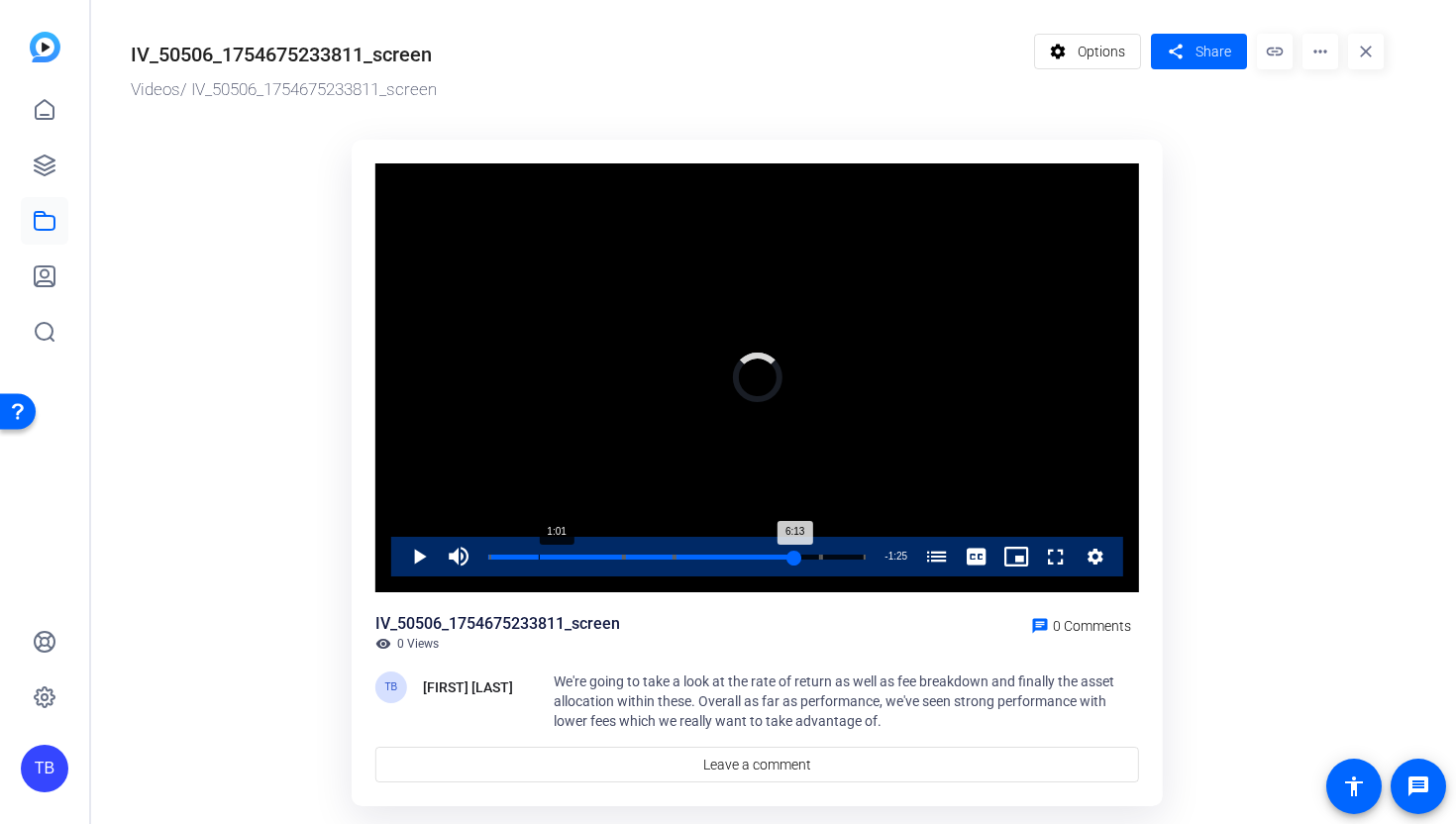 click on "Loaded :  0.00% 1:01 6:13 Private Discretionary Income Comparison (00:01) Family Investment Funds (02:45) How Risky Is Your Portfolio? (03:47) In the Know: Fees (06:45)" at bounding box center [676, 557] 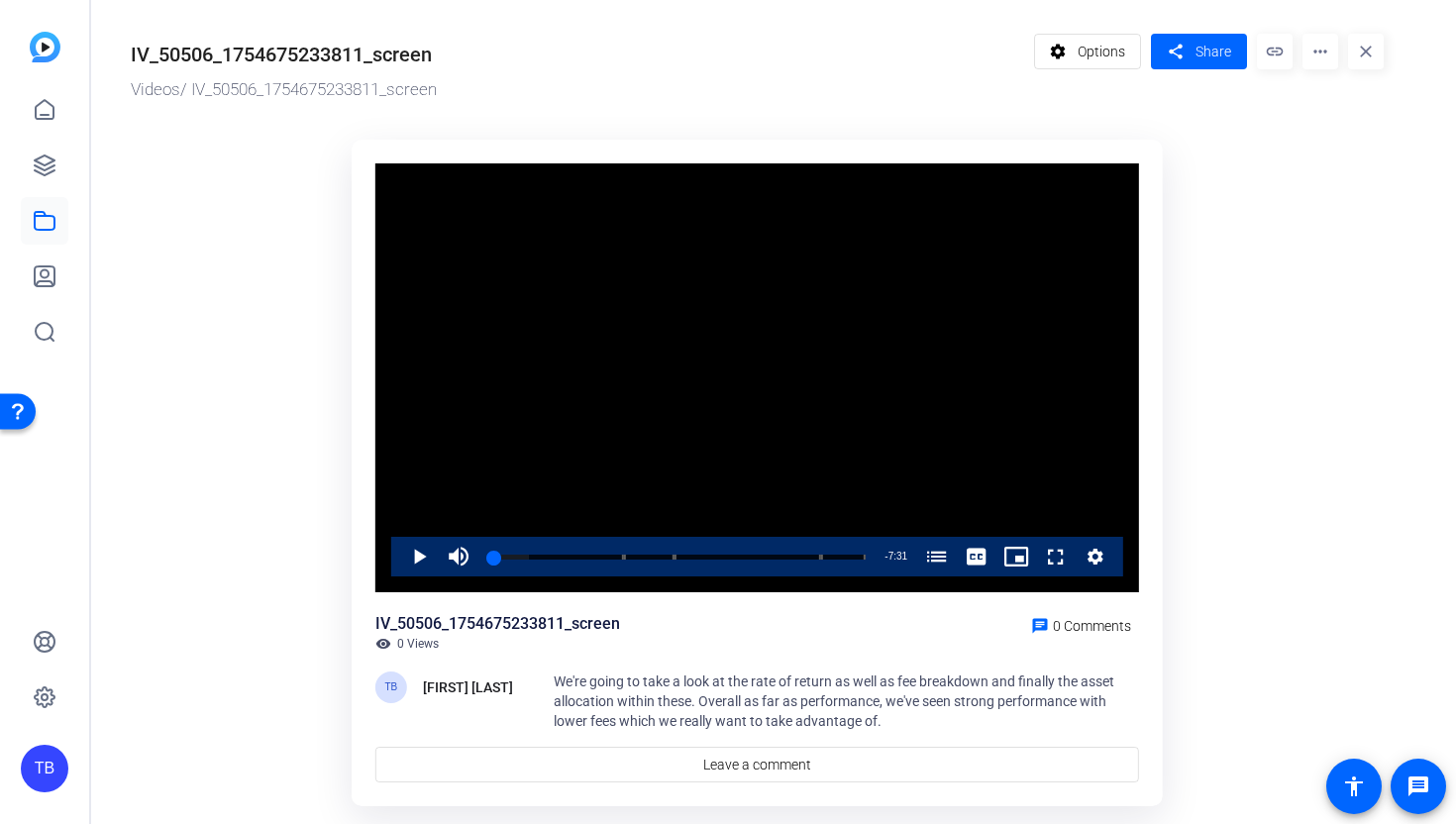 click on "link" 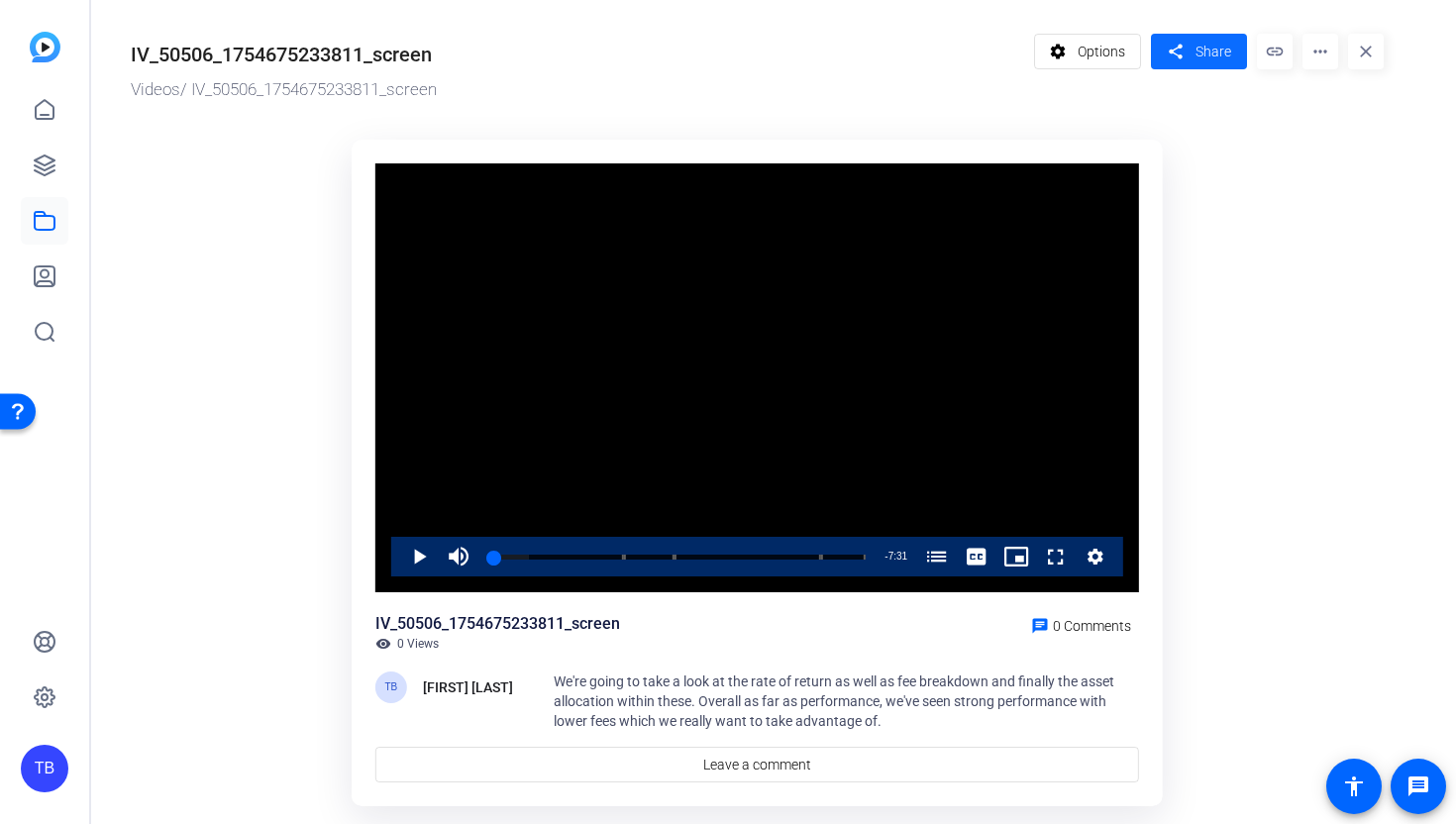 click 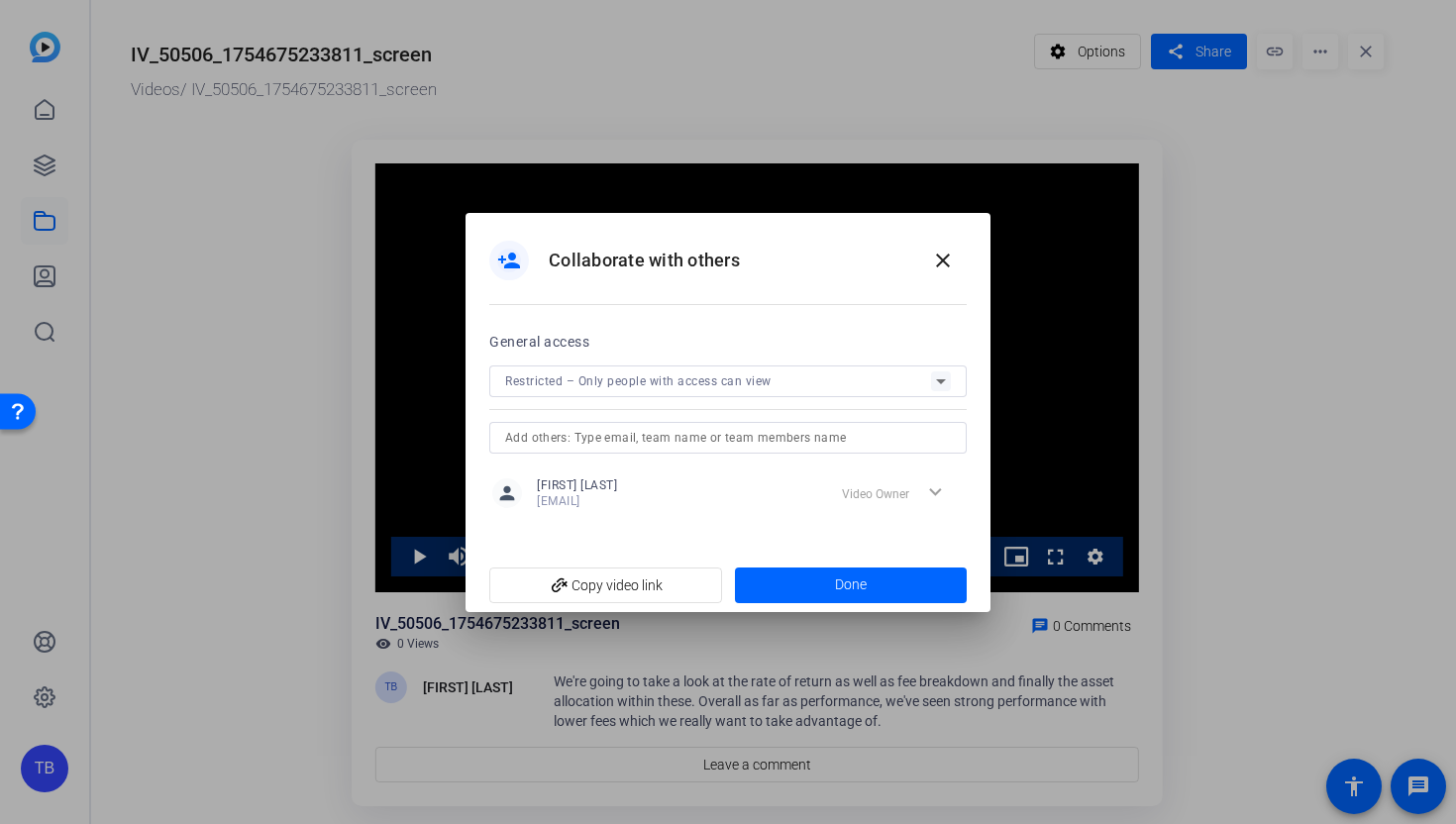 click on "Restricted – Only people with access can view" at bounding box center [638, 381] 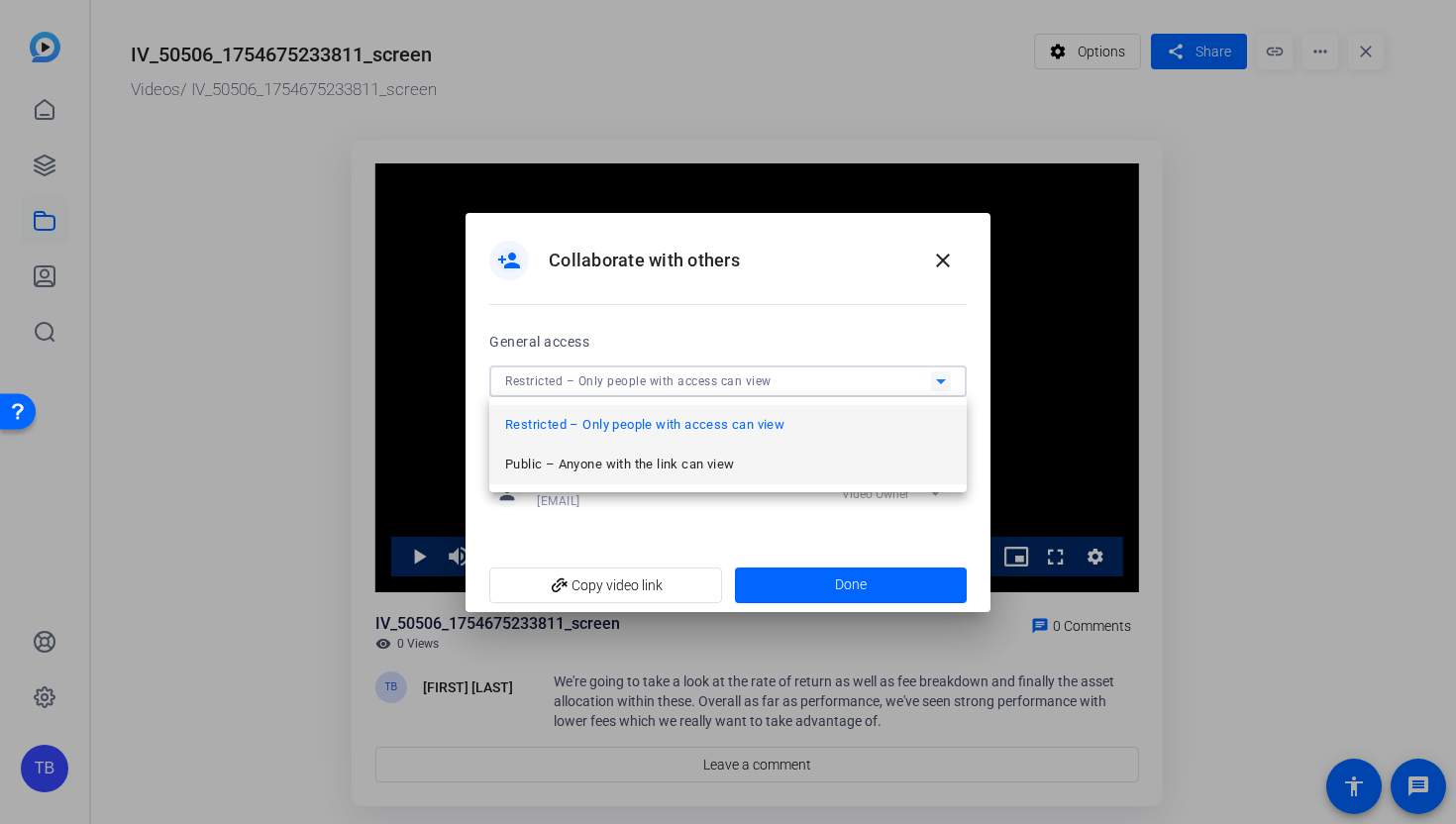 click on "Public – Anyone with the link can view" at bounding box center (619, 464) 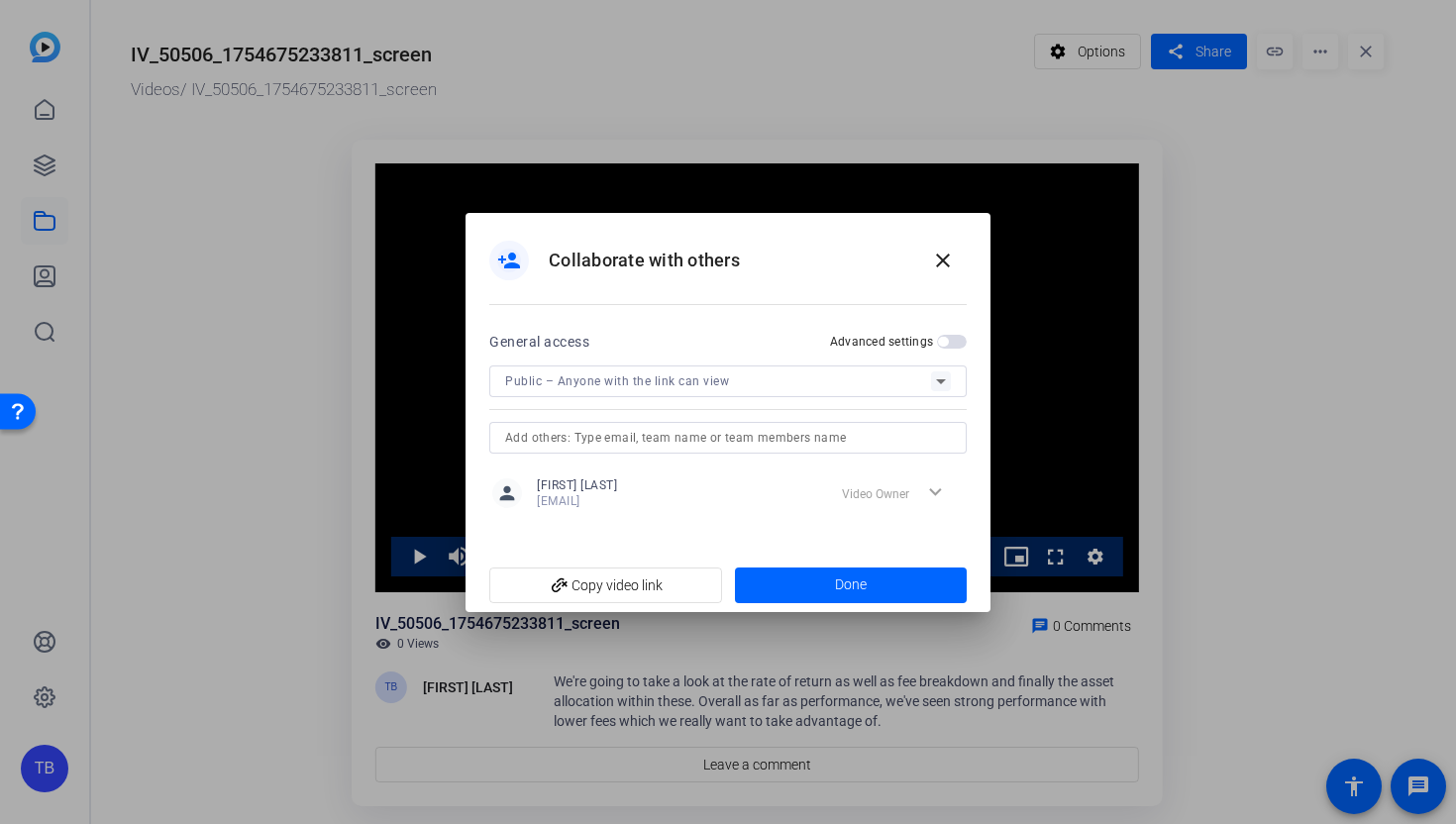 click at bounding box center [952, 342] 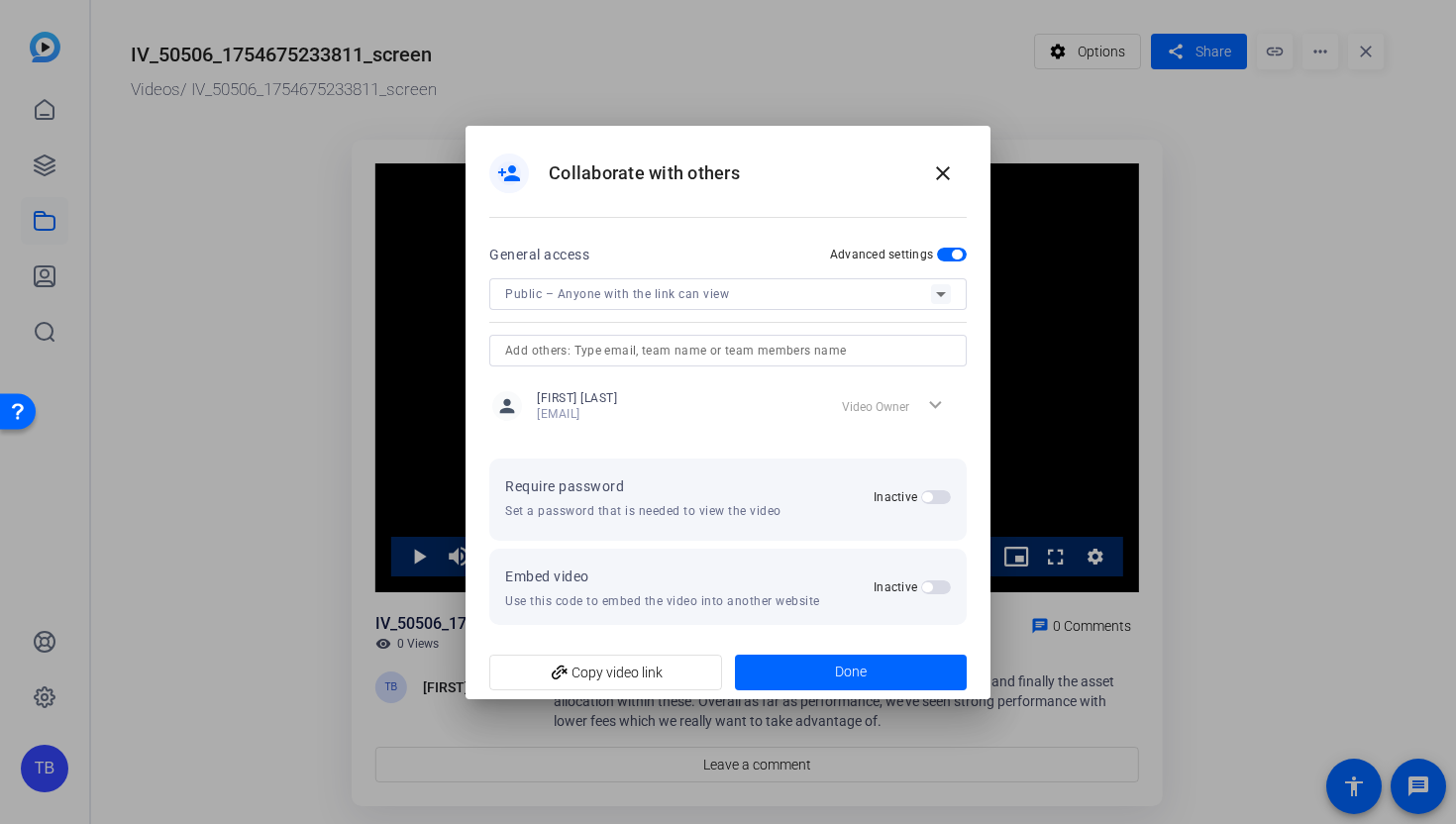 click at bounding box center (936, 497) 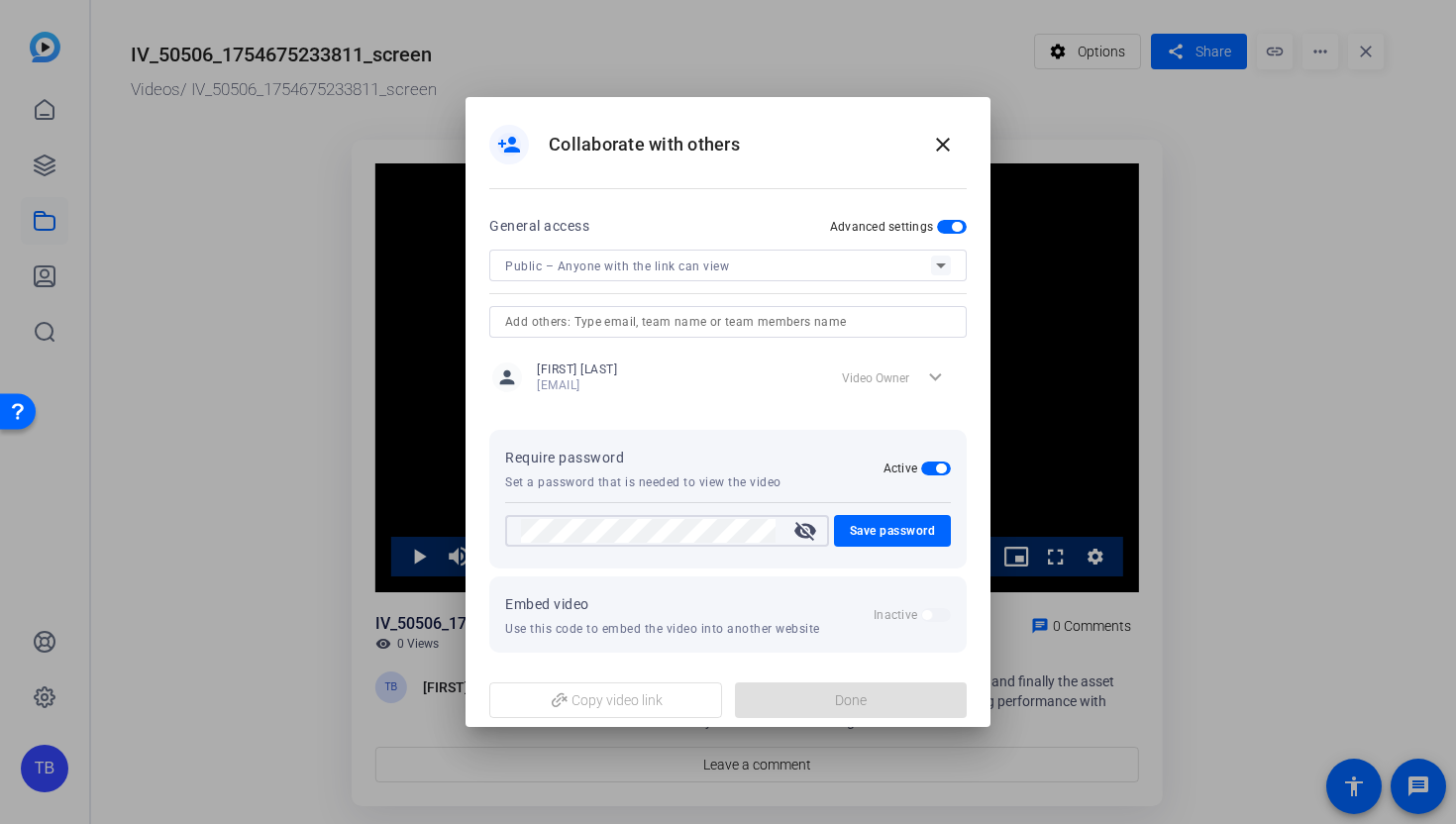 click on "visibility_off" at bounding box center (805, 531) 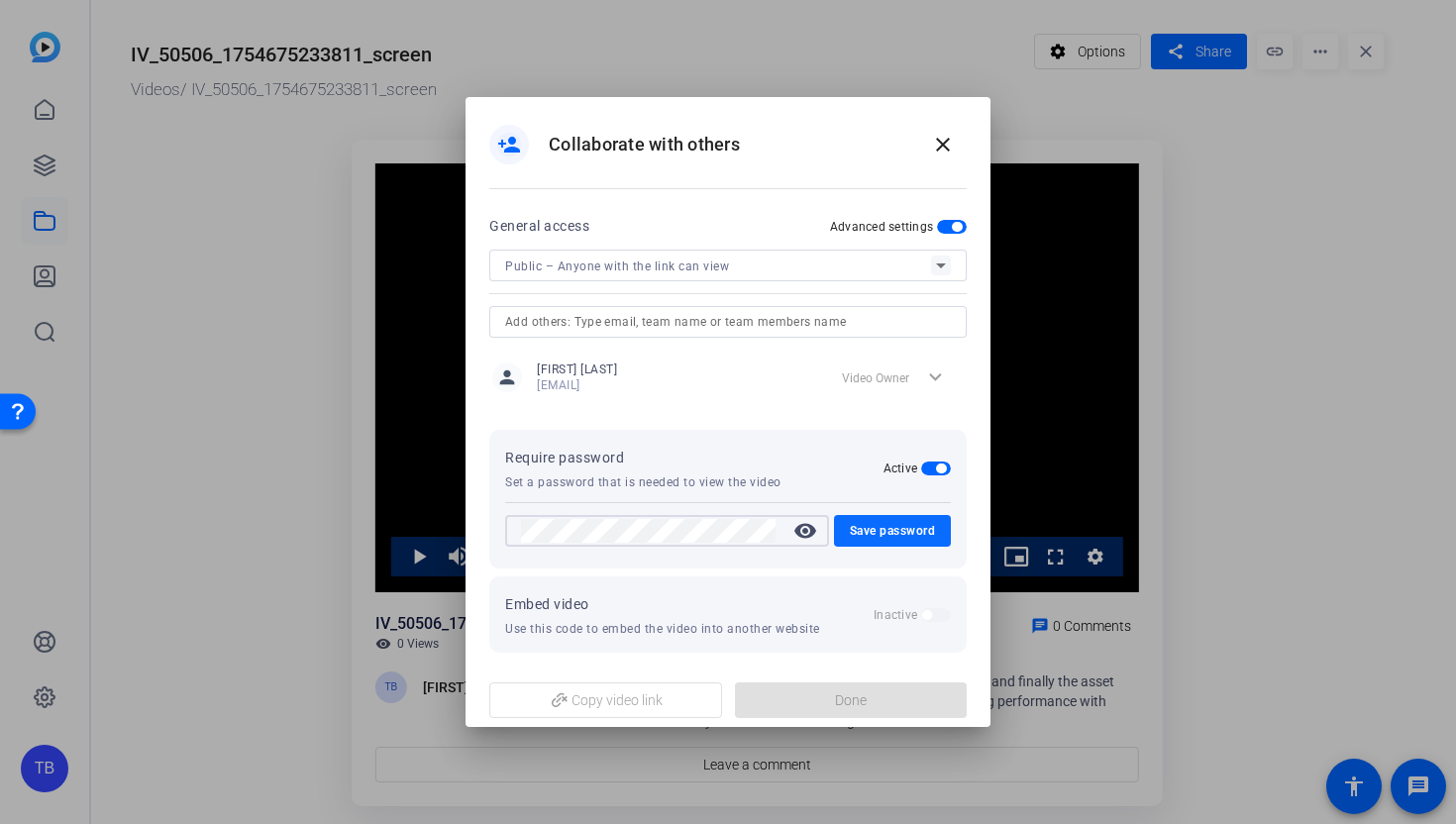 click on "Save password" at bounding box center [892, 531] 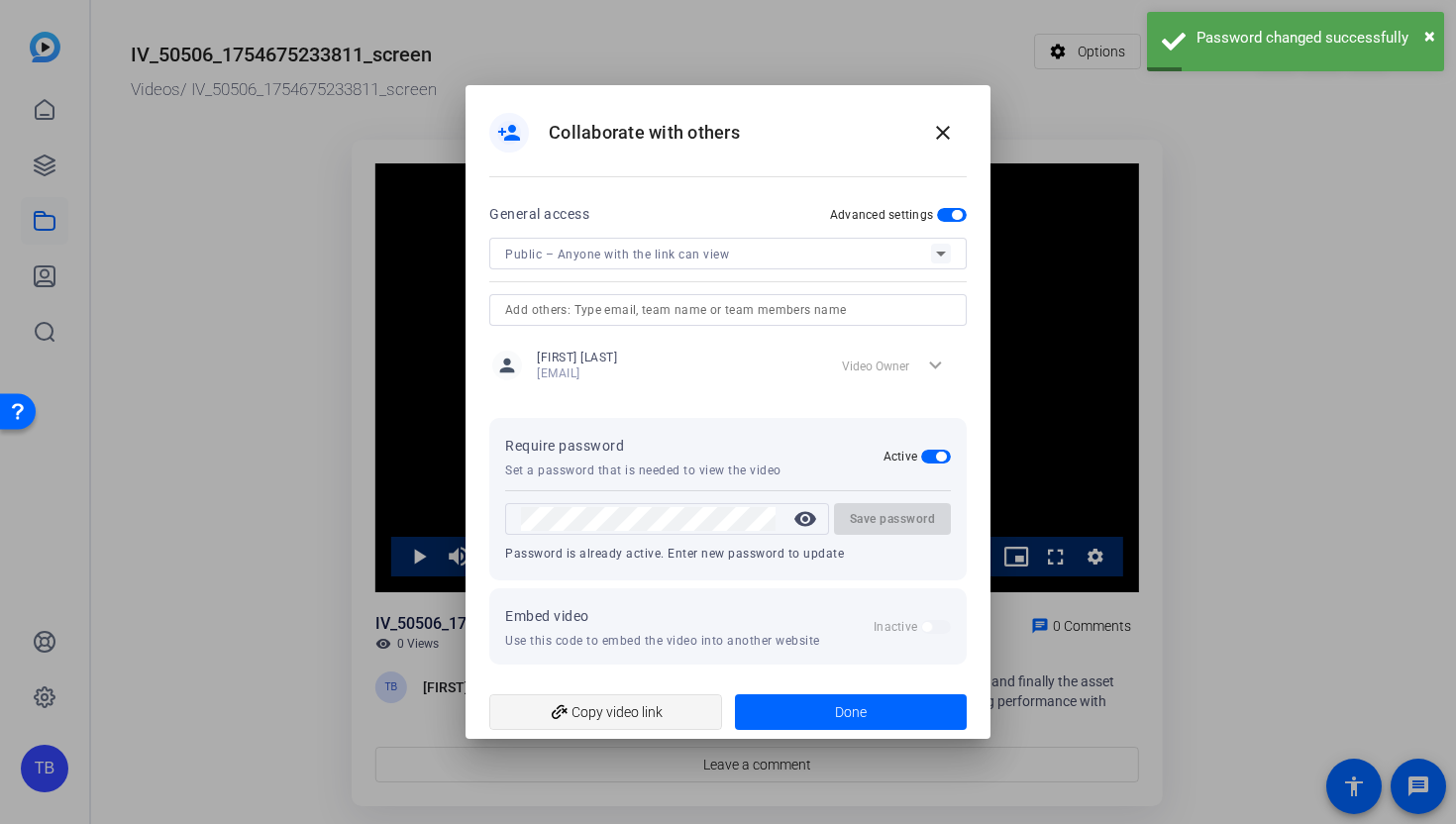 click on "add_link  Copy video link" 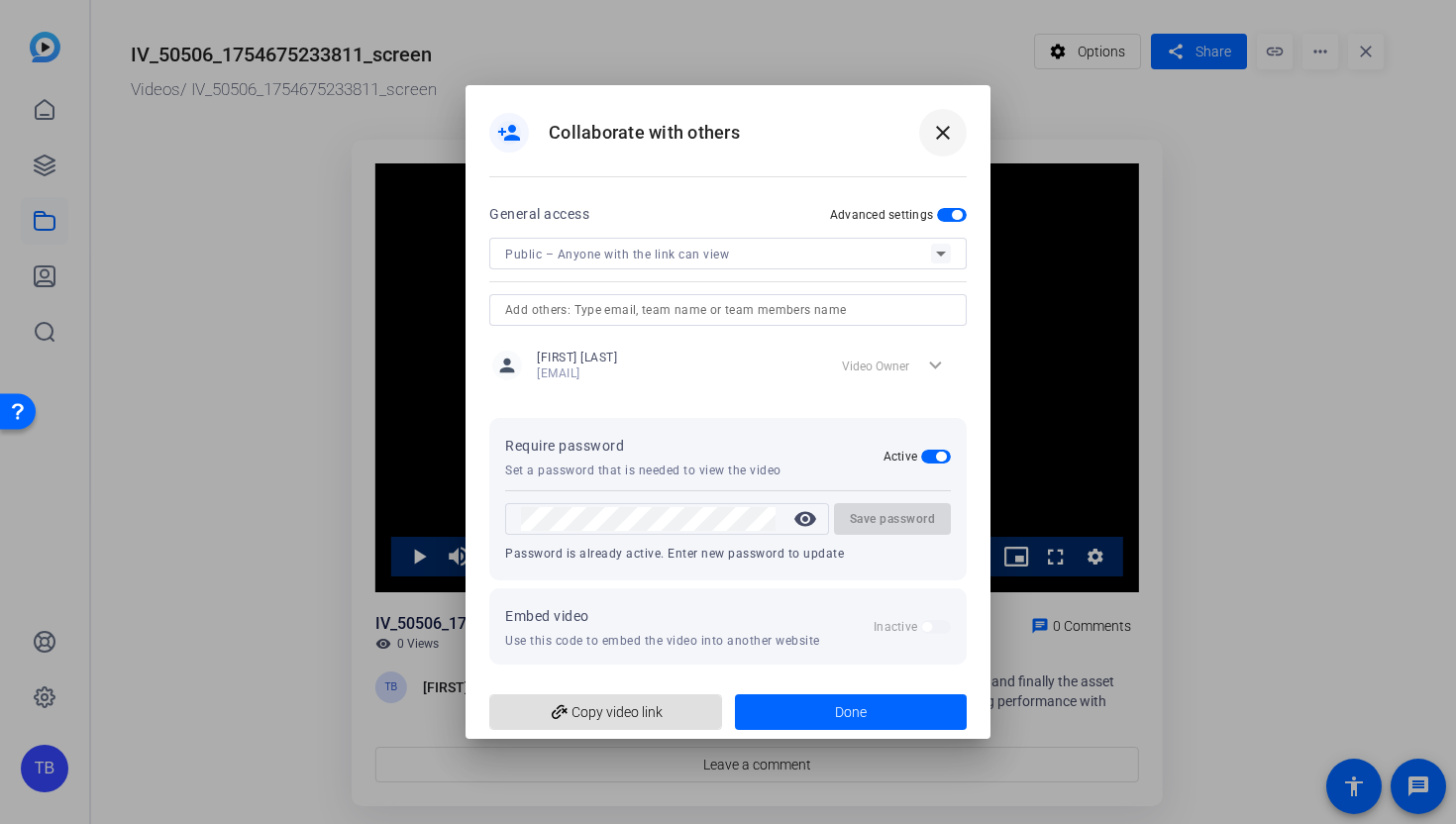 click on "close" at bounding box center (943, 133) 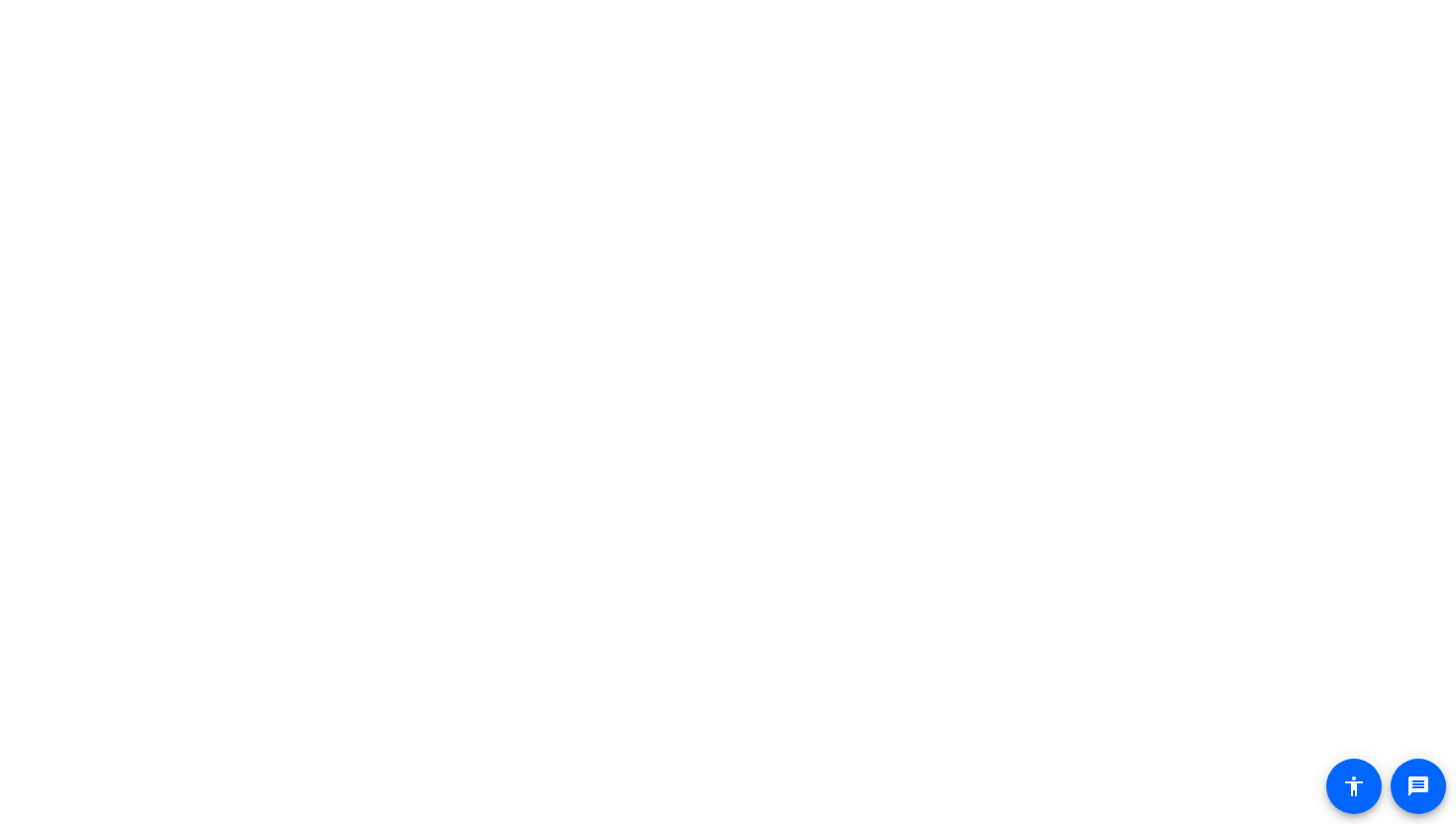 scroll, scrollTop: 0, scrollLeft: 0, axis: both 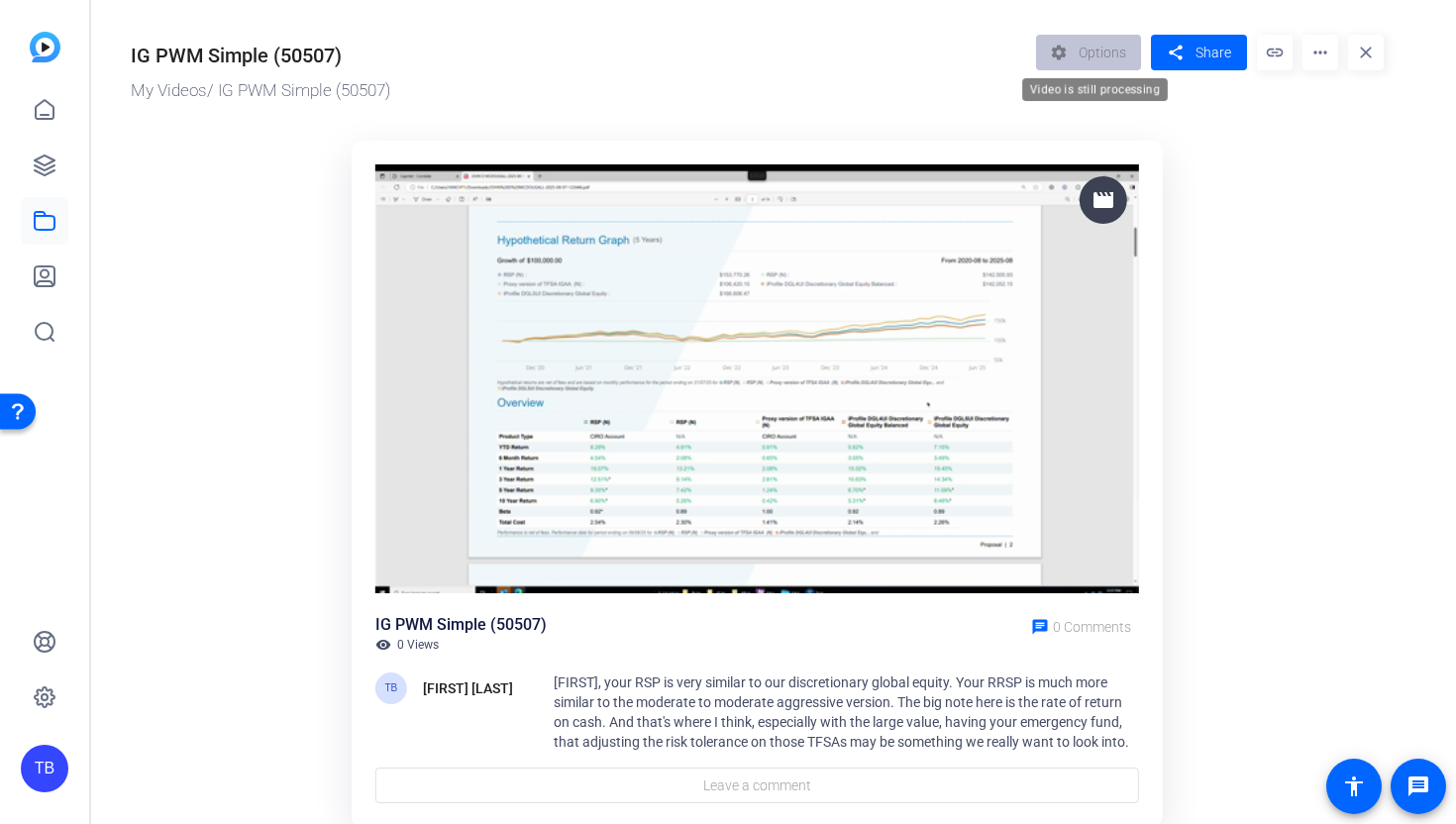 click on "settings  Options" 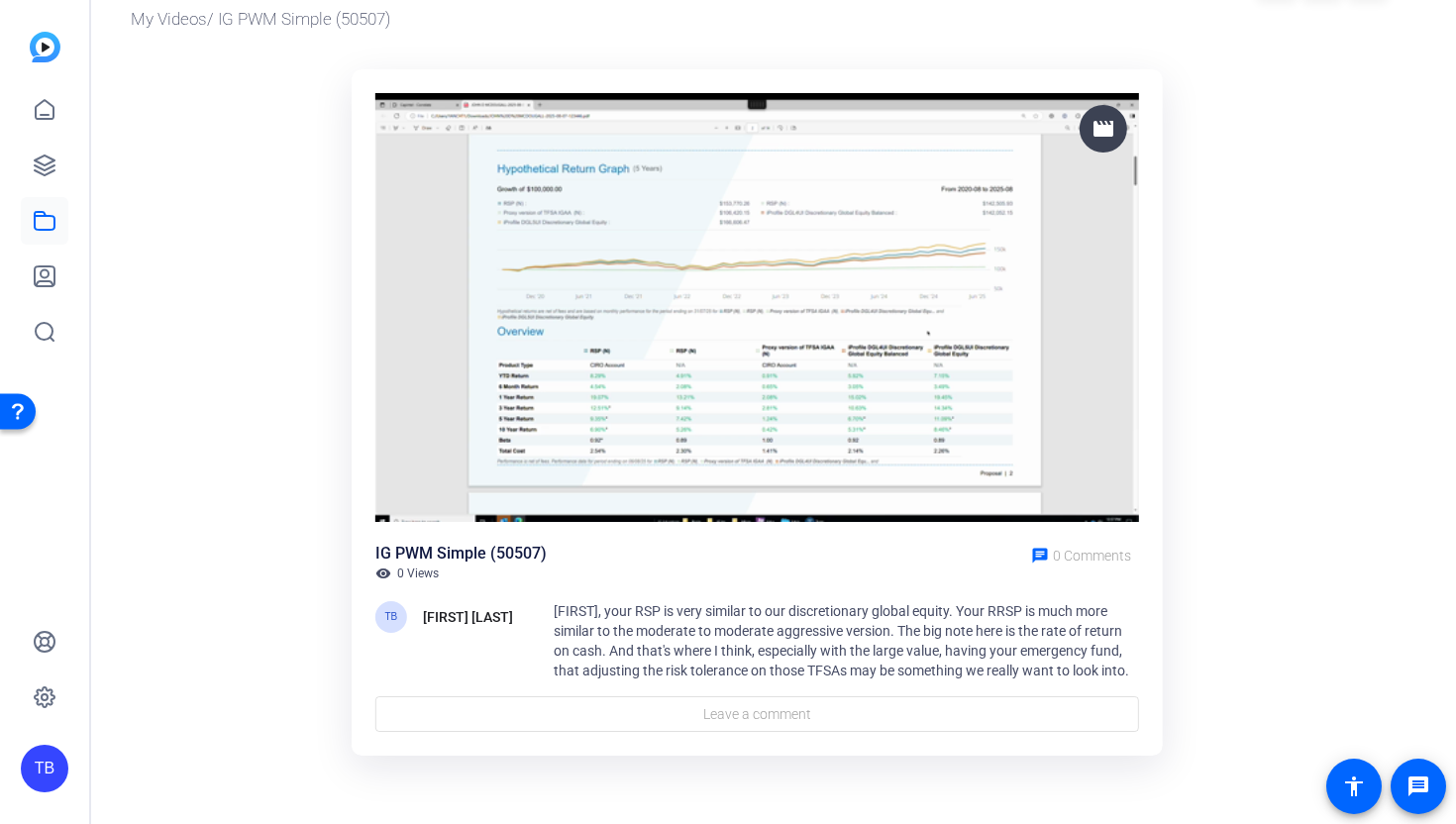 scroll, scrollTop: 0, scrollLeft: 0, axis: both 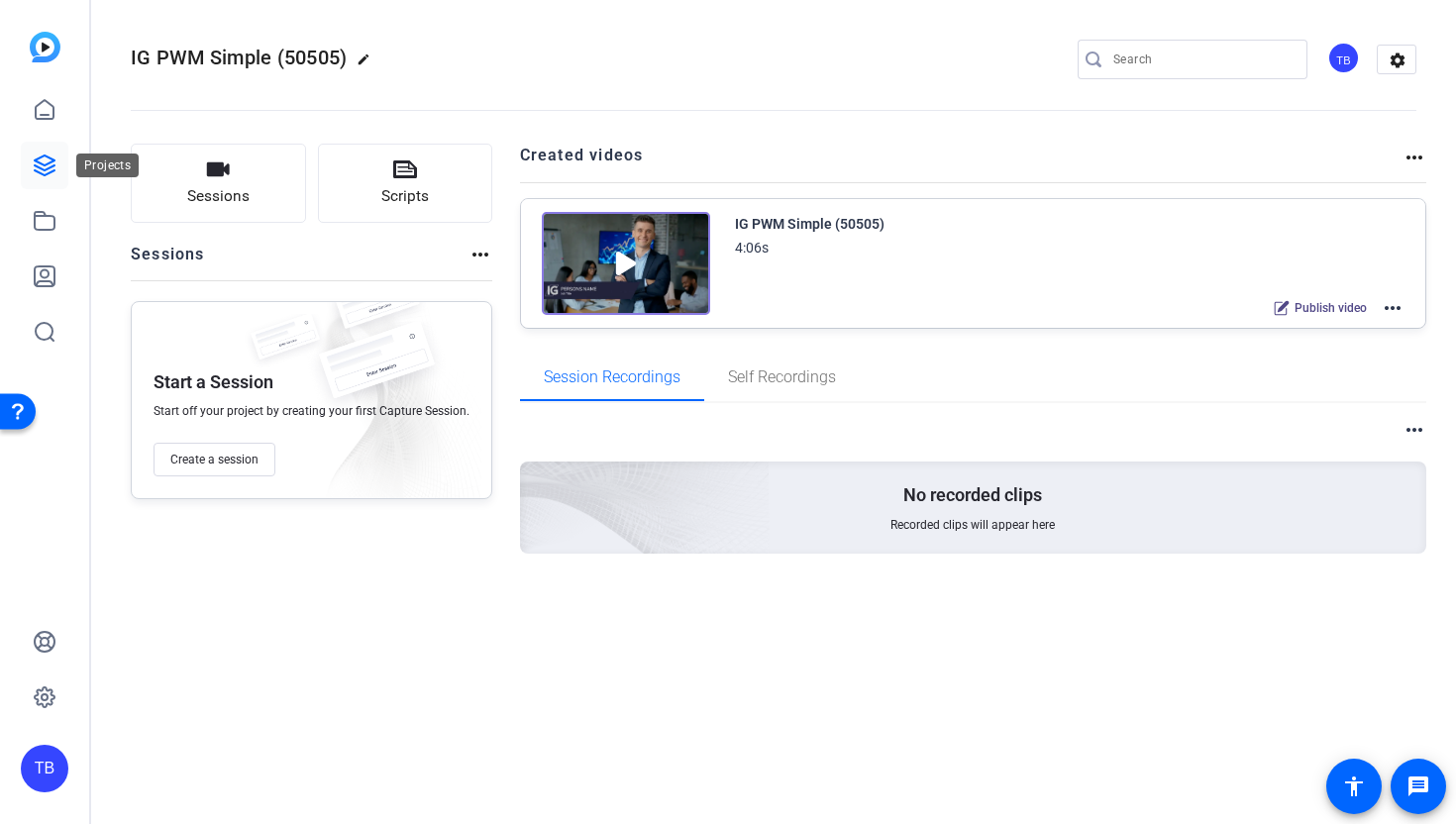 click 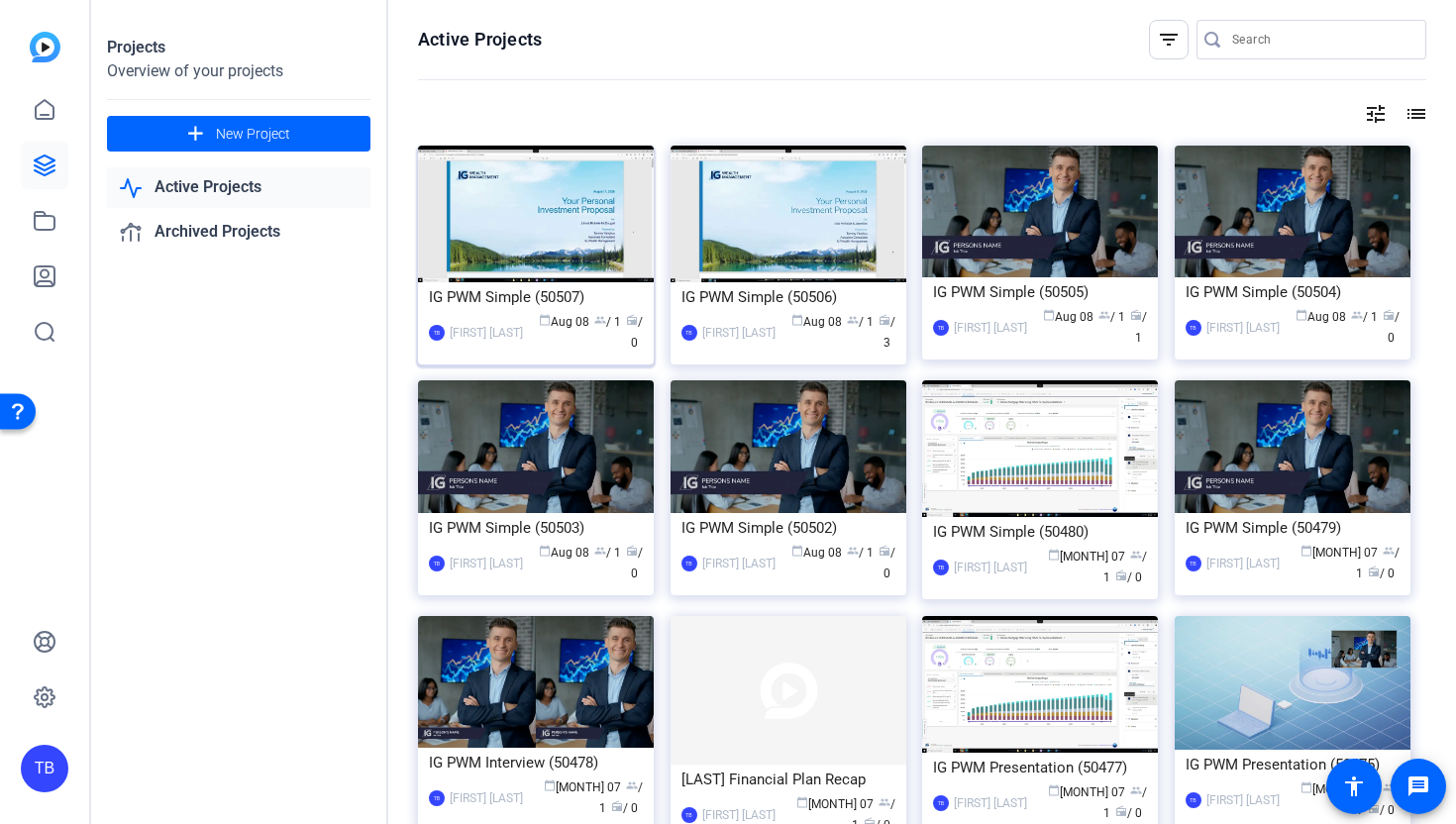 click on "IG PWM Simple (50507)" 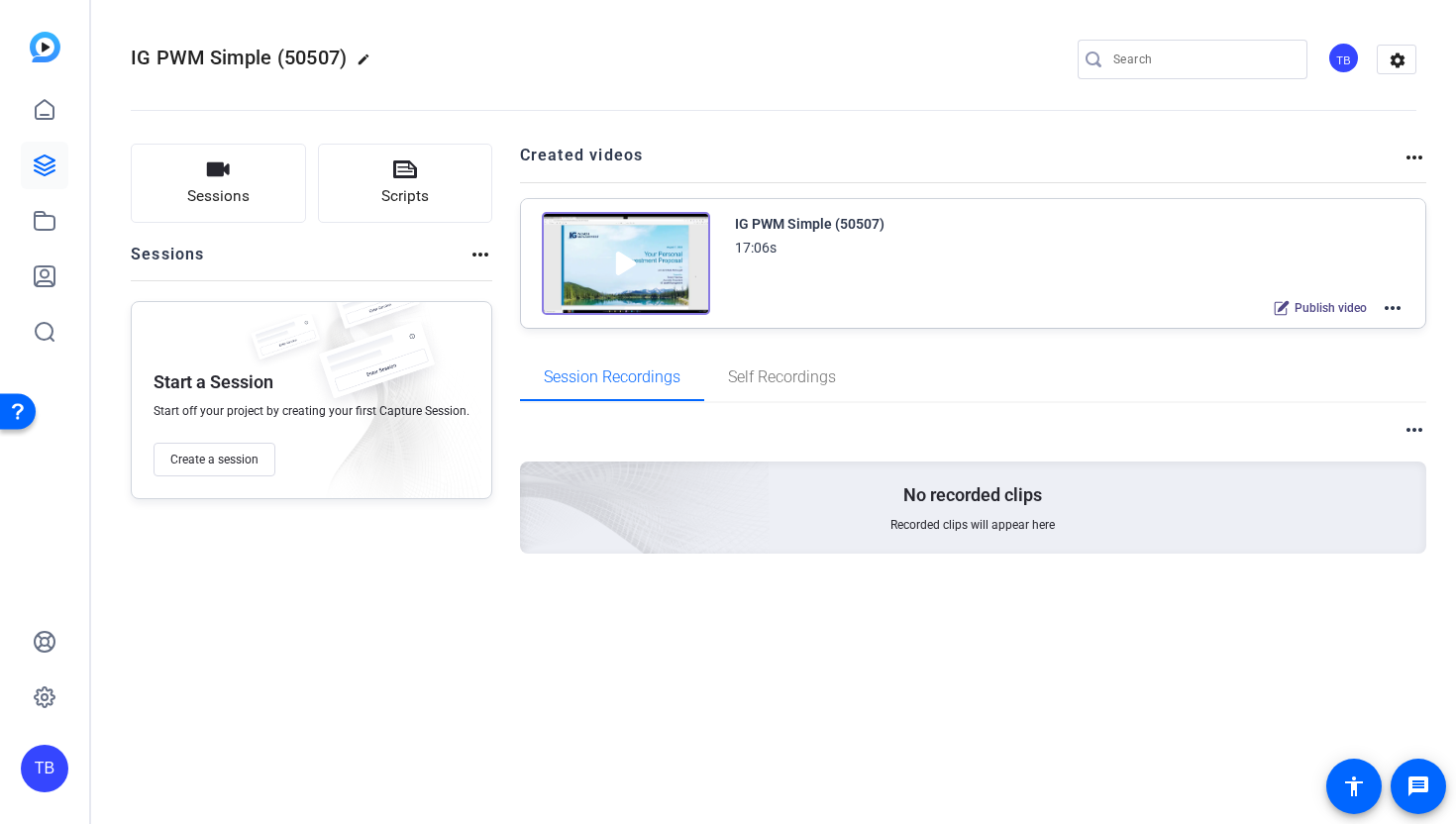 click 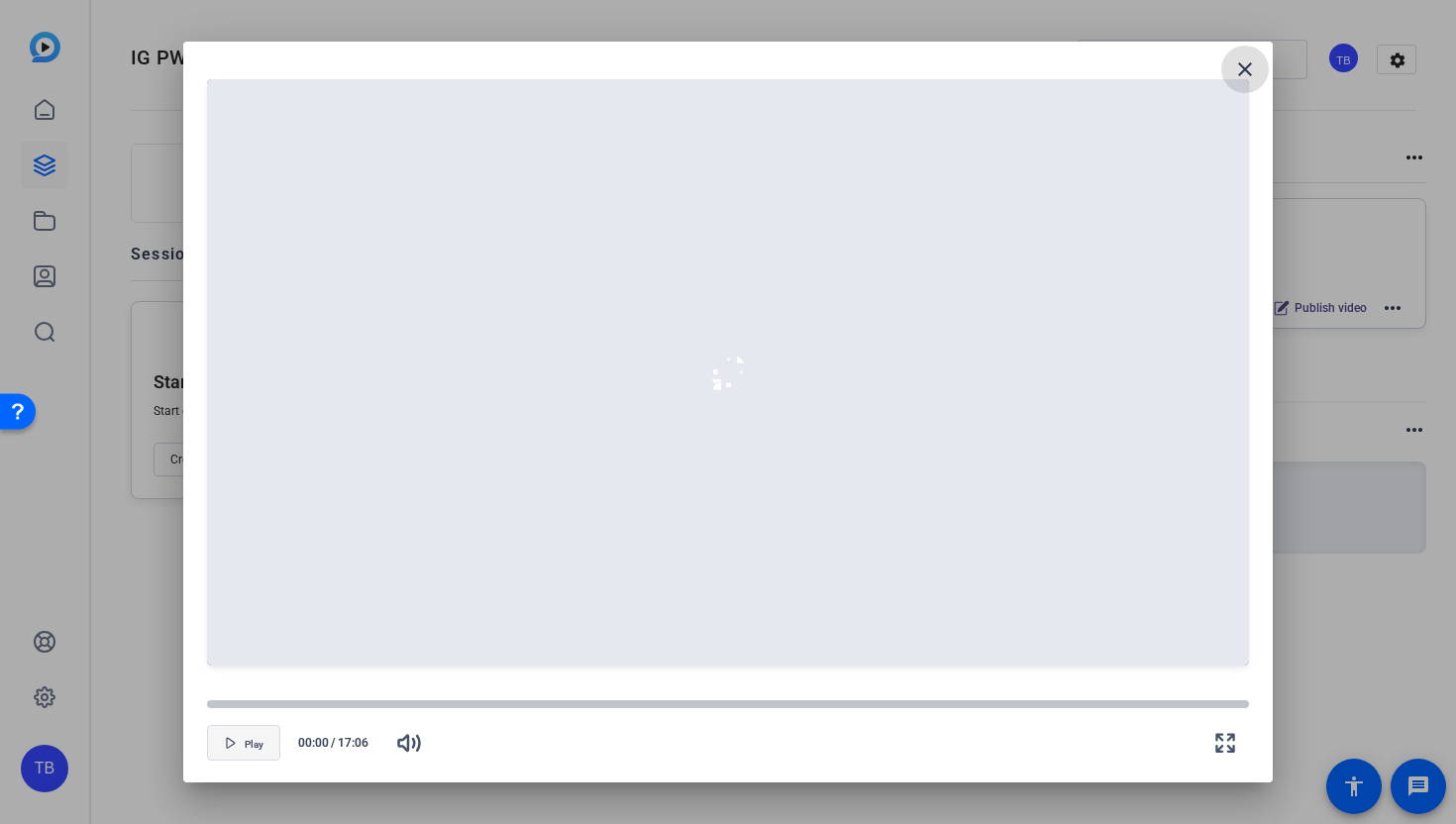 click on "Play" at bounding box center (254, 745) 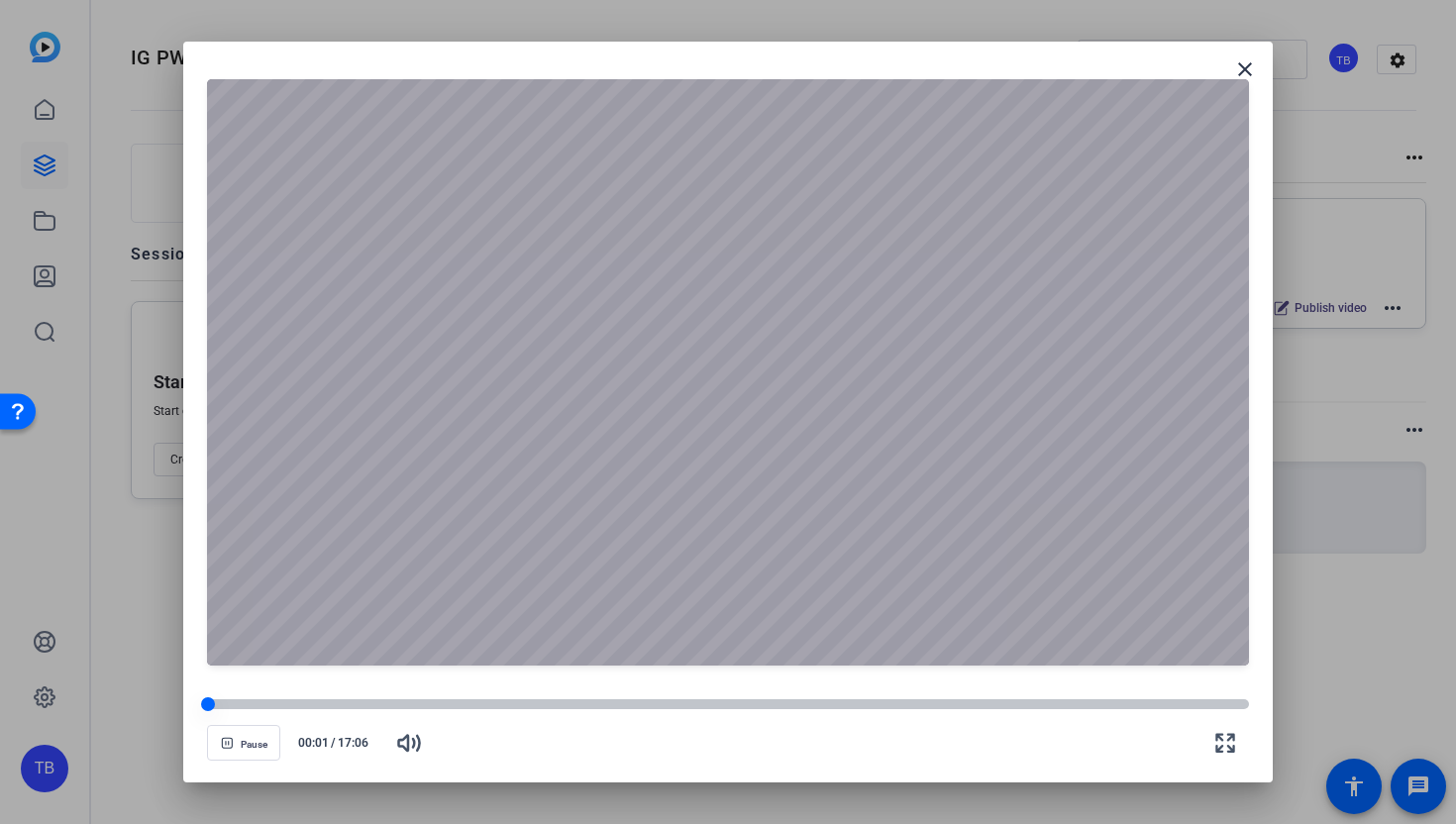 click at bounding box center (728, 704) 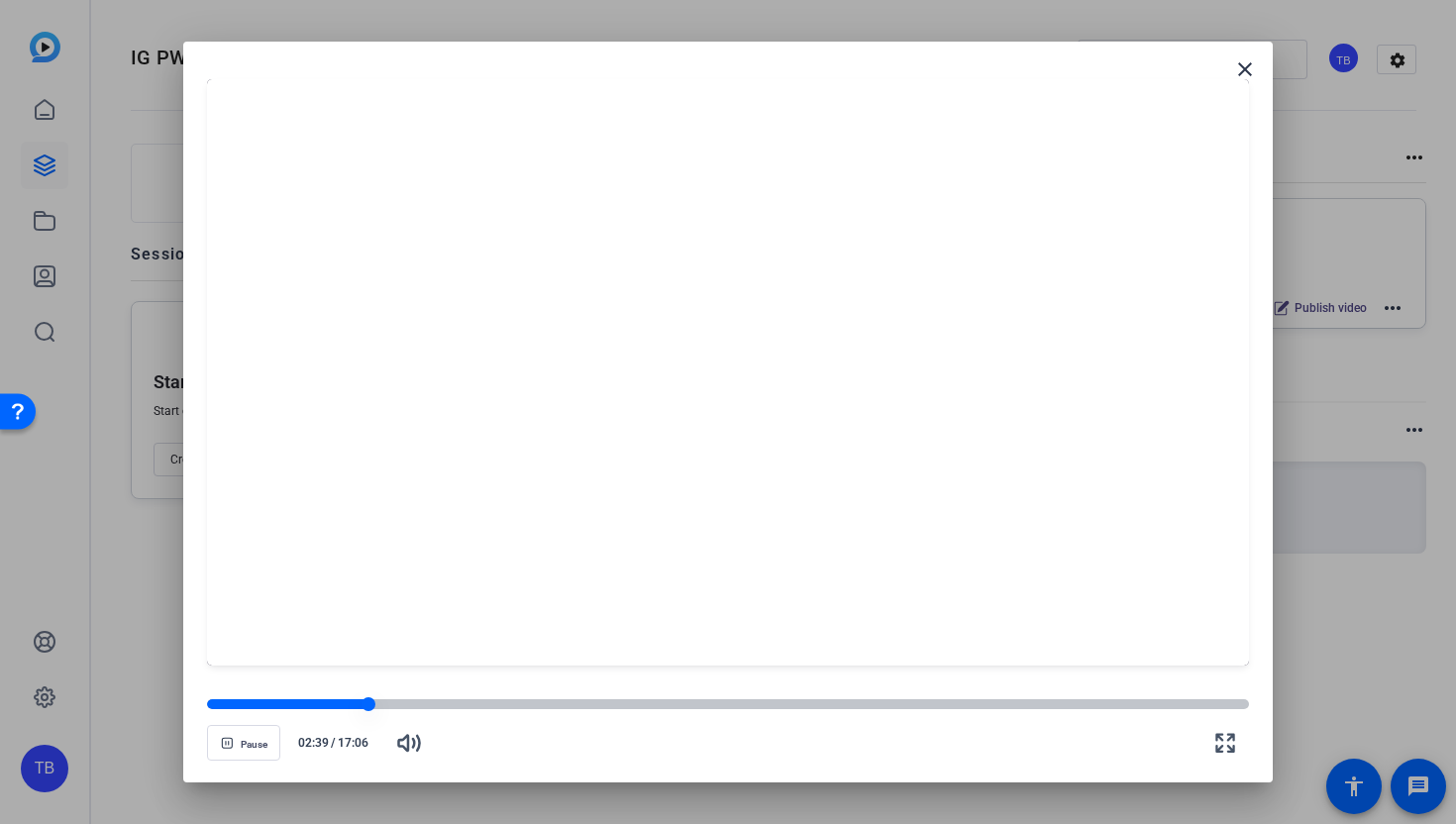 click at bounding box center [287, 704] 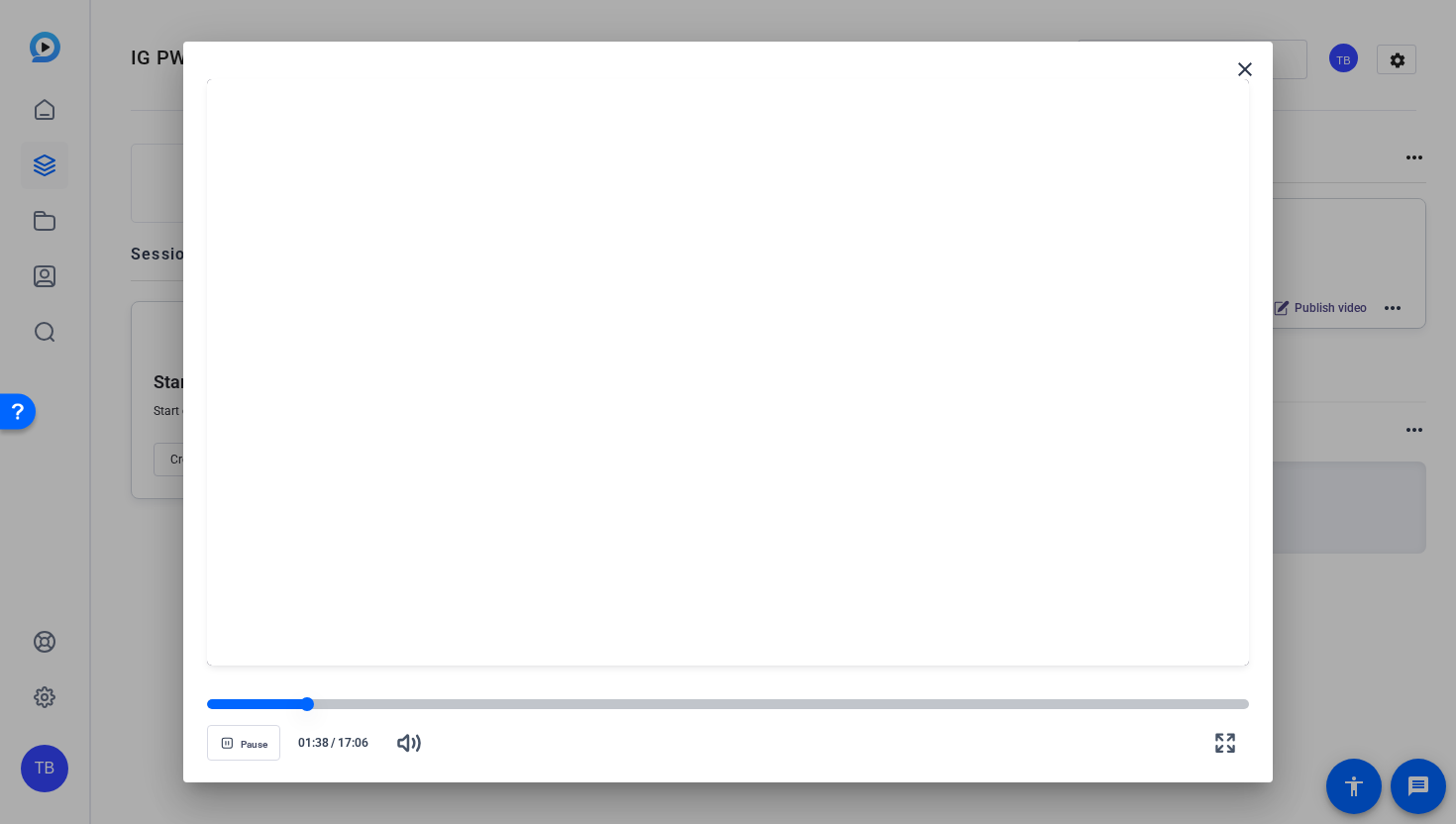 click at bounding box center (257, 704) 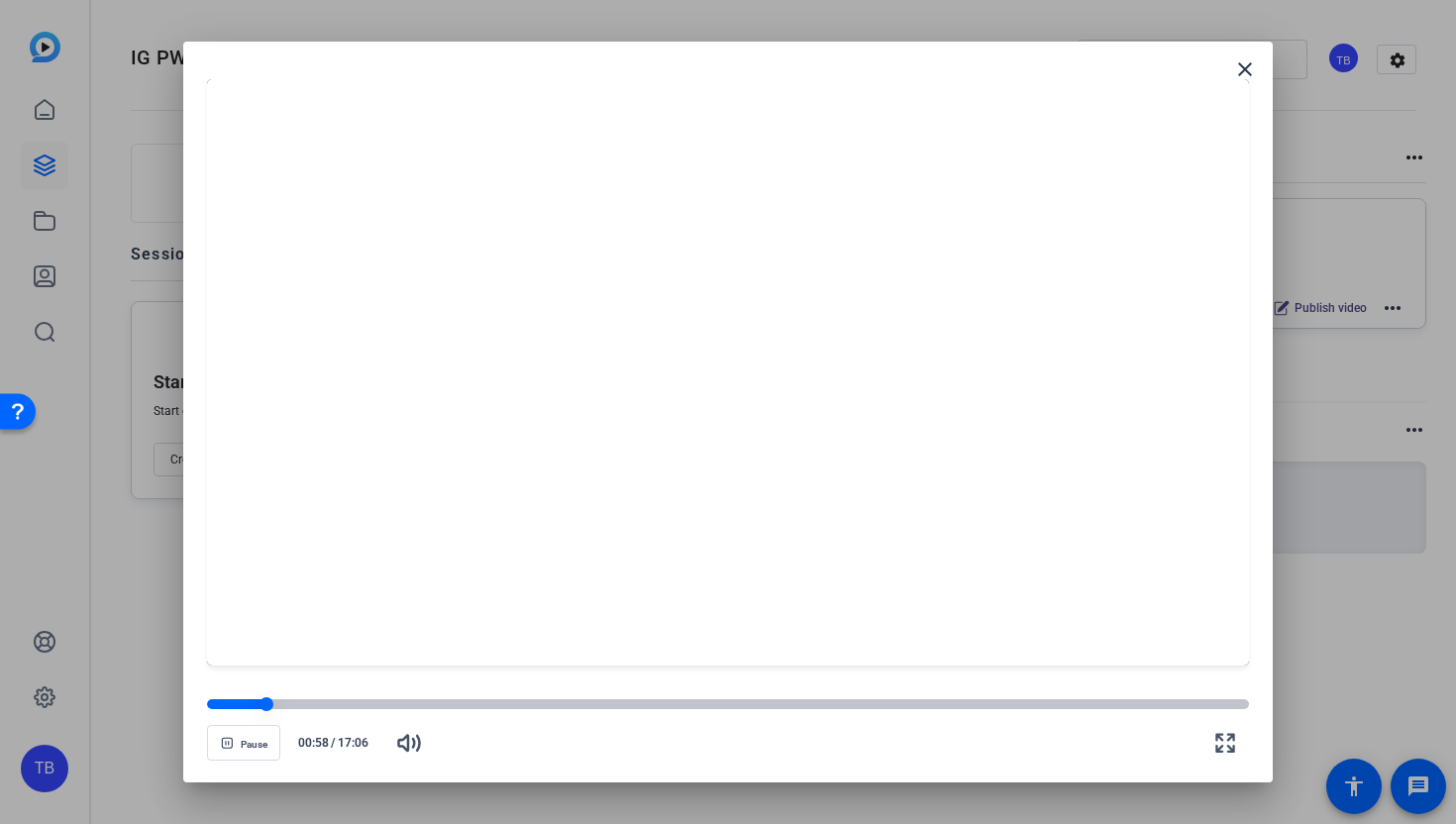 click at bounding box center (237, 704) 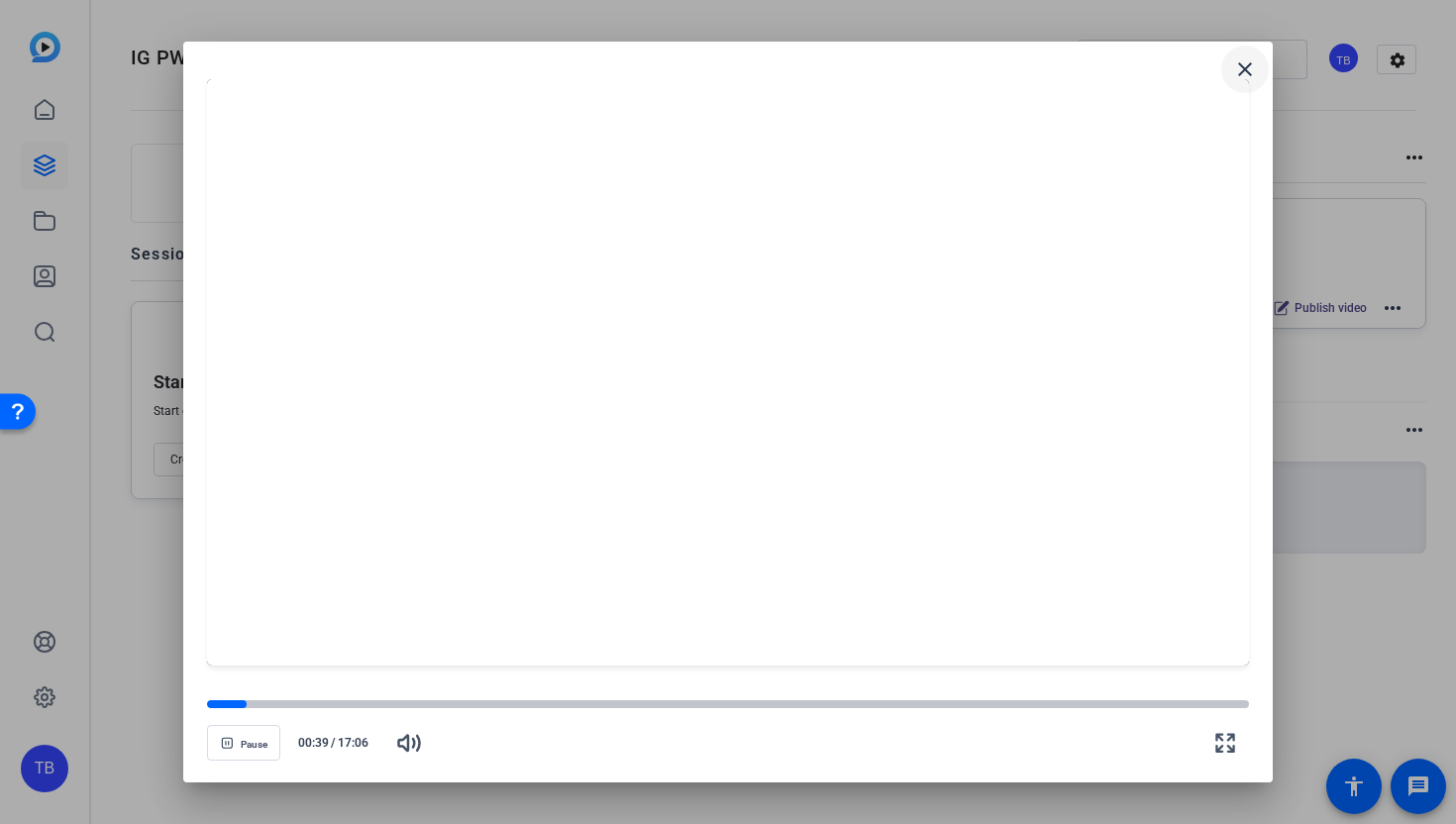 click on "close" at bounding box center [1245, 69] 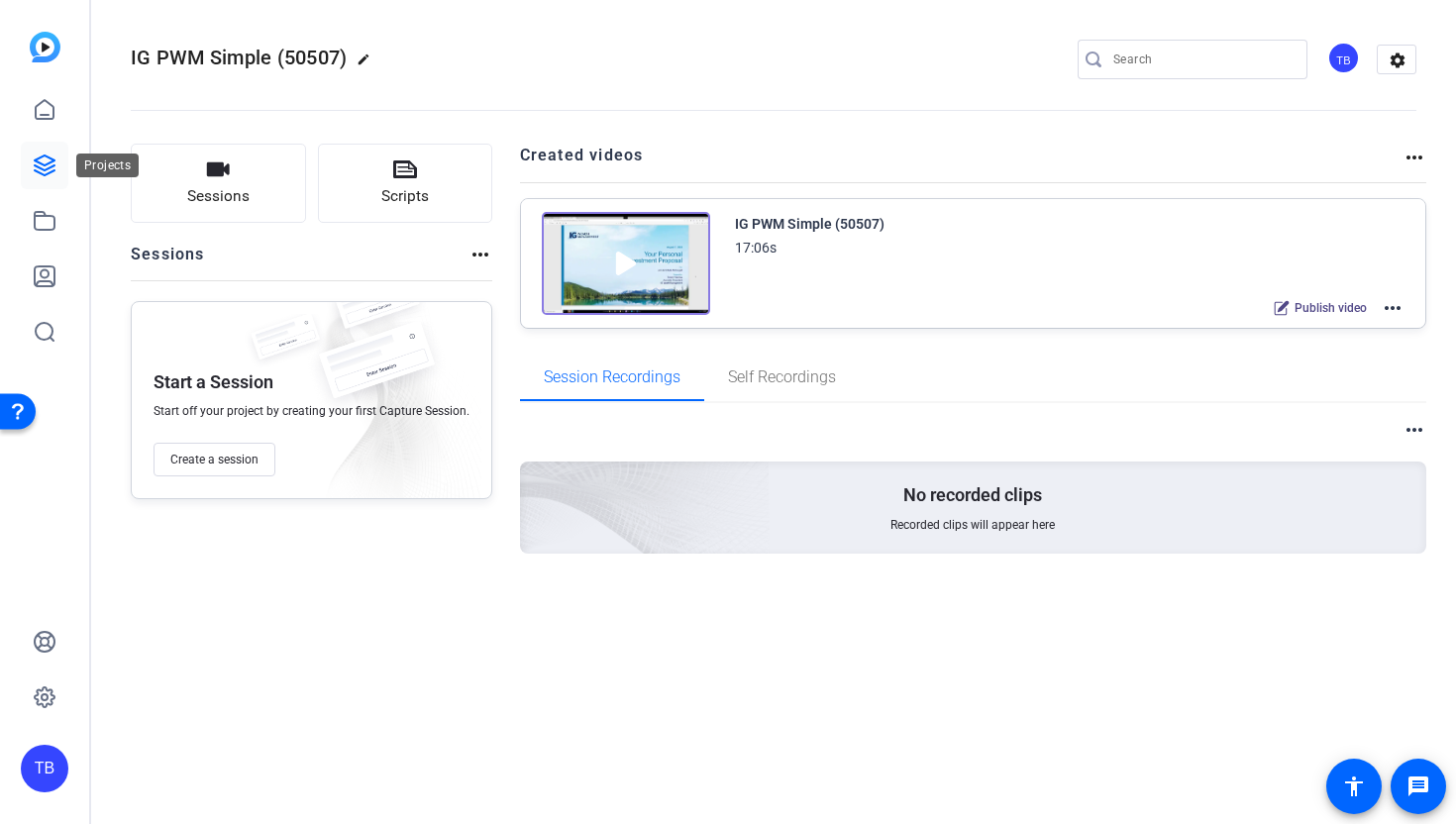 click 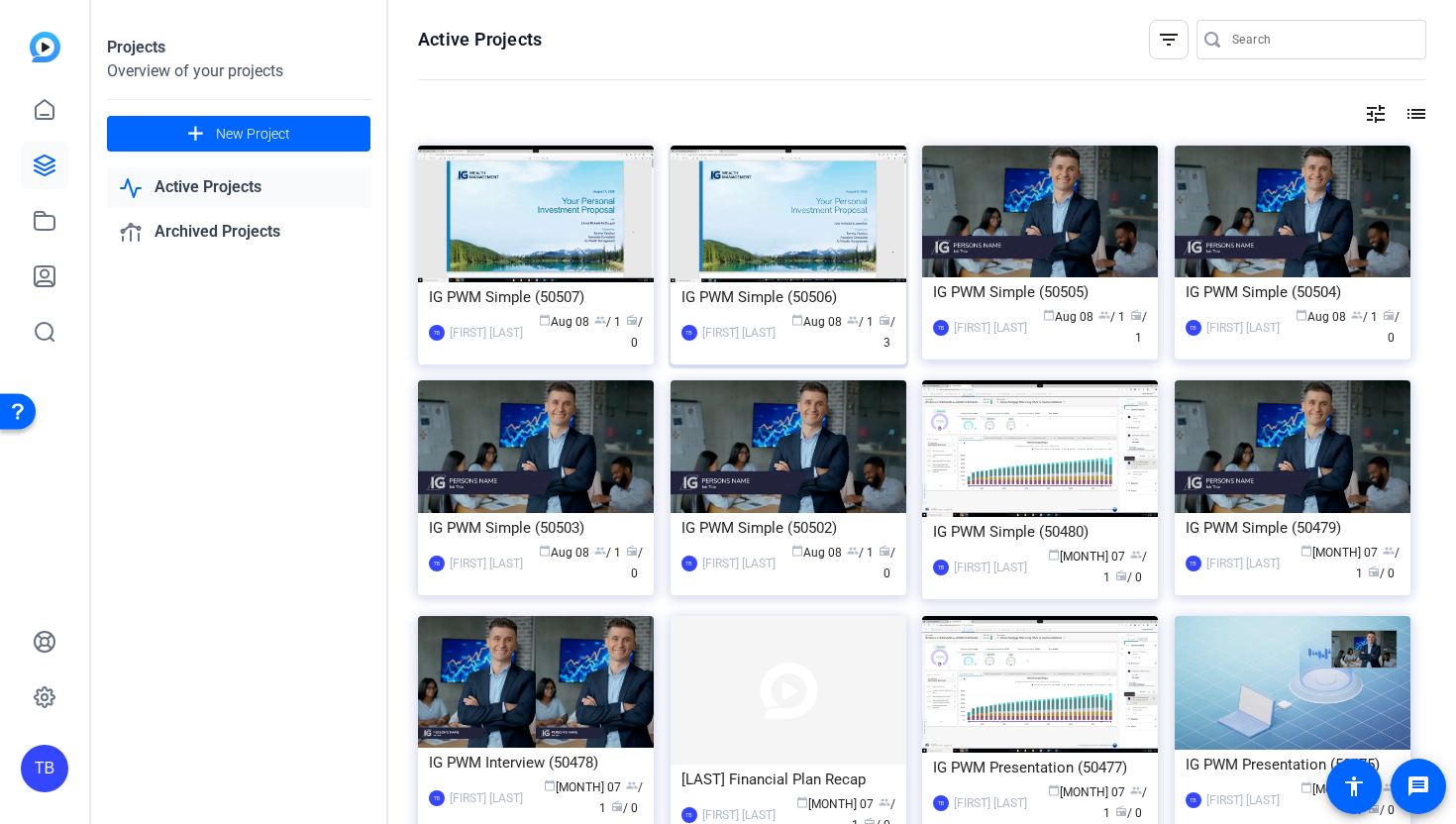 click on "IG PWM Simple (50506)" 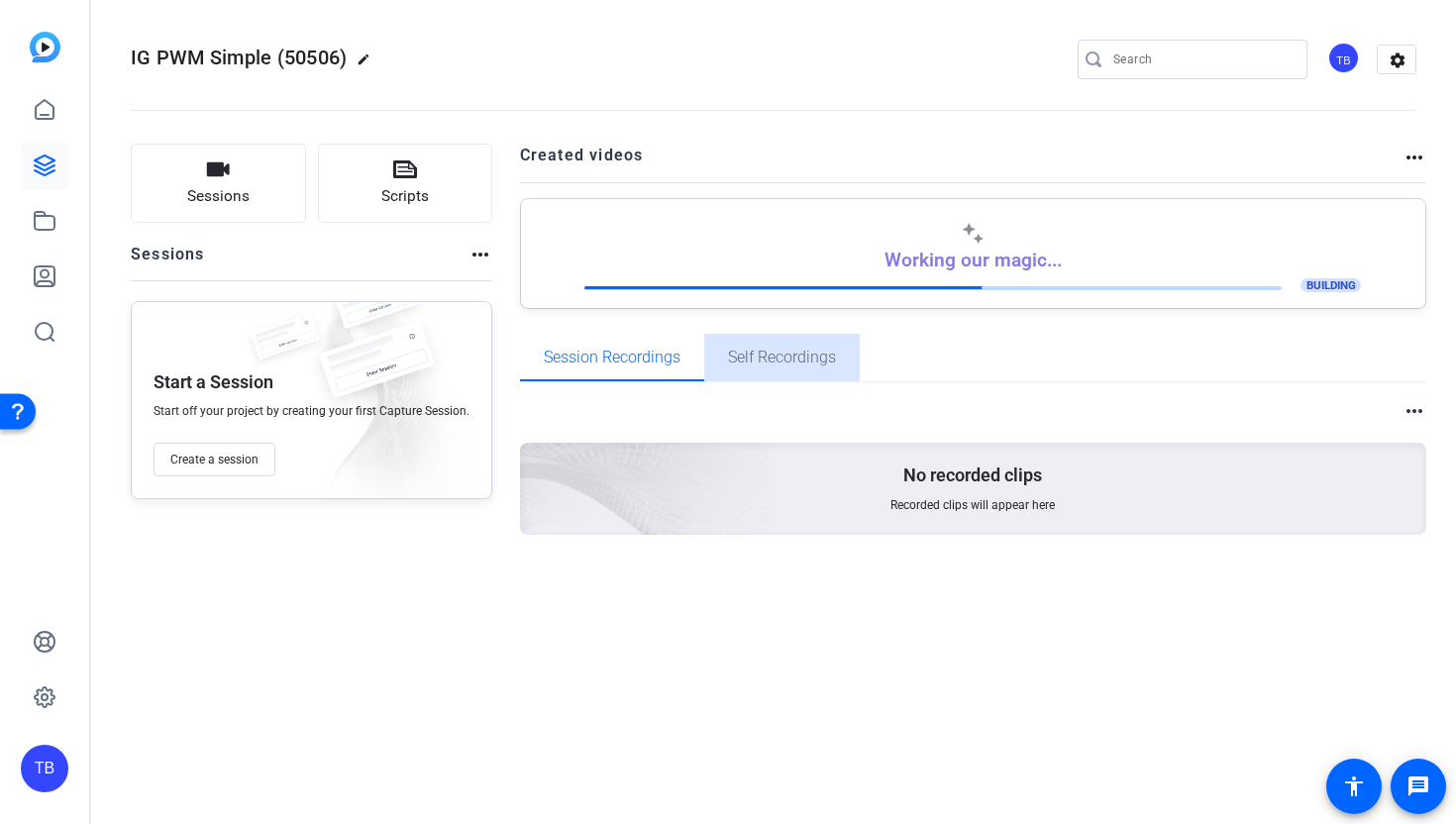 click on "Self Recordings" at bounding box center (781, 358) 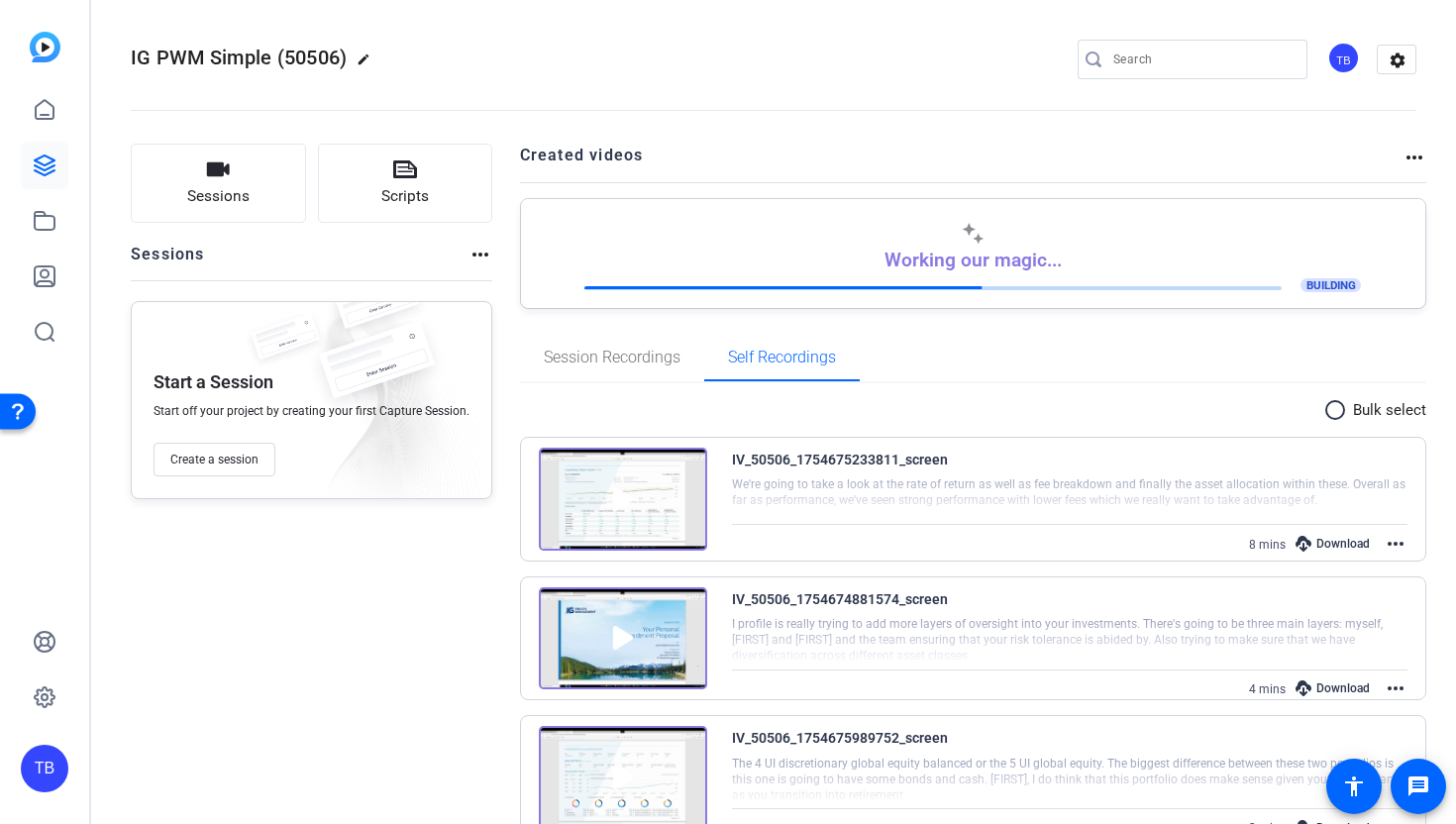 scroll, scrollTop: 64, scrollLeft: 0, axis: vertical 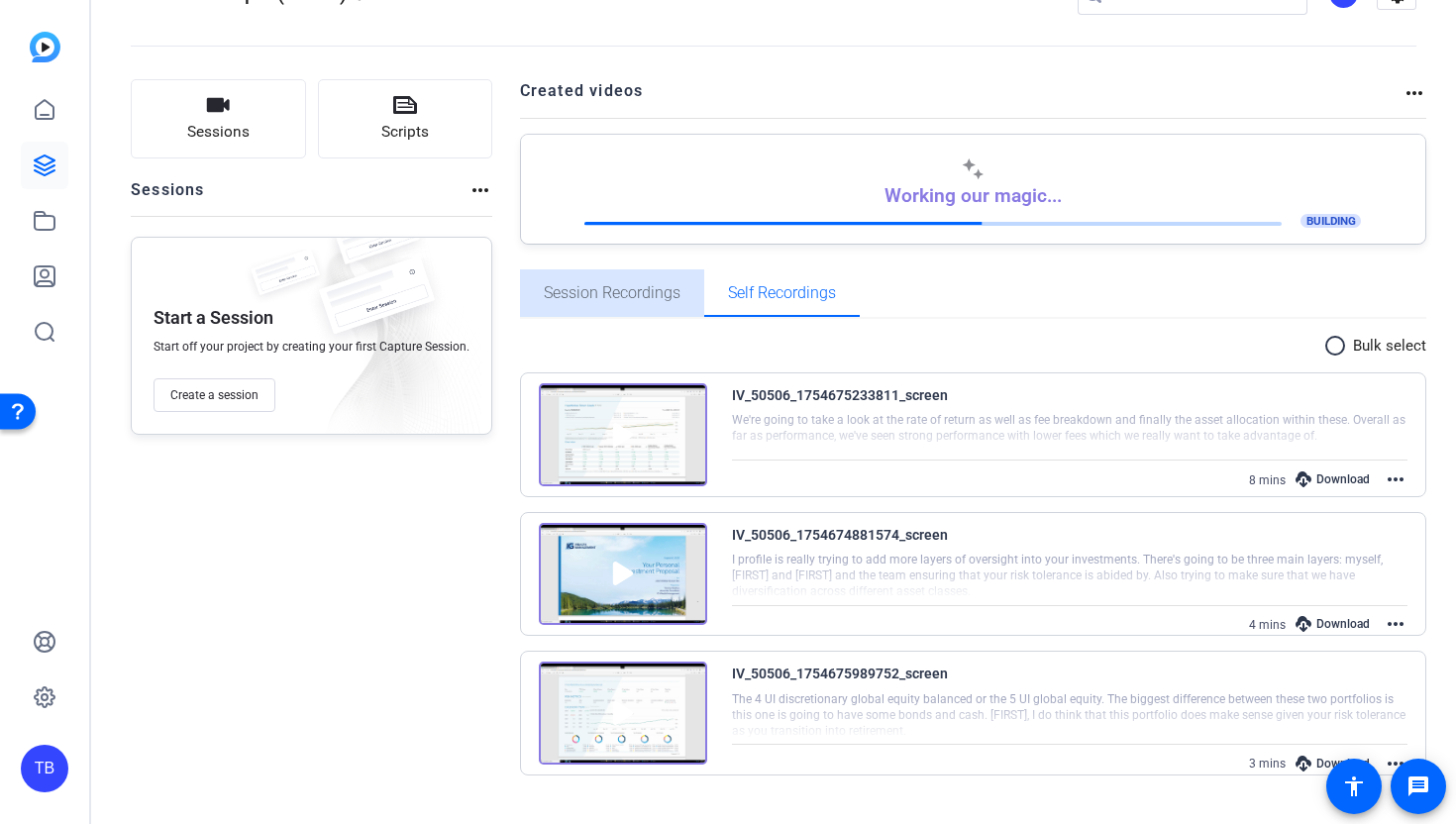 click on "Session Recordings" at bounding box center (612, 293) 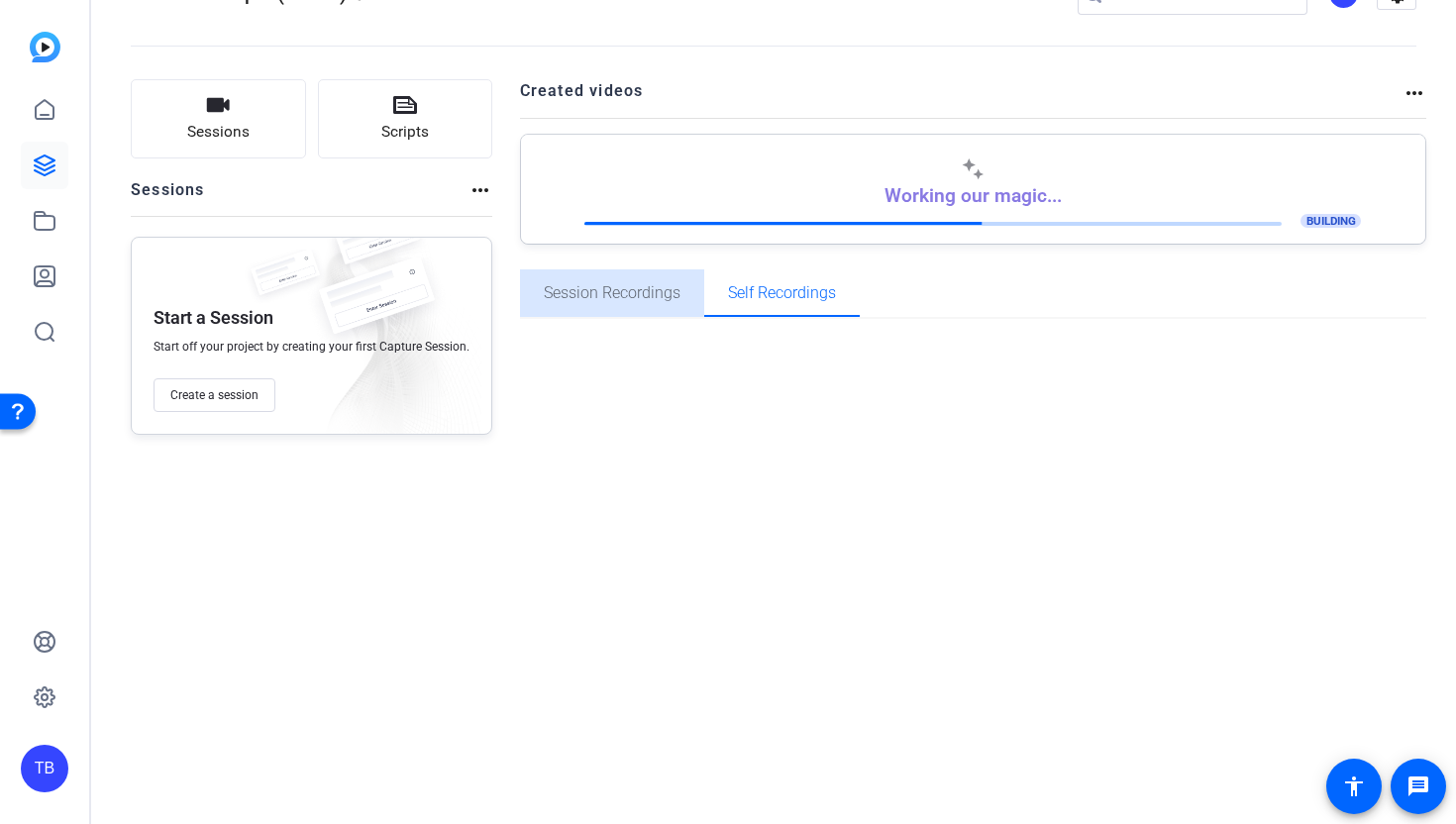 scroll, scrollTop: 0, scrollLeft: 0, axis: both 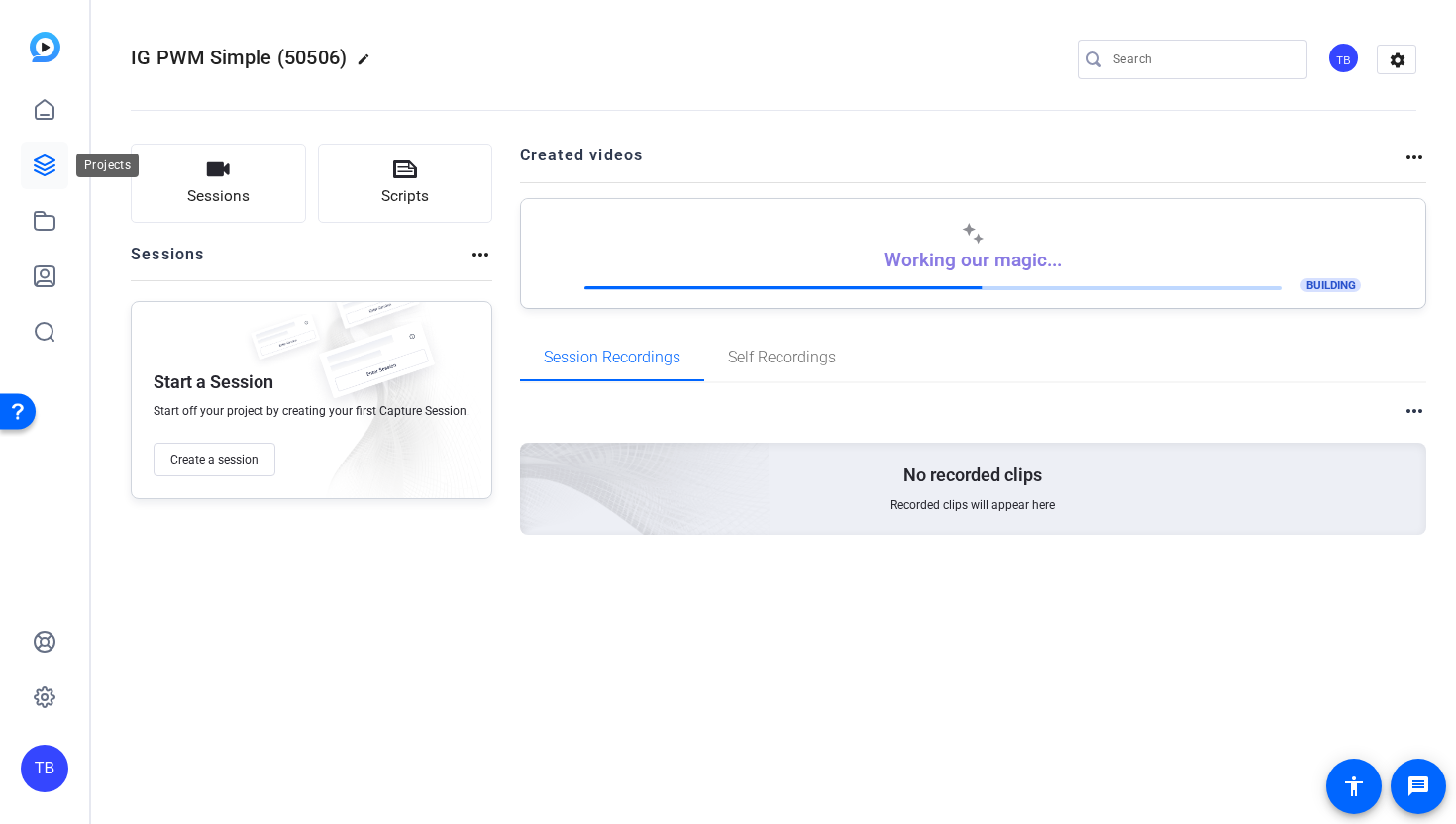 click 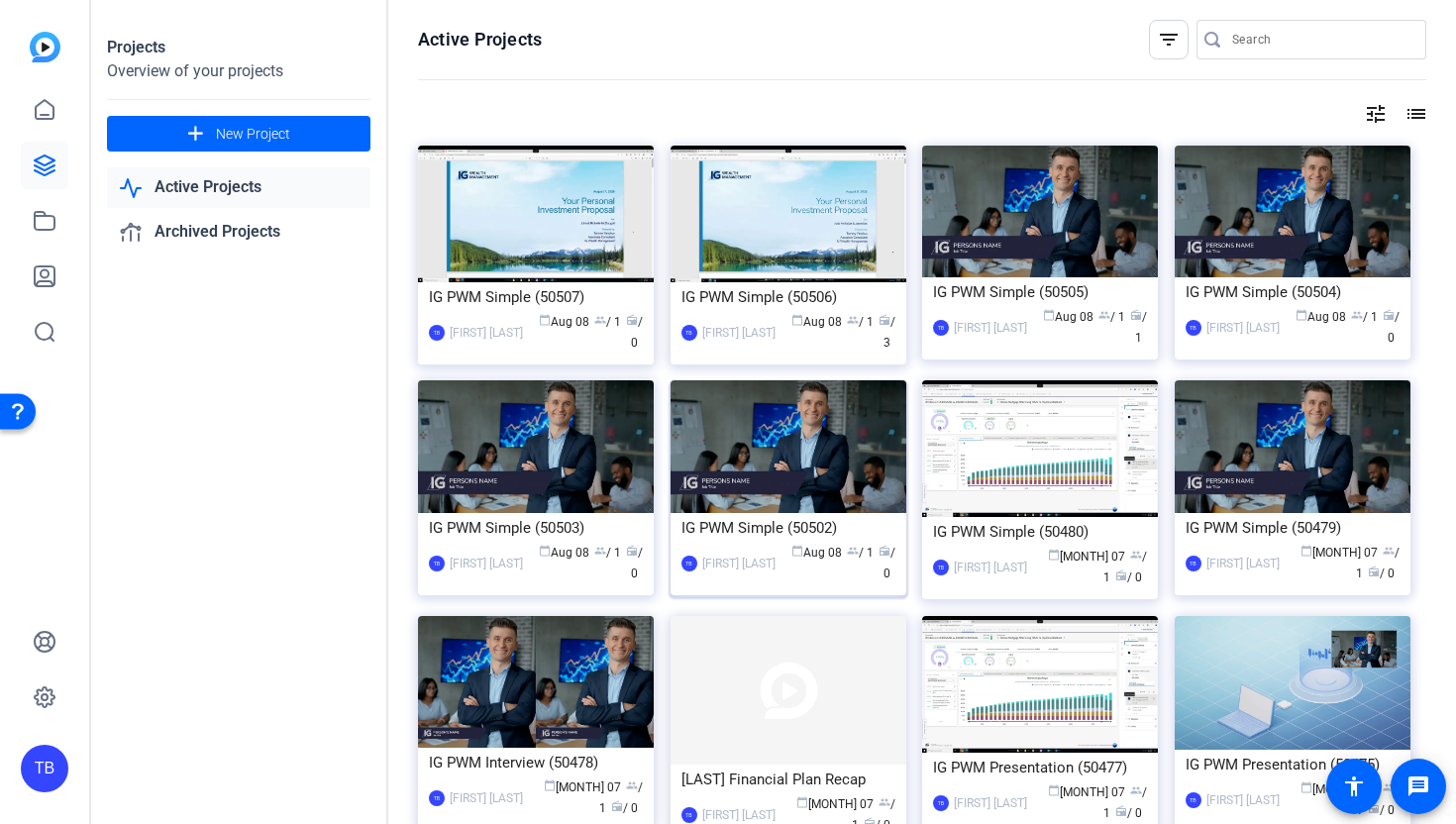 click on "IG PWM Simple (50502)" 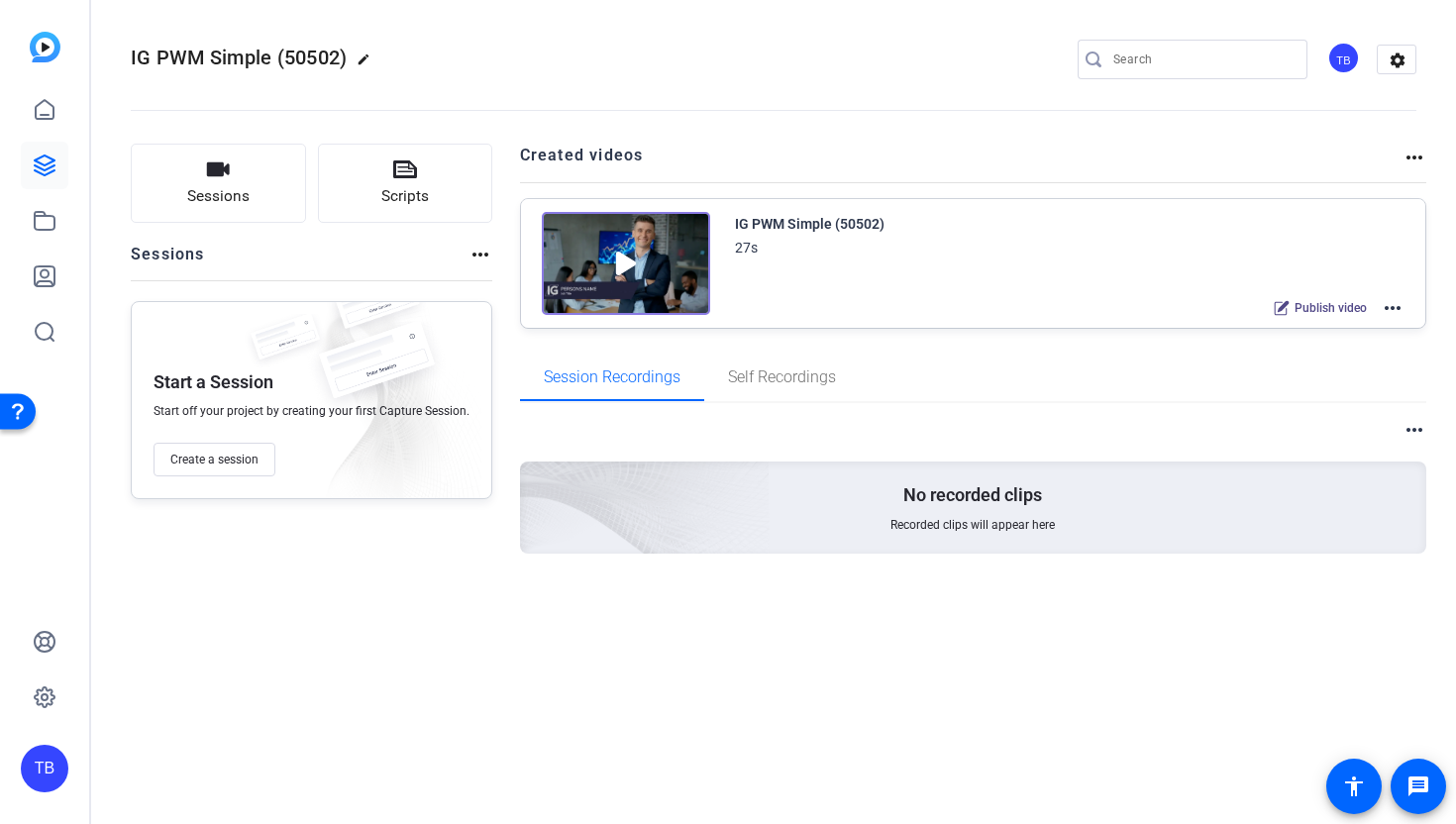click 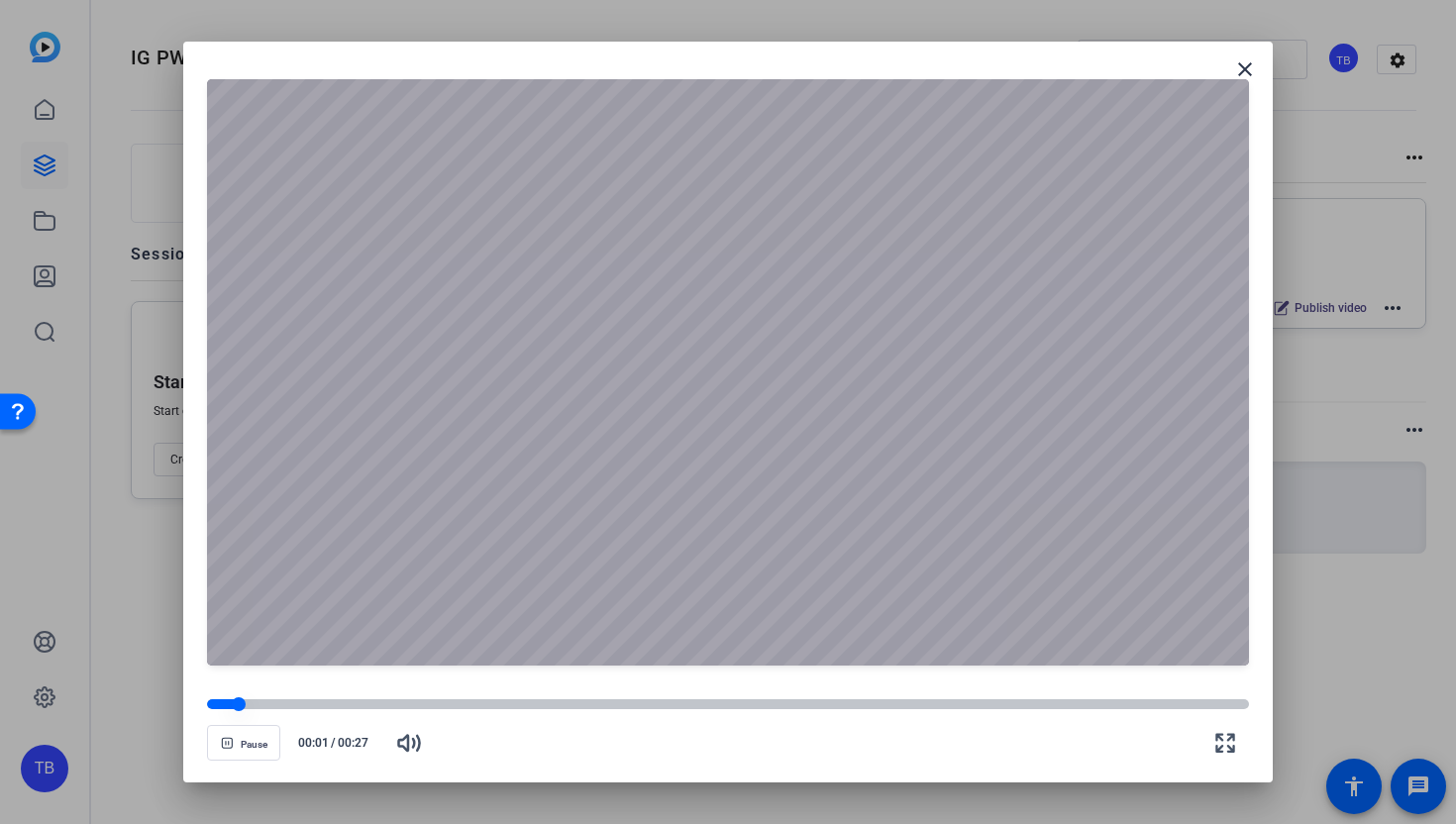 click at bounding box center (728, 704) 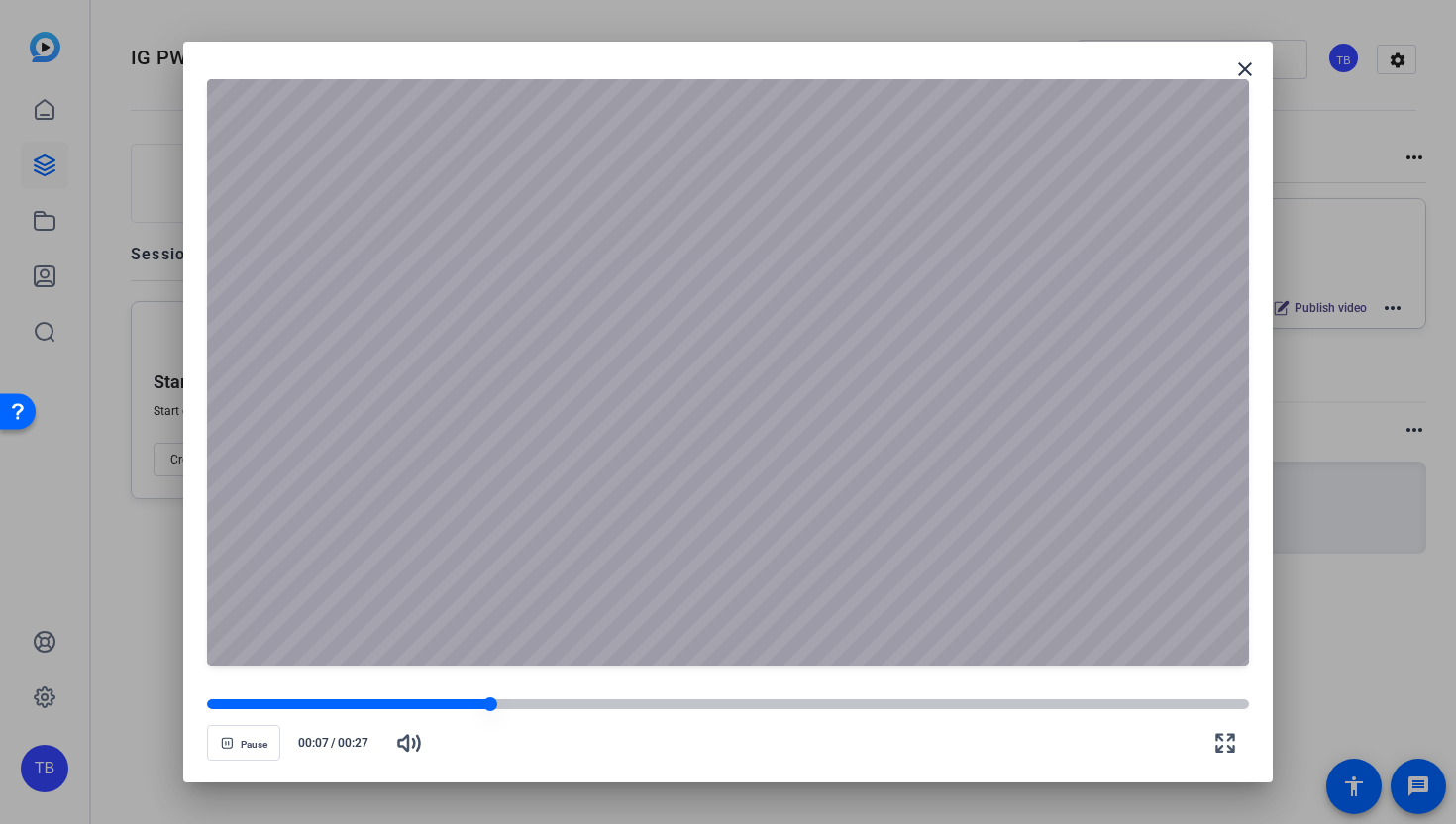 click at bounding box center (728, 704) 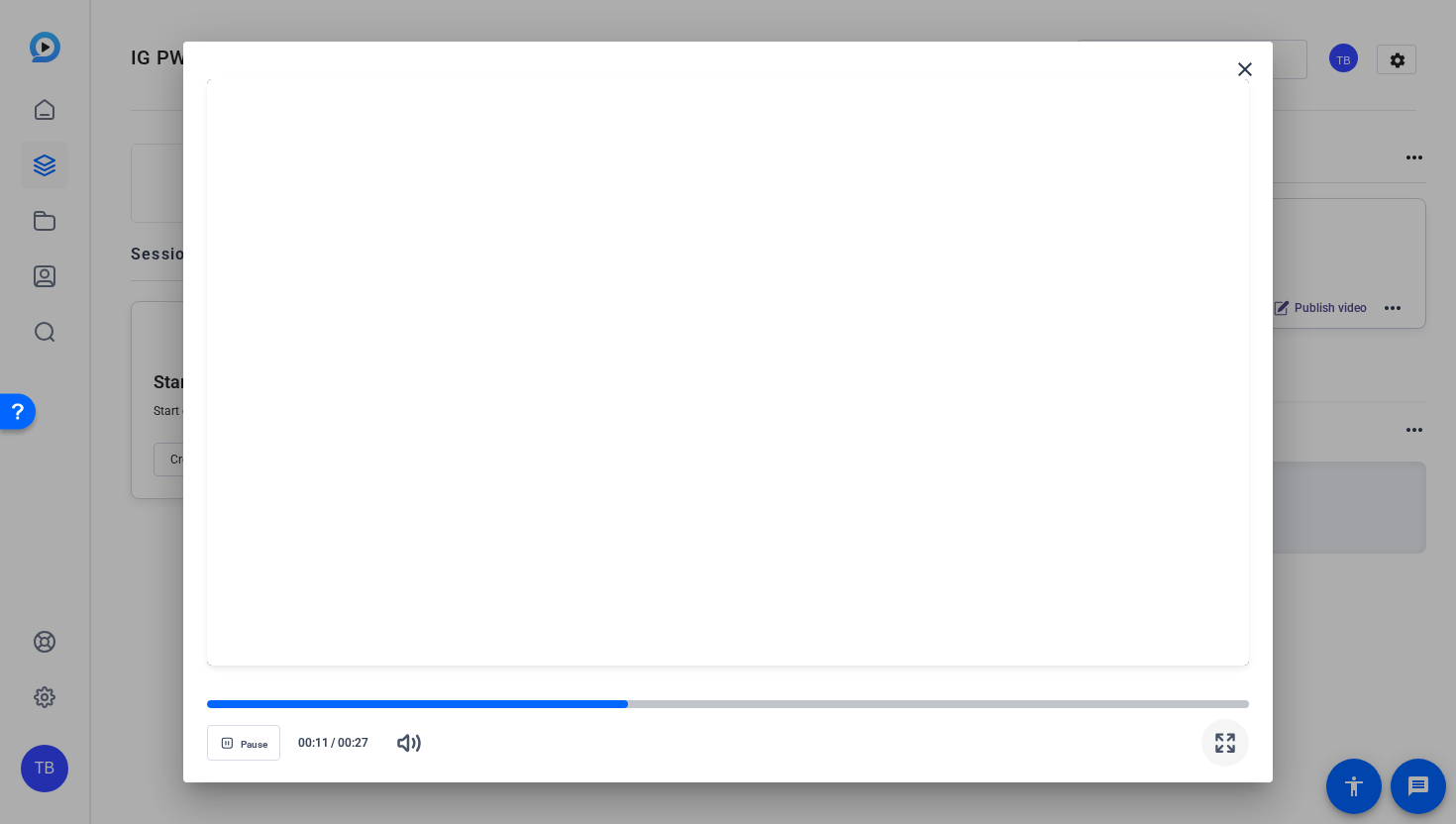 click 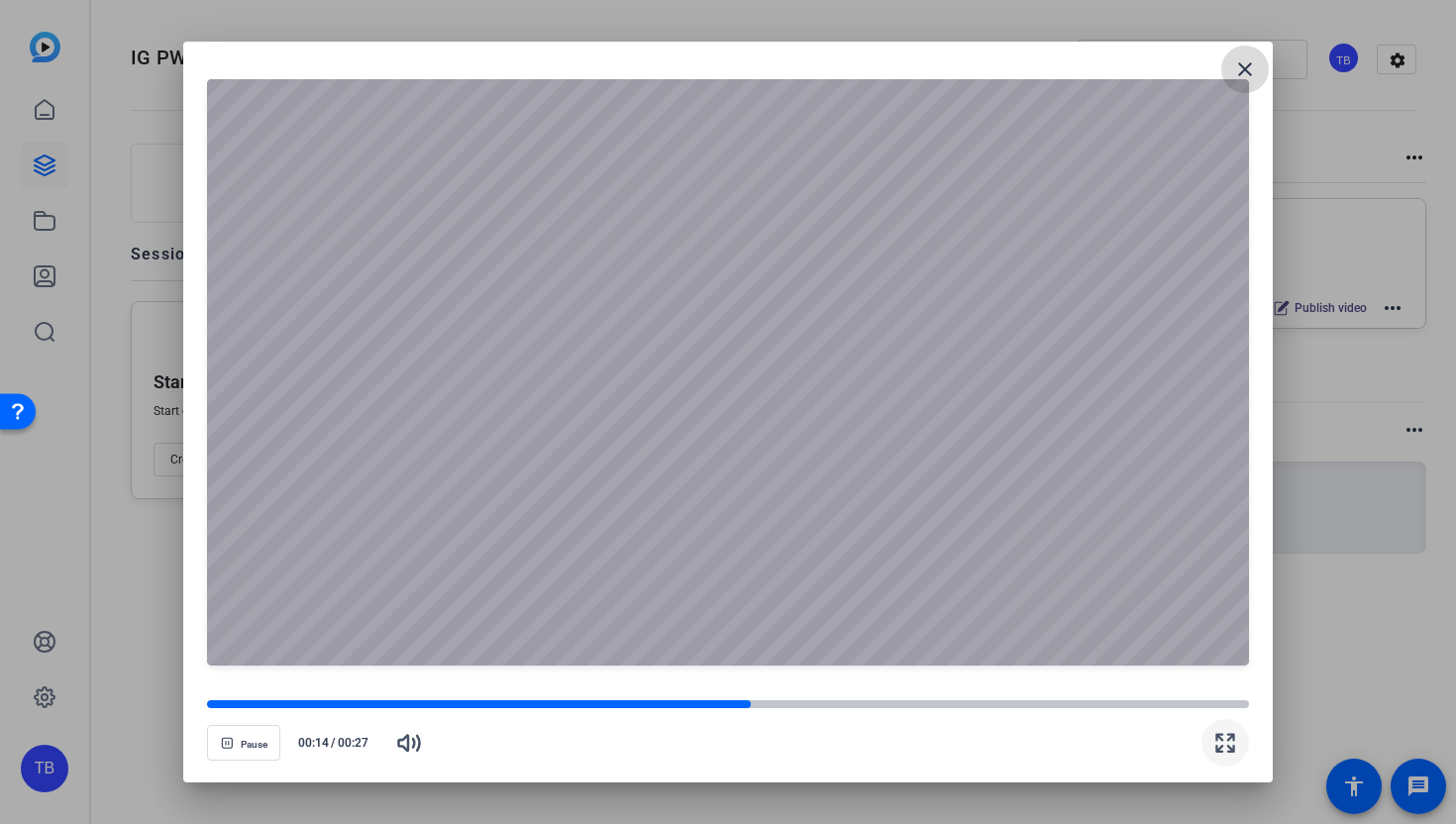 click on "close" at bounding box center (1245, 69) 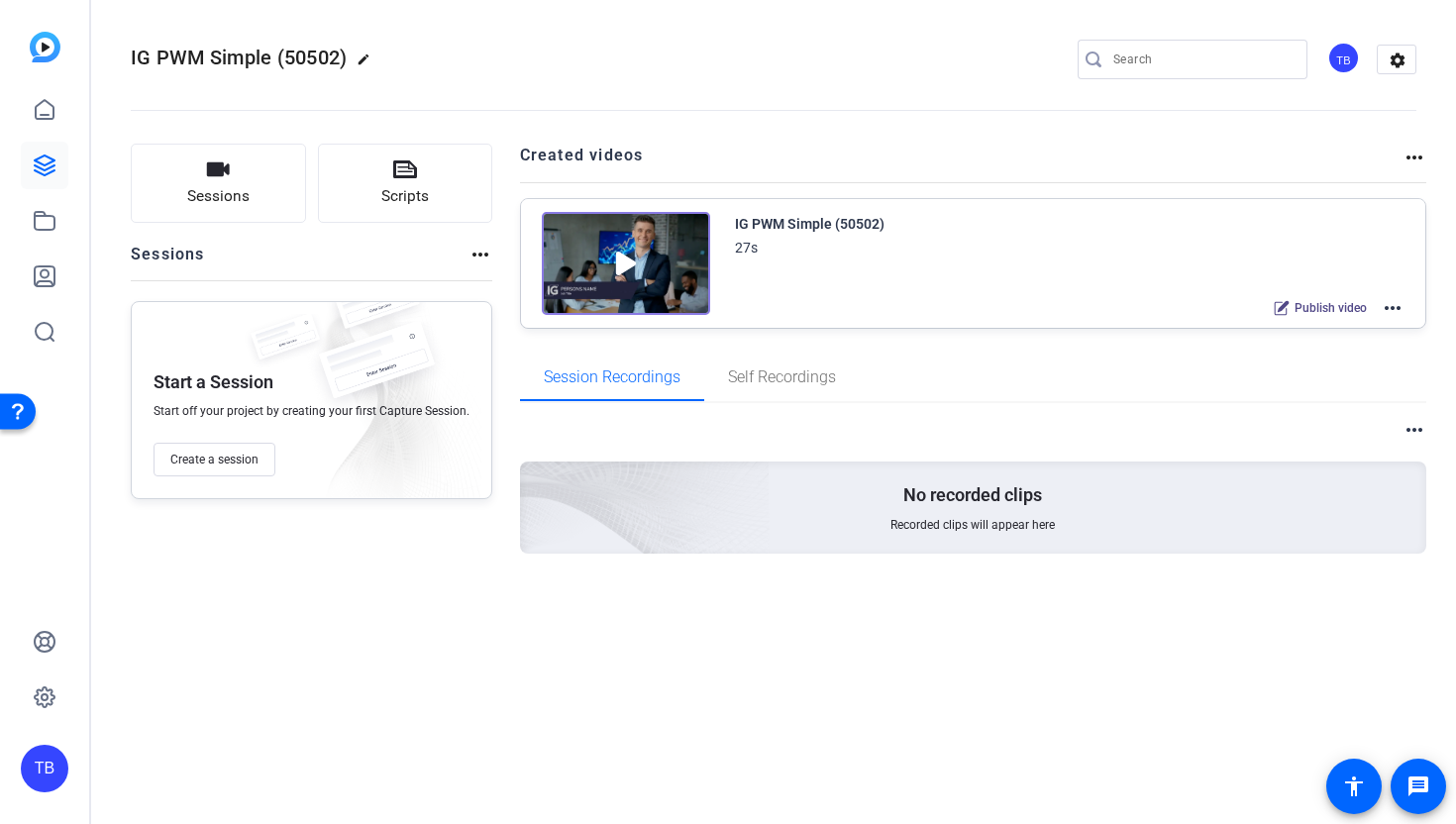 click on "more_horiz" 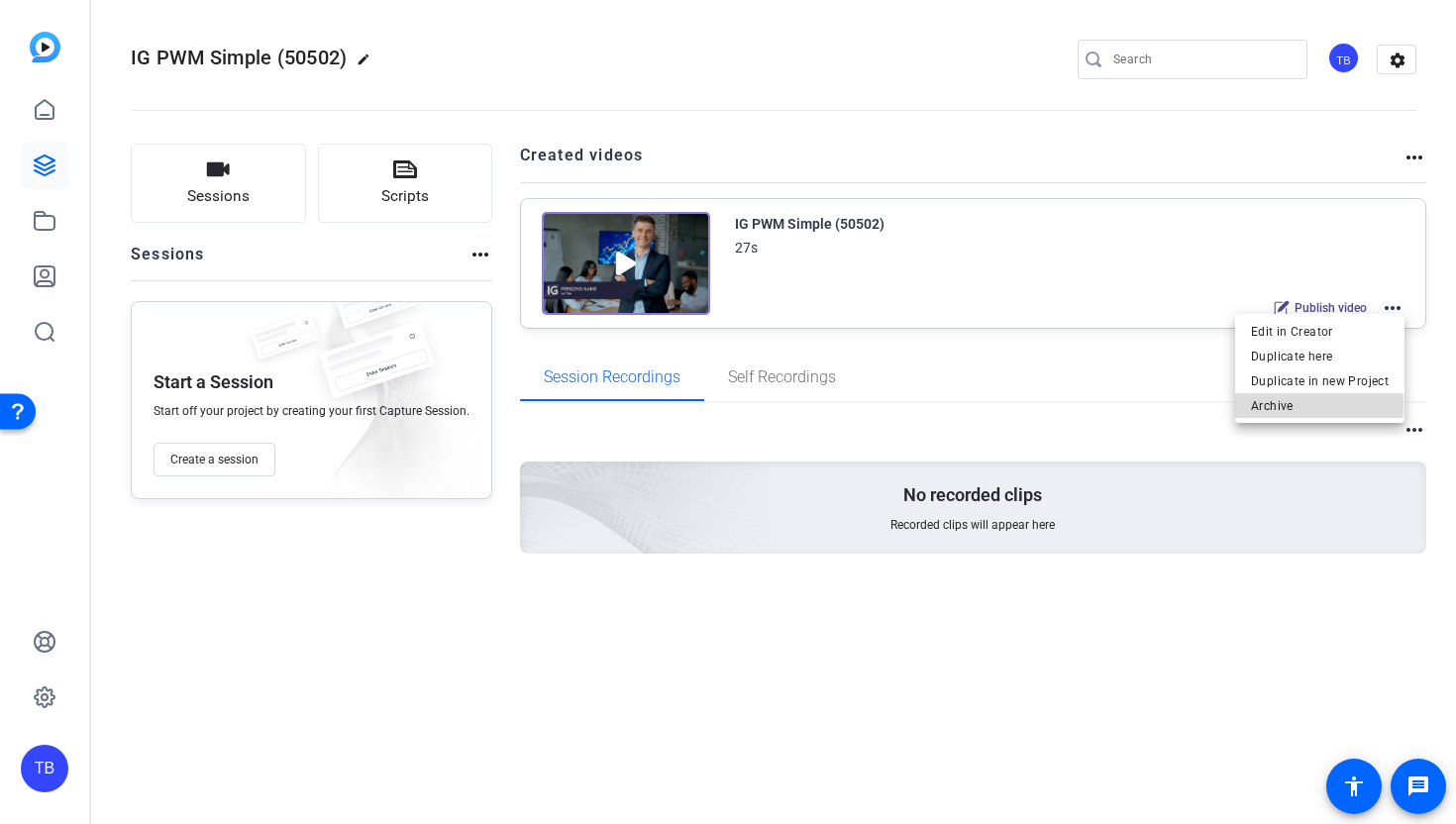 click on "Archive" at bounding box center [1319, 406] 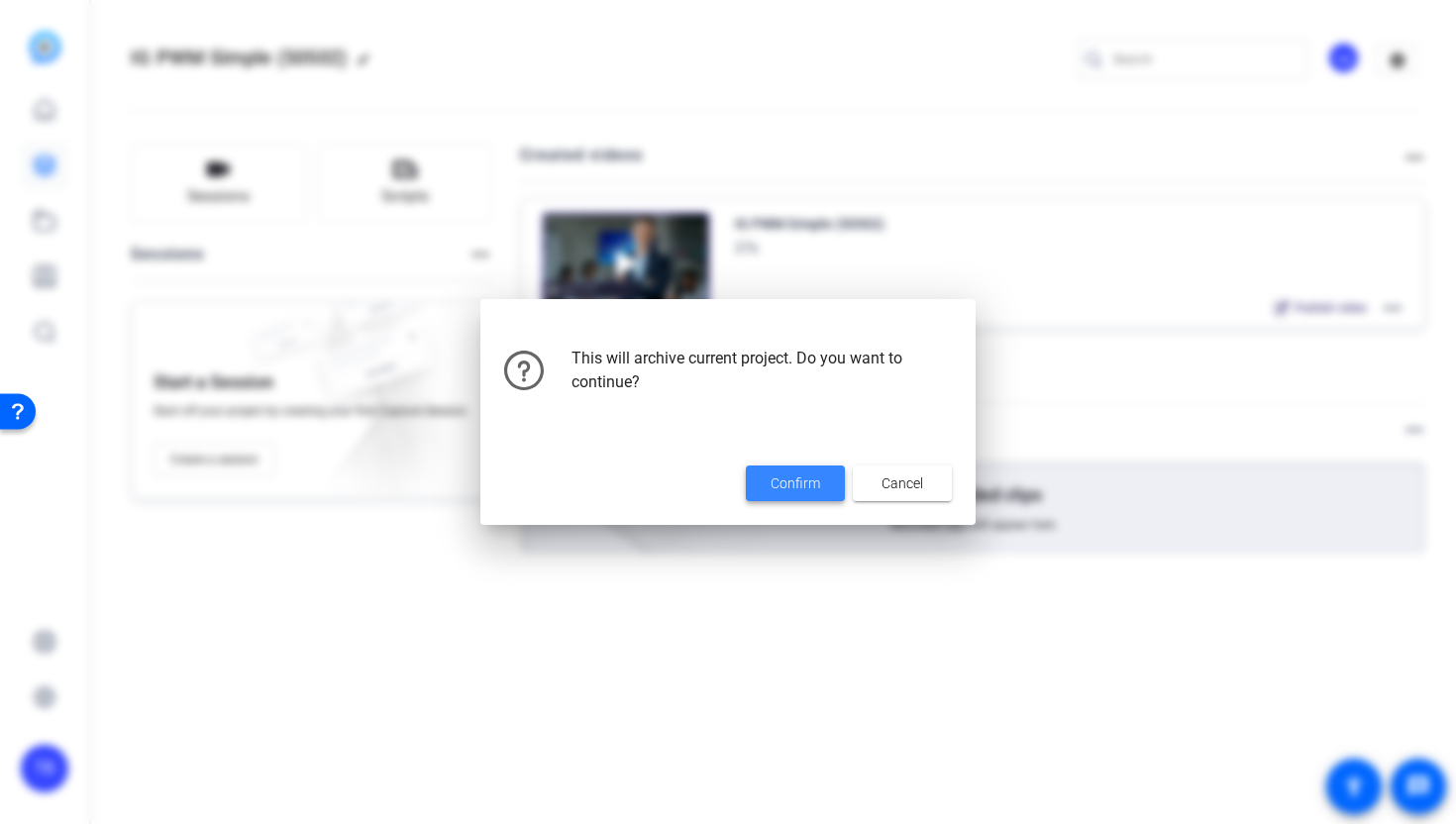 click on "Confirm" at bounding box center (795, 483) 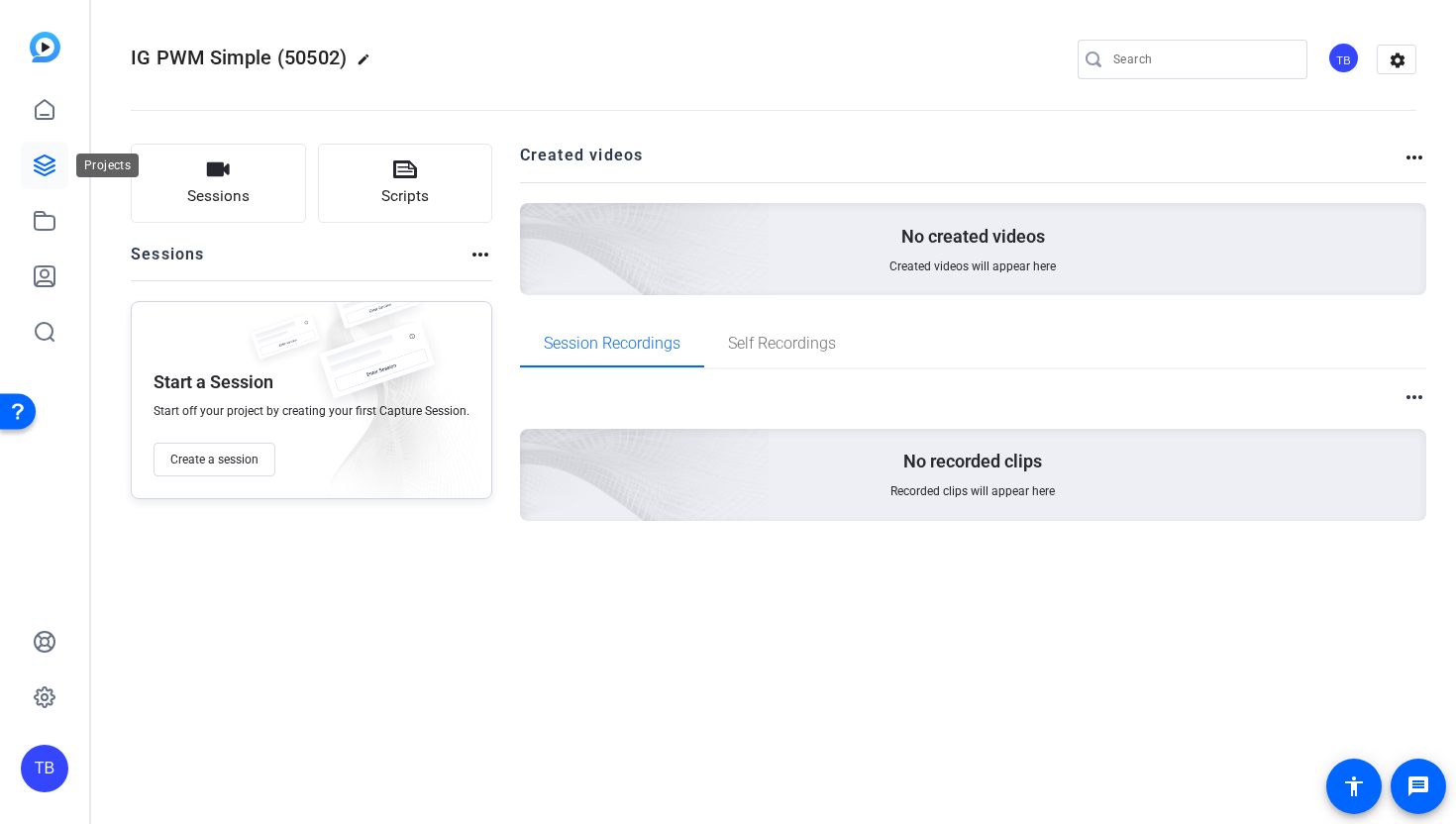click 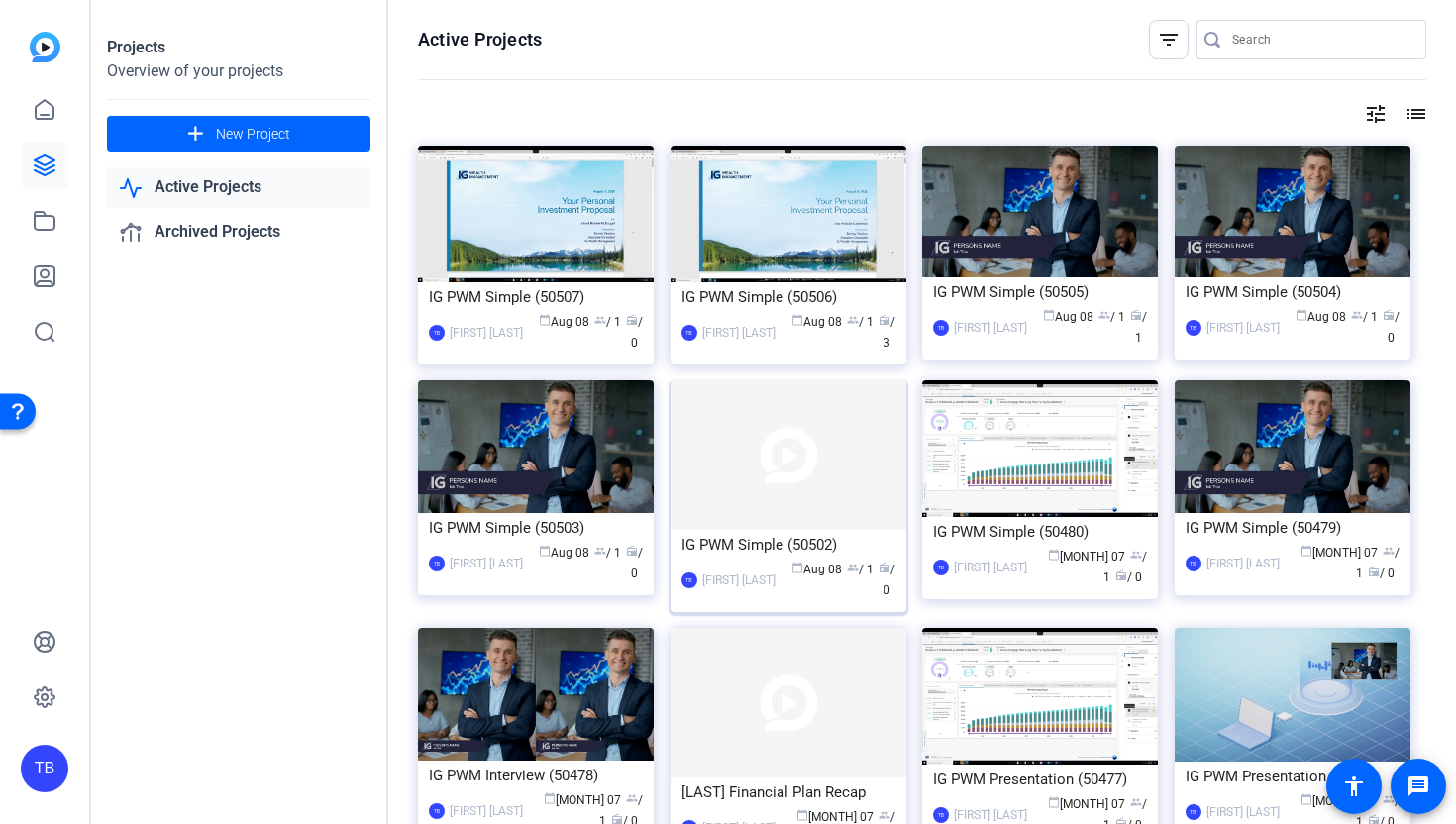 click on "IG PWM Simple (50502)" 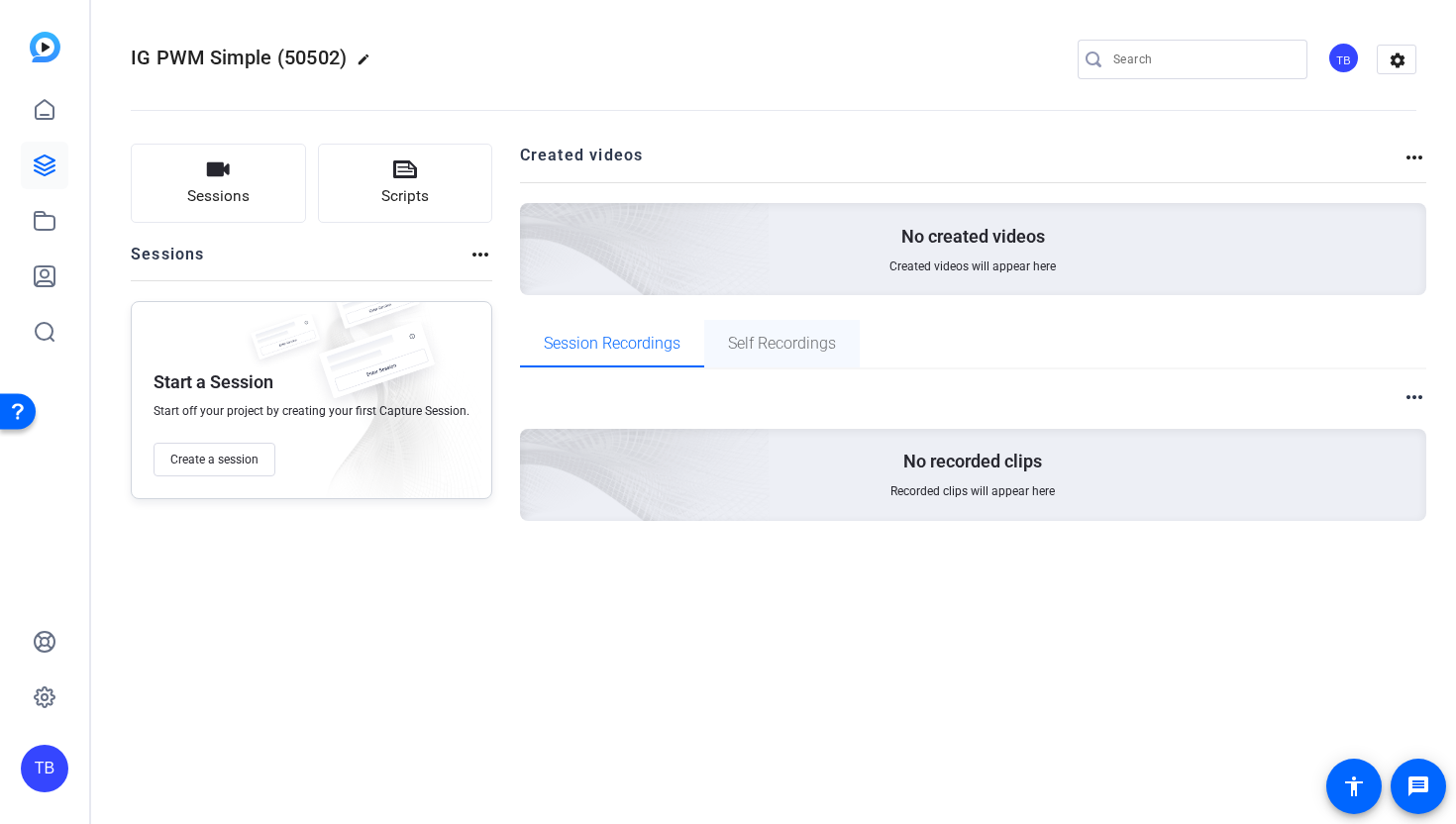 click on "Self Recordings" at bounding box center [781, 344] 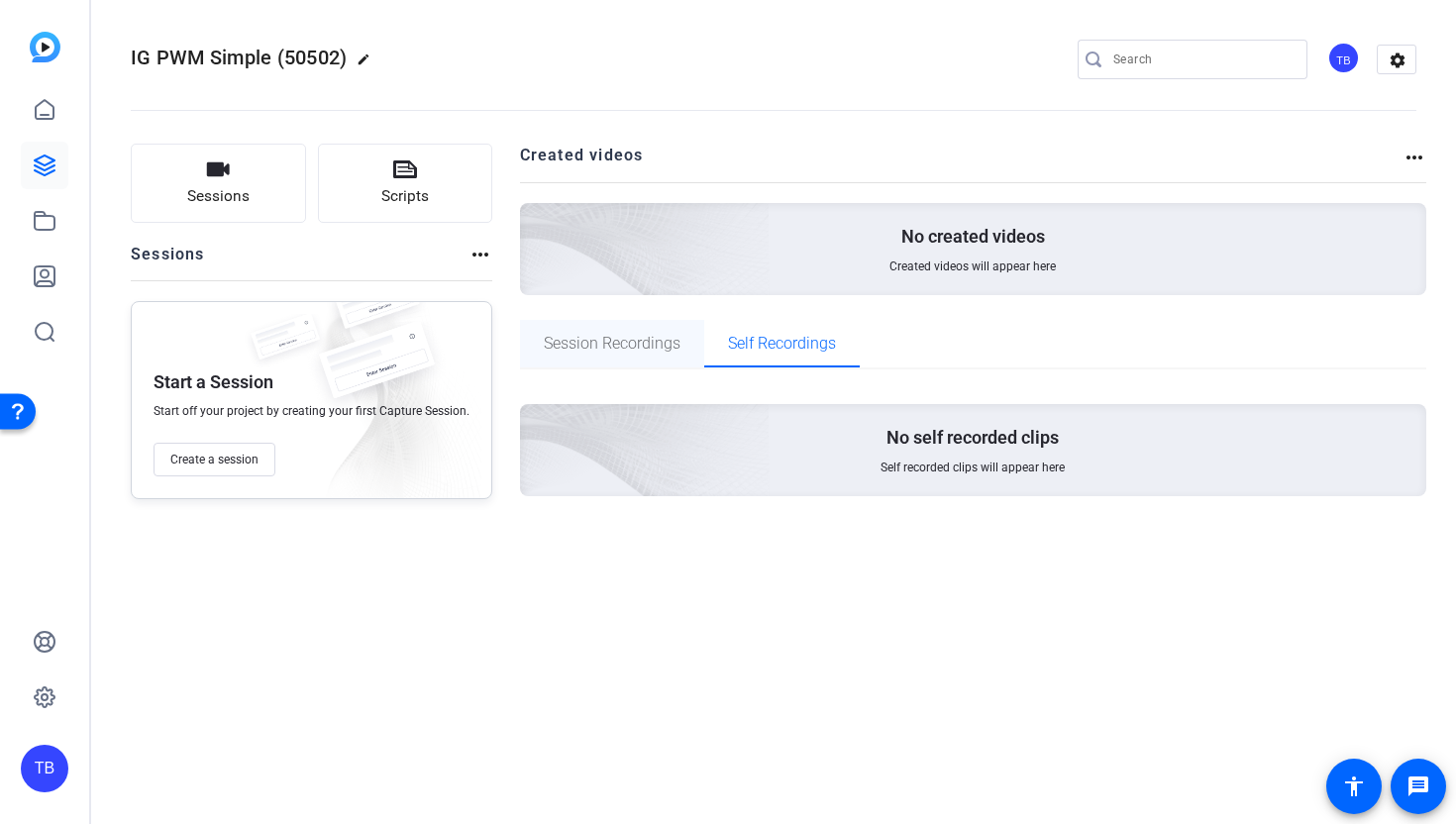 click on "Session Recordings" at bounding box center (612, 344) 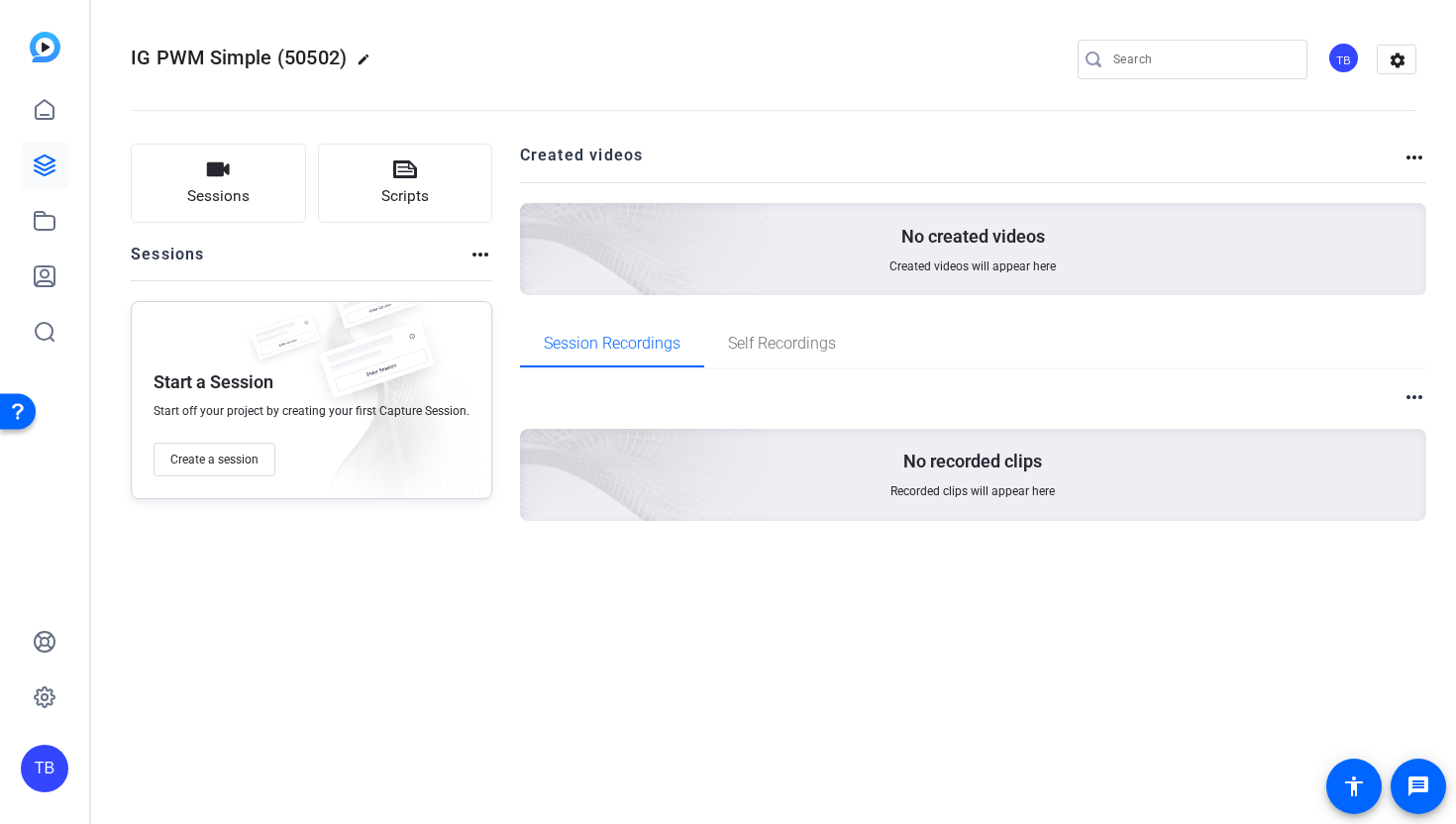 click on "more_horiz" 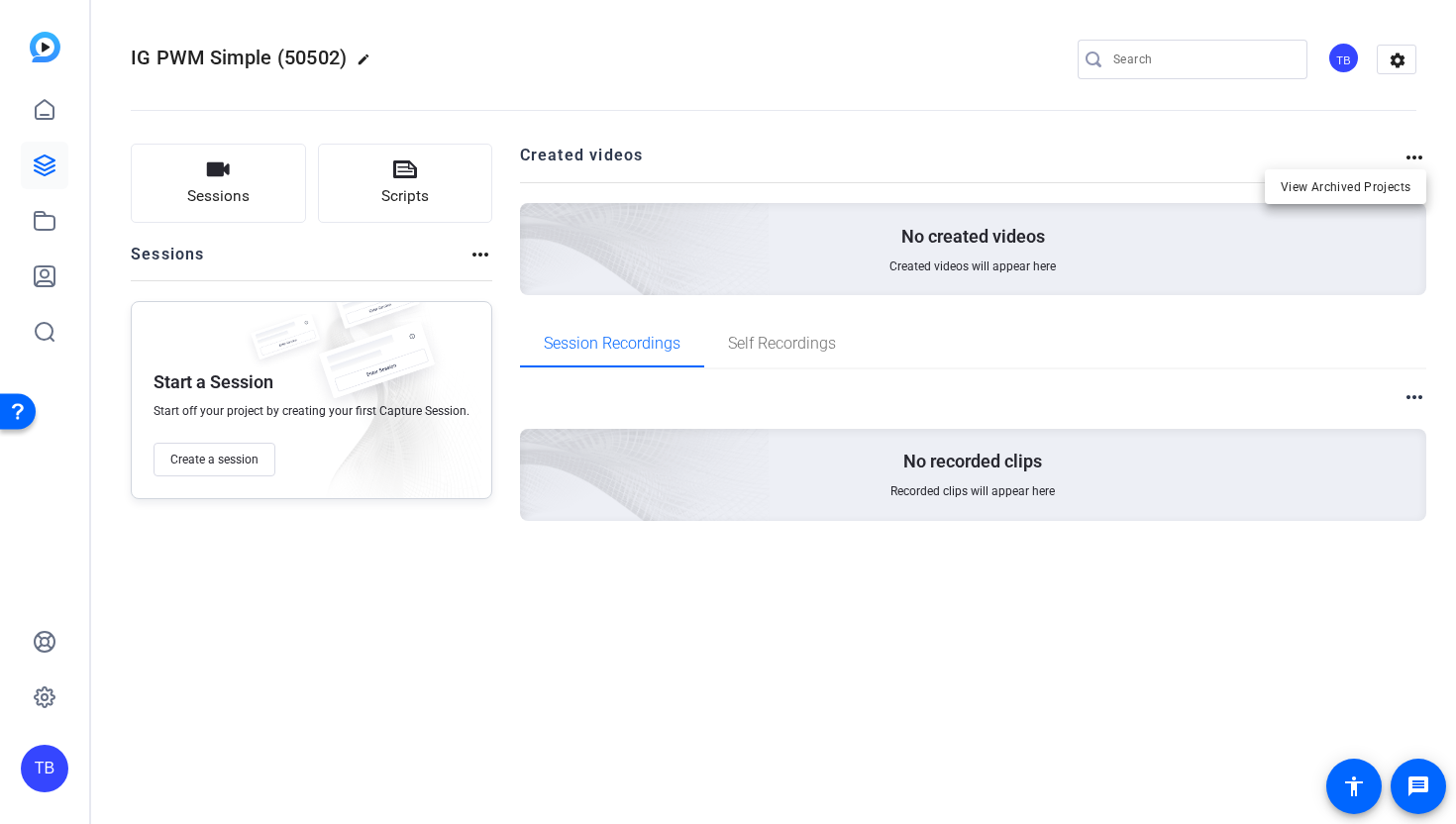 click at bounding box center [728, 412] 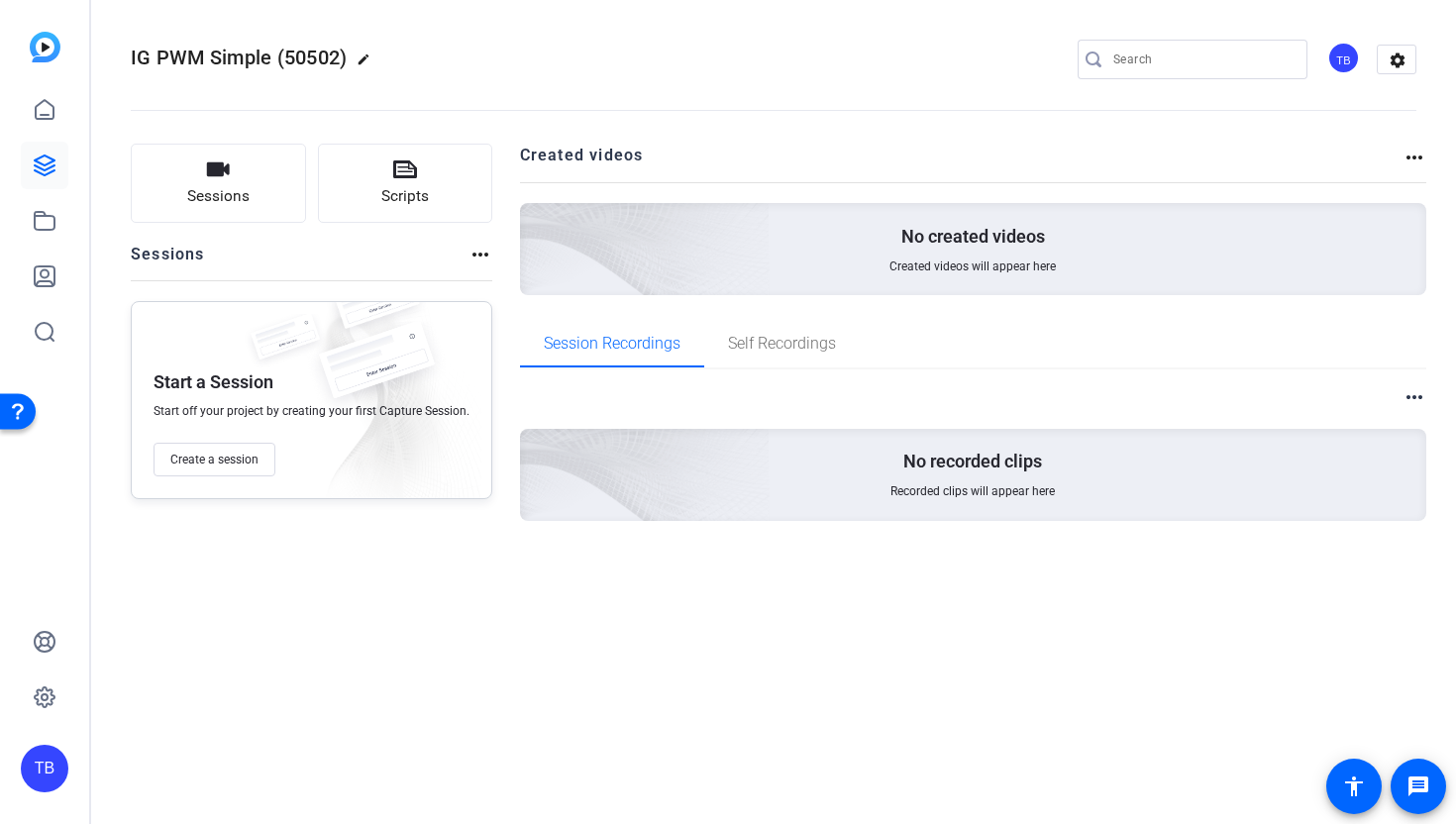 click on "more_horiz" at bounding box center (1414, 397) 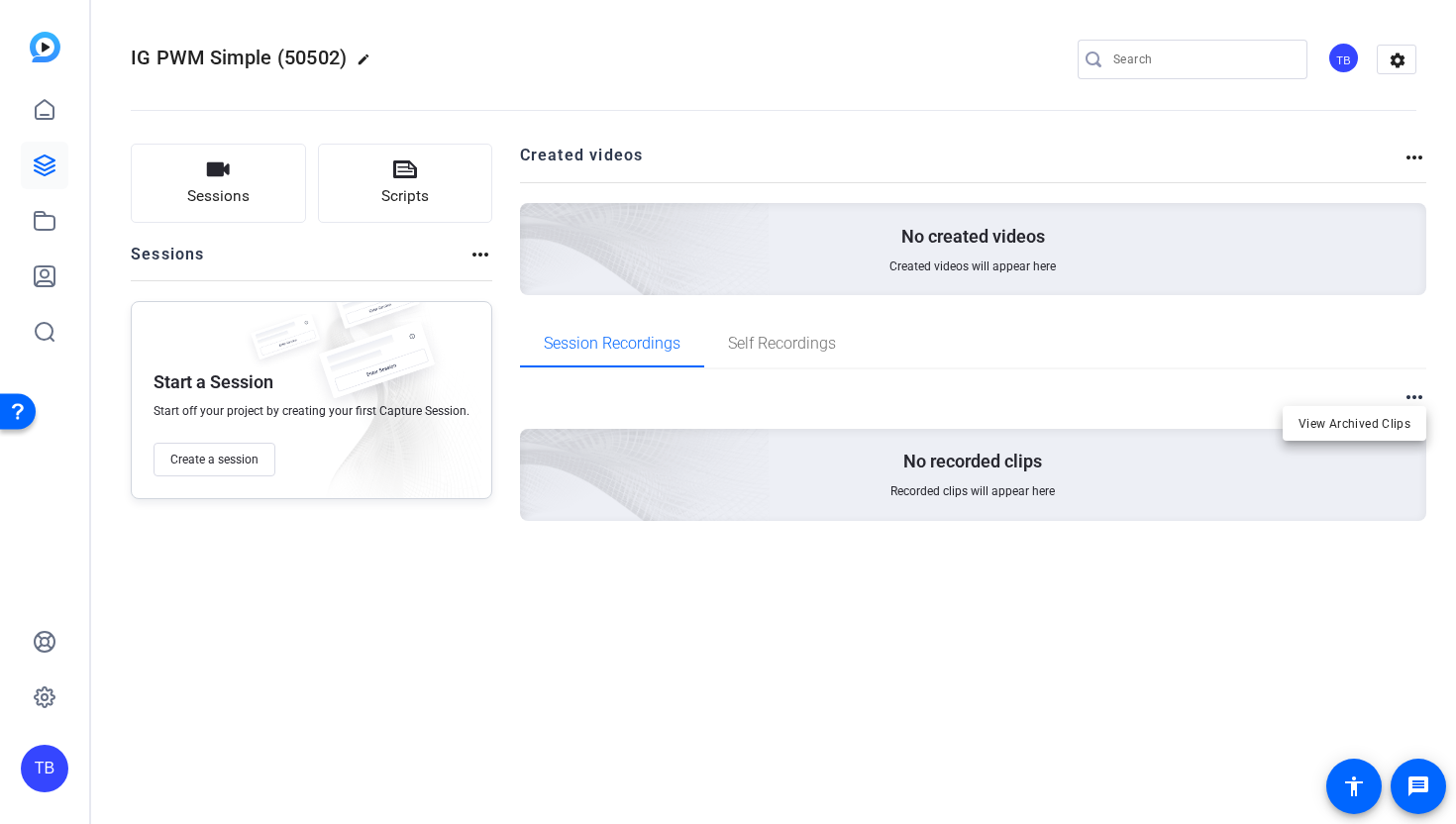 click at bounding box center [728, 412] 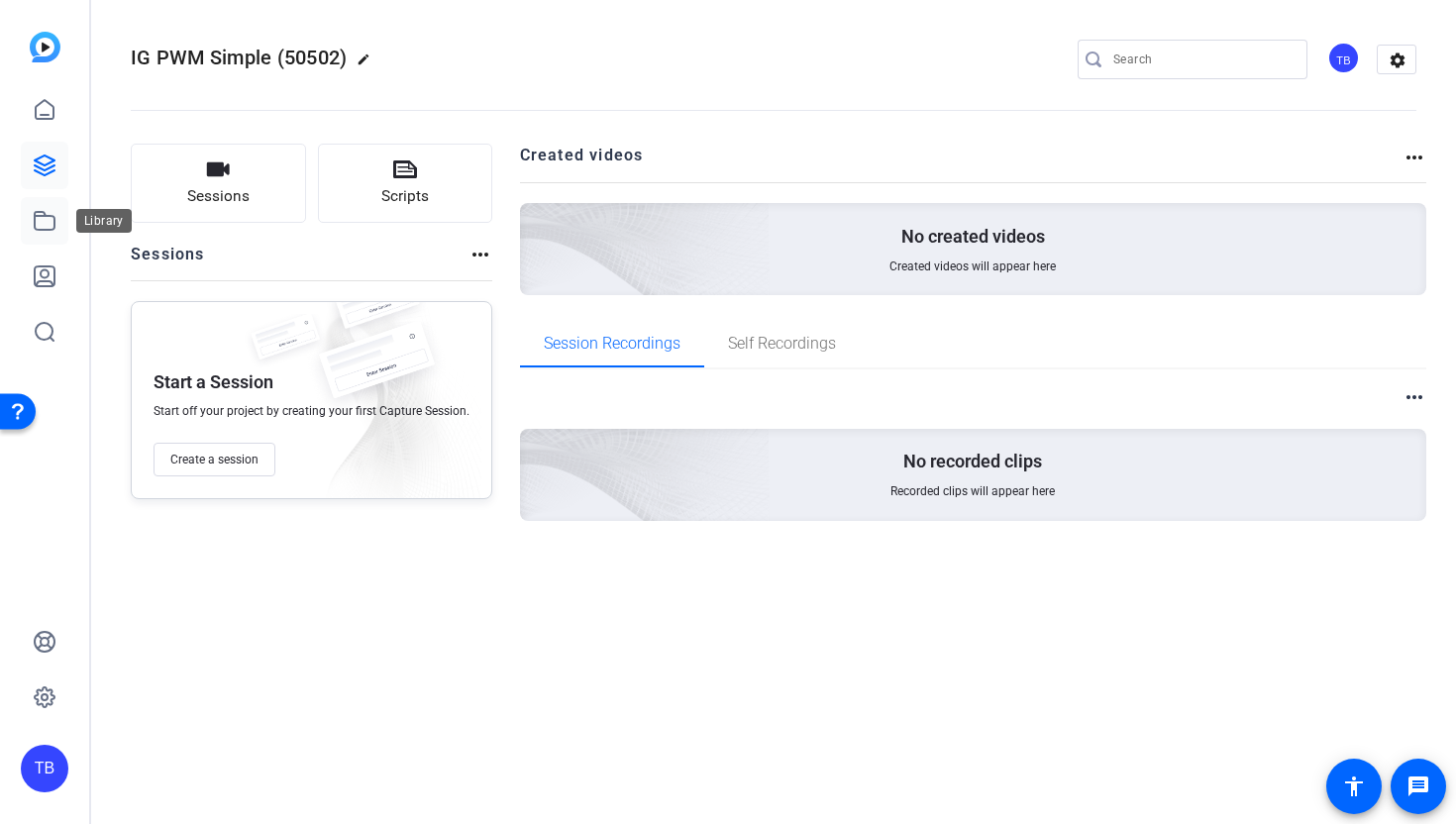 click 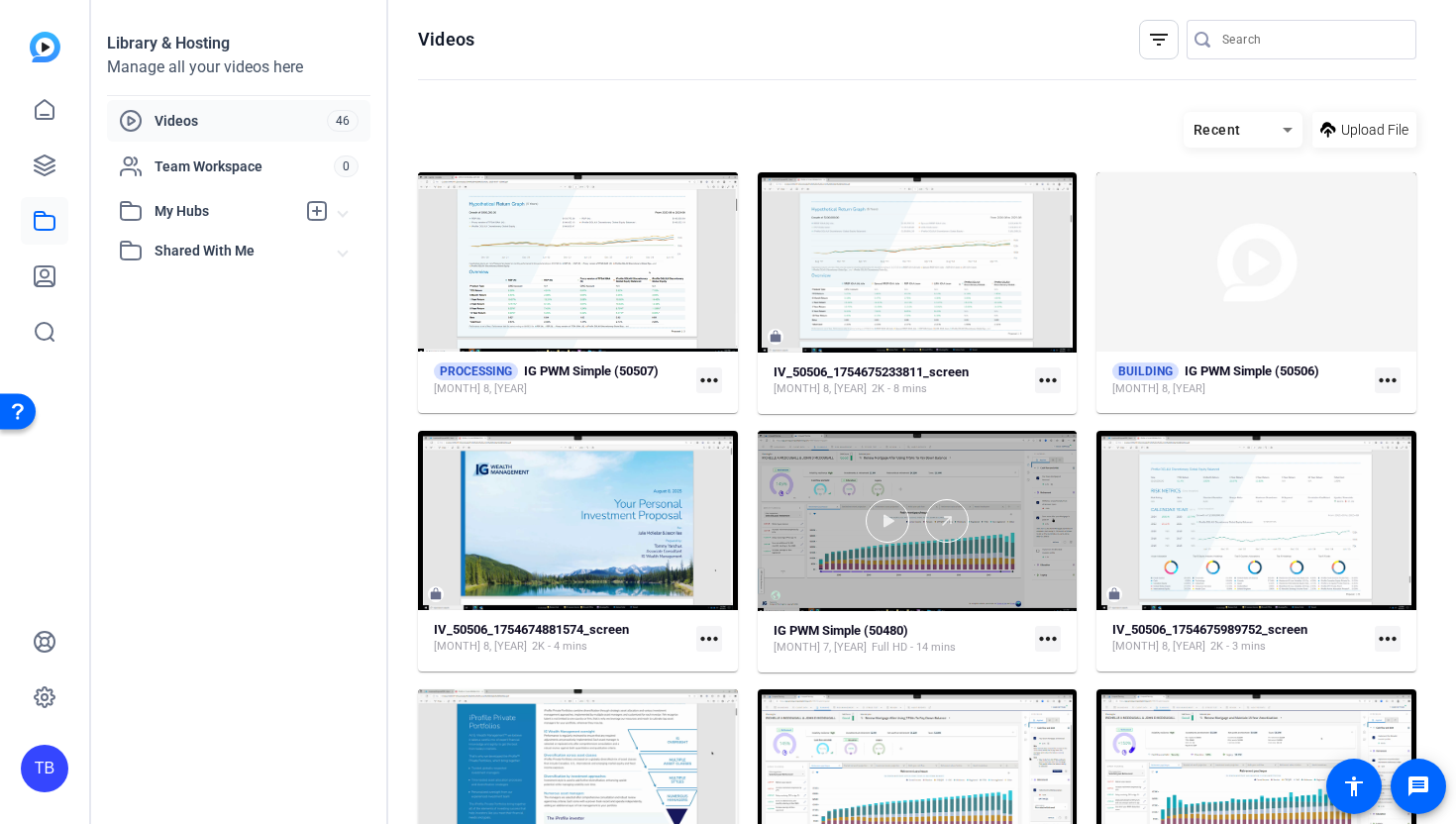 scroll, scrollTop: 125, scrollLeft: 0, axis: vertical 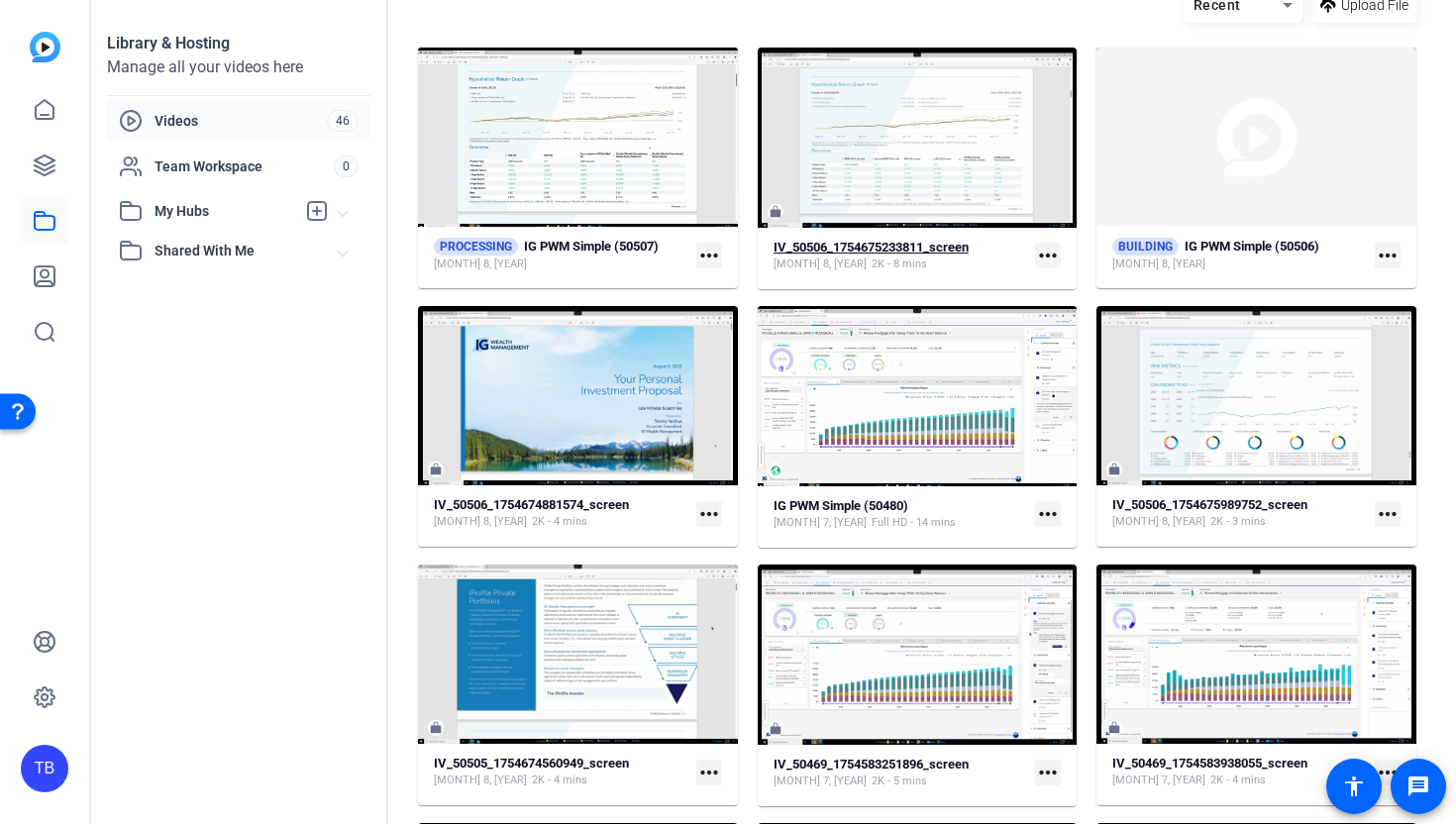 click on "IV_50506_1754675233811_screen" 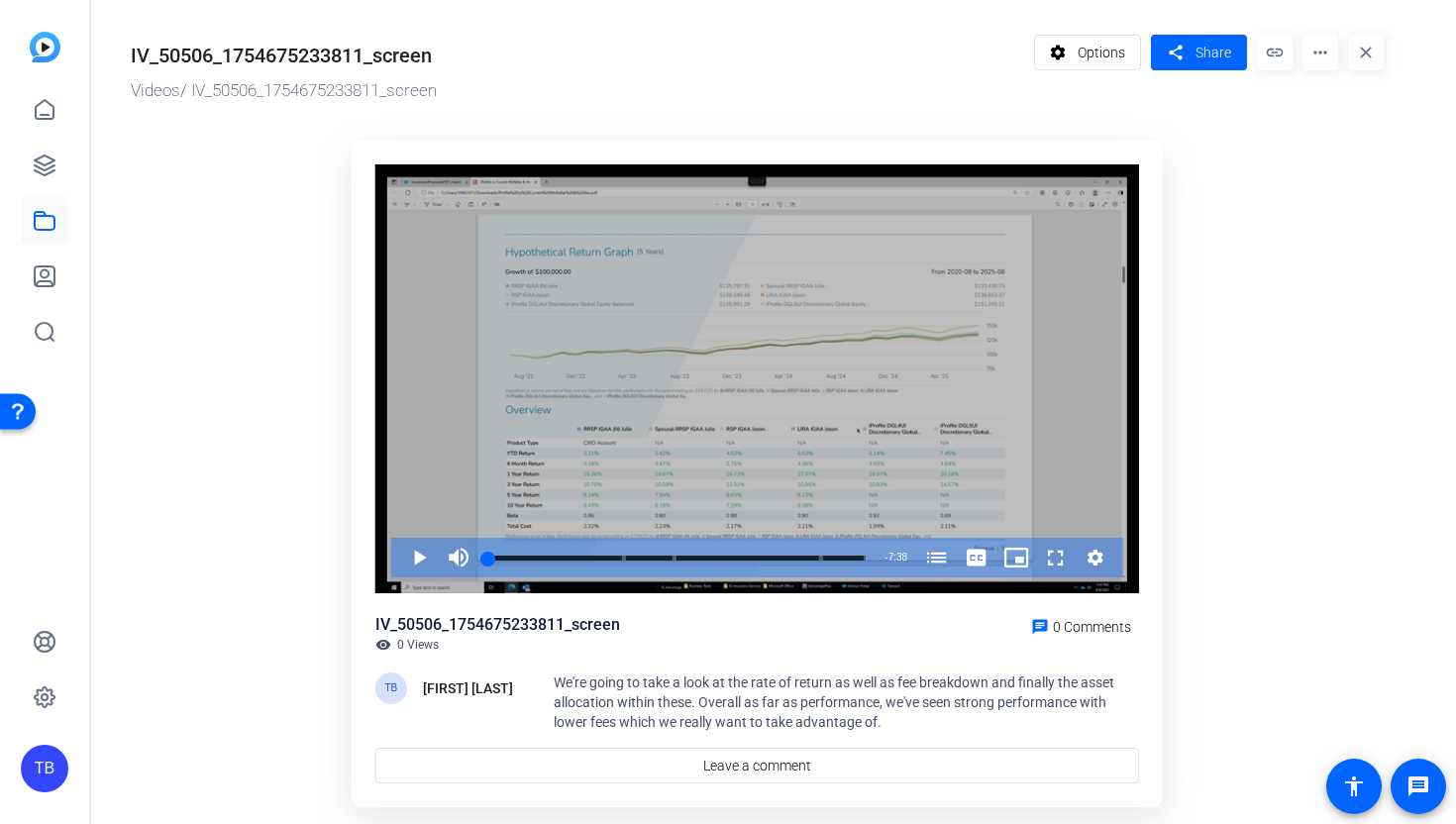scroll, scrollTop: 52, scrollLeft: 0, axis: vertical 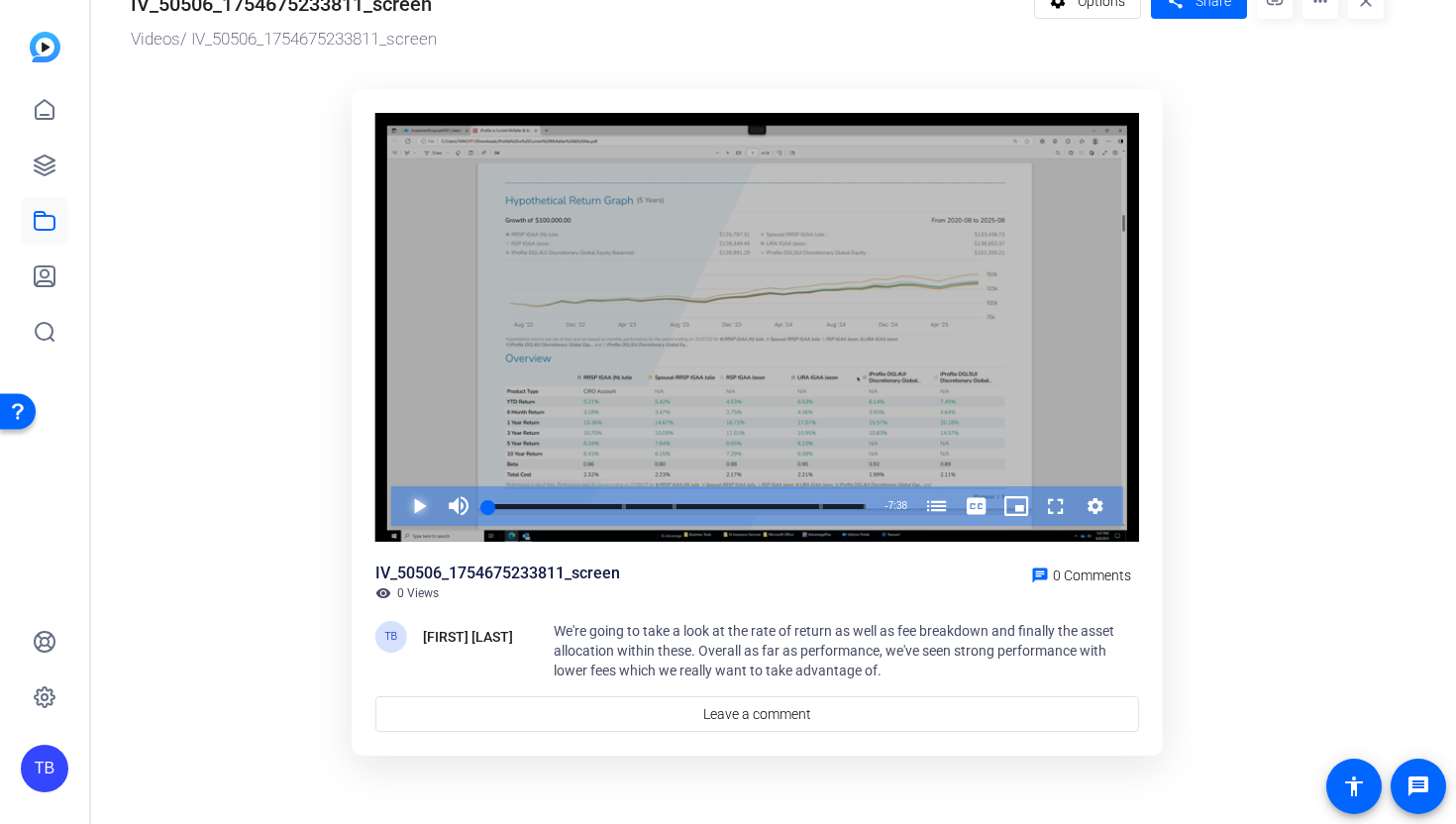 click at bounding box center [399, 506] 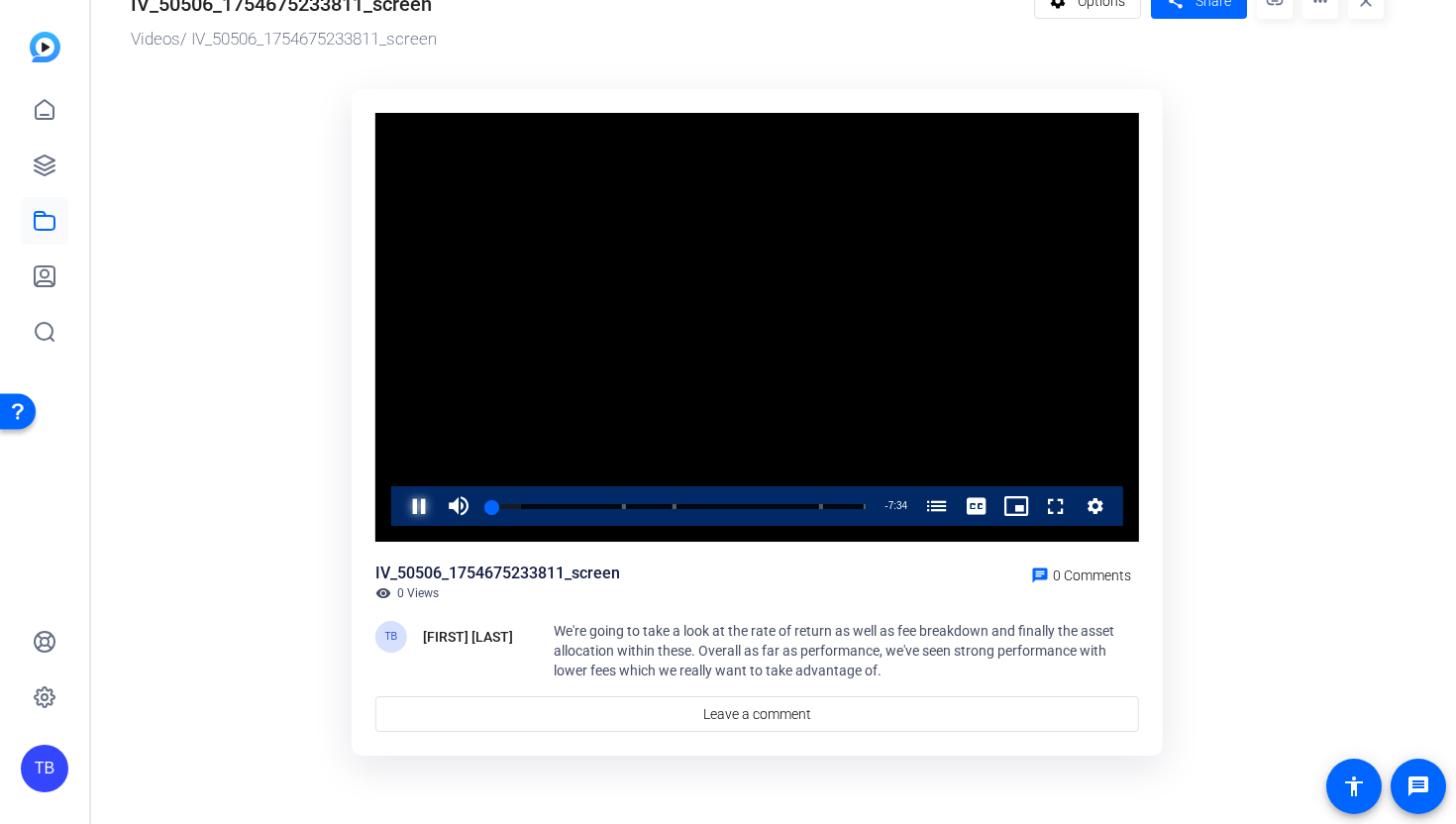 scroll, scrollTop: 0, scrollLeft: 0, axis: both 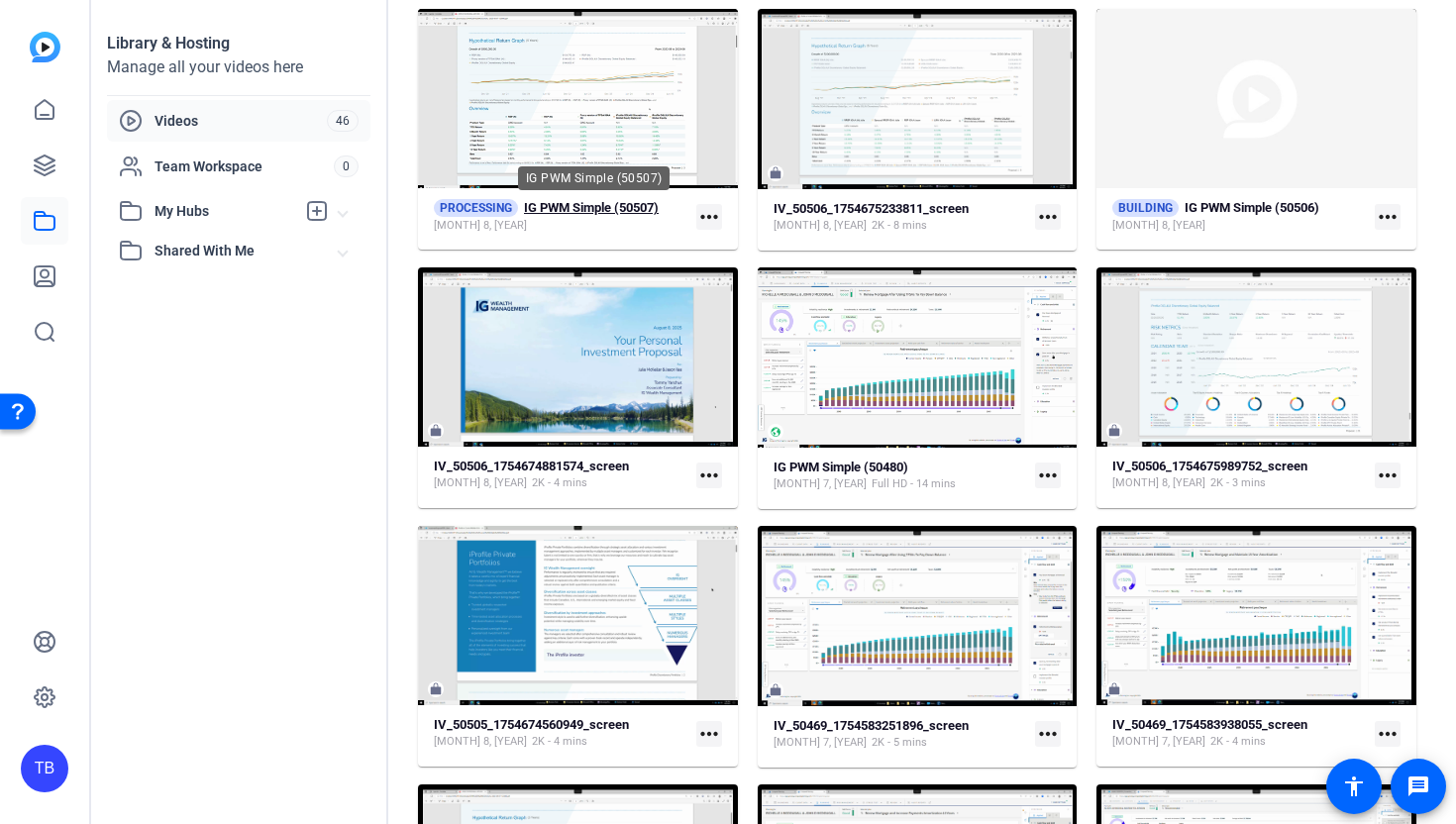 click on "IG PWM Simple (50507)" 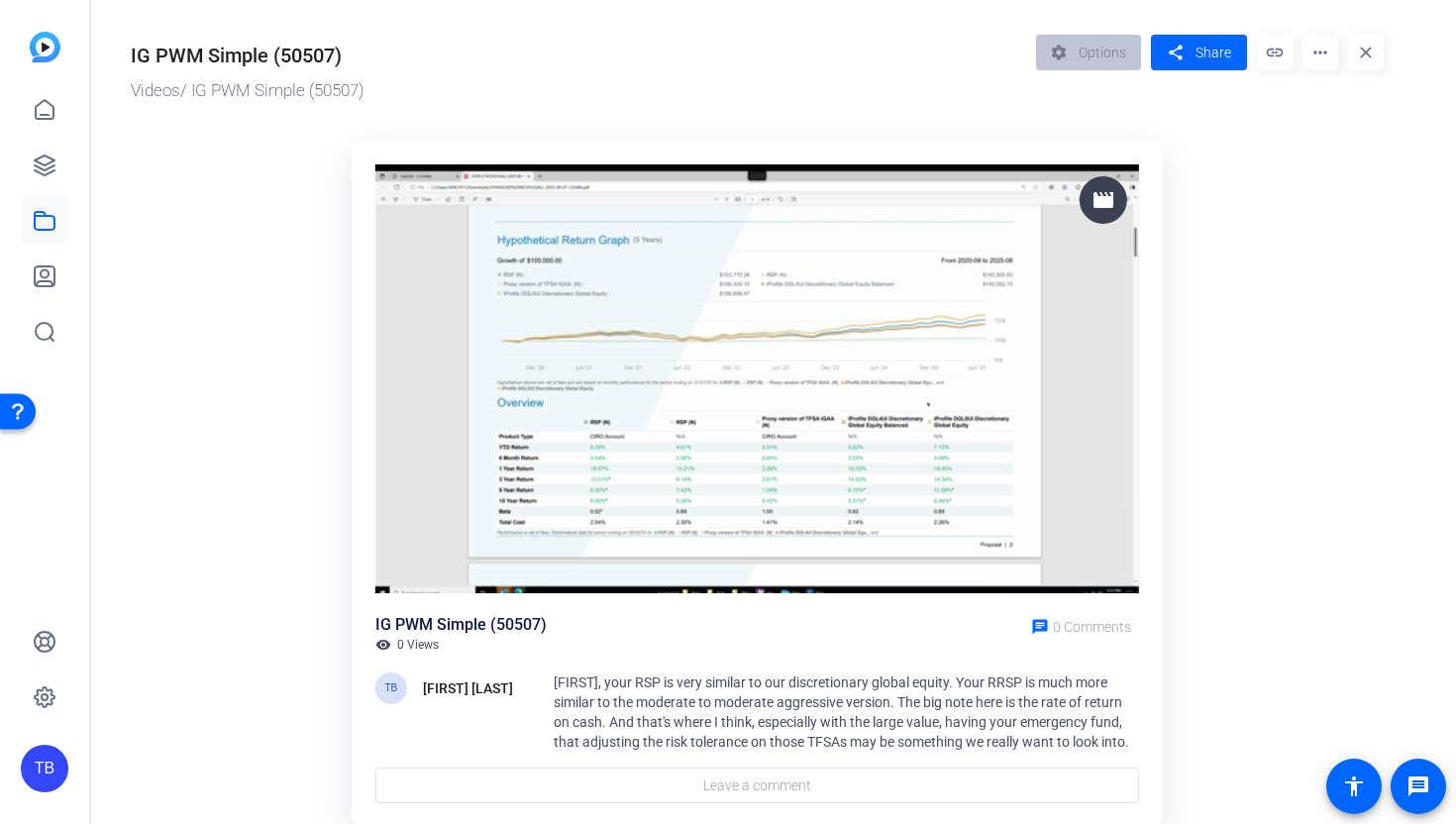 scroll, scrollTop: 71, scrollLeft: 0, axis: vertical 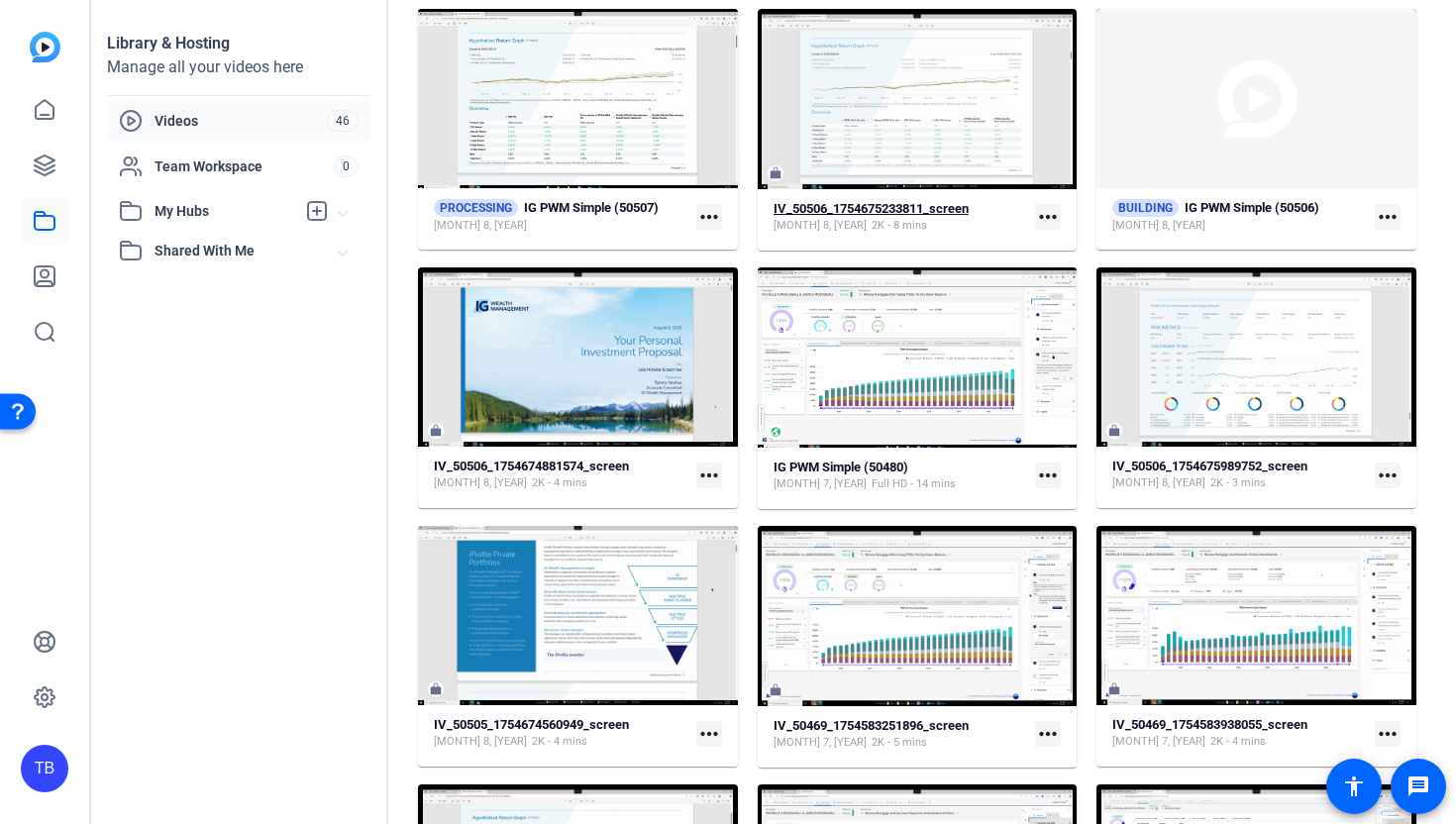 click on "Aug 8, 2025  2K - 8 mins" 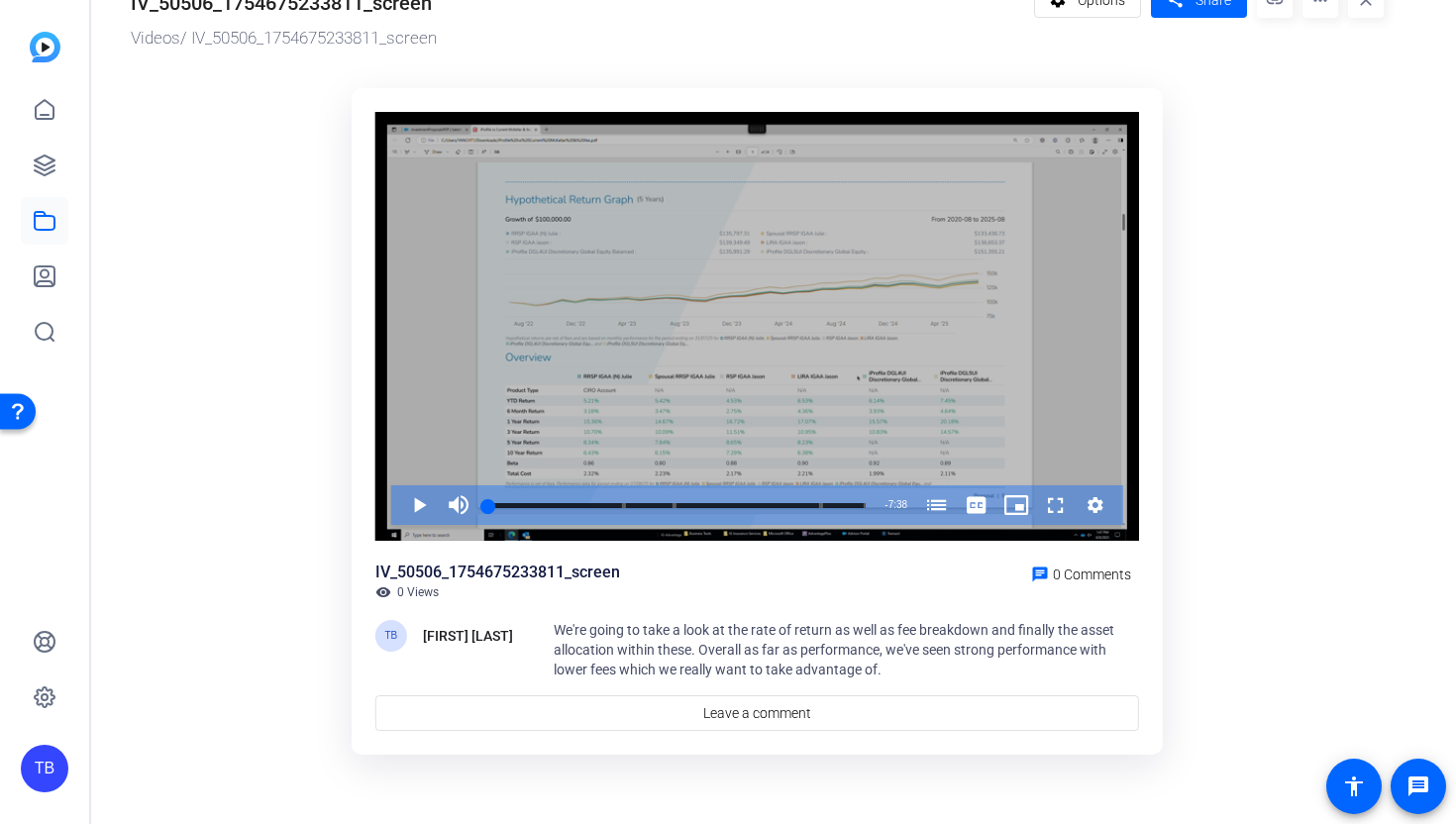 scroll, scrollTop: 52, scrollLeft: 0, axis: vertical 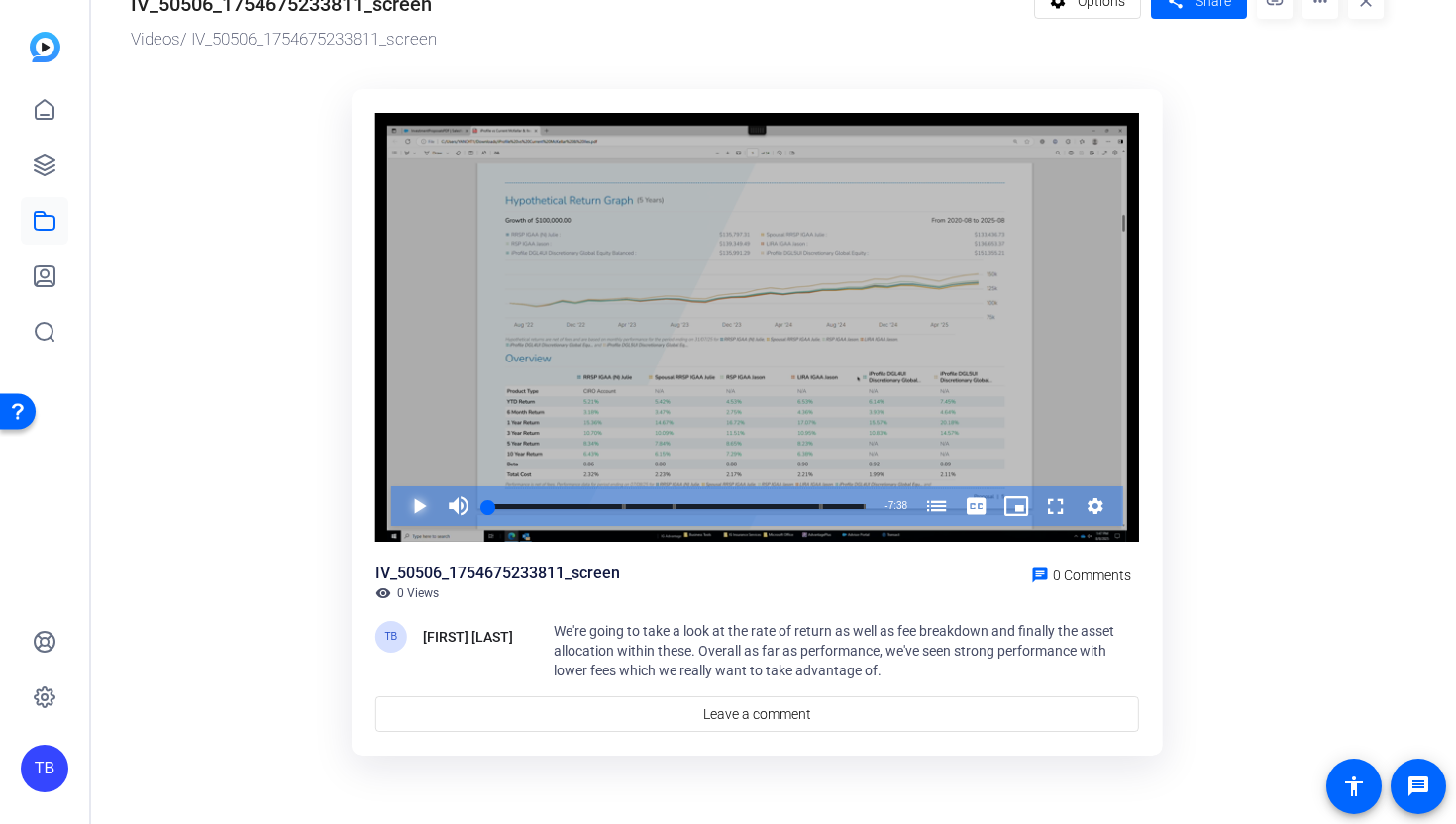 click at bounding box center (399, 506) 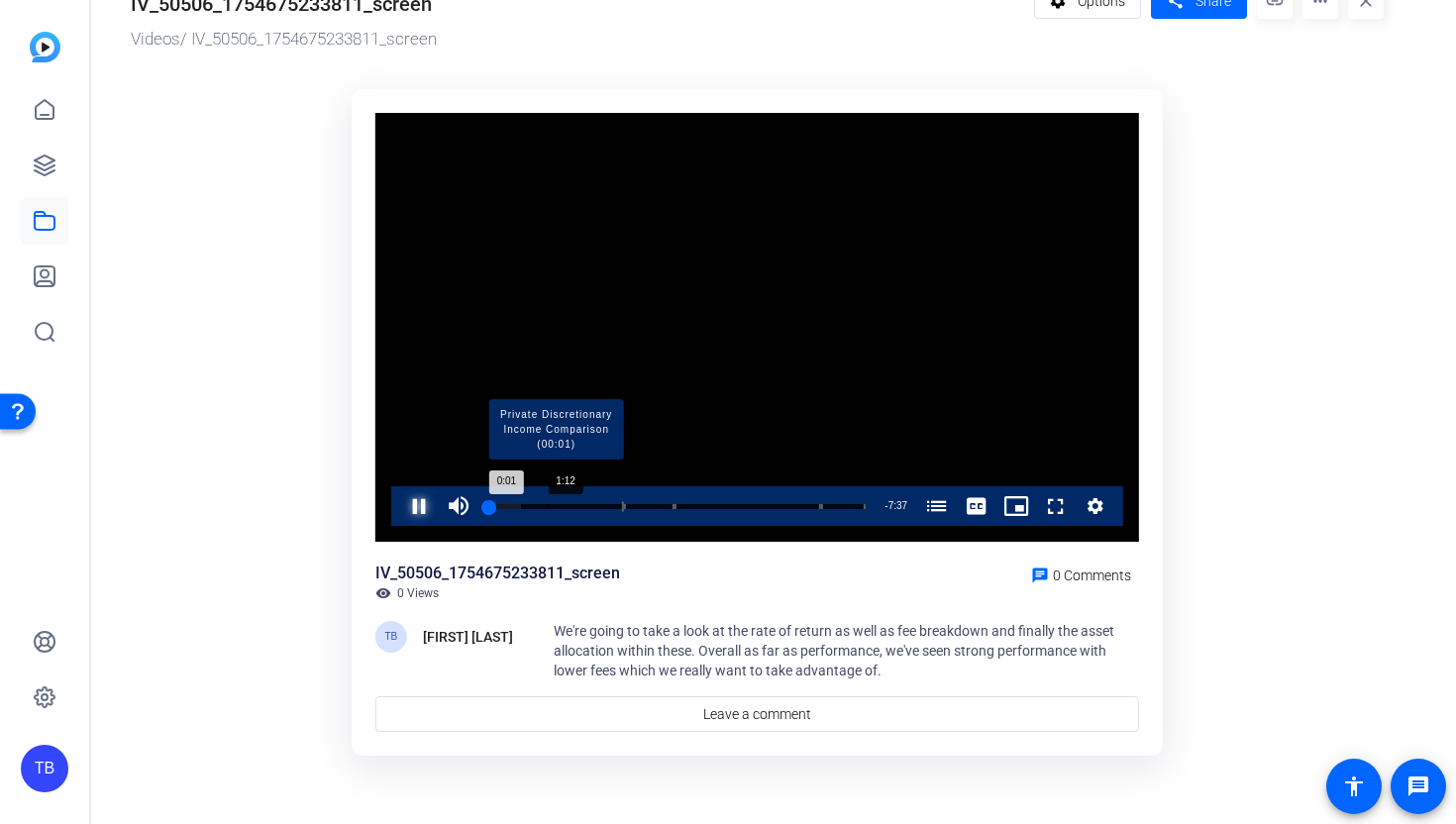 click at bounding box center (557, 506) 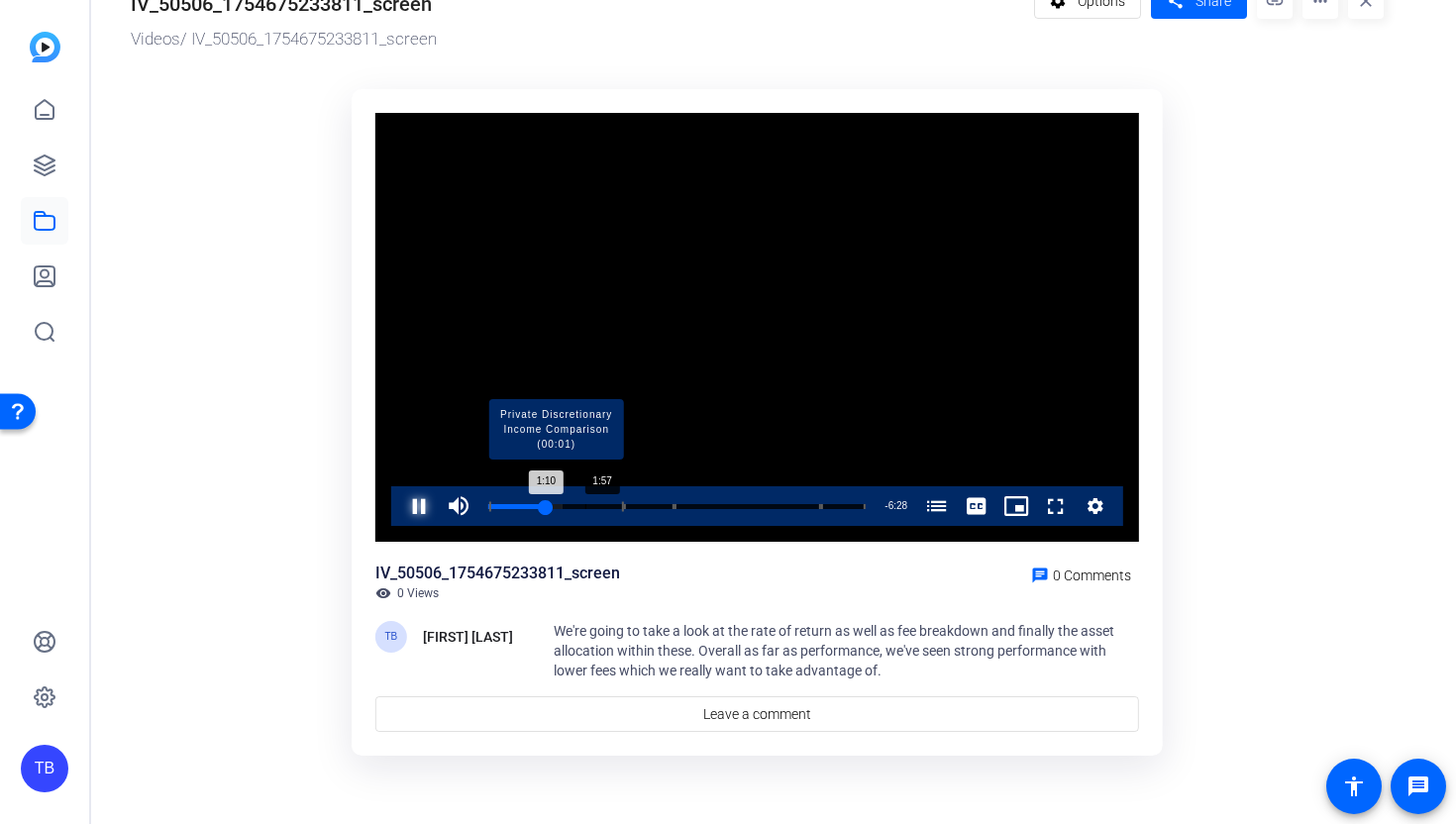 click at bounding box center (557, 506) 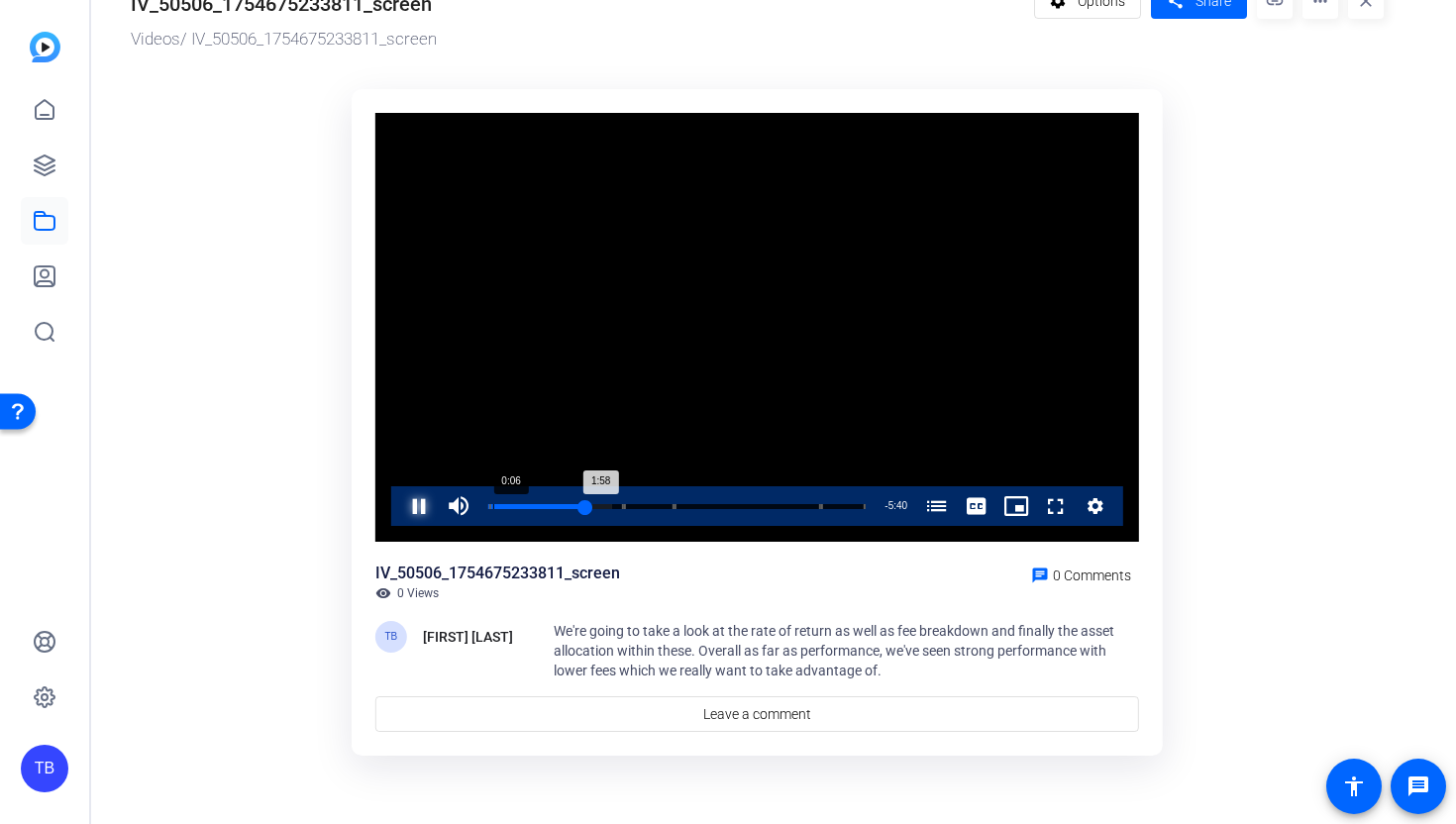 click on "Loaded :  32.73% 0:06 1:58 Private Discretionary Income Comparison (00:01) Family Investment Funds (02:45) How Risky Is Your Portfolio? (03:47) In the Know: Fees (06:45)" at bounding box center [676, 506] 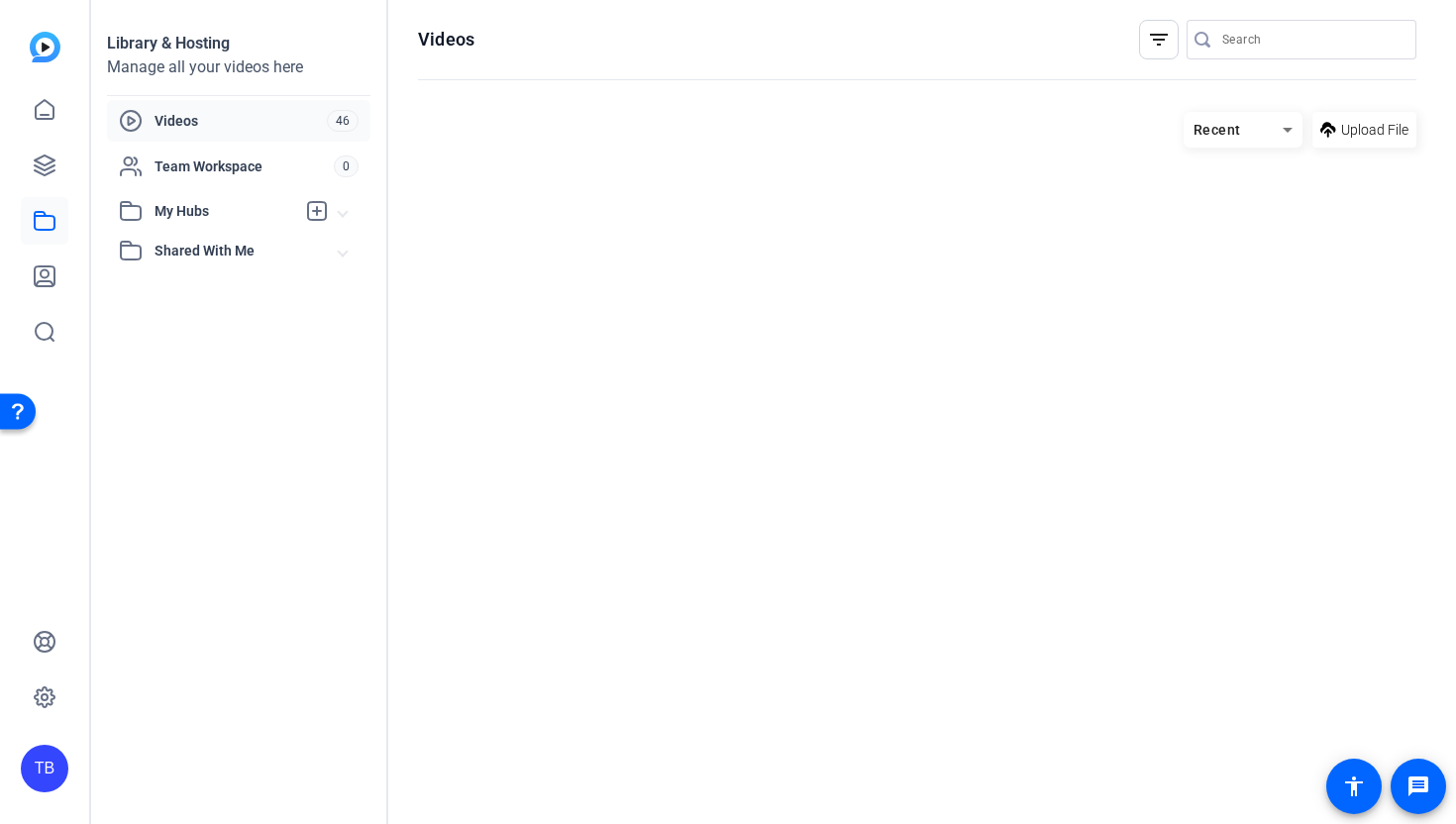 scroll, scrollTop: 163, scrollLeft: 0, axis: vertical 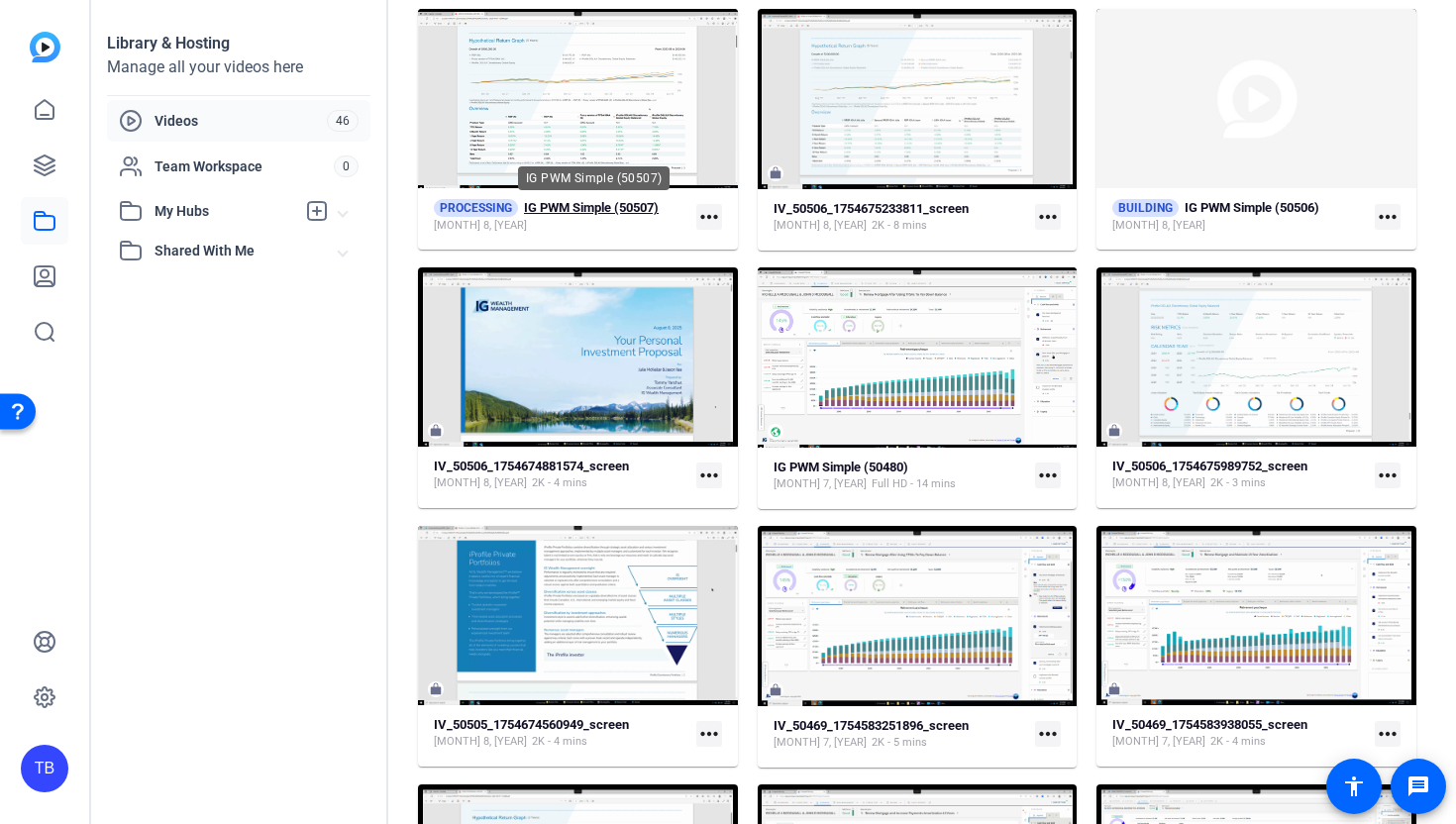click on "IG PWM Simple (50507)" 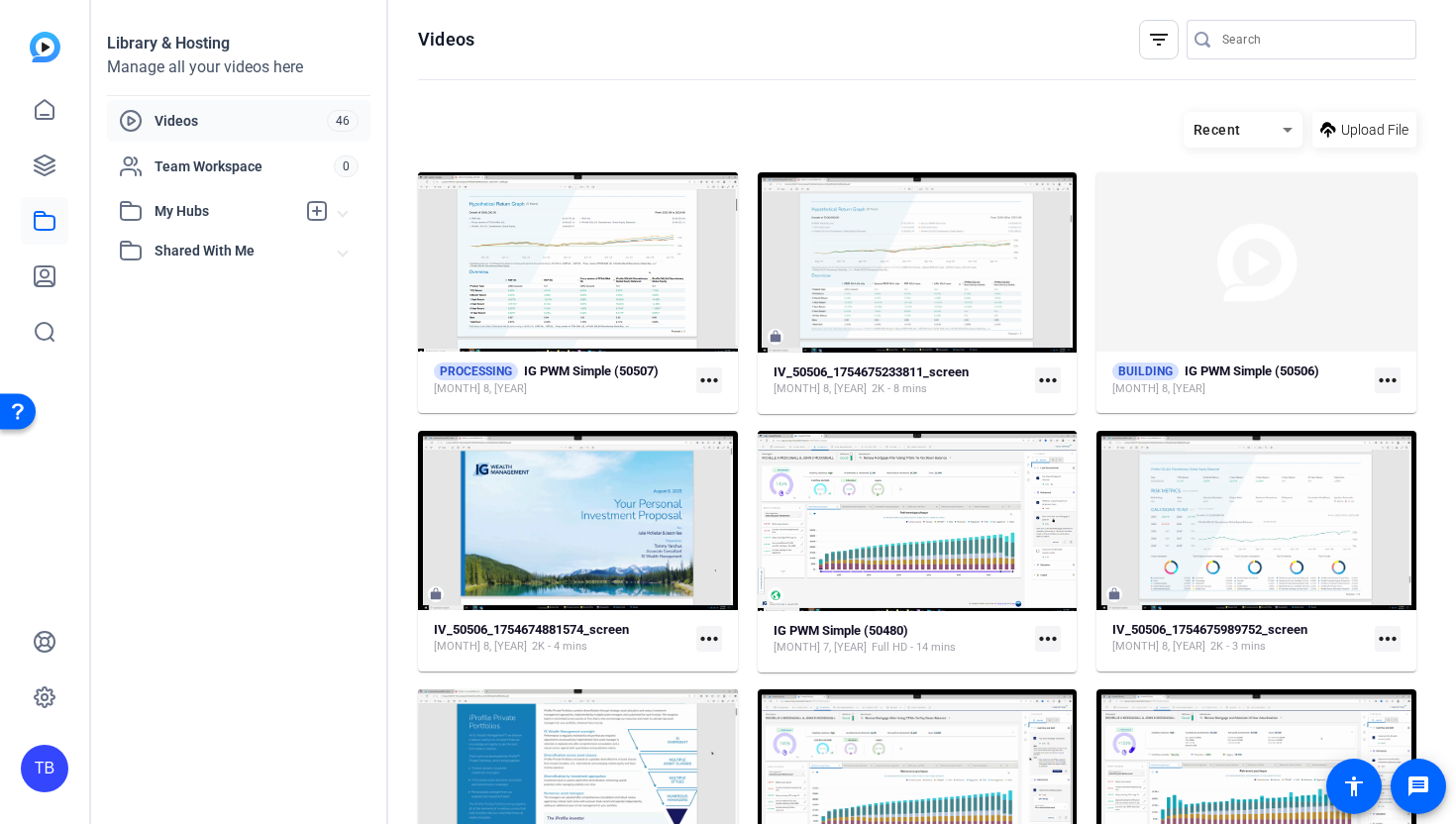 scroll, scrollTop: 163, scrollLeft: 0, axis: vertical 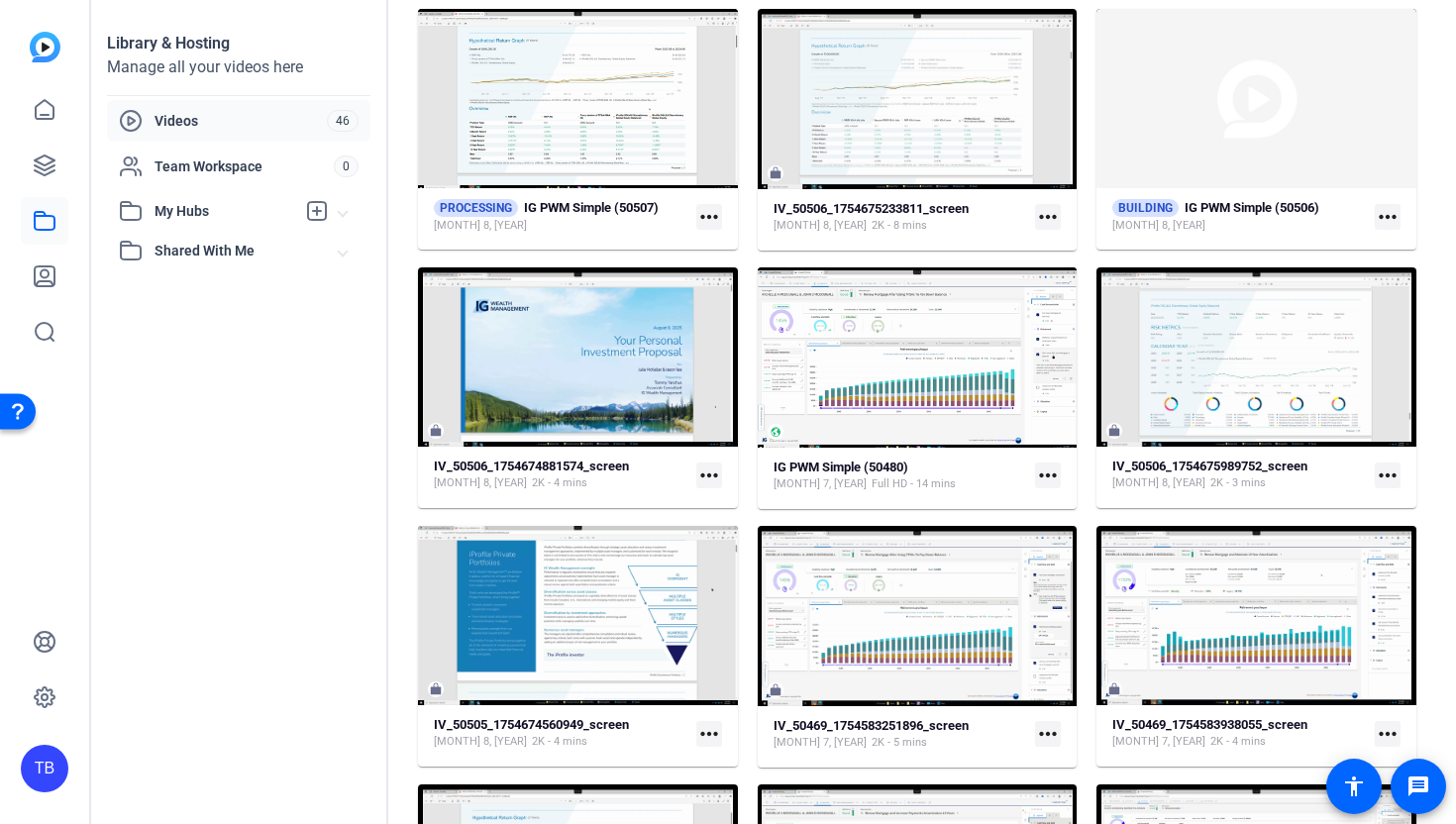 click on "more_horiz" 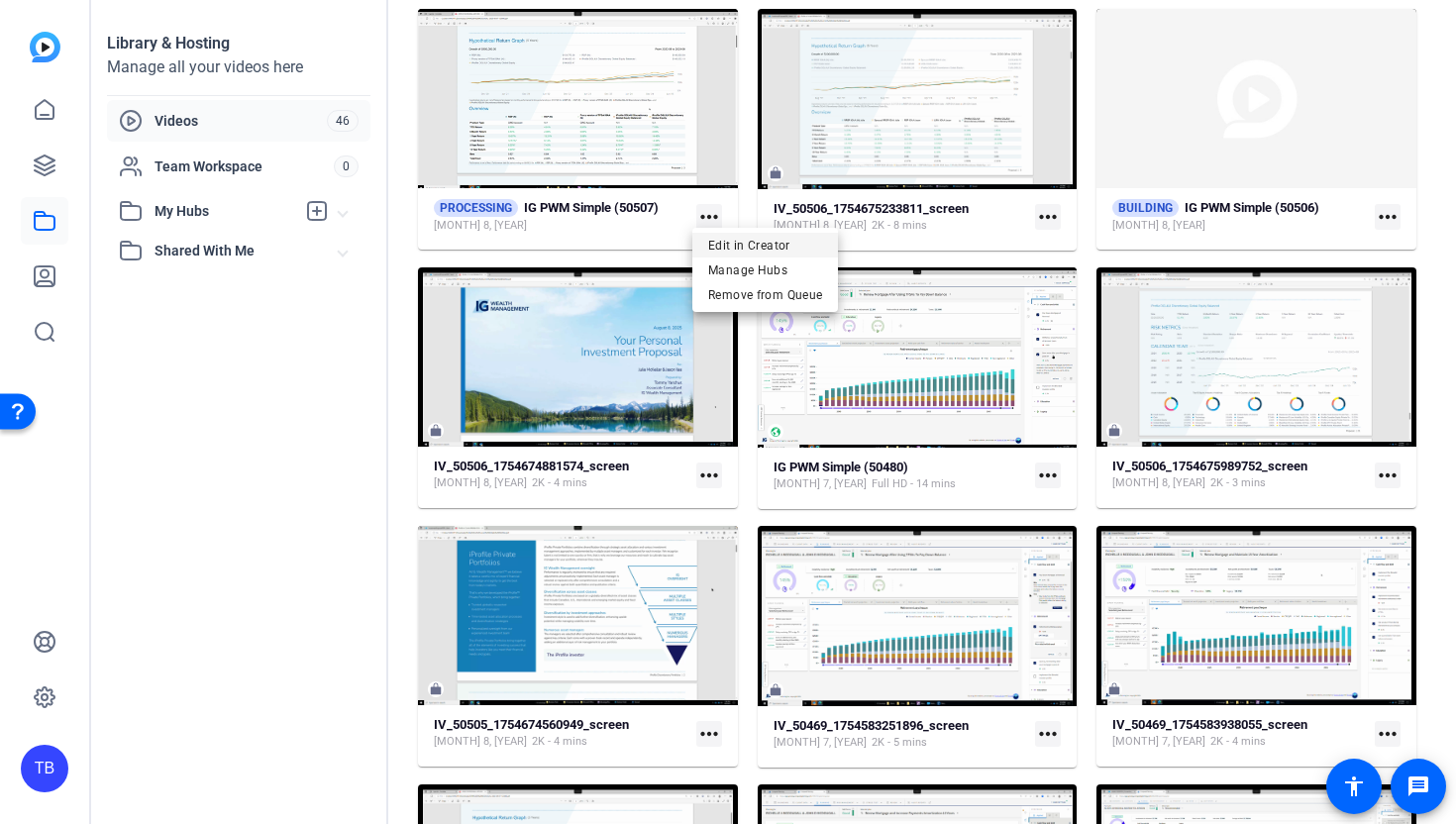 click on "Edit in Creator" at bounding box center (765, 245) 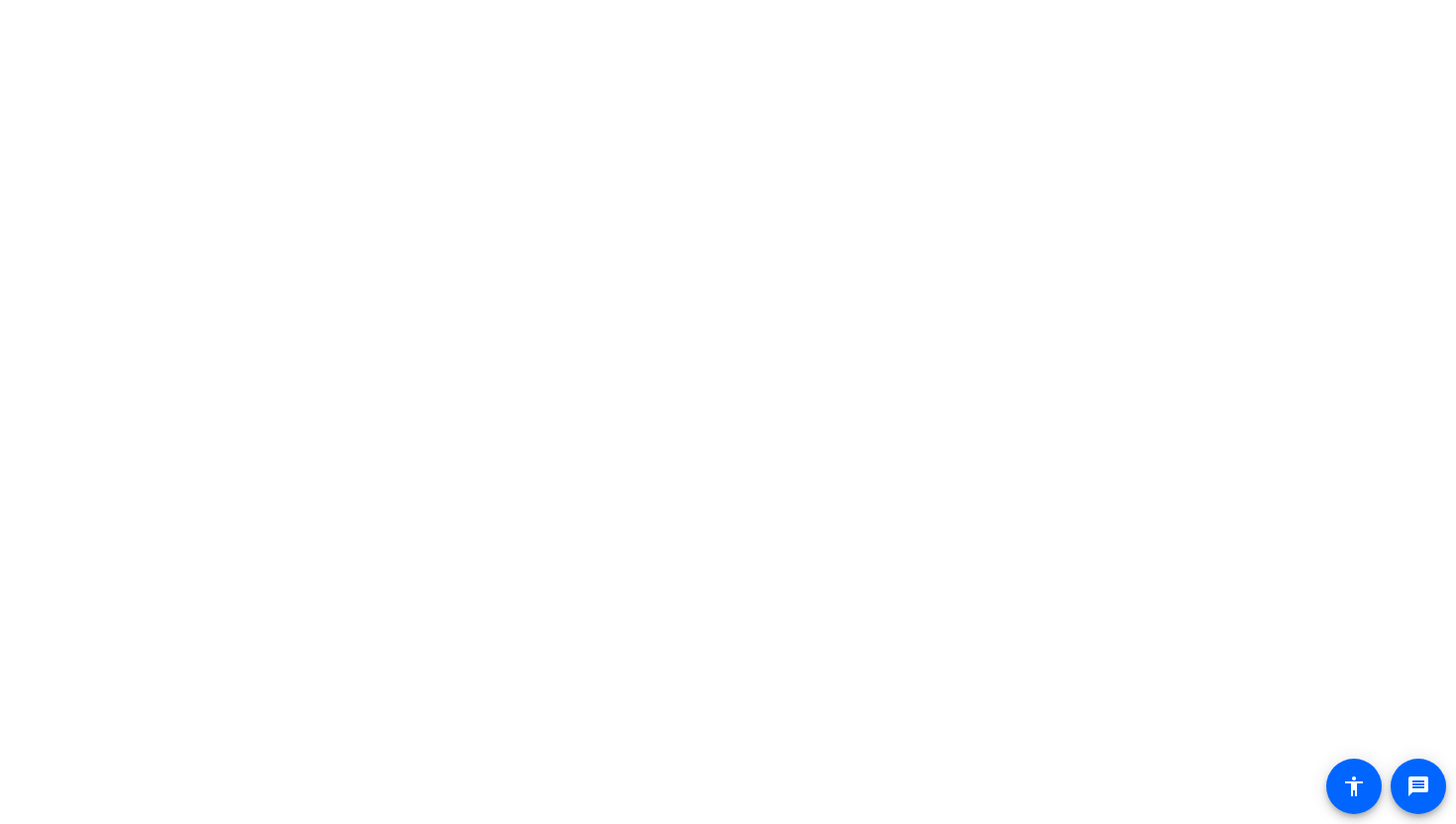 scroll, scrollTop: 0, scrollLeft: 0, axis: both 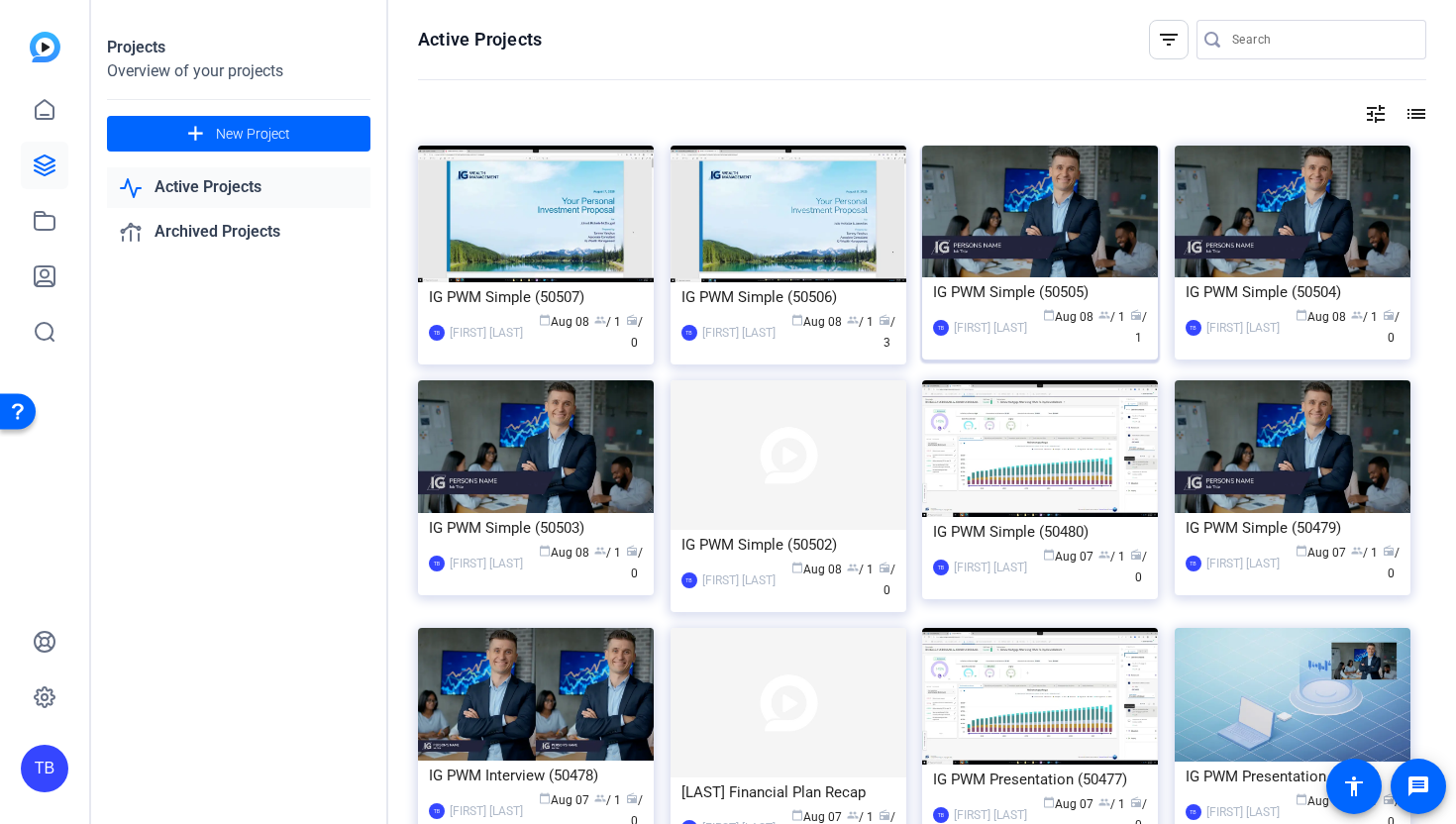 click 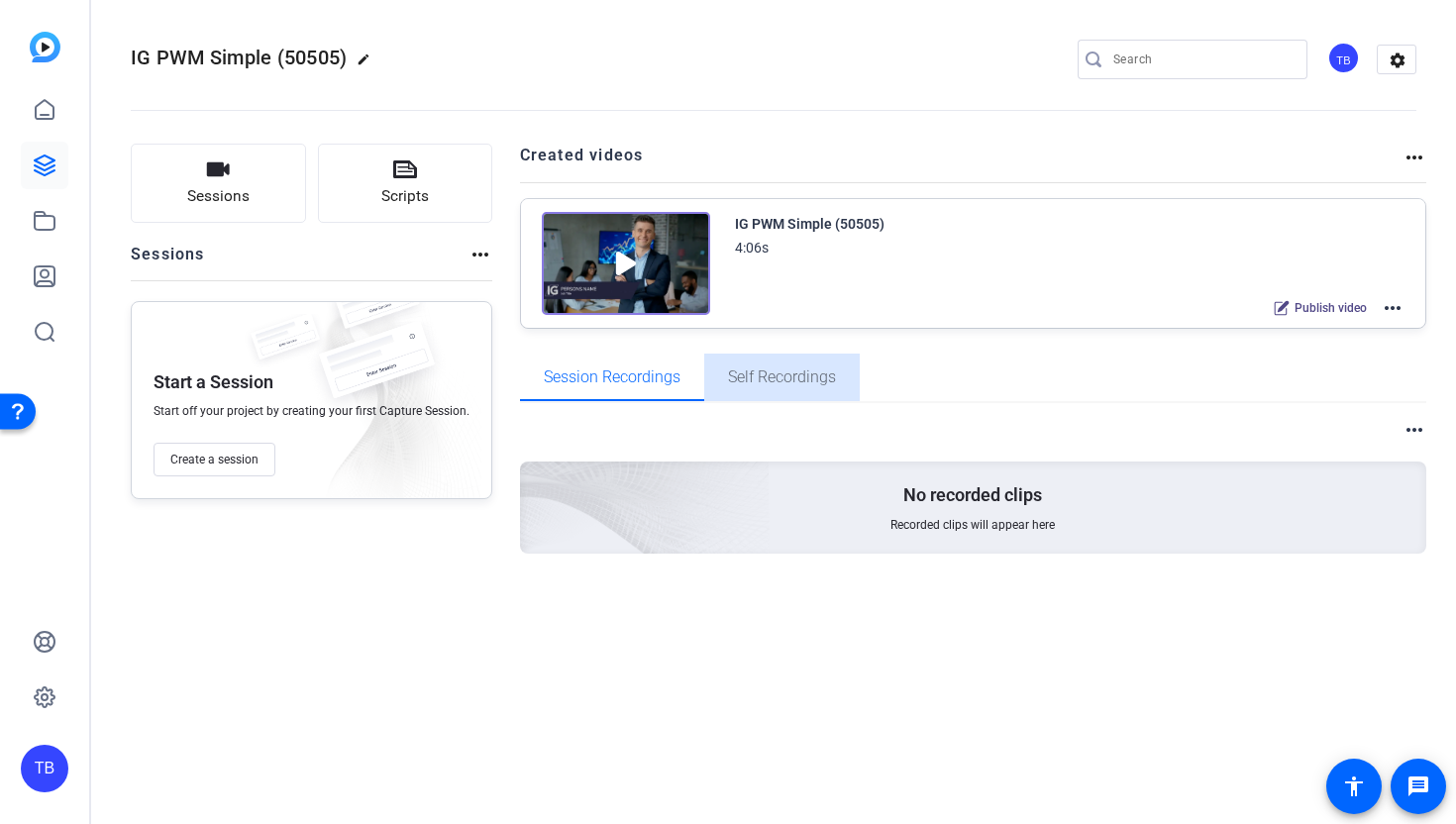 click on "Self Recordings" at bounding box center [781, 377] 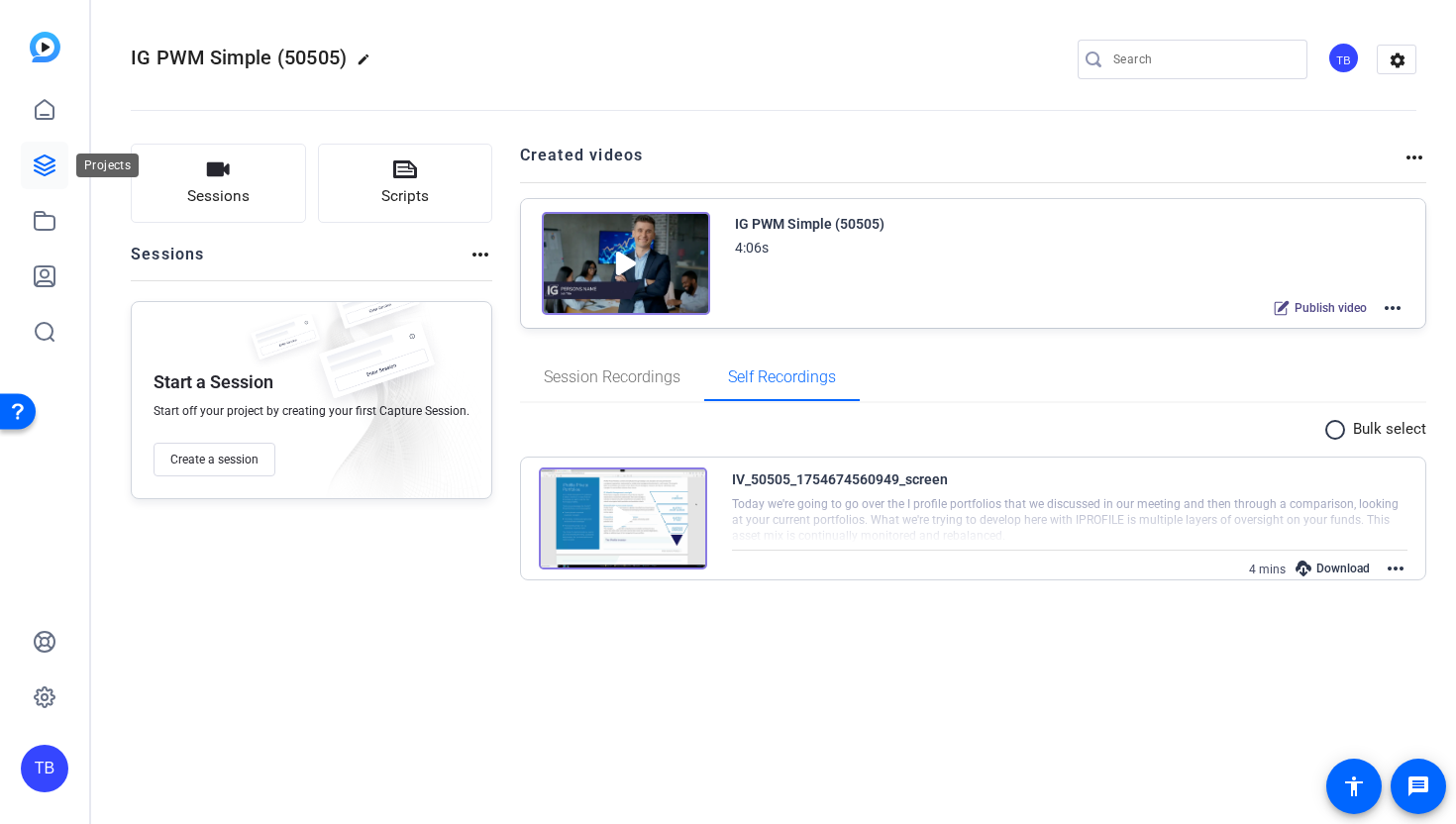 click 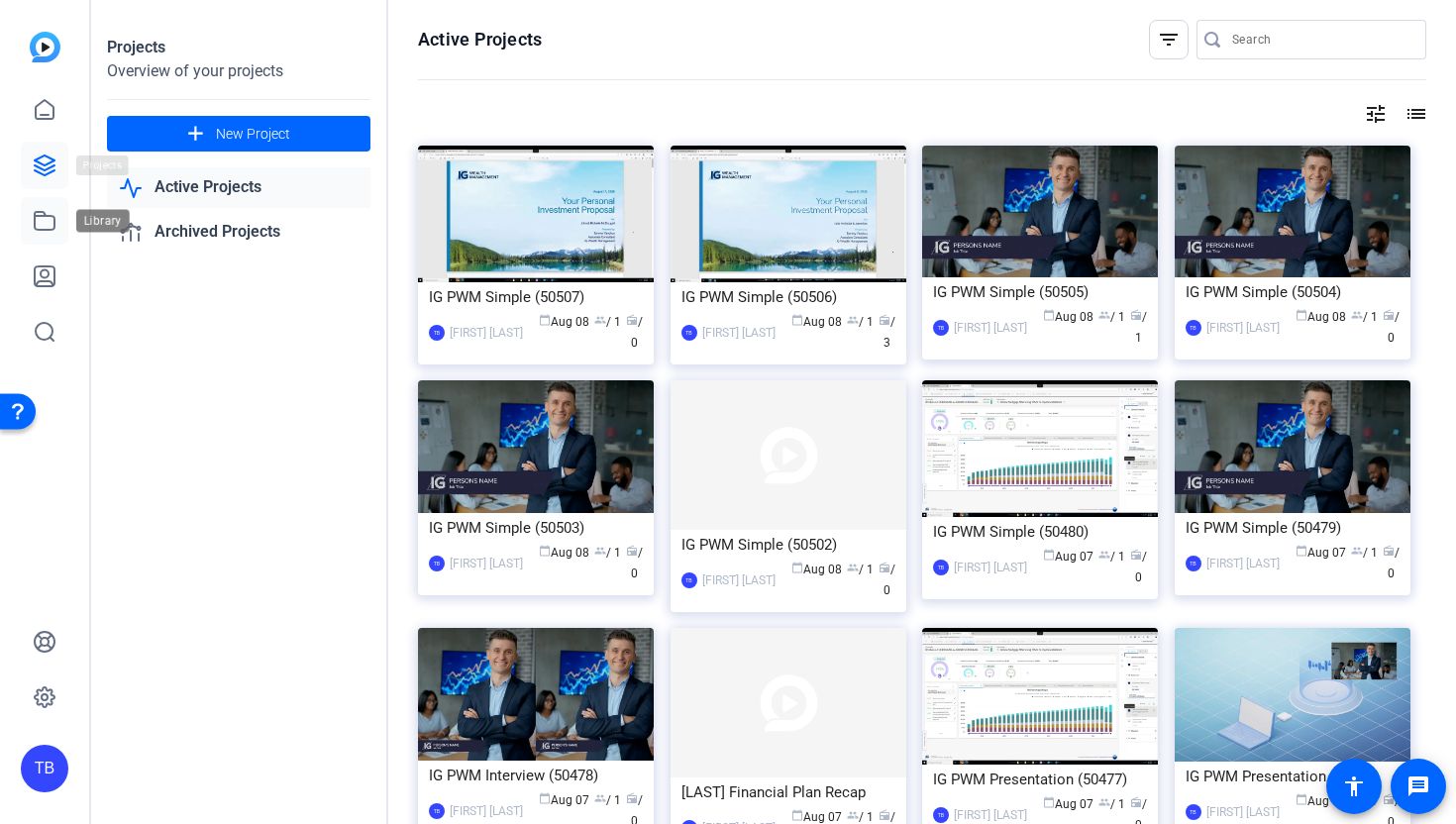 click 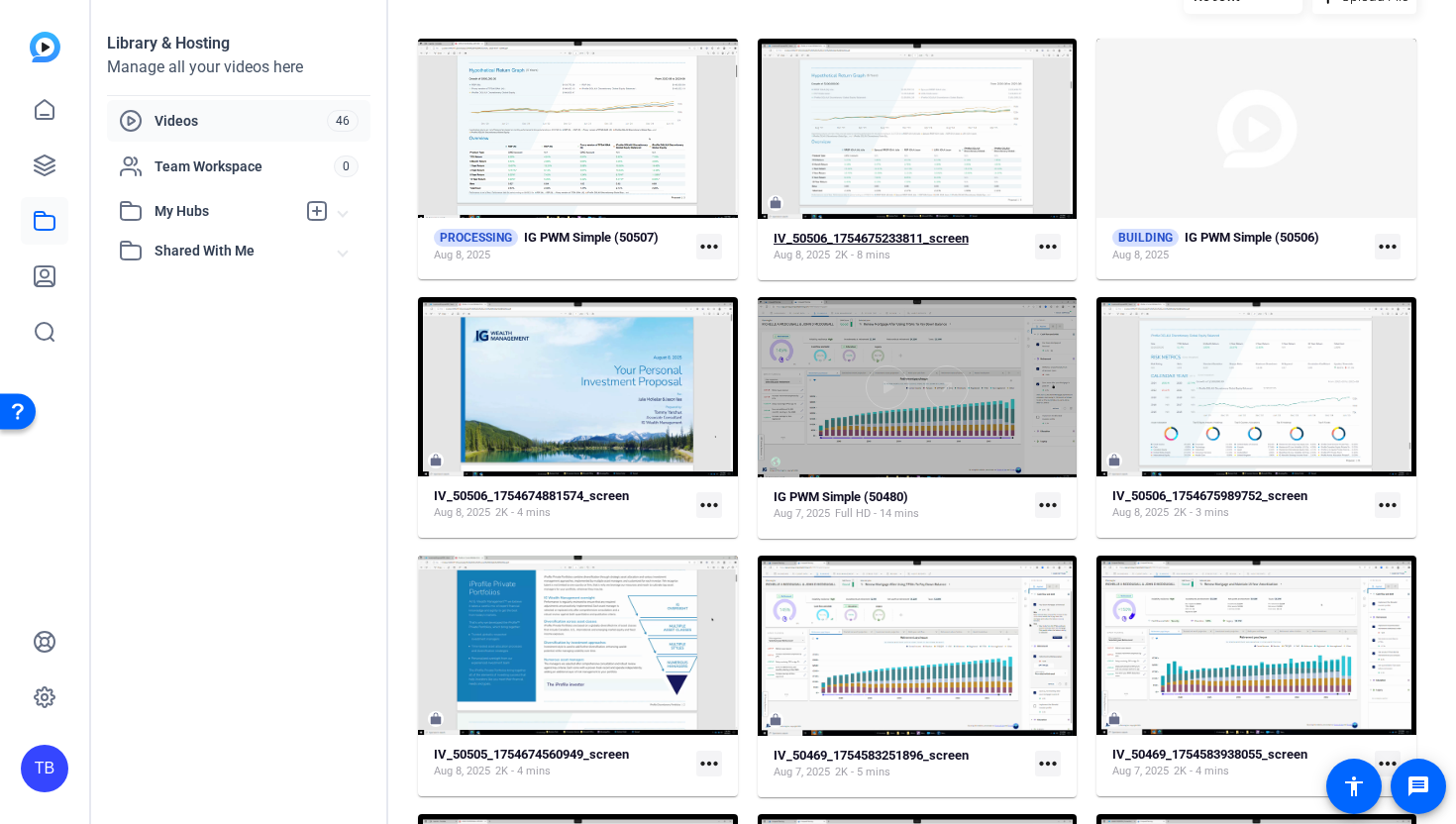 scroll, scrollTop: 135, scrollLeft: 0, axis: vertical 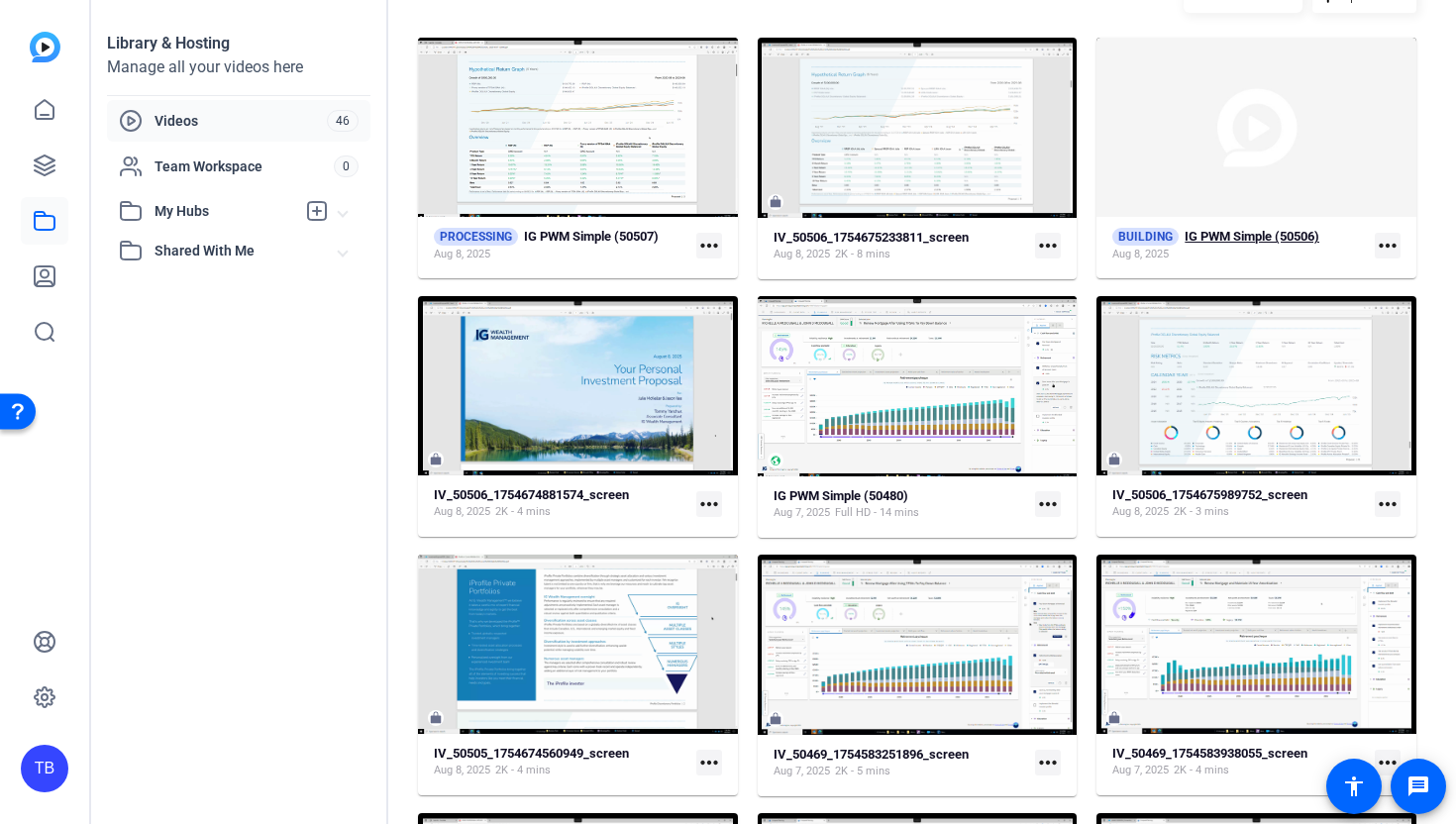 click on "IG PWM Simple (50506)" 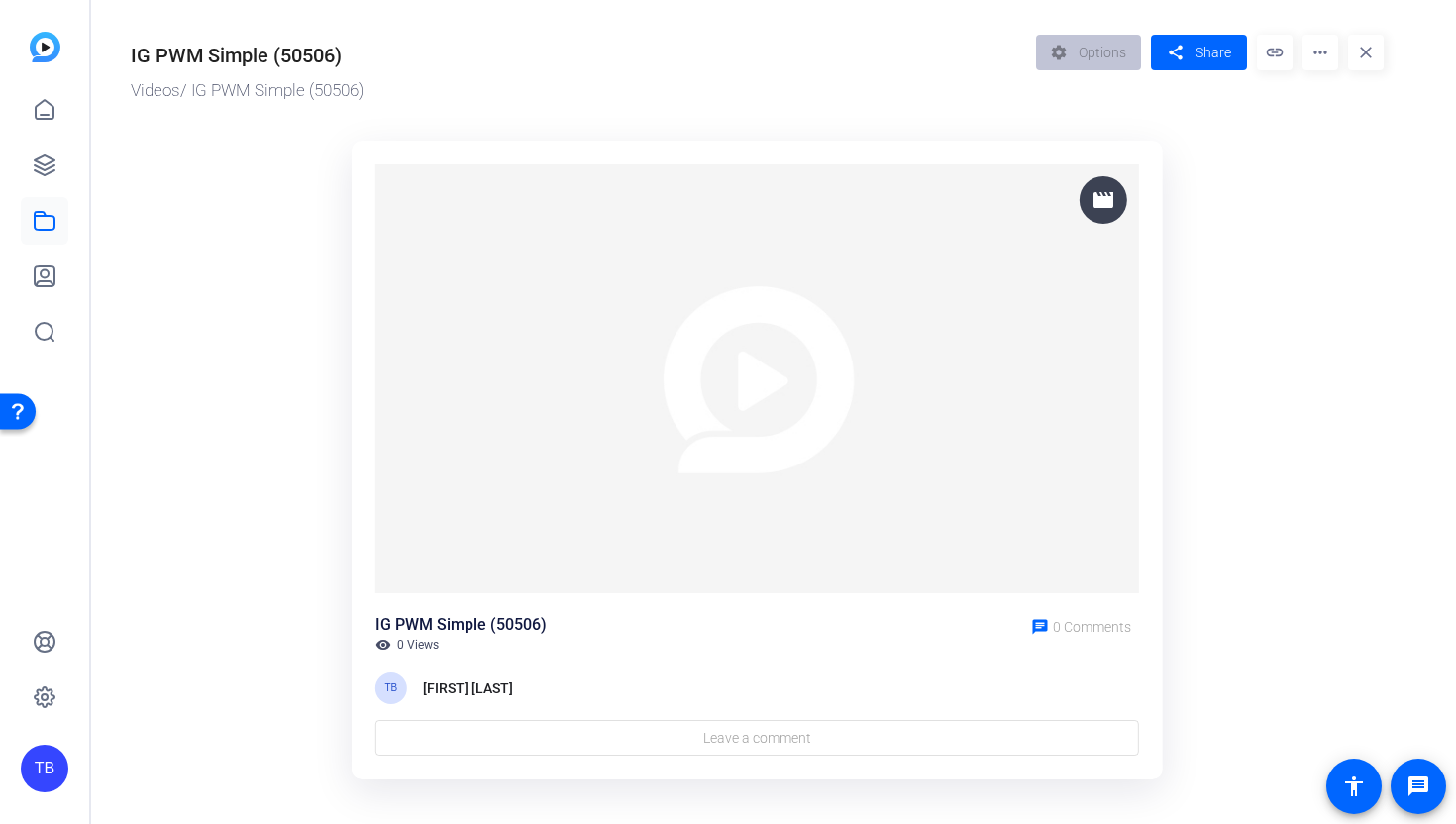 scroll, scrollTop: 22, scrollLeft: 0, axis: vertical 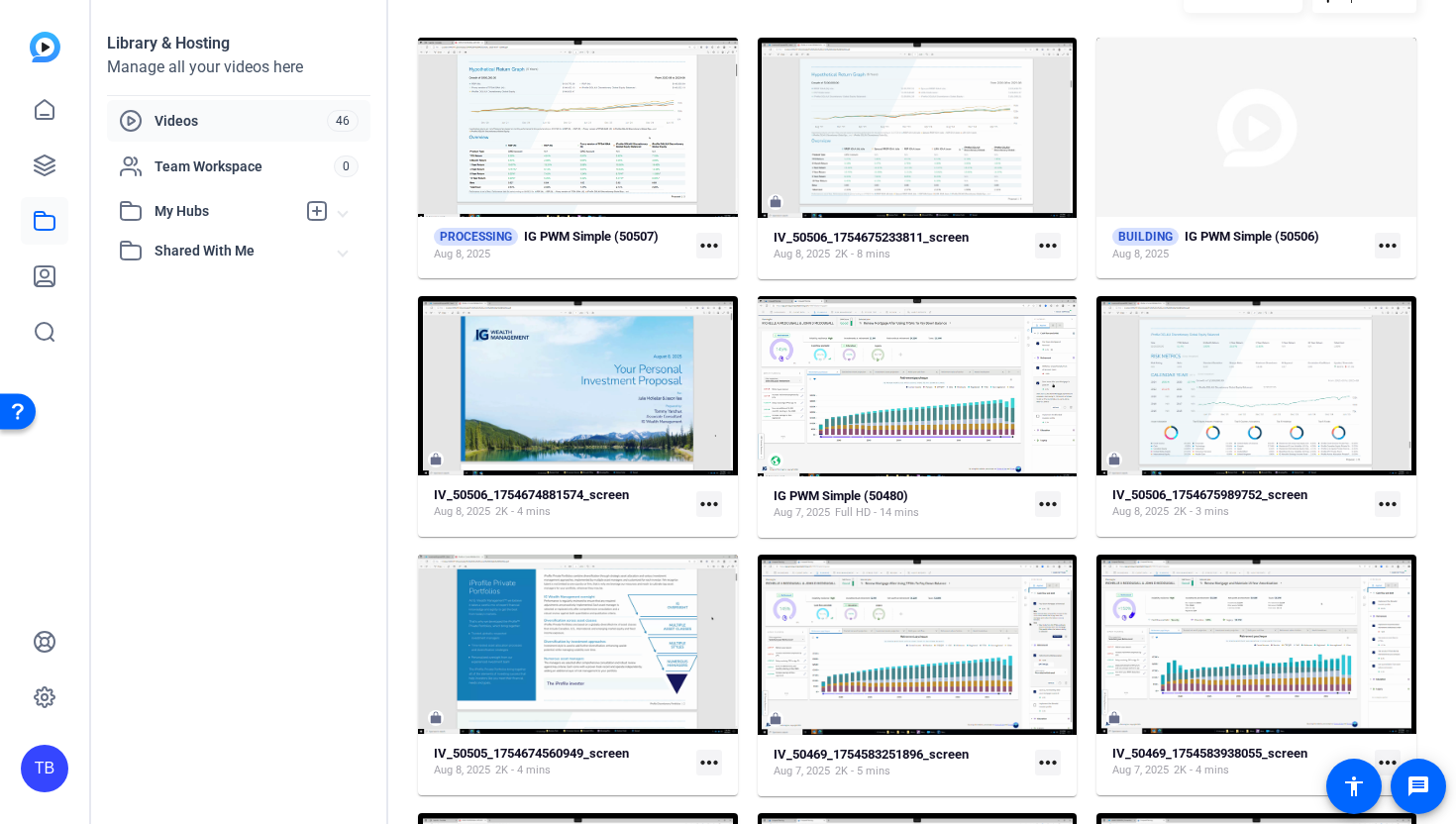 click on "more_horiz" 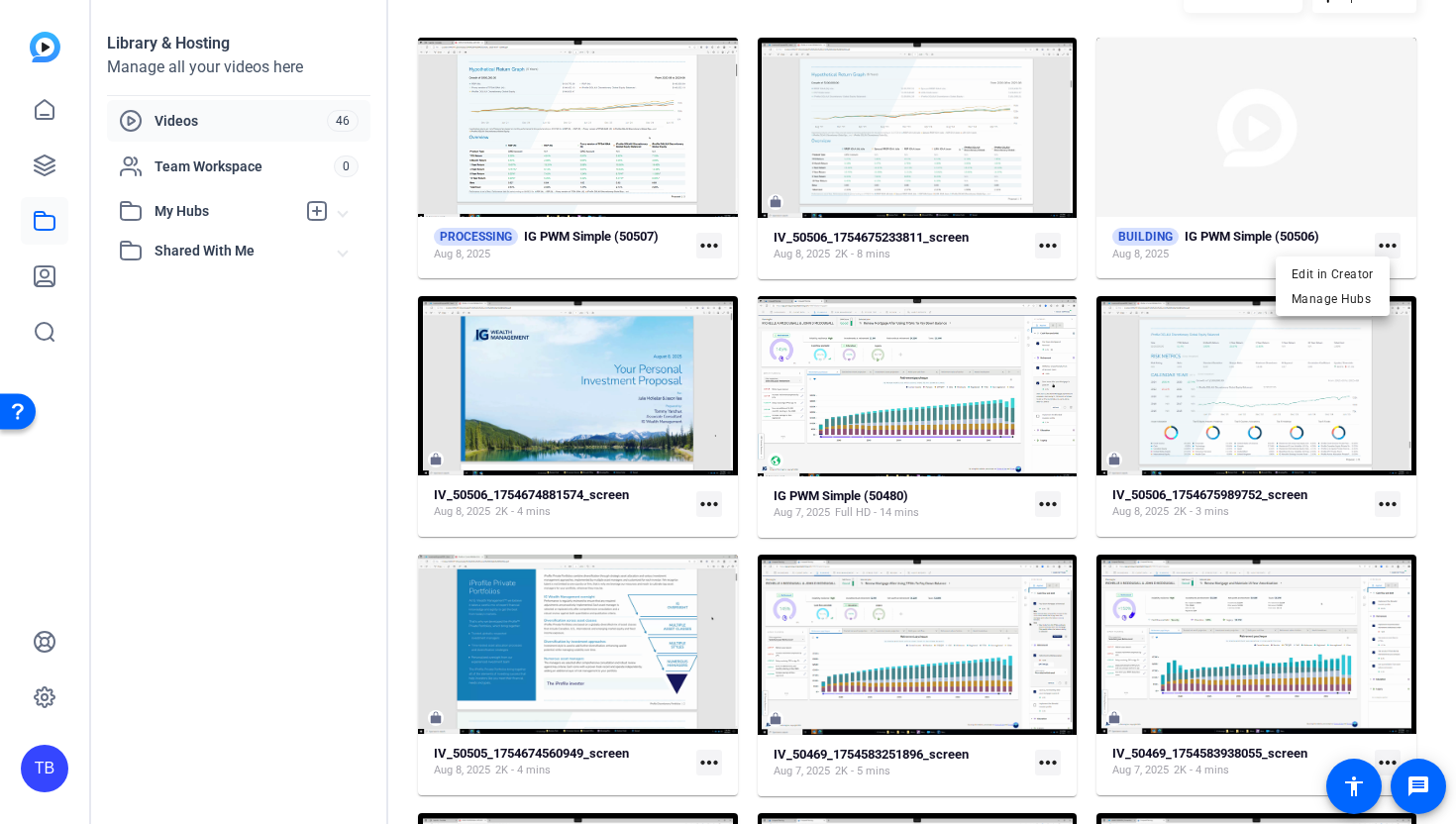 click at bounding box center [728, 412] 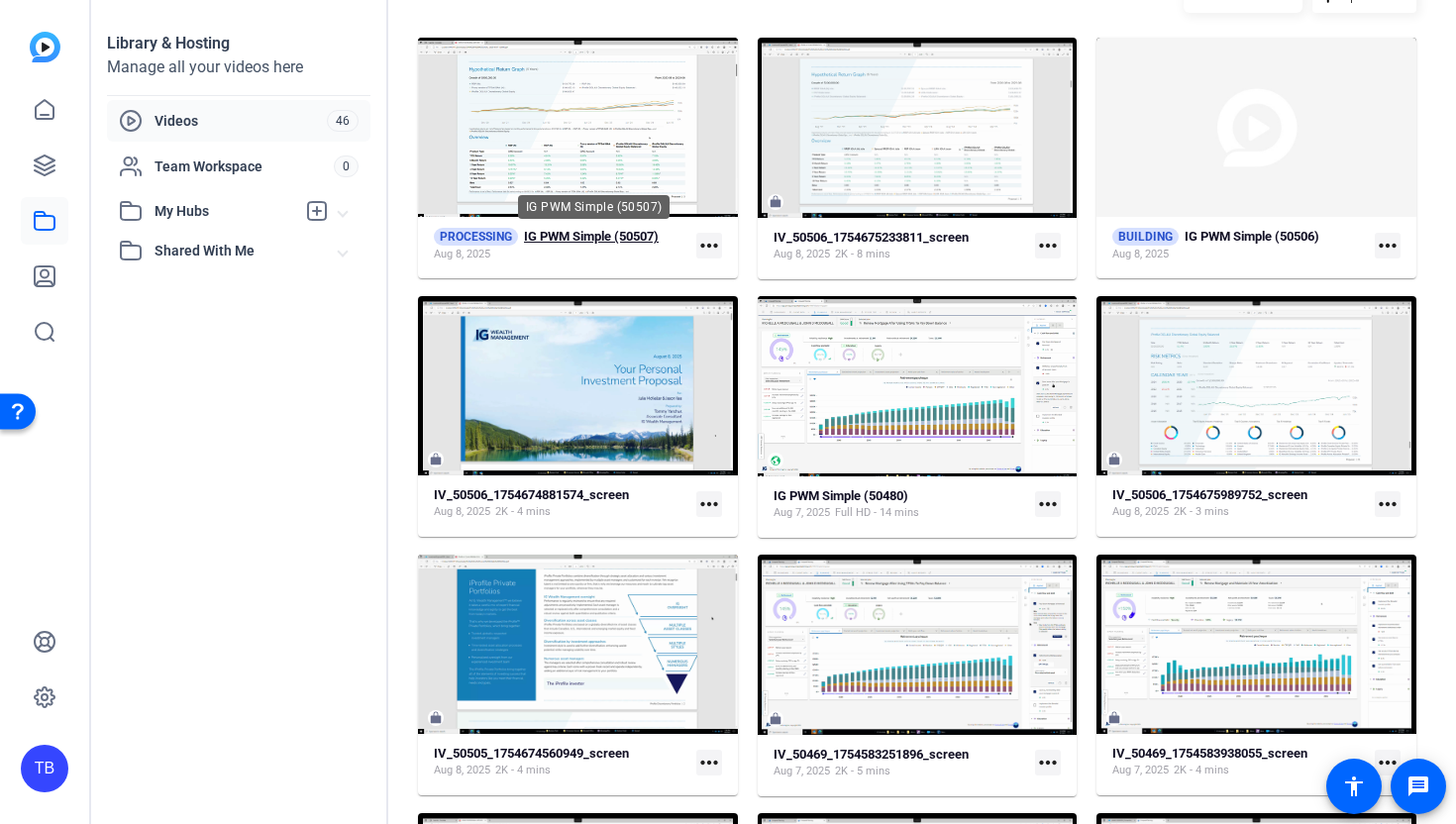 click on "IG PWM Simple (50507)" 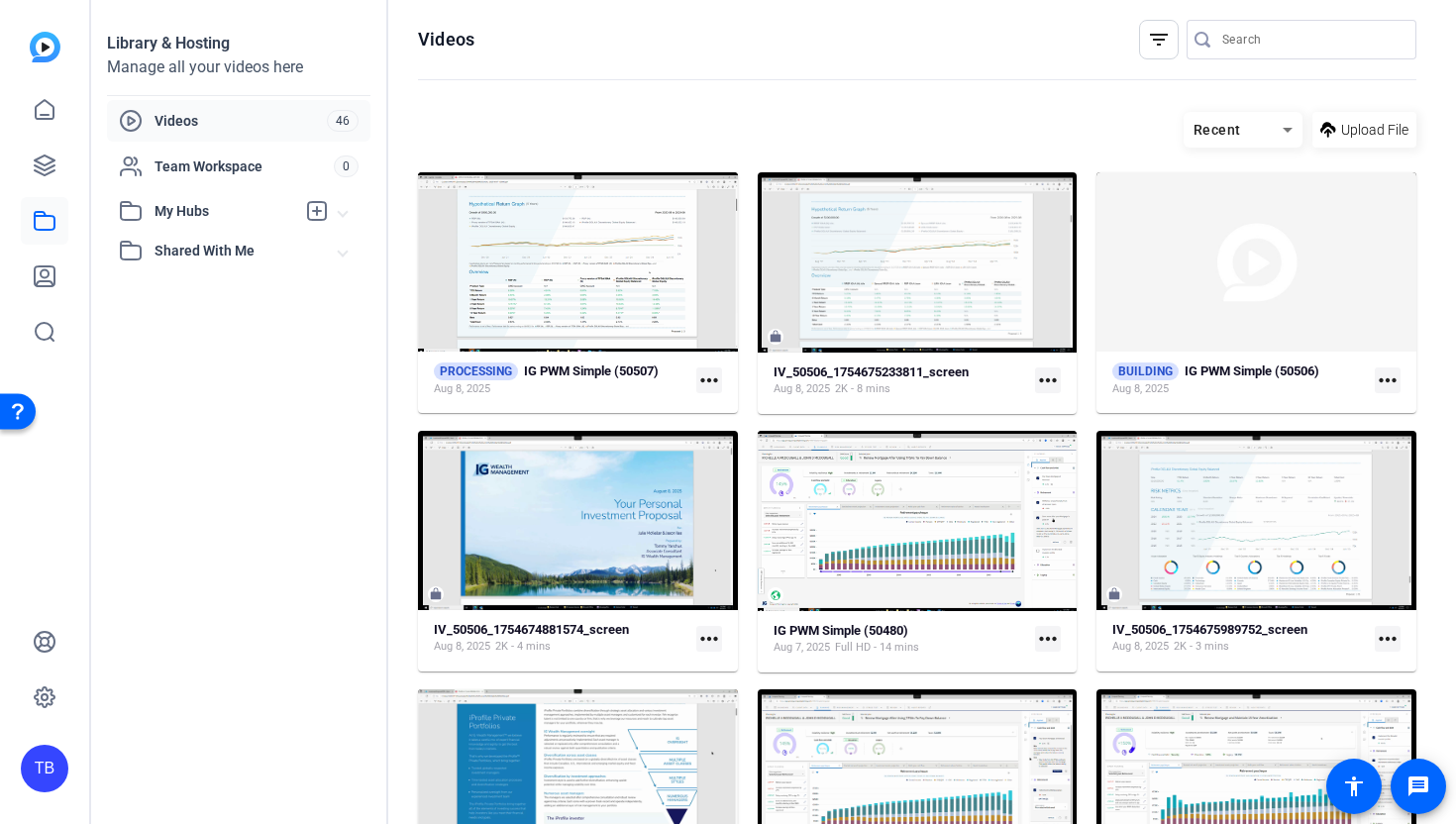 scroll, scrollTop: 135, scrollLeft: 0, axis: vertical 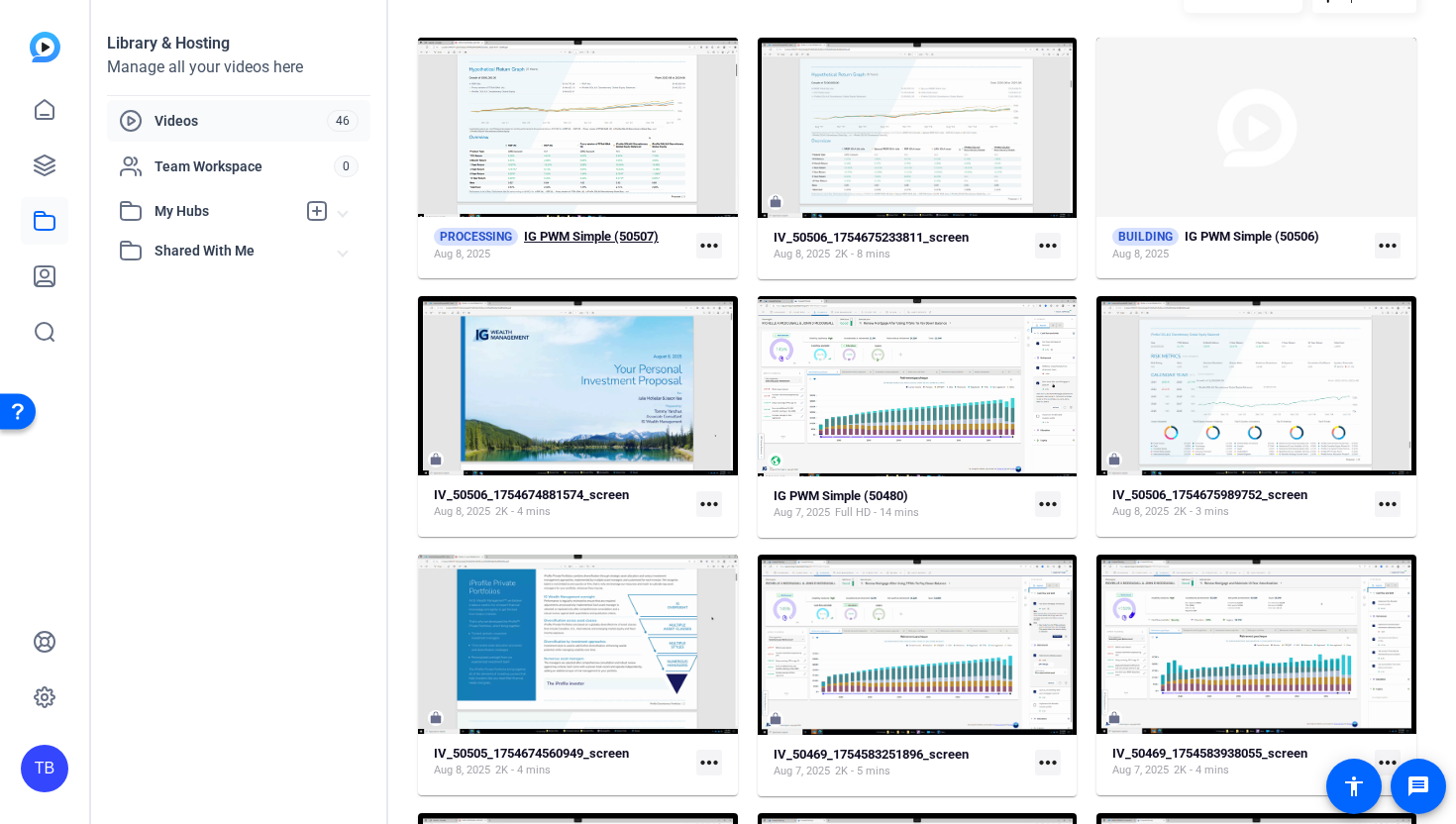 click on "IG PWM Simple (50507)" 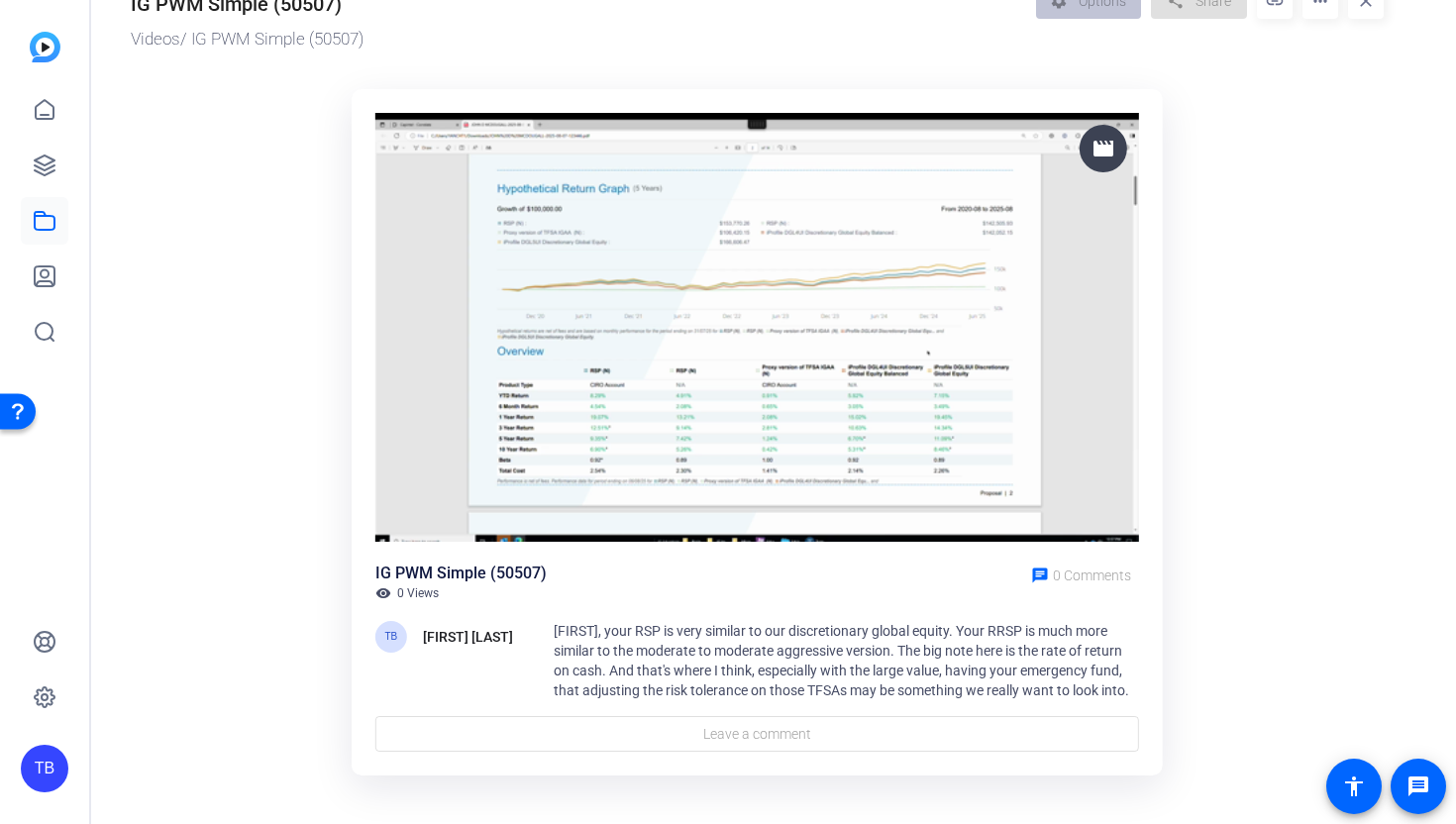 scroll, scrollTop: 71, scrollLeft: 0, axis: vertical 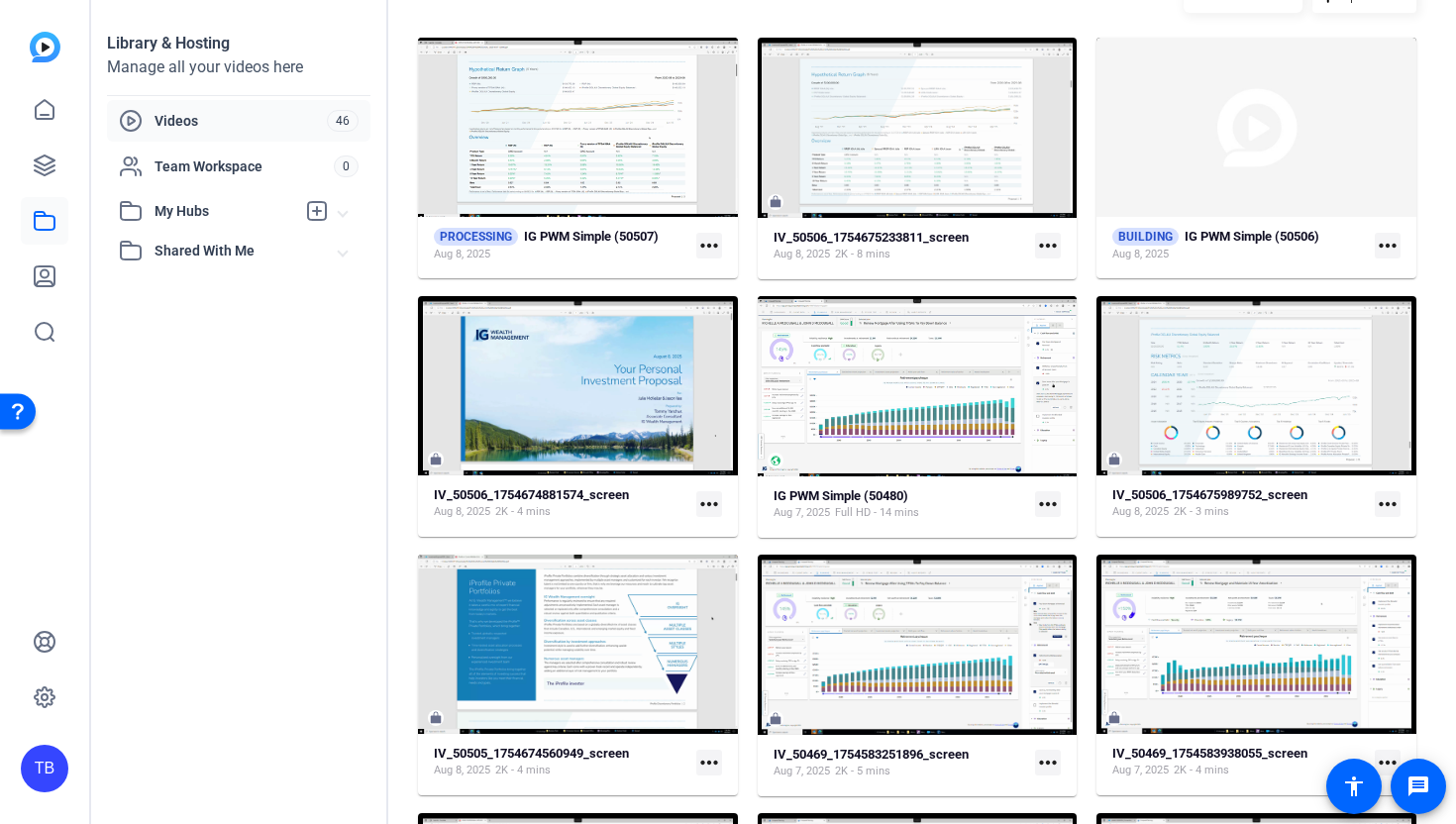 click on "more_horiz" 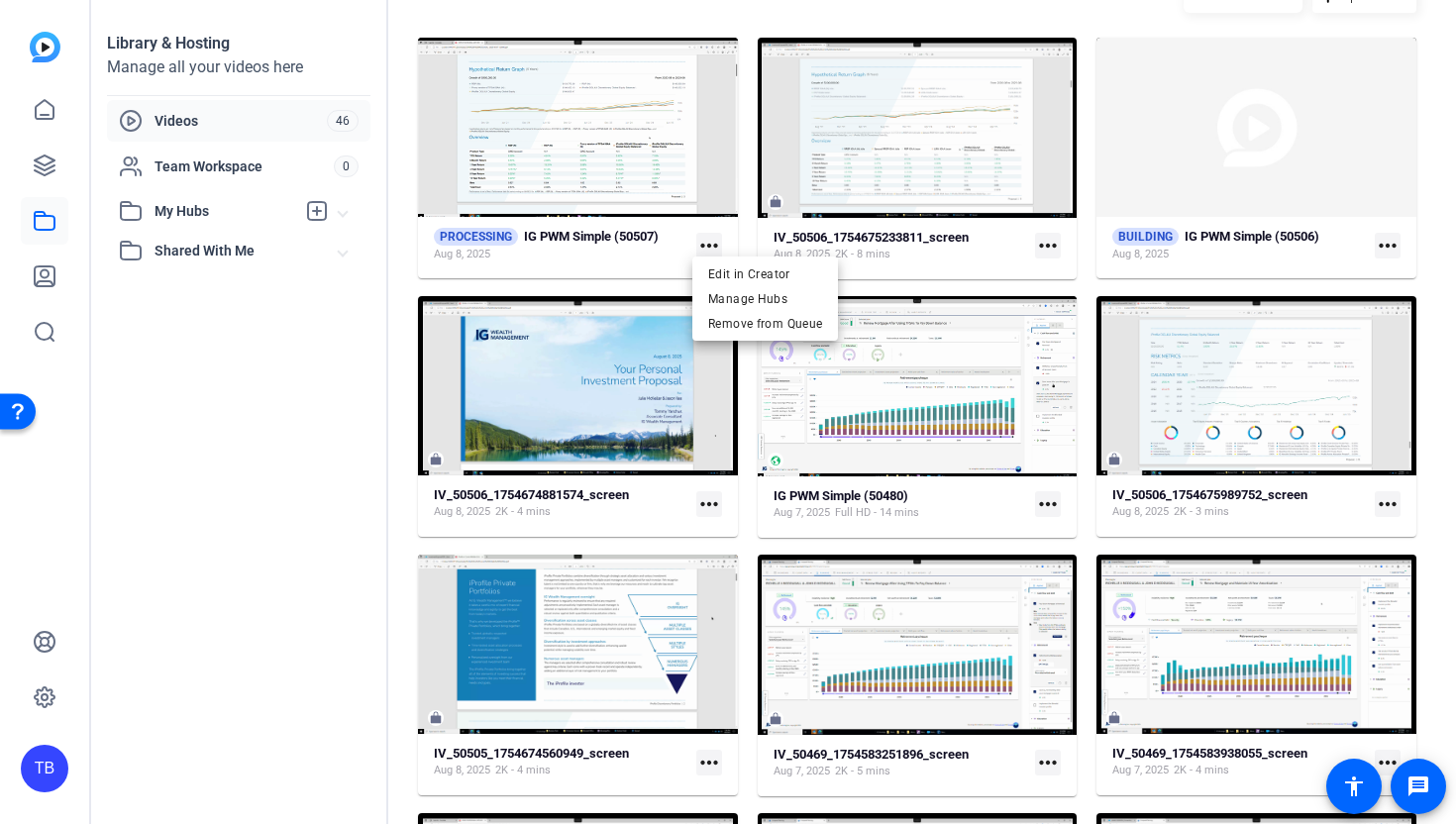 click at bounding box center (728, 412) 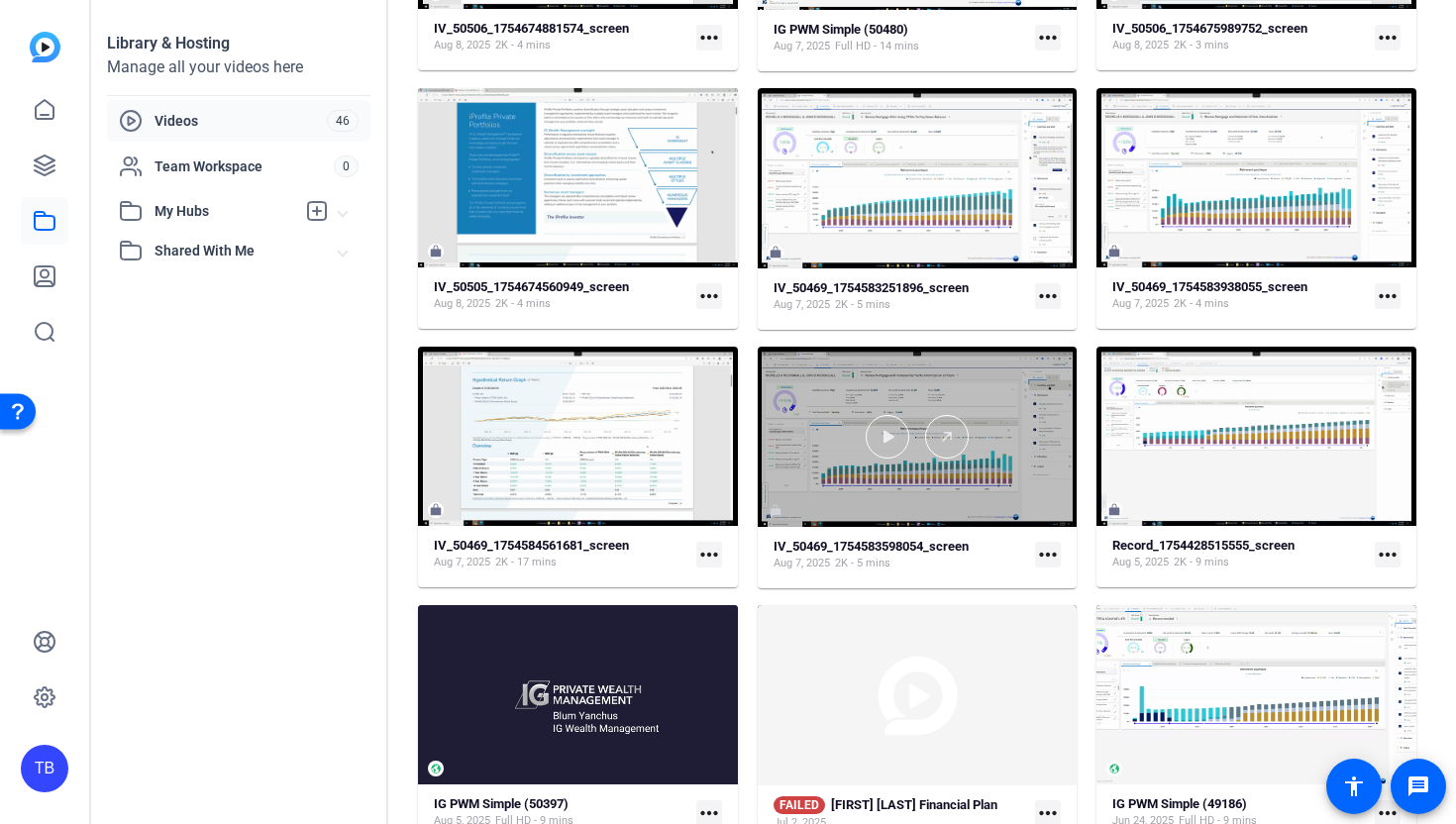 scroll, scrollTop: 629, scrollLeft: 0, axis: vertical 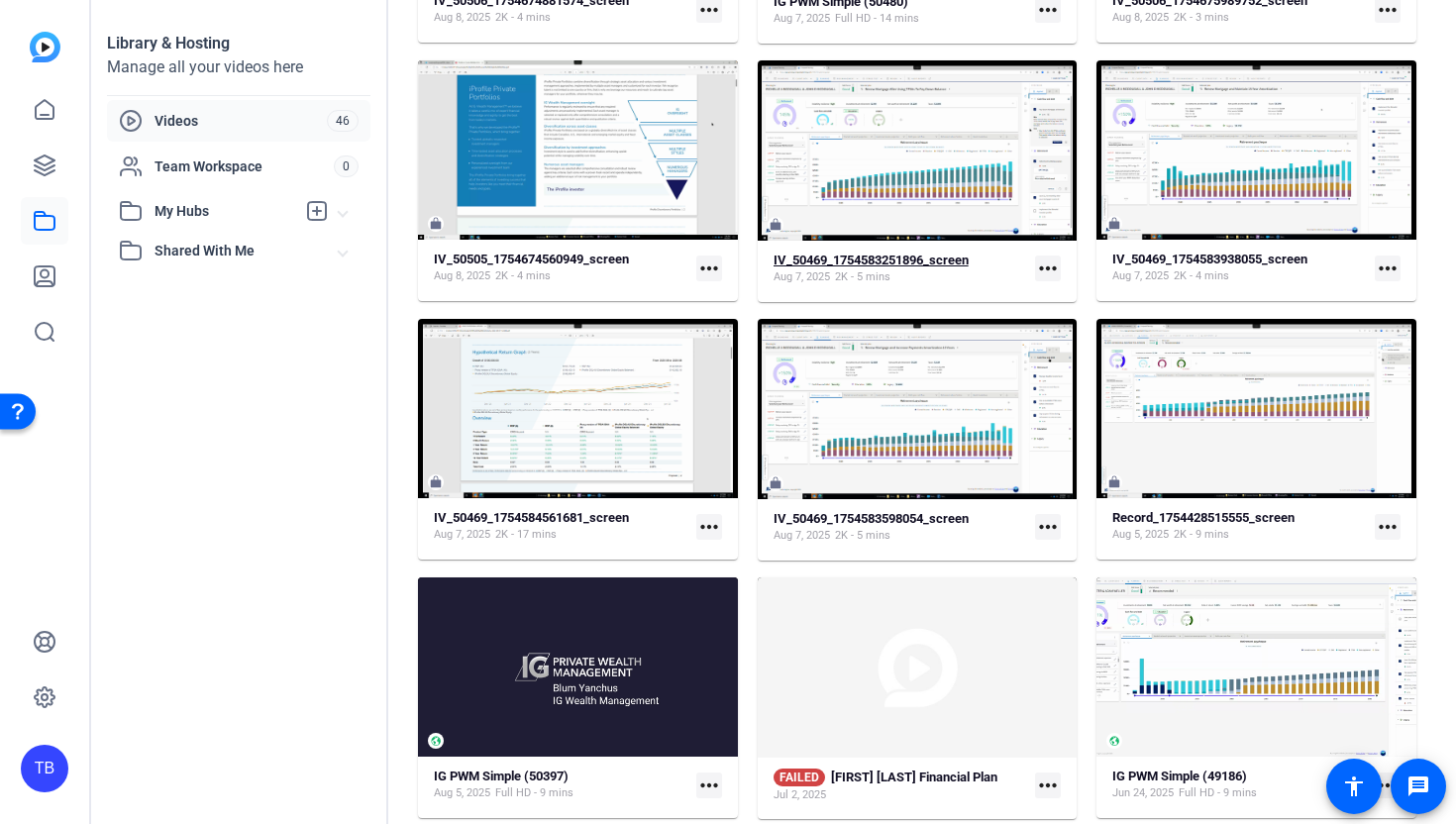 click on "IV_50469_1754583251896_screen" 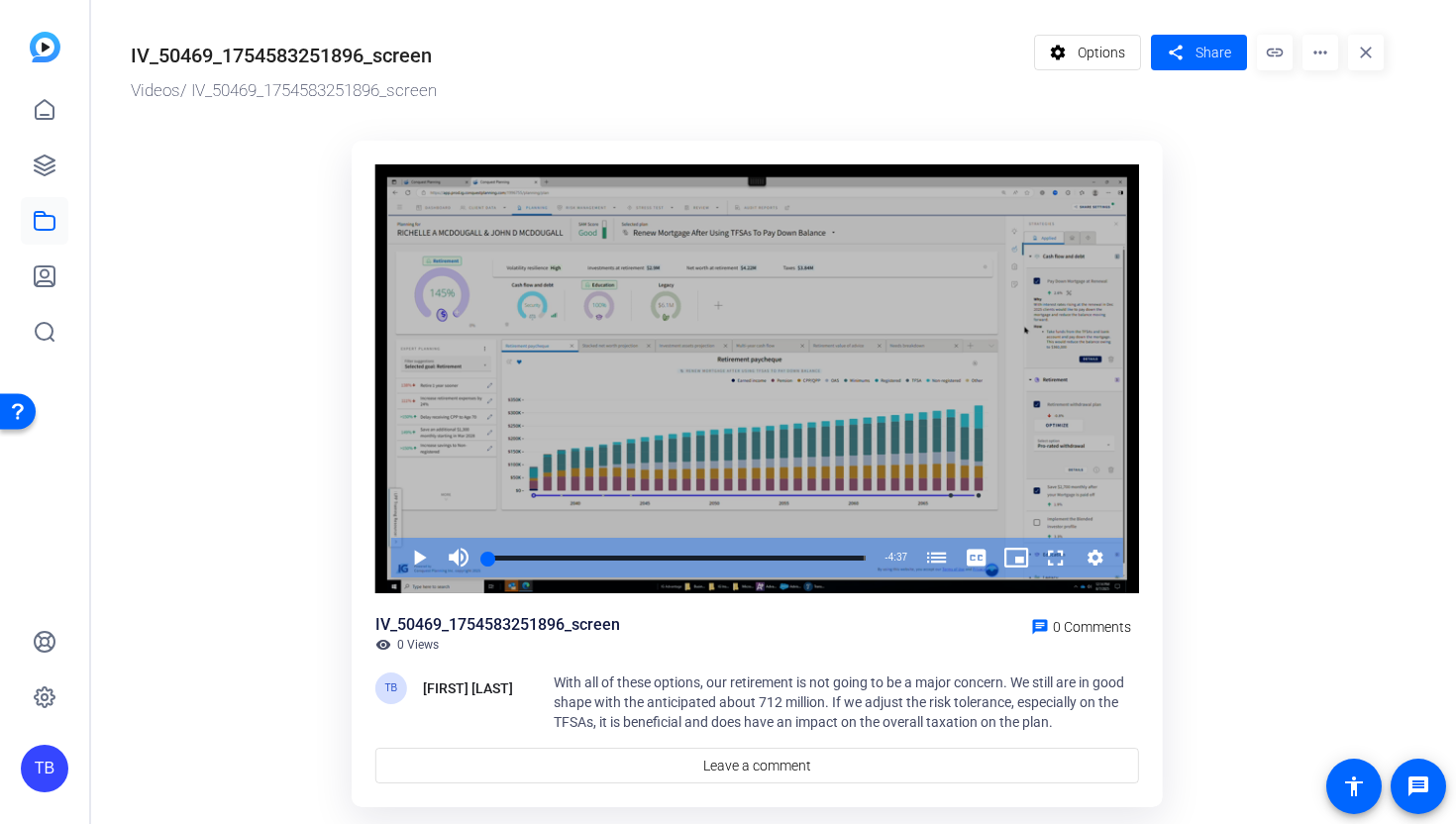 scroll, scrollTop: 52, scrollLeft: 0, axis: vertical 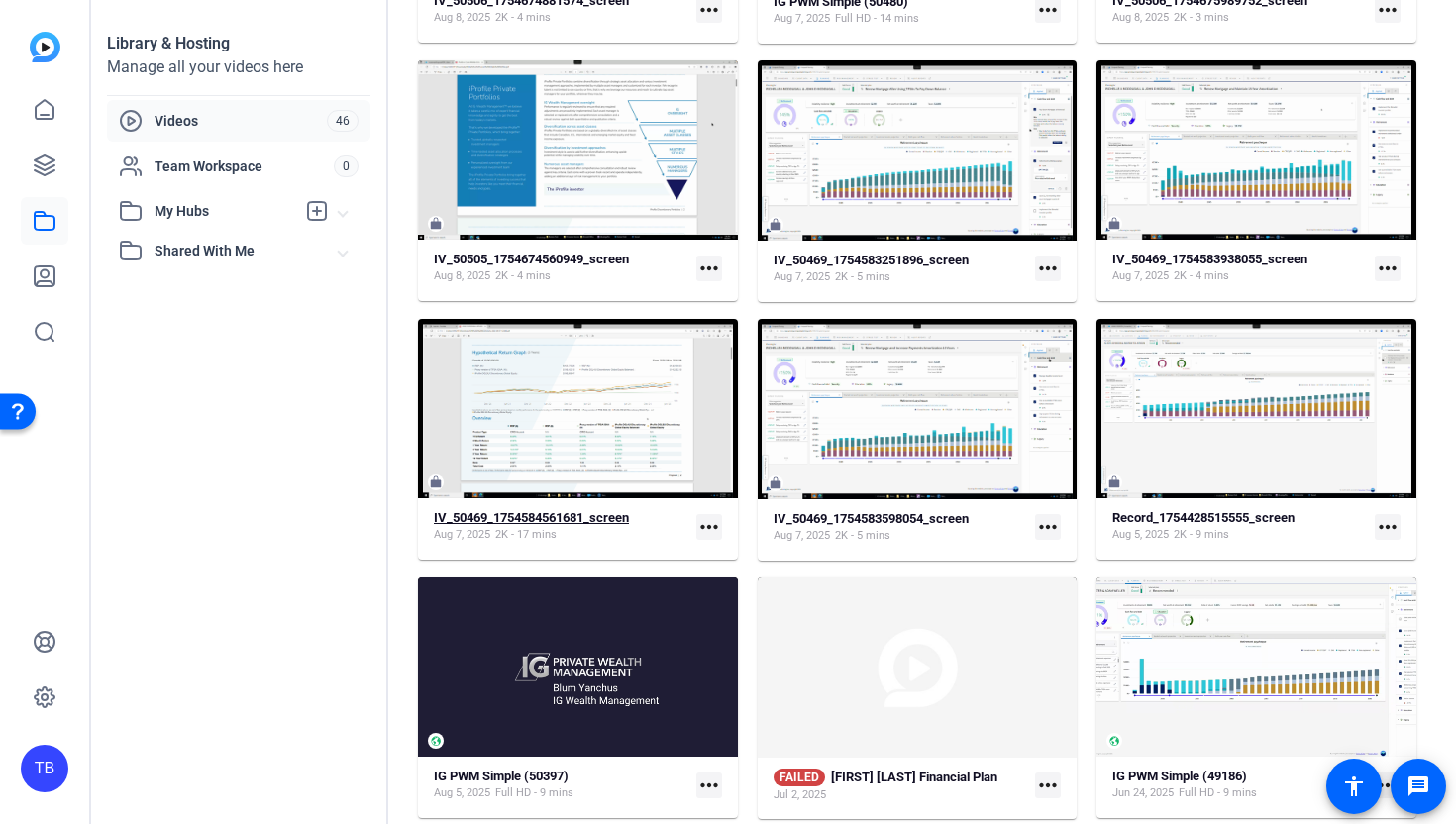 click on "IV_50469_1754584561681_screen" 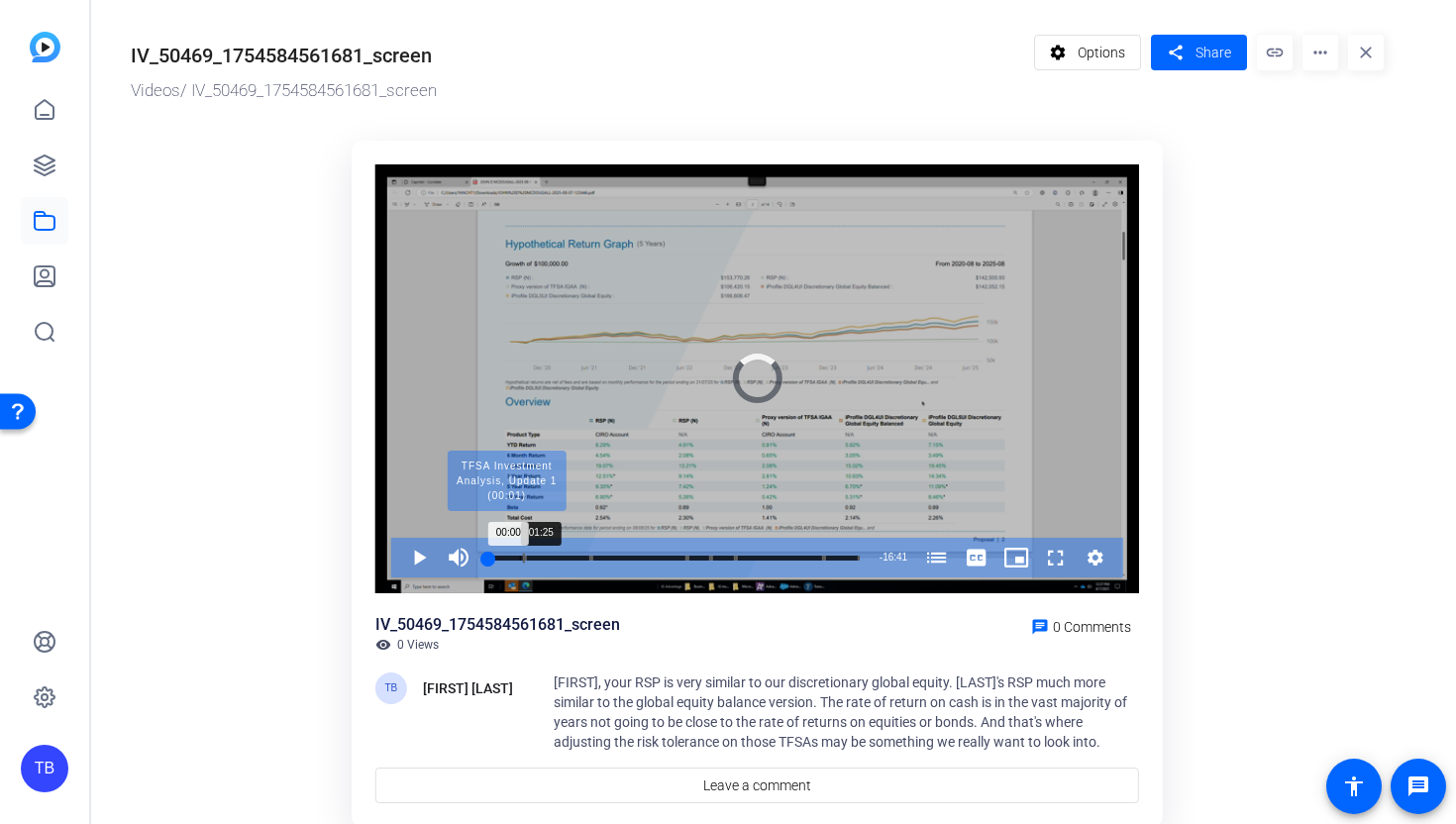 click at bounding box center (506, 558) 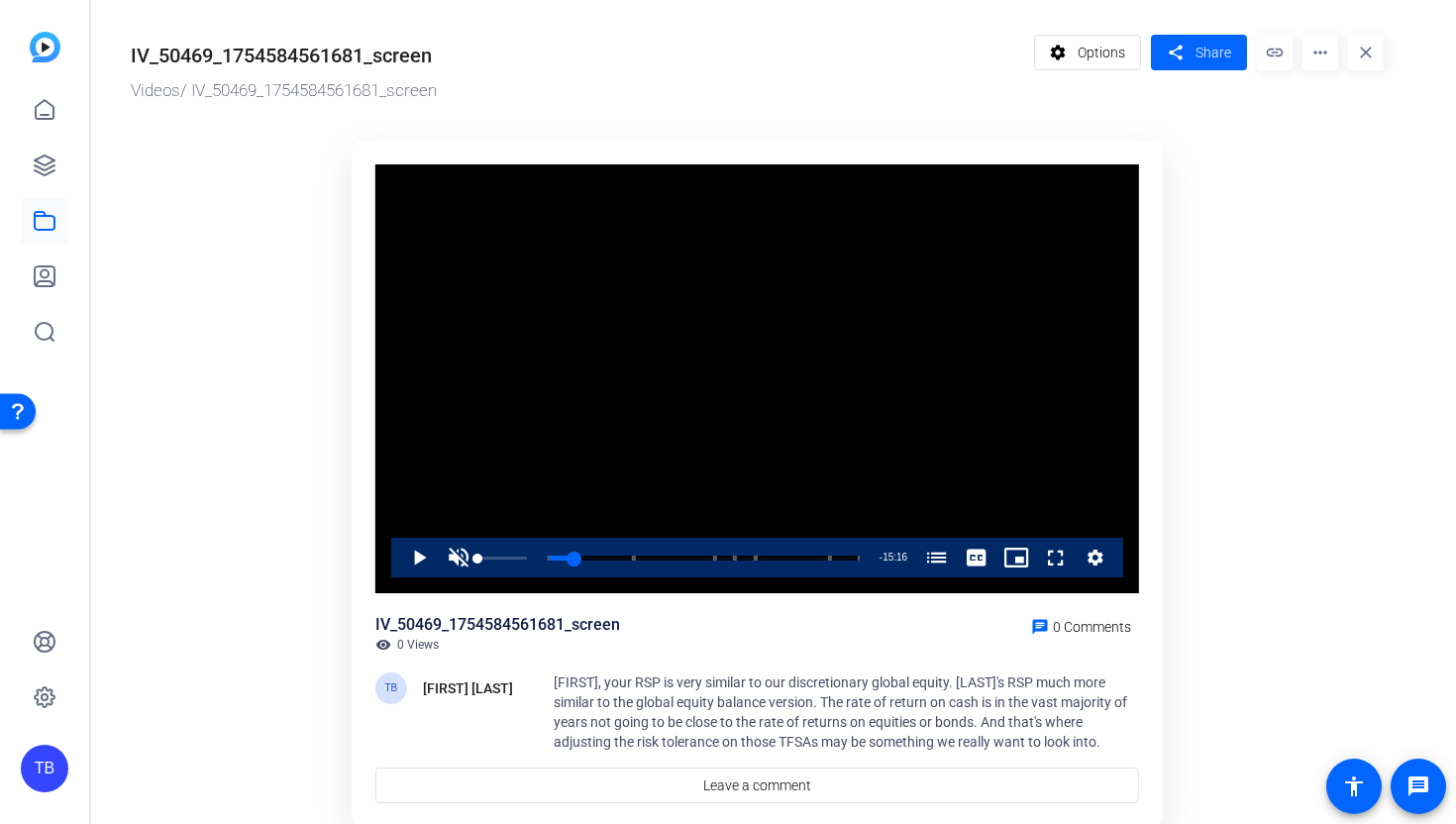 drag, startPoint x: 527, startPoint y: 559, endPoint x: 387, endPoint y: 551, distance: 140.22839 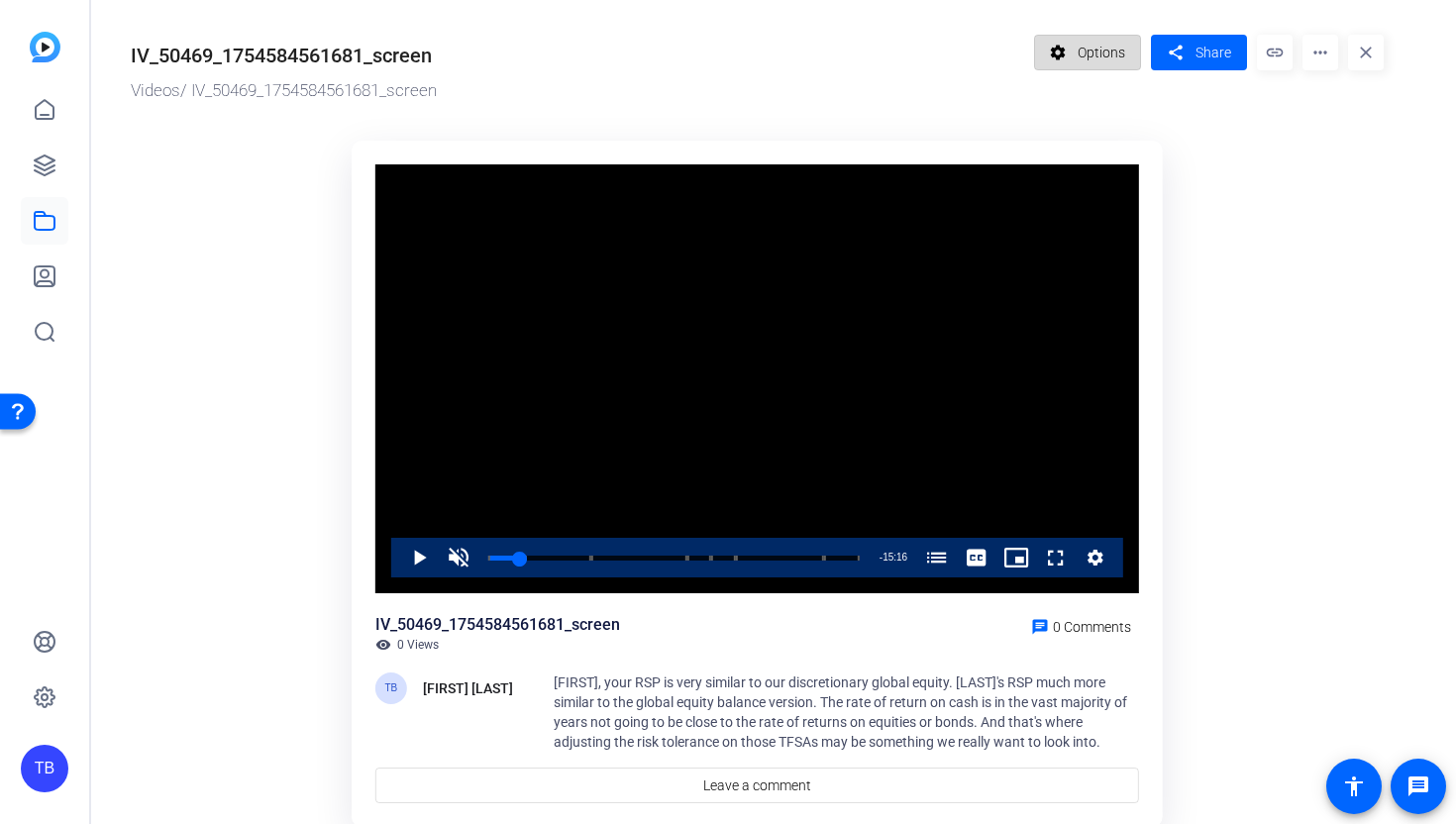 click on "Options" 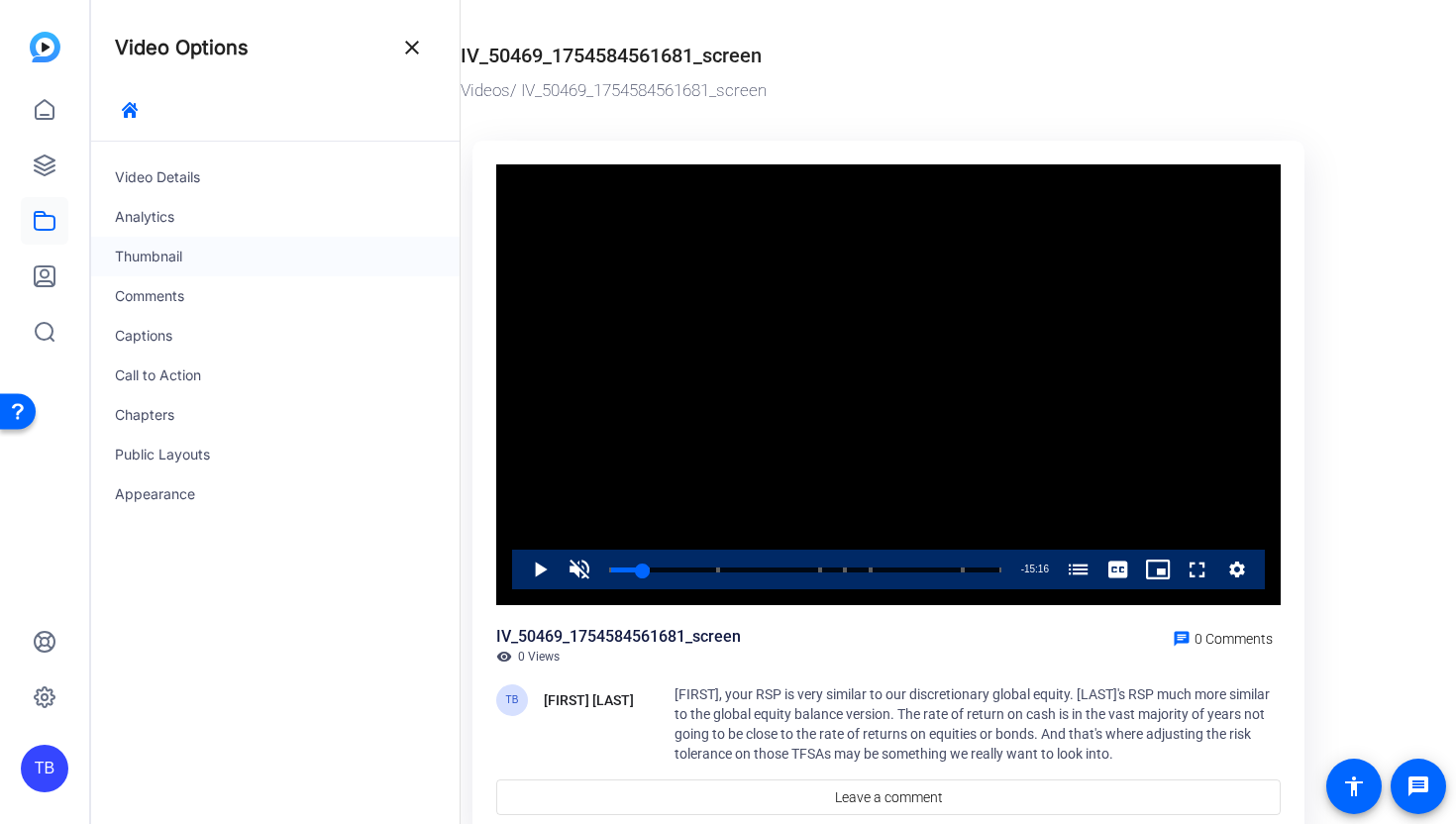 click on "Thumbnail" 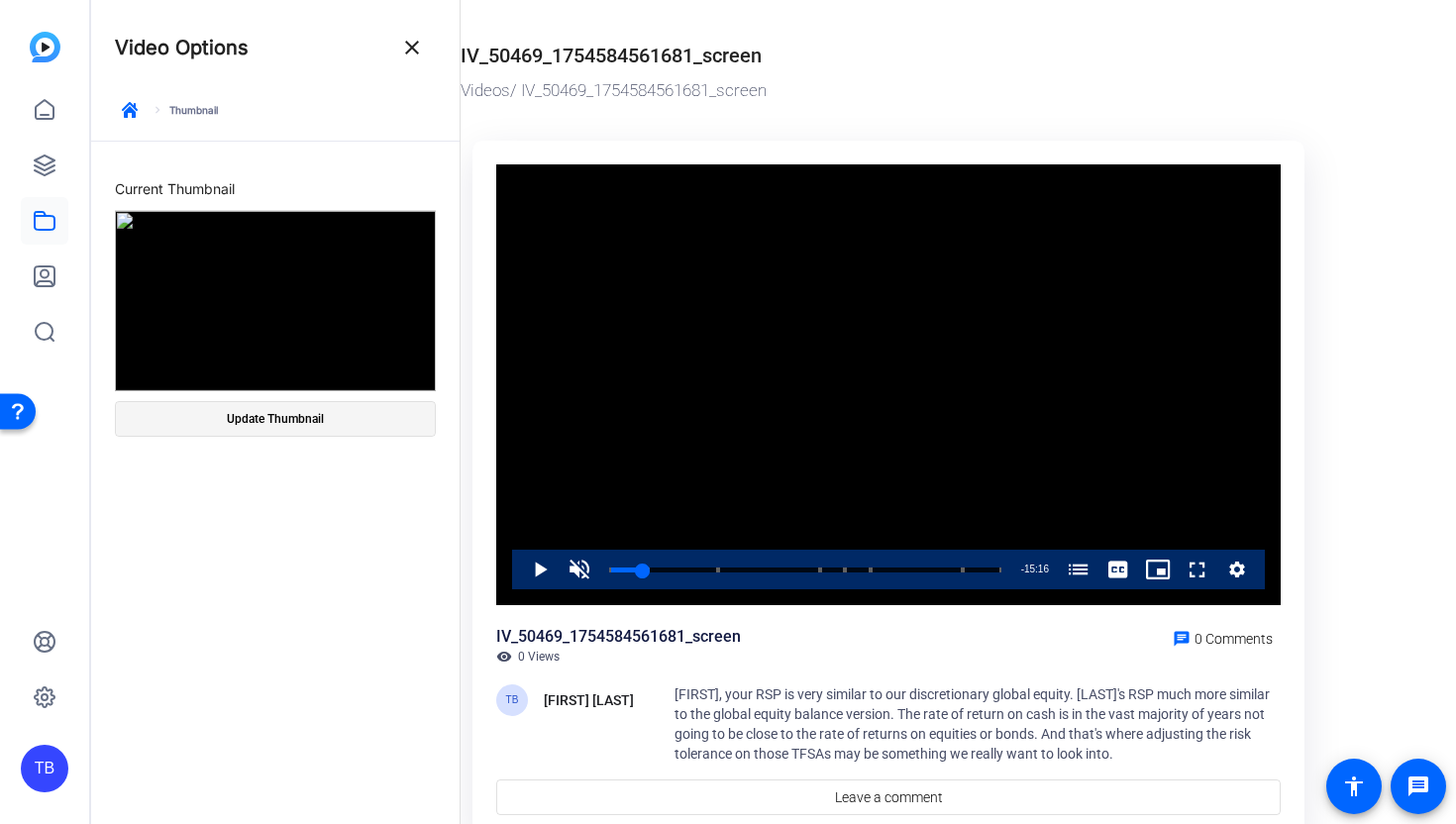 click on "Update Thumbnail" 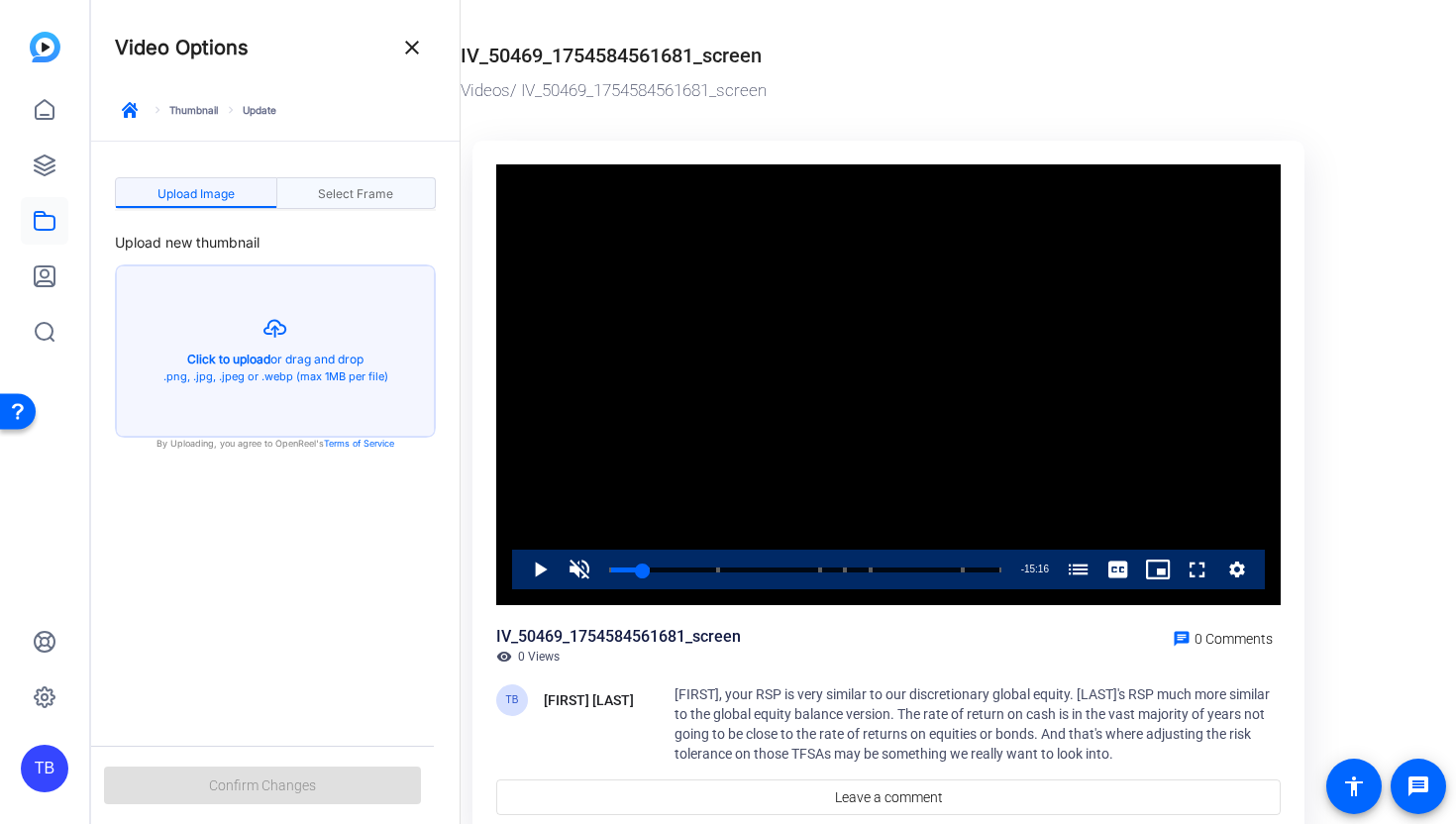 click on "Select Frame" at bounding box center (356, 194) 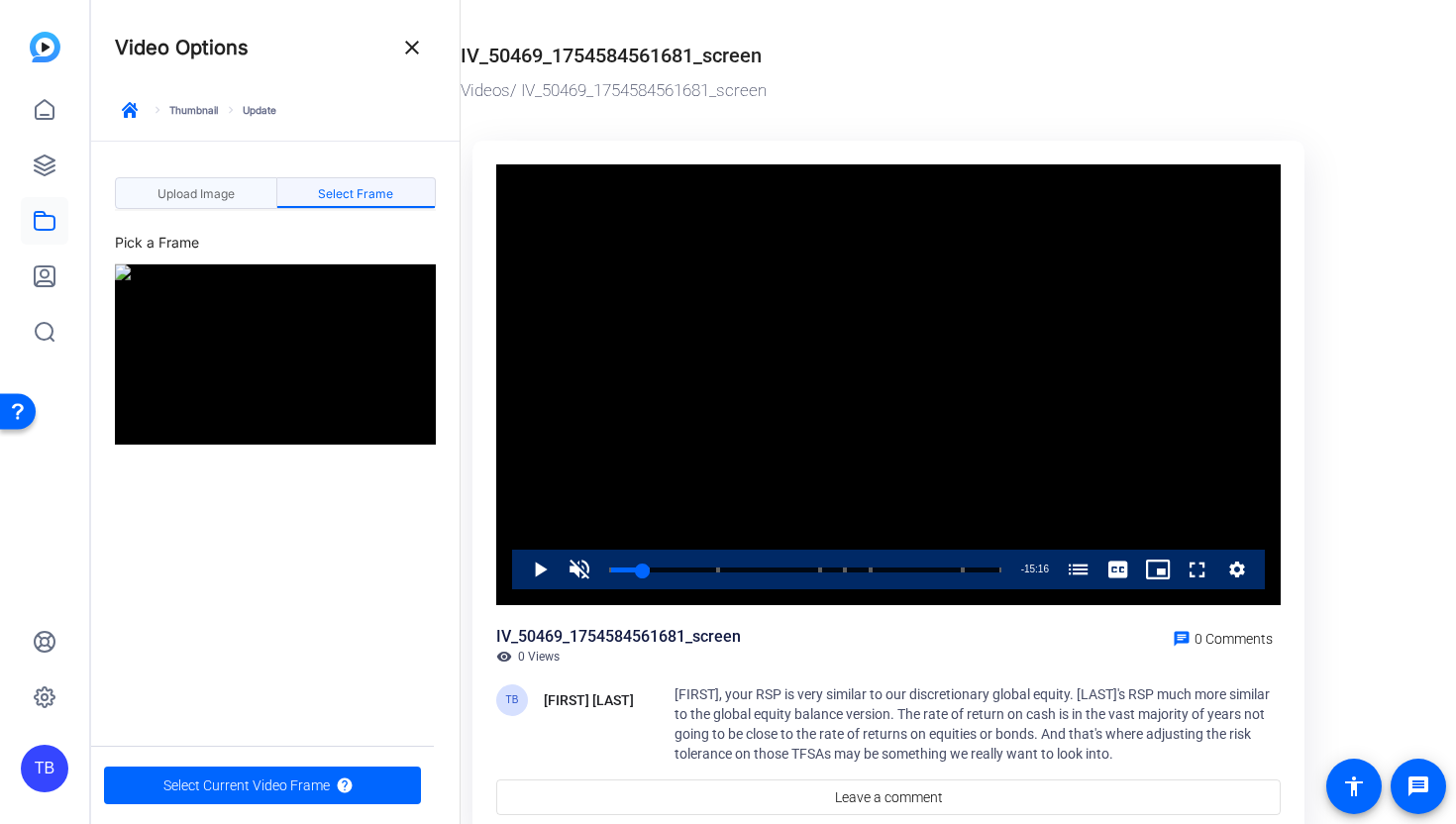 click on "Upload Image" at bounding box center (196, 194) 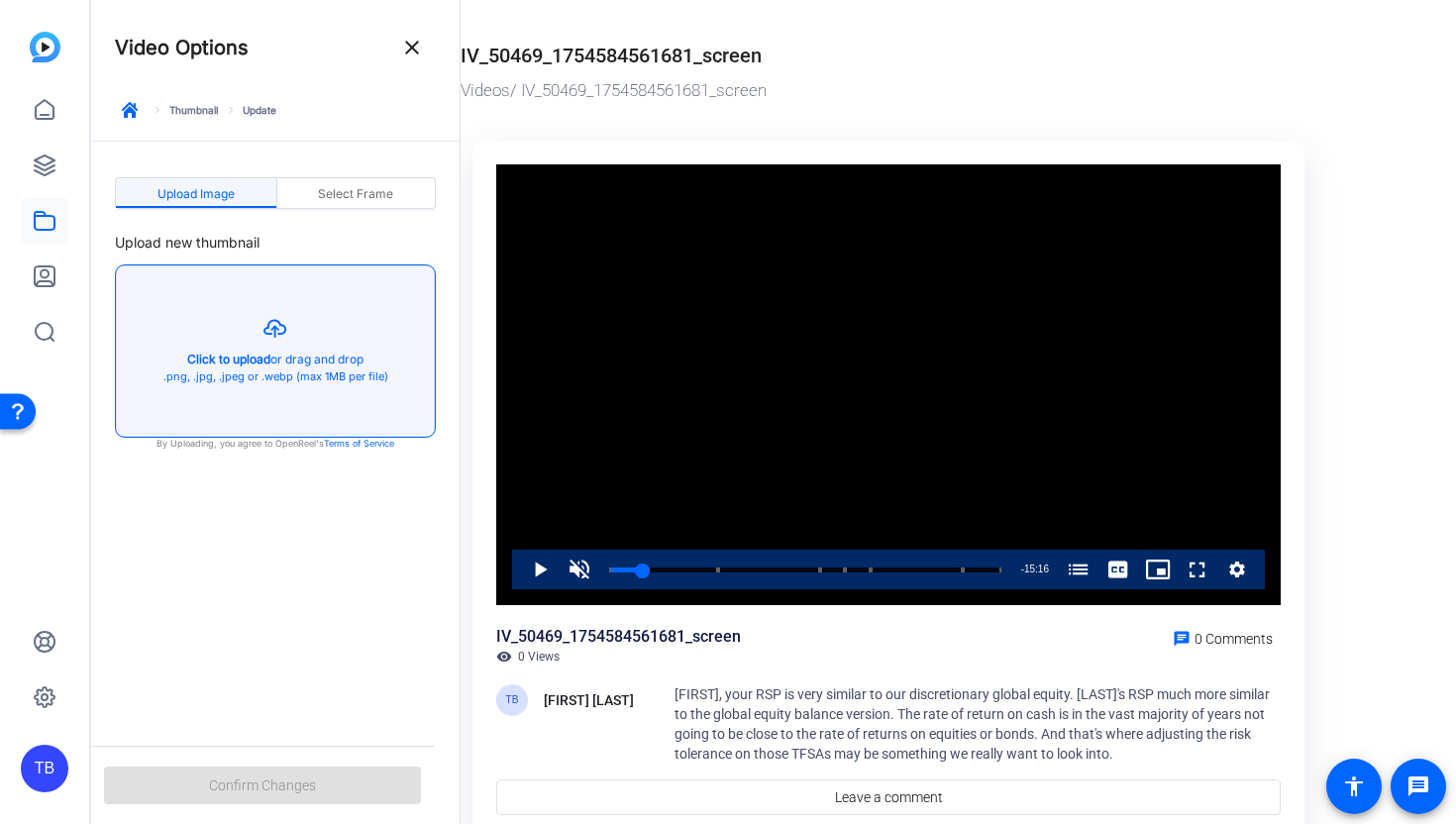 click at bounding box center [275, 351] 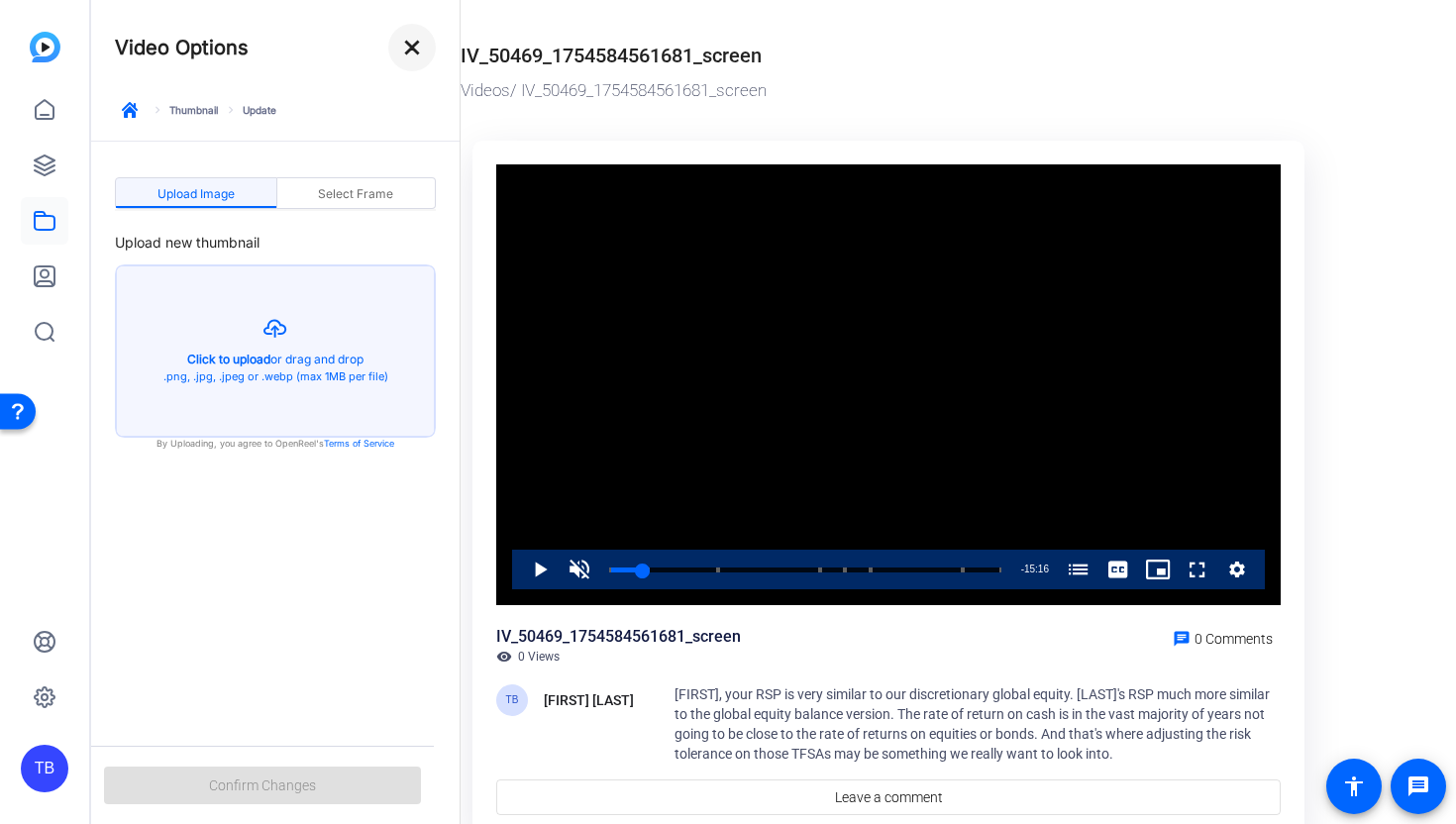 click on "close" 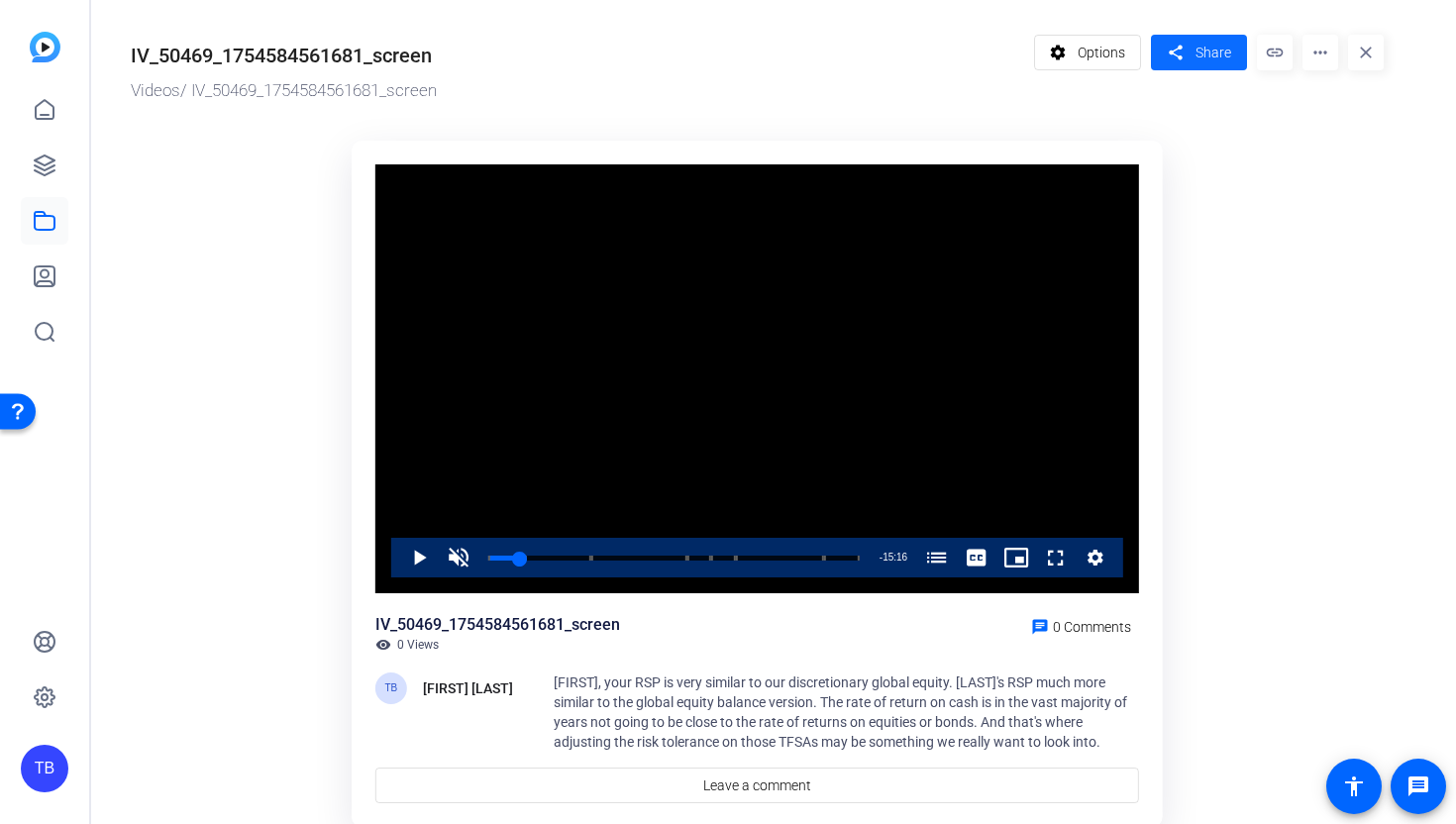 click 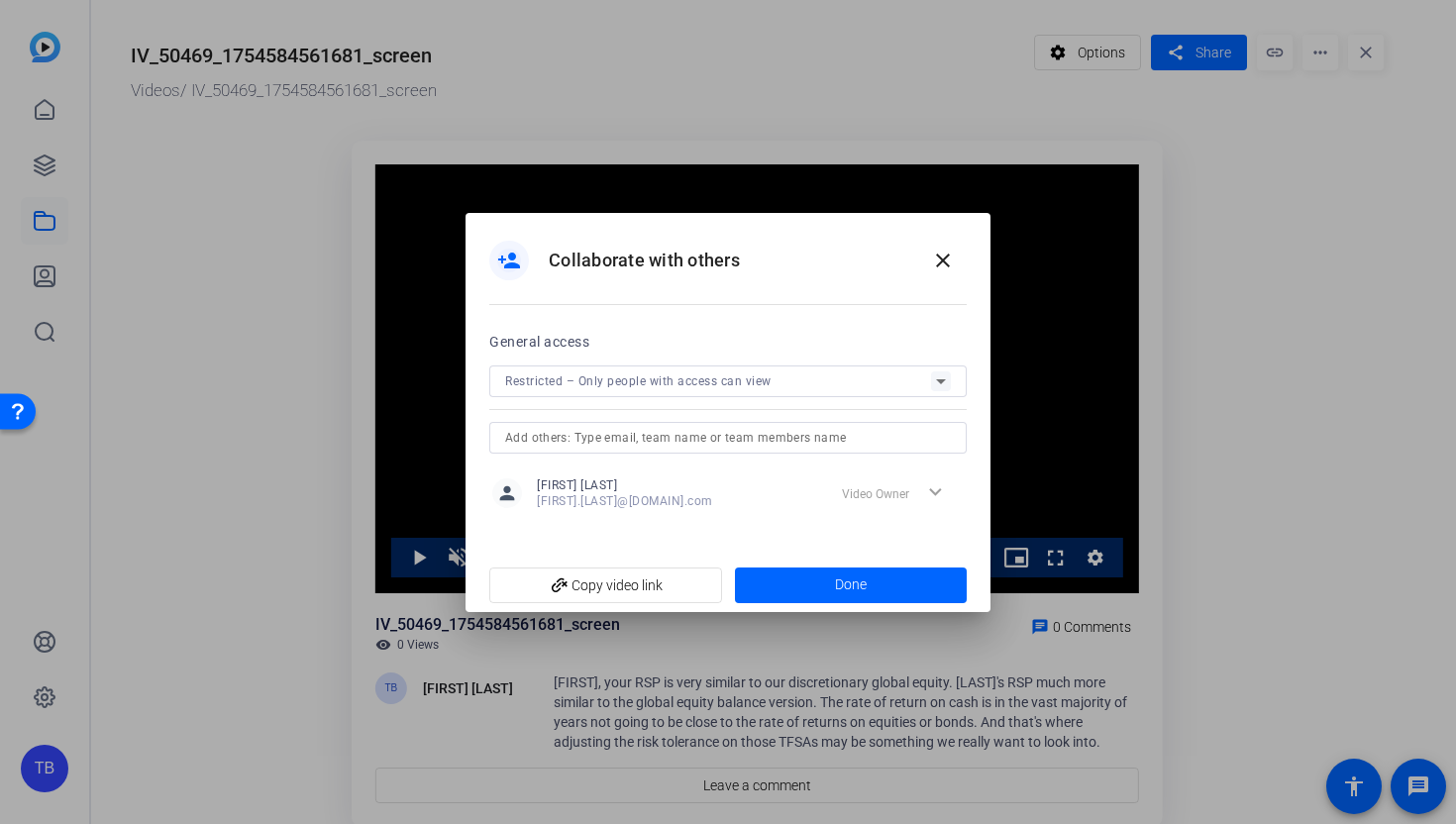 click on "Restricted – Only people with access can view" at bounding box center (638, 381) 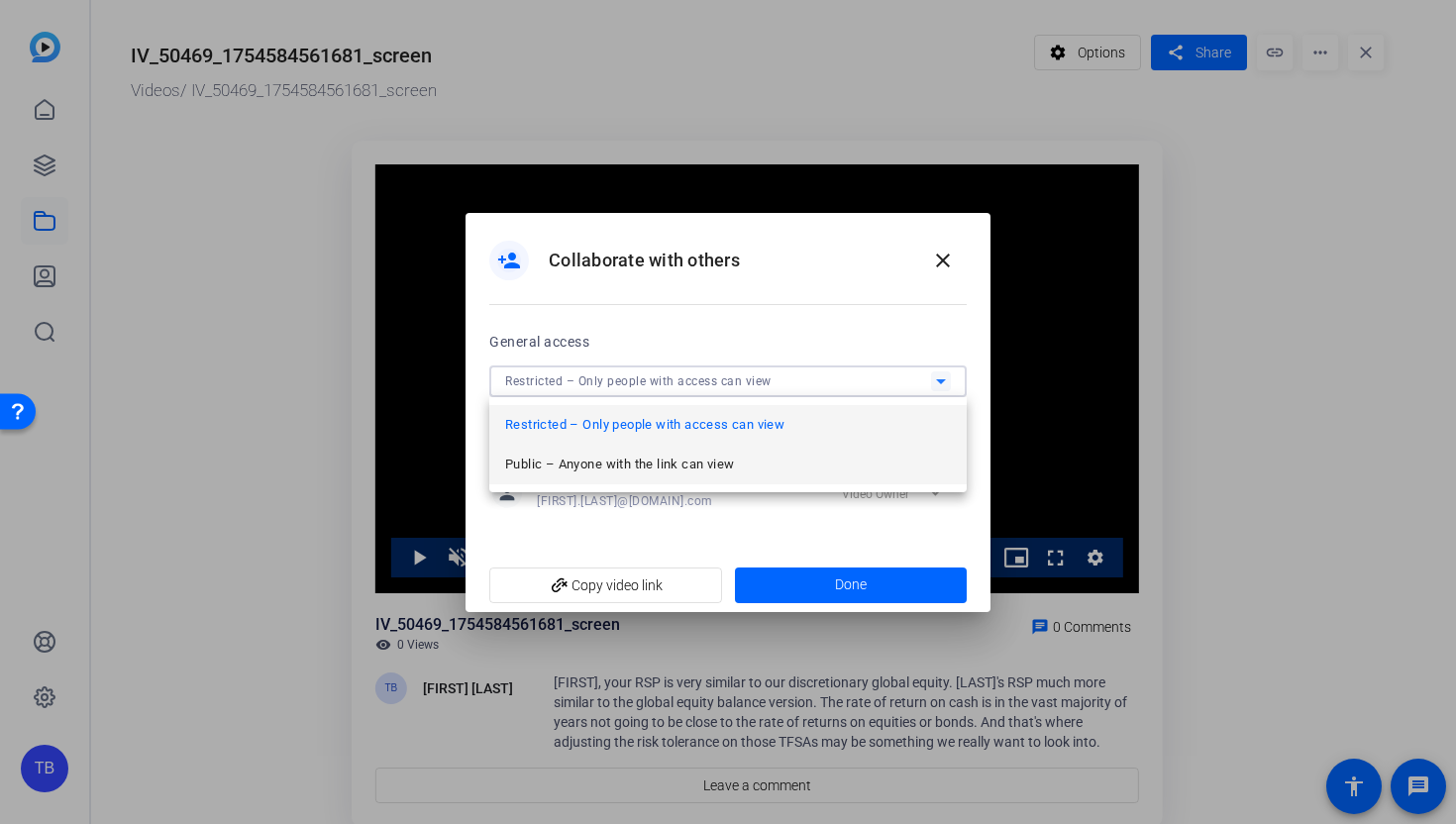 click on "Public – Anyone with the link can view" at bounding box center [619, 464] 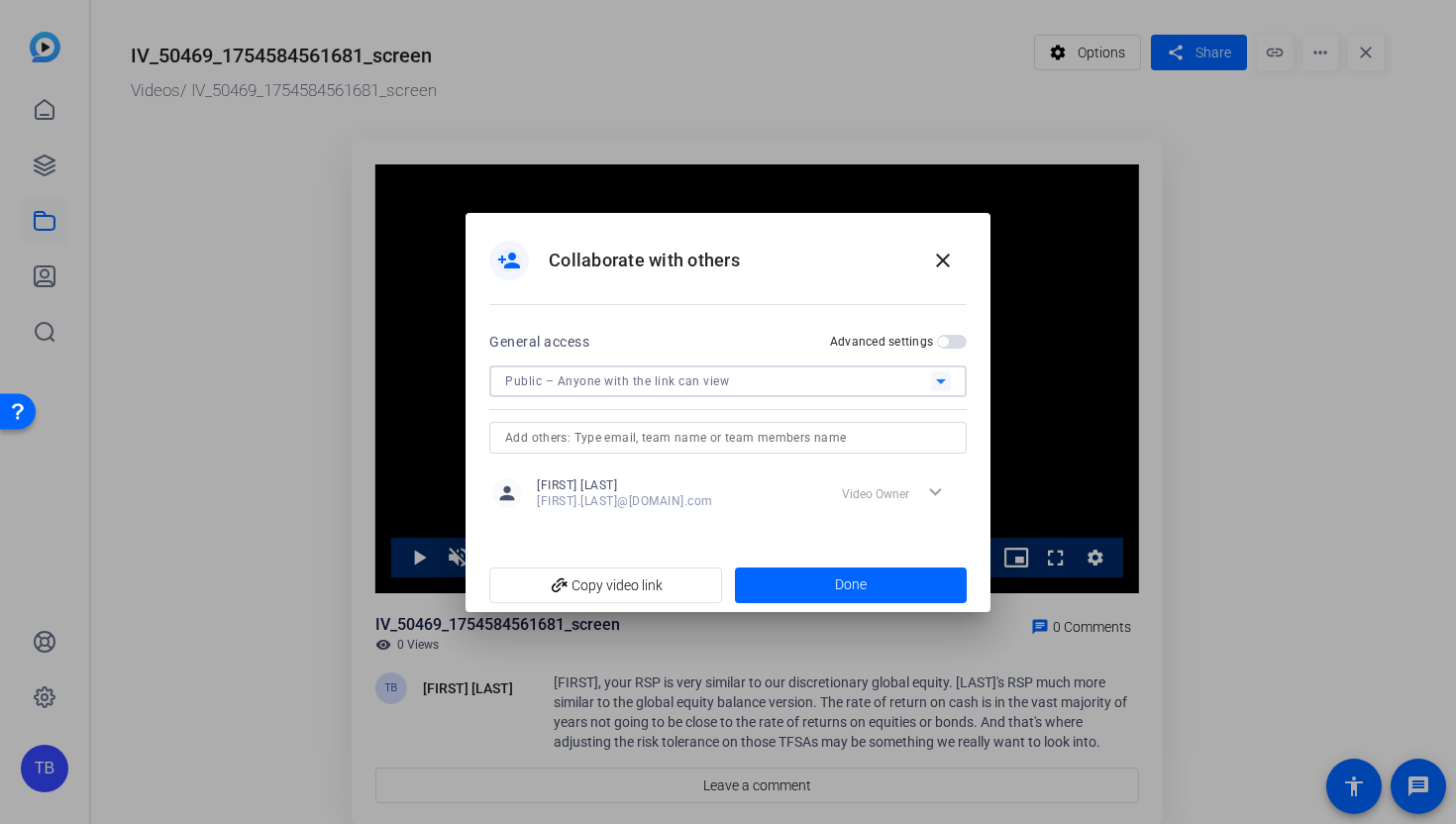 click at bounding box center [952, 342] 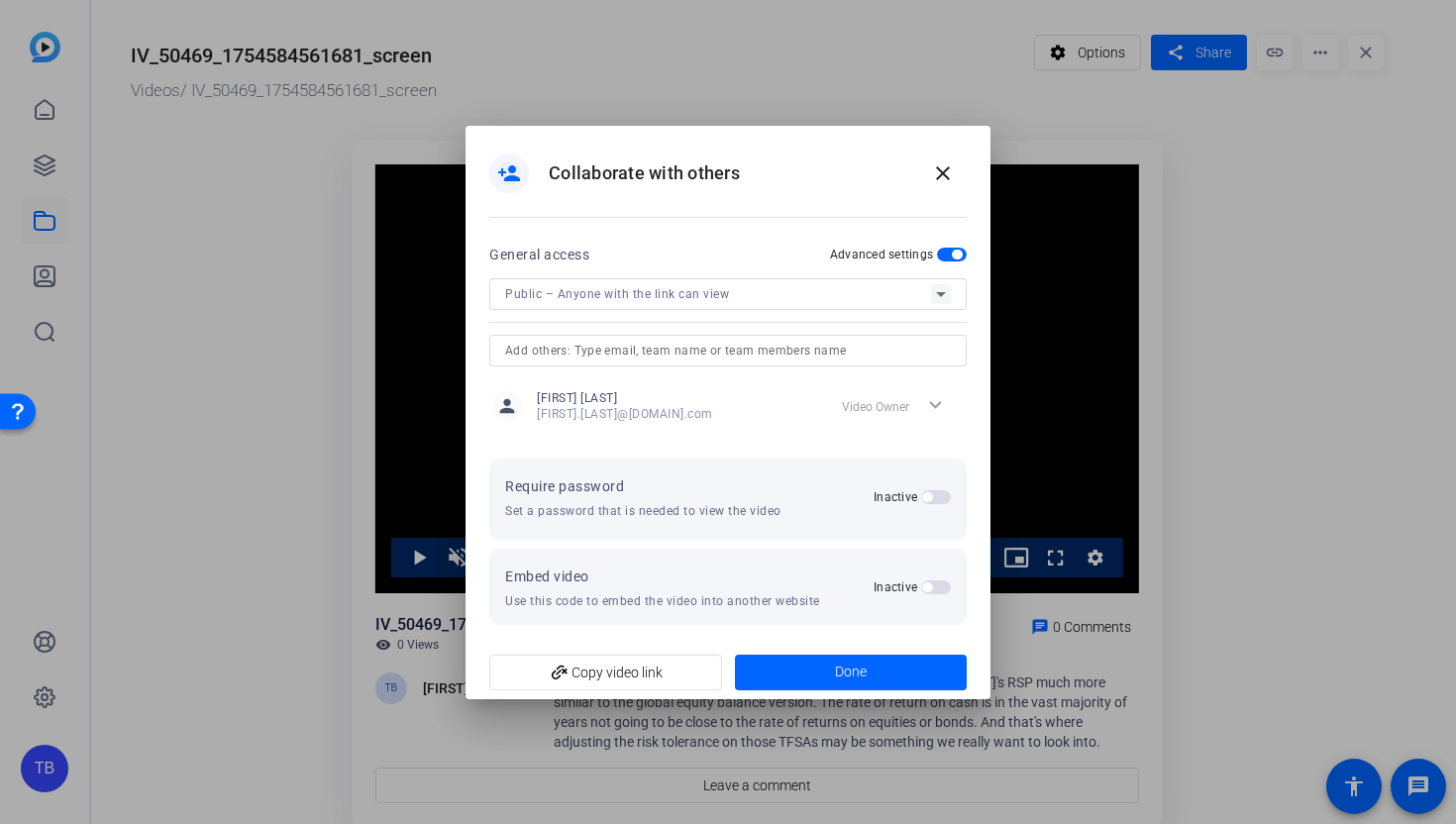 click at bounding box center [927, 497] 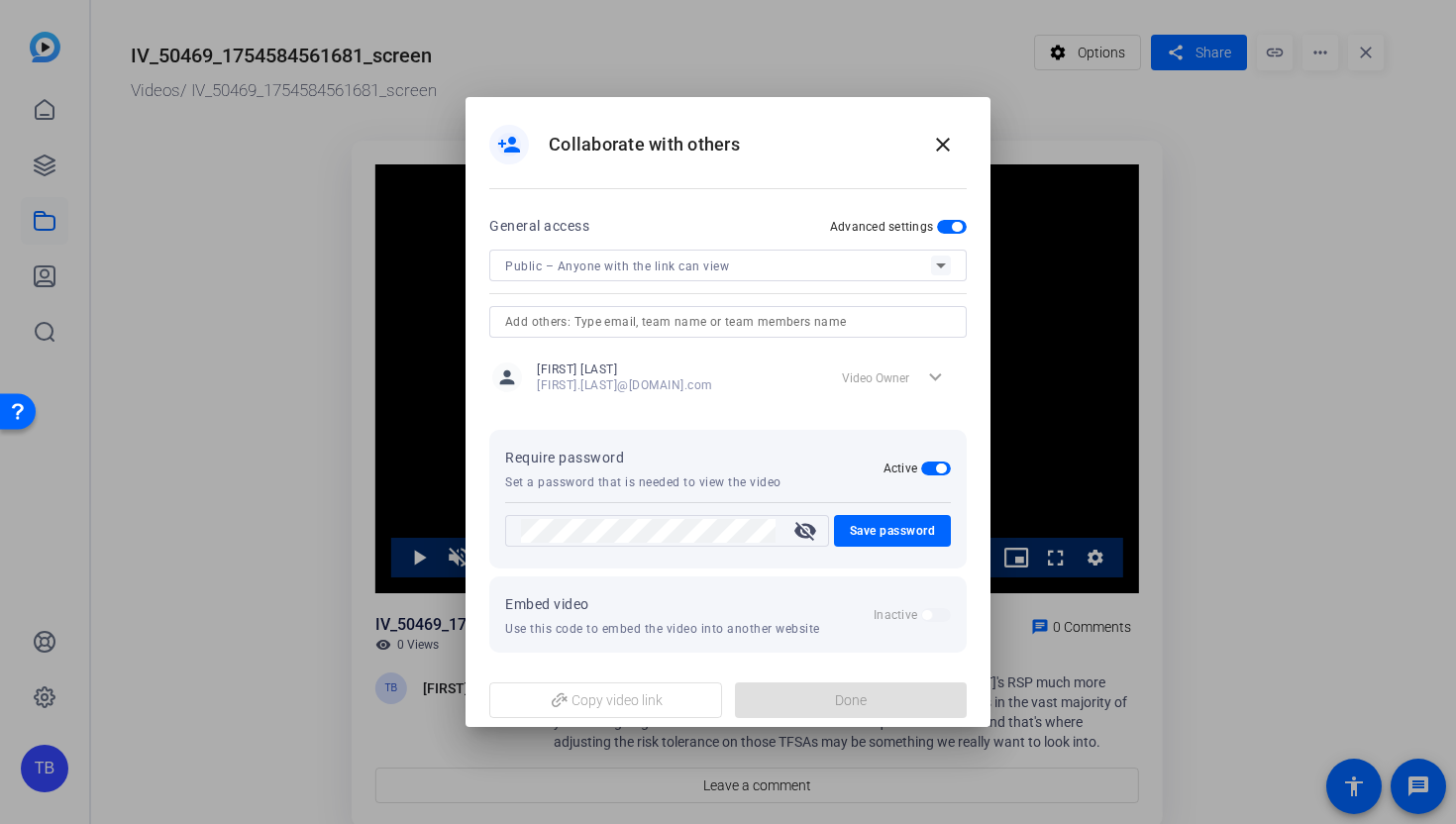 click on "visibility_off" at bounding box center (805, 531) 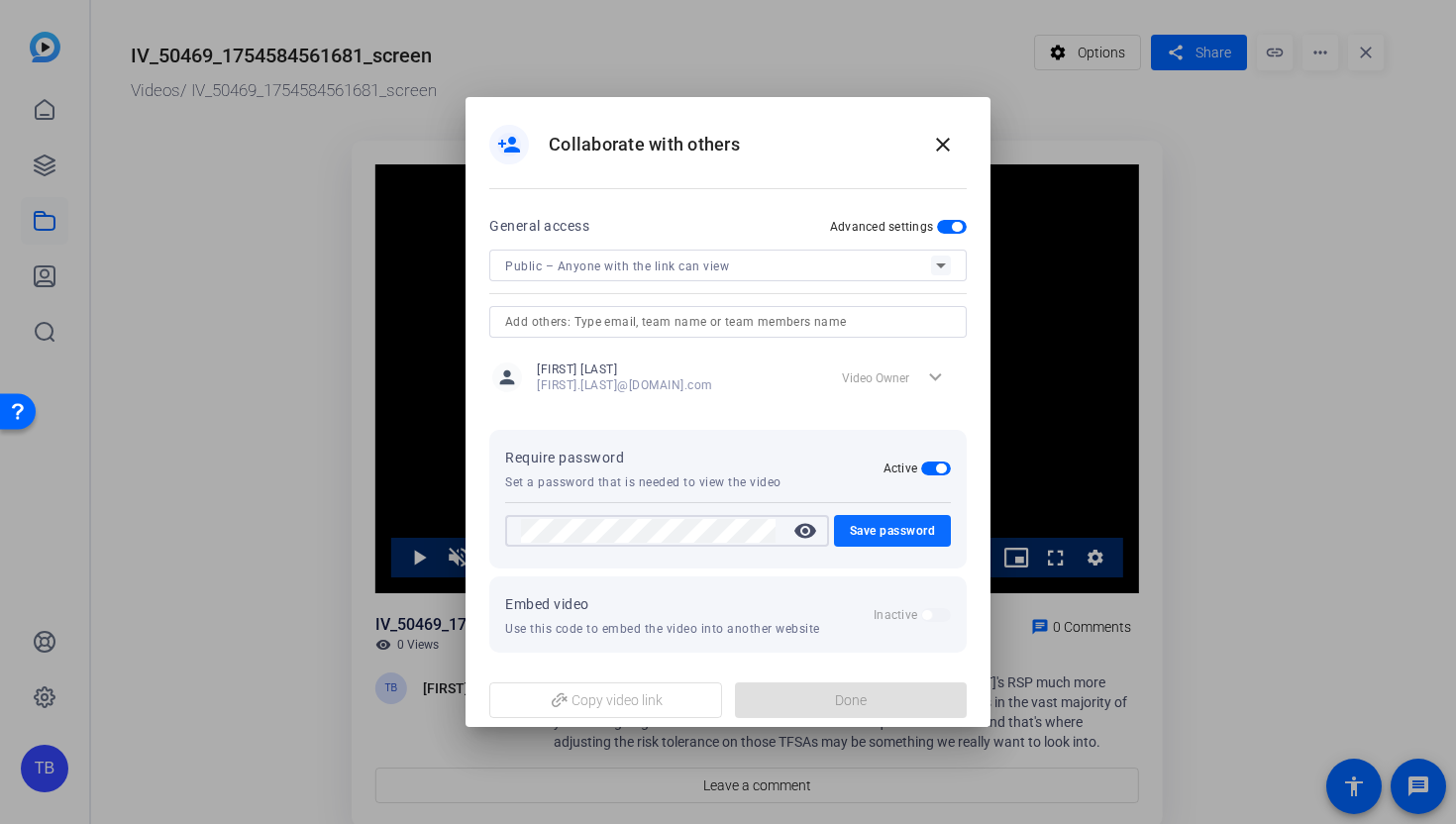 click on "Save password" at bounding box center [892, 531] 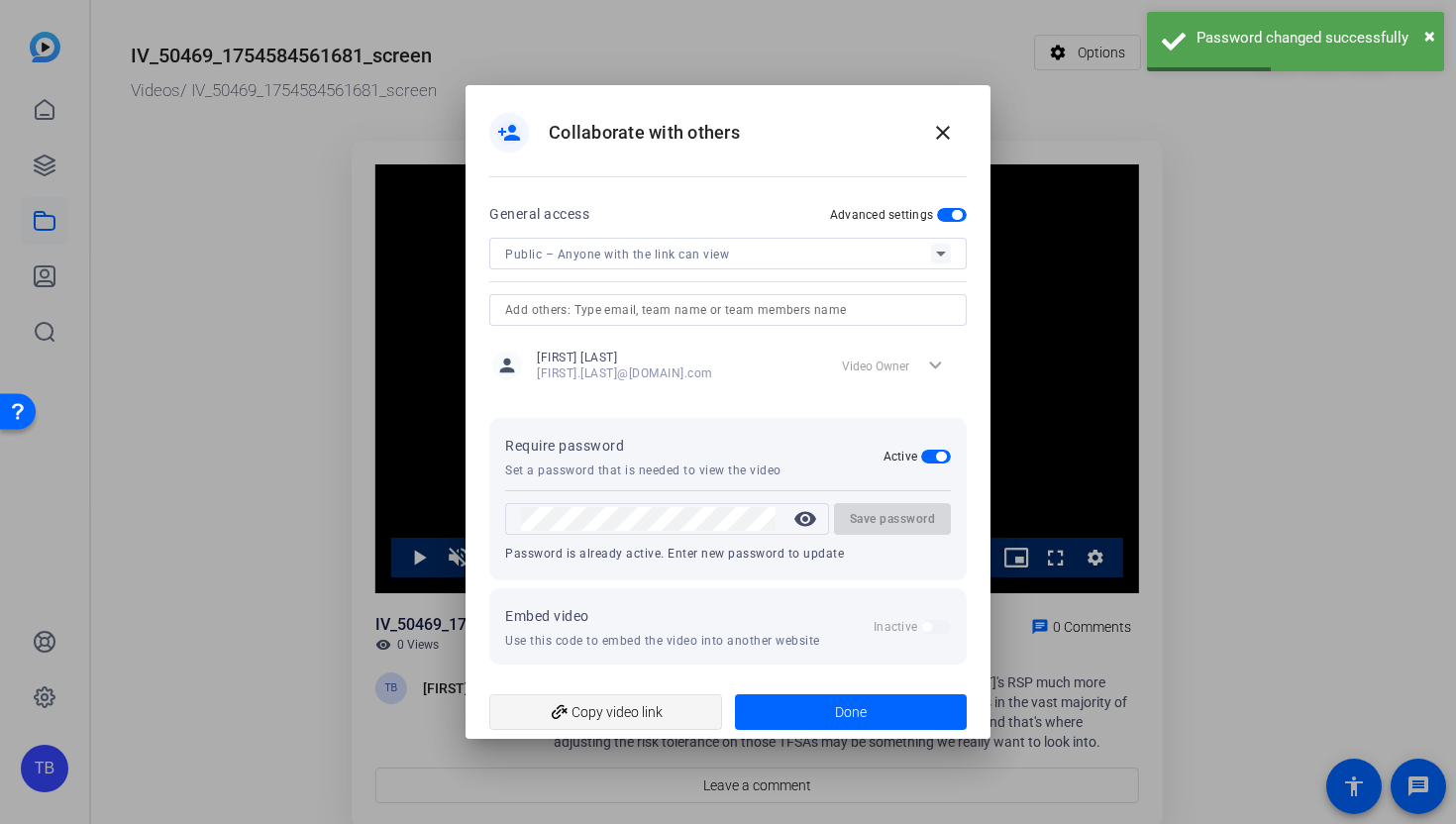 click on "add_link  Copy video link" 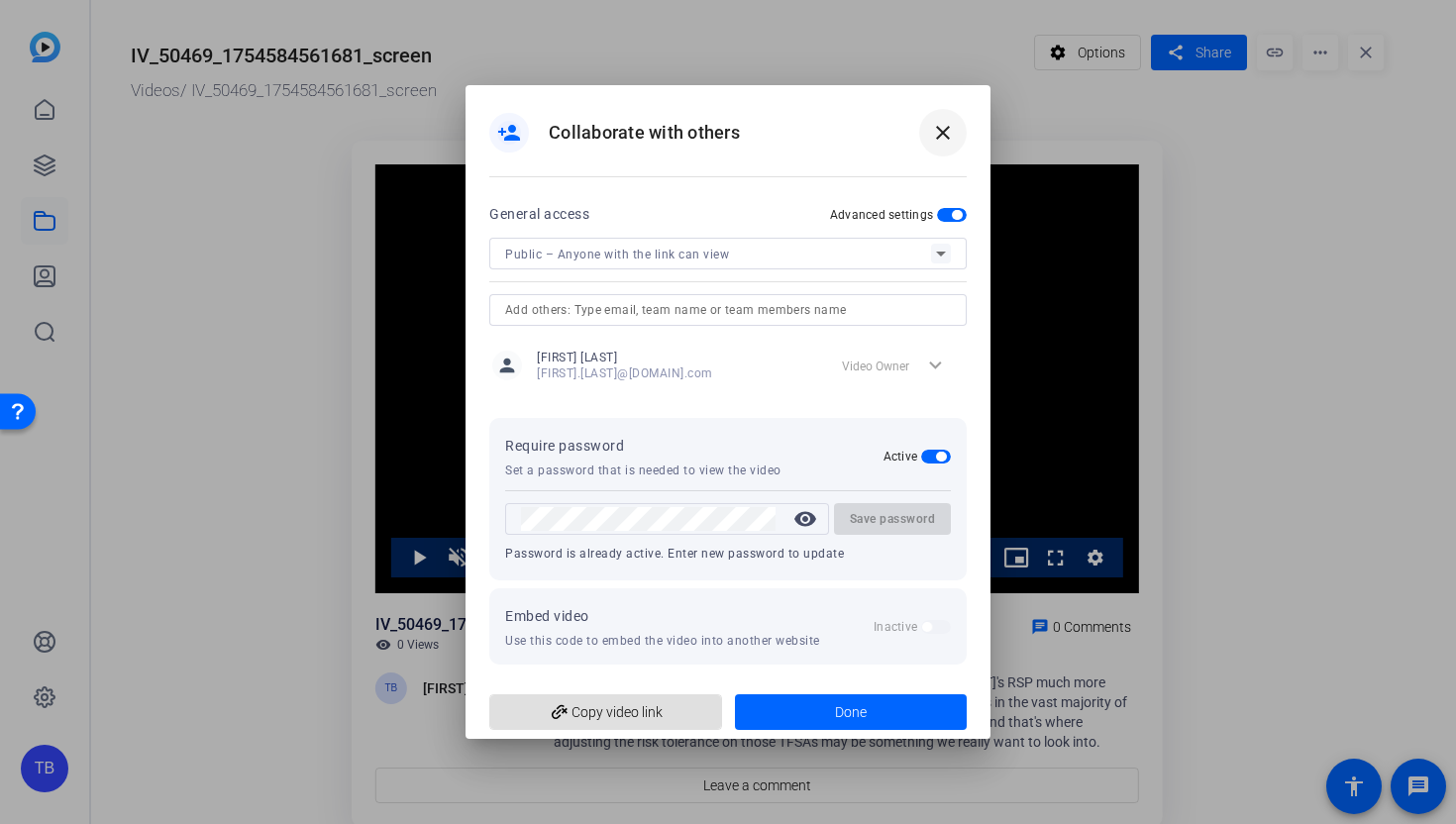 click on "close" at bounding box center [943, 133] 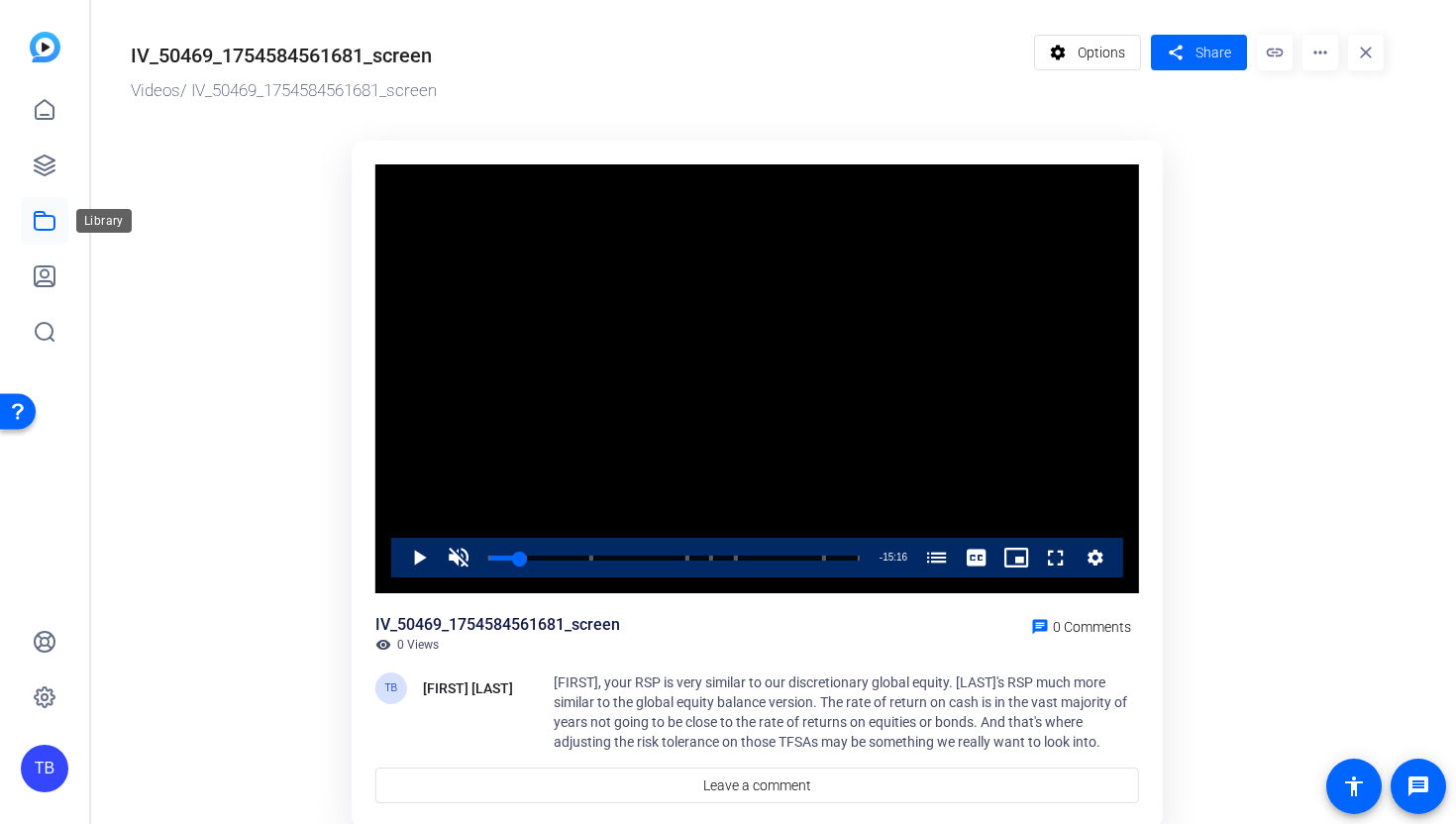 click 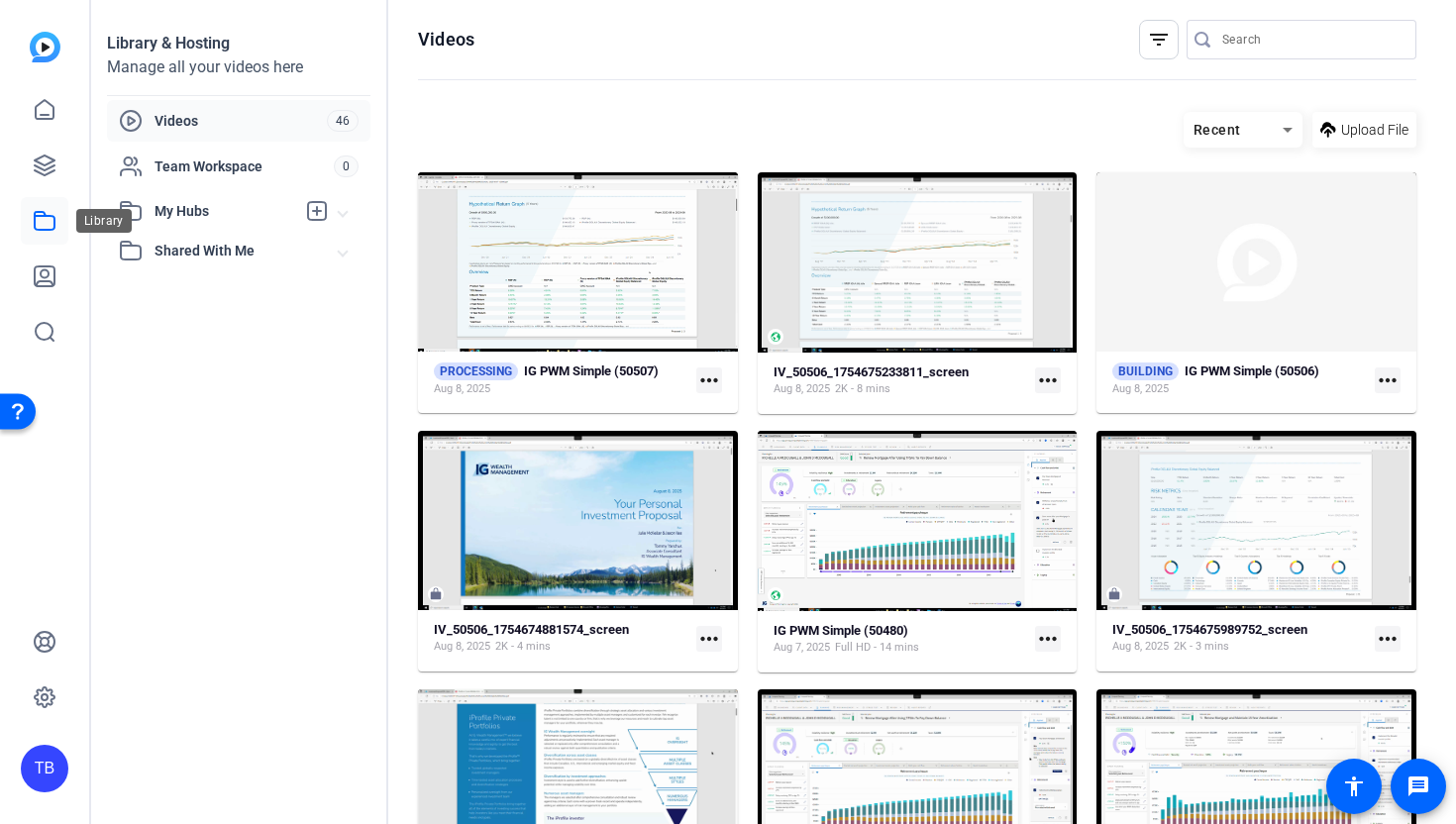 scroll, scrollTop: 629, scrollLeft: 0, axis: vertical 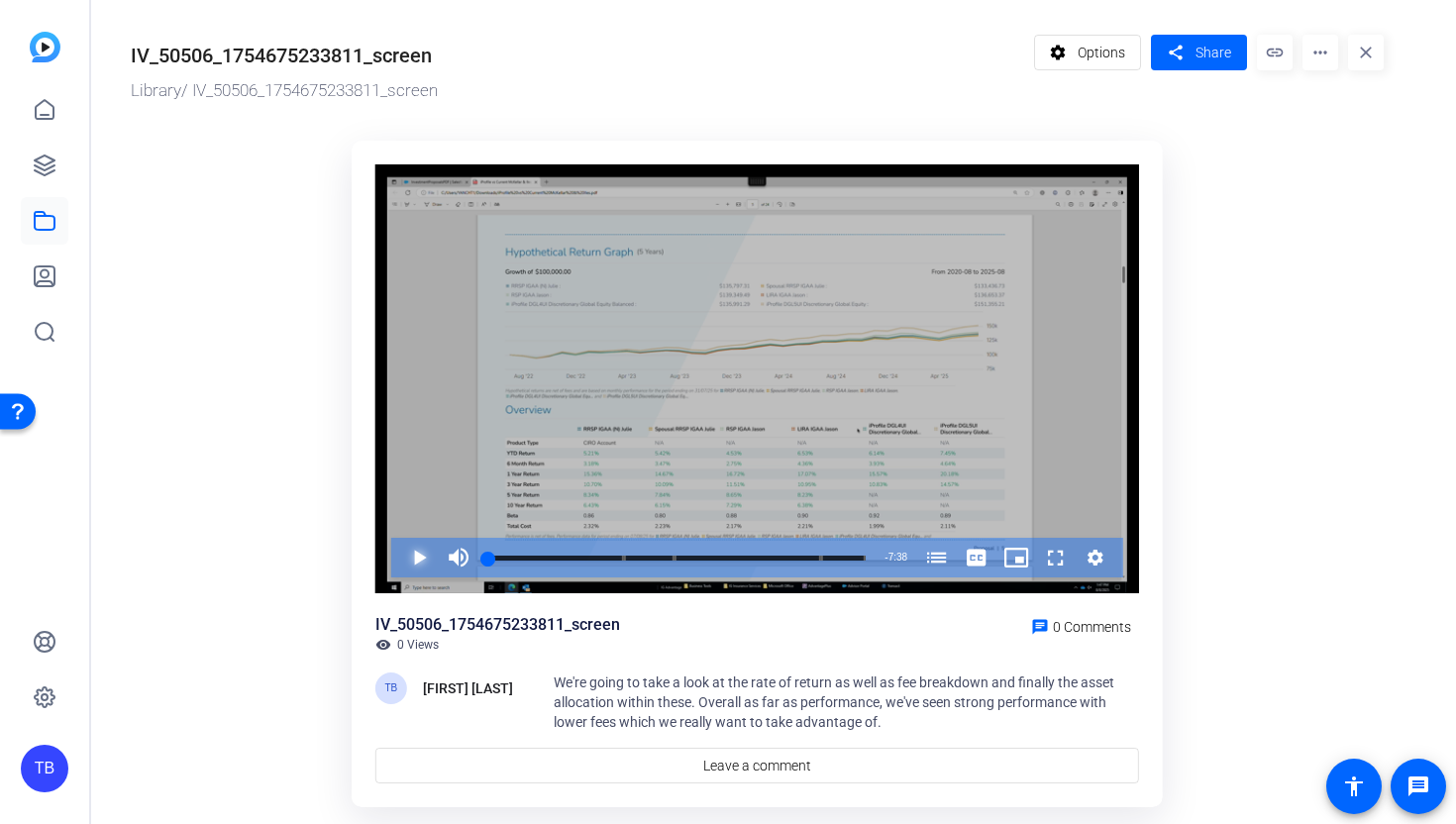 click at bounding box center (399, 558) 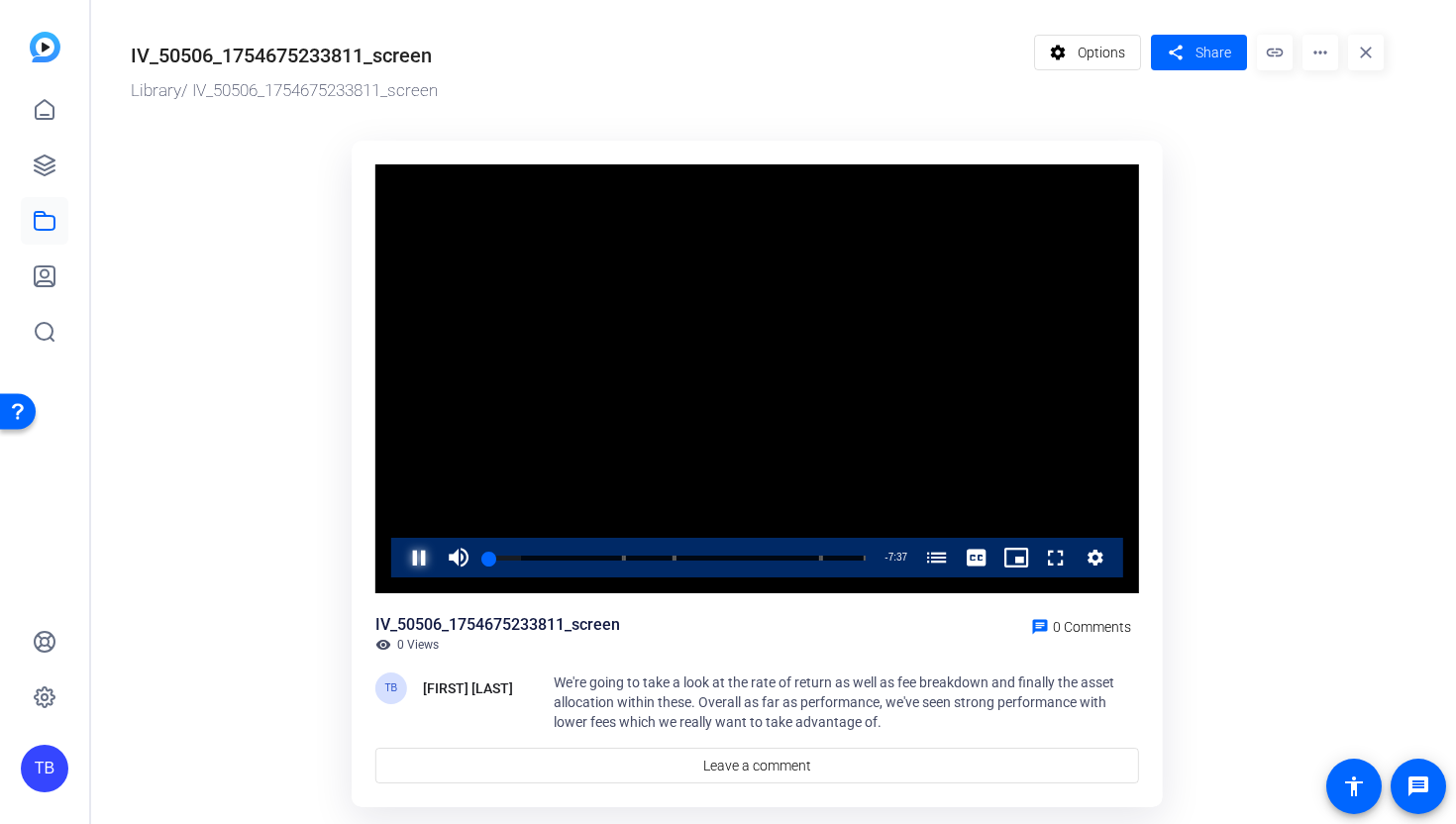 click at bounding box center (399, 558) 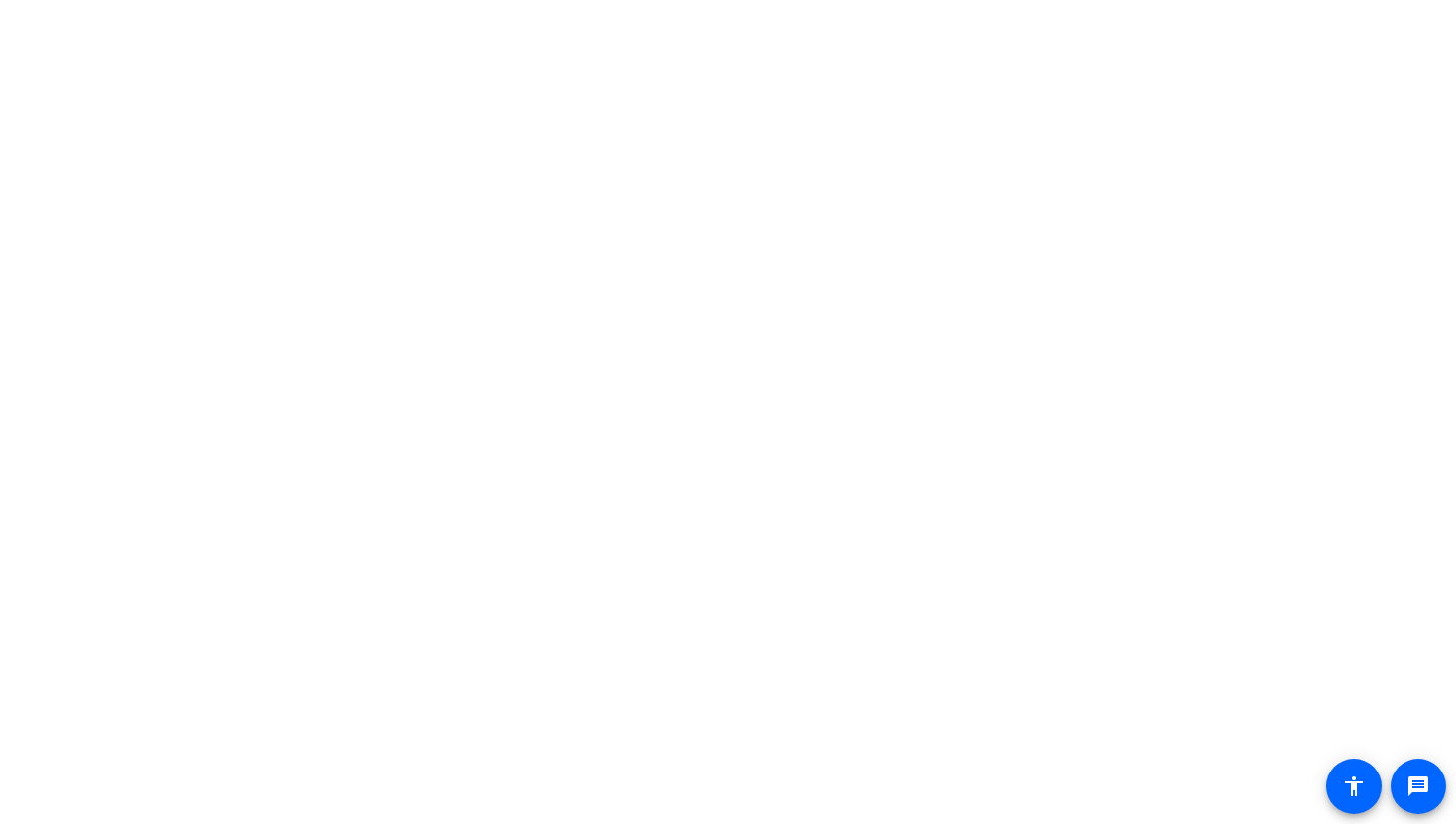 scroll, scrollTop: 0, scrollLeft: 0, axis: both 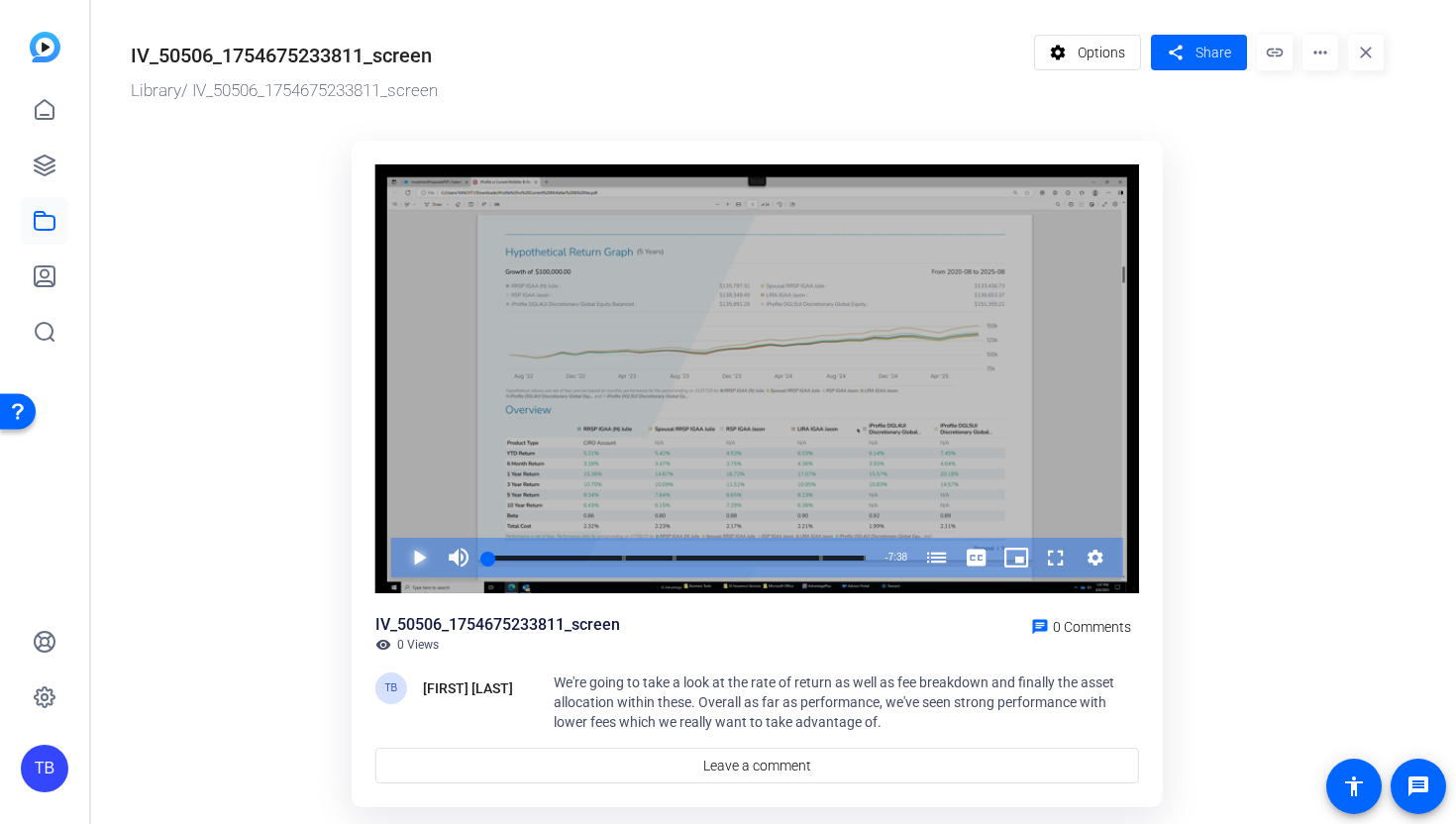 click at bounding box center [399, 558] 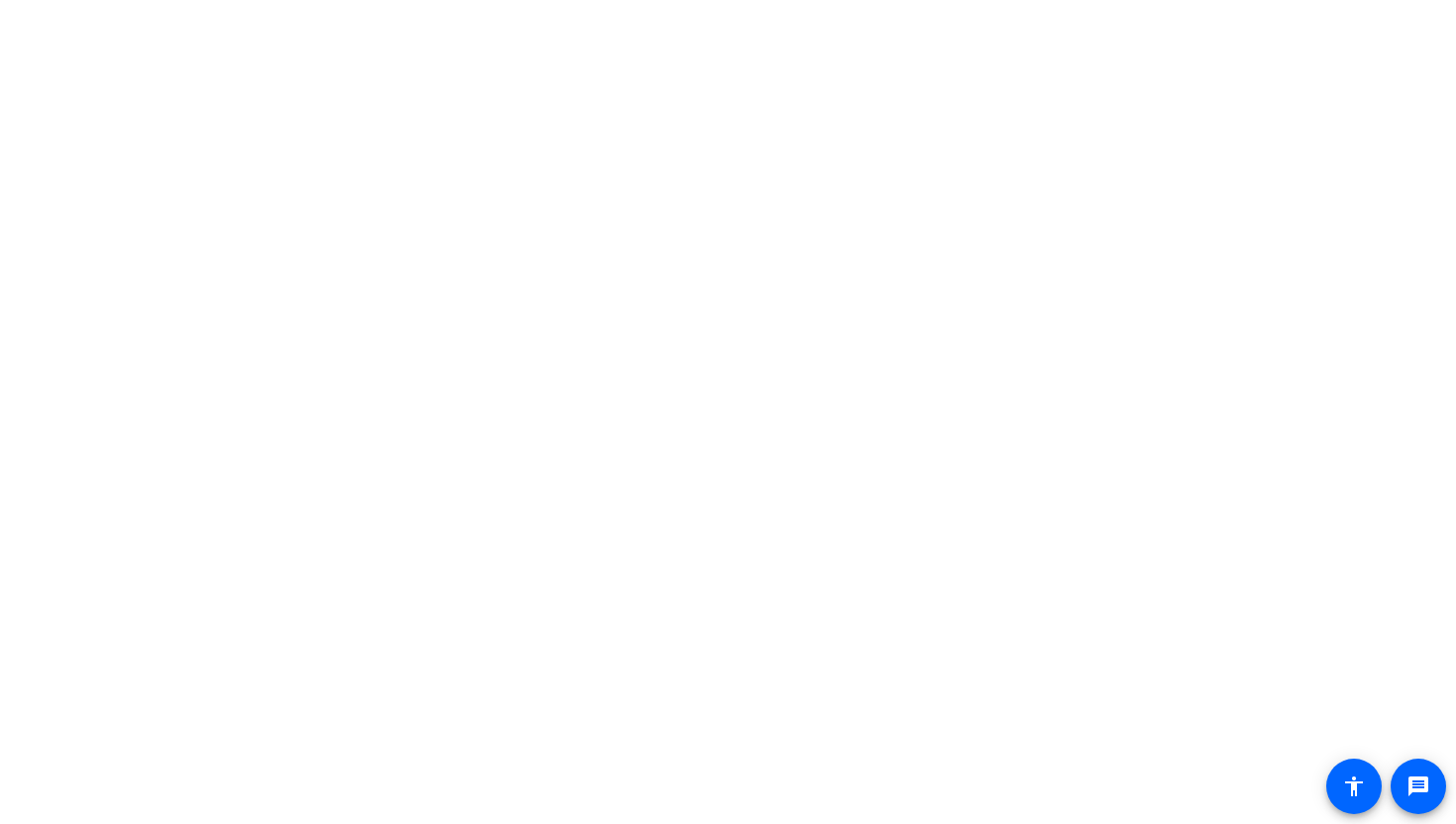 scroll, scrollTop: 0, scrollLeft: 0, axis: both 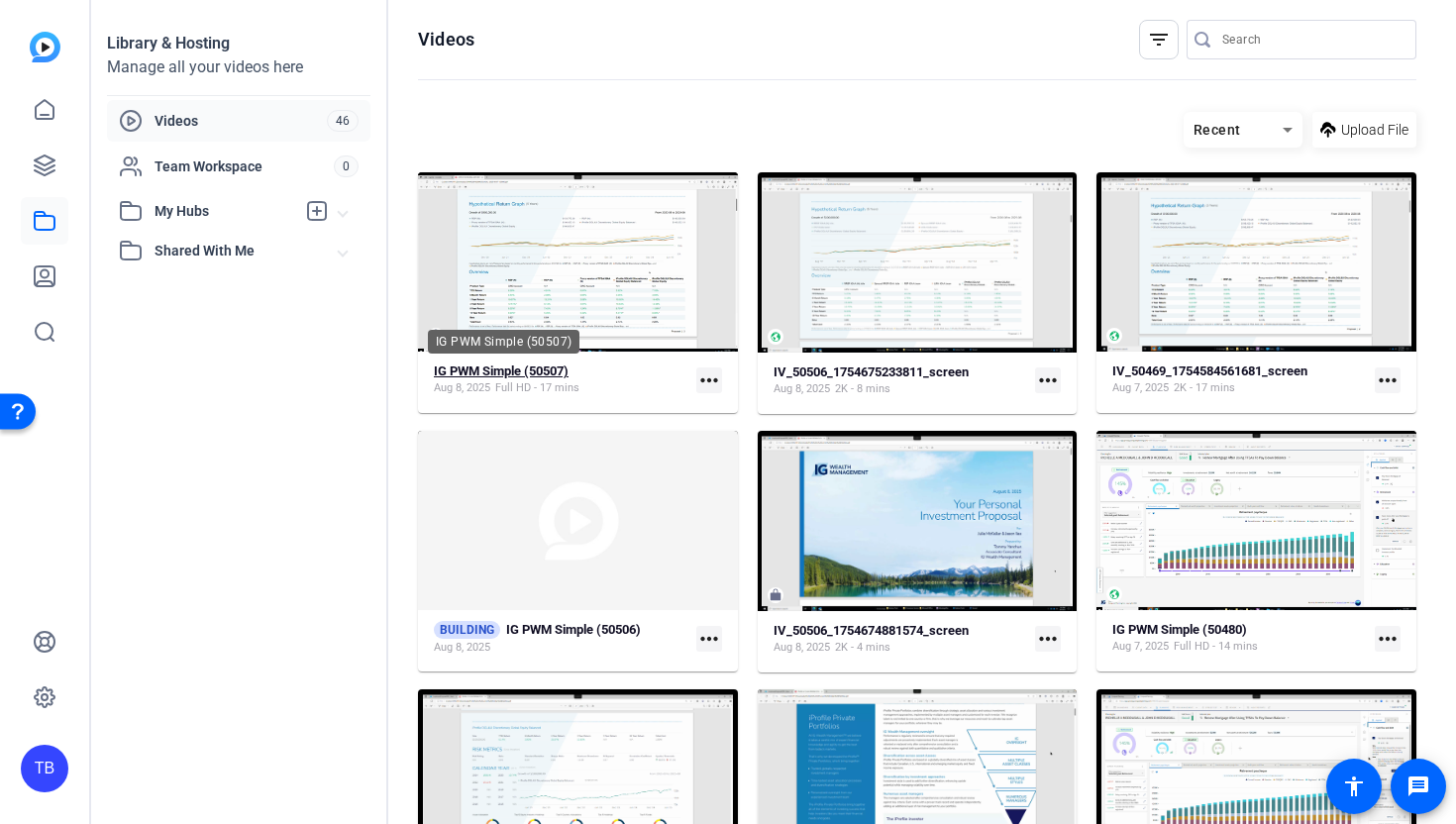 click on "IG PWM Simple (50507)" 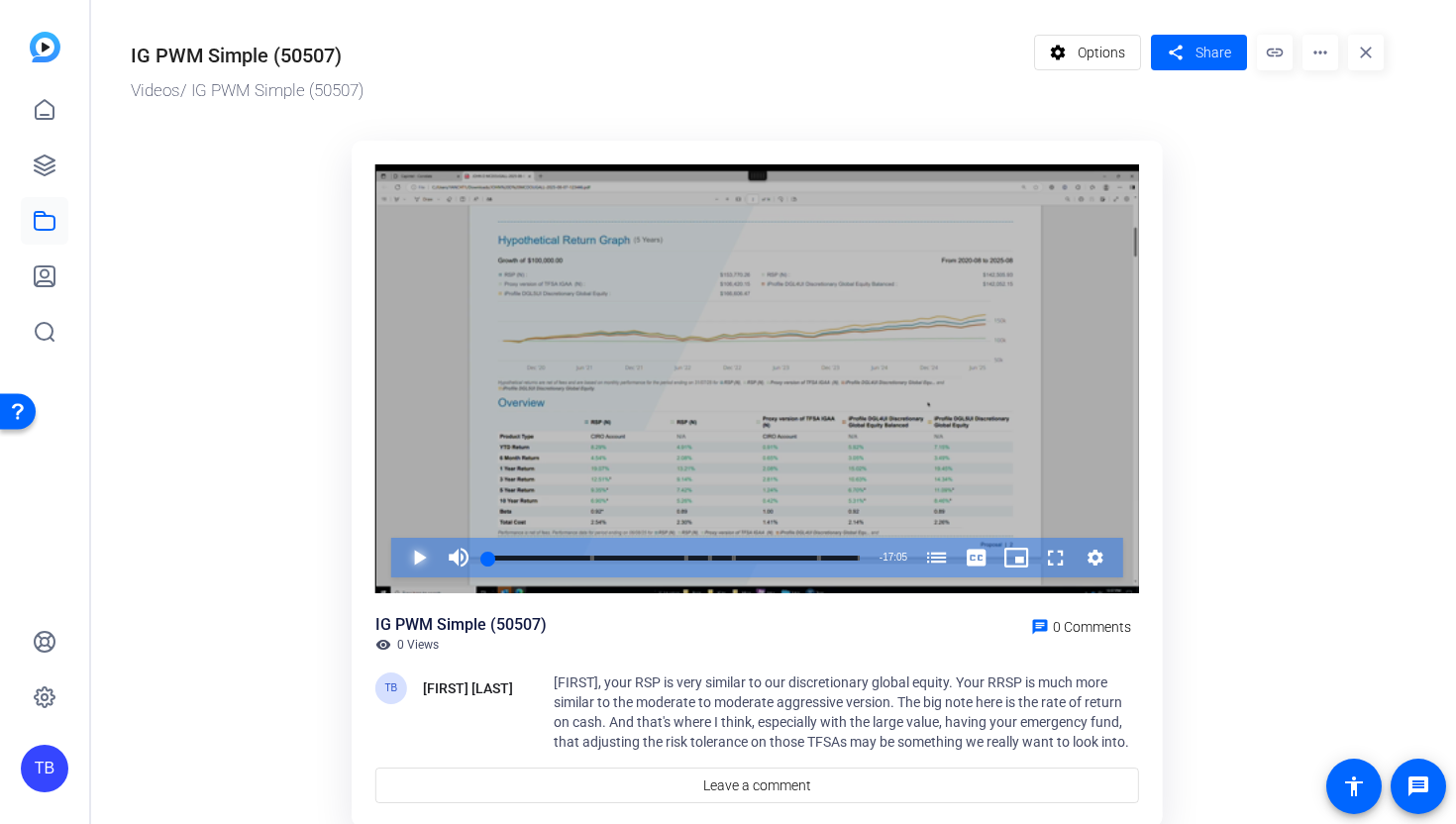 click at bounding box center [399, 558] 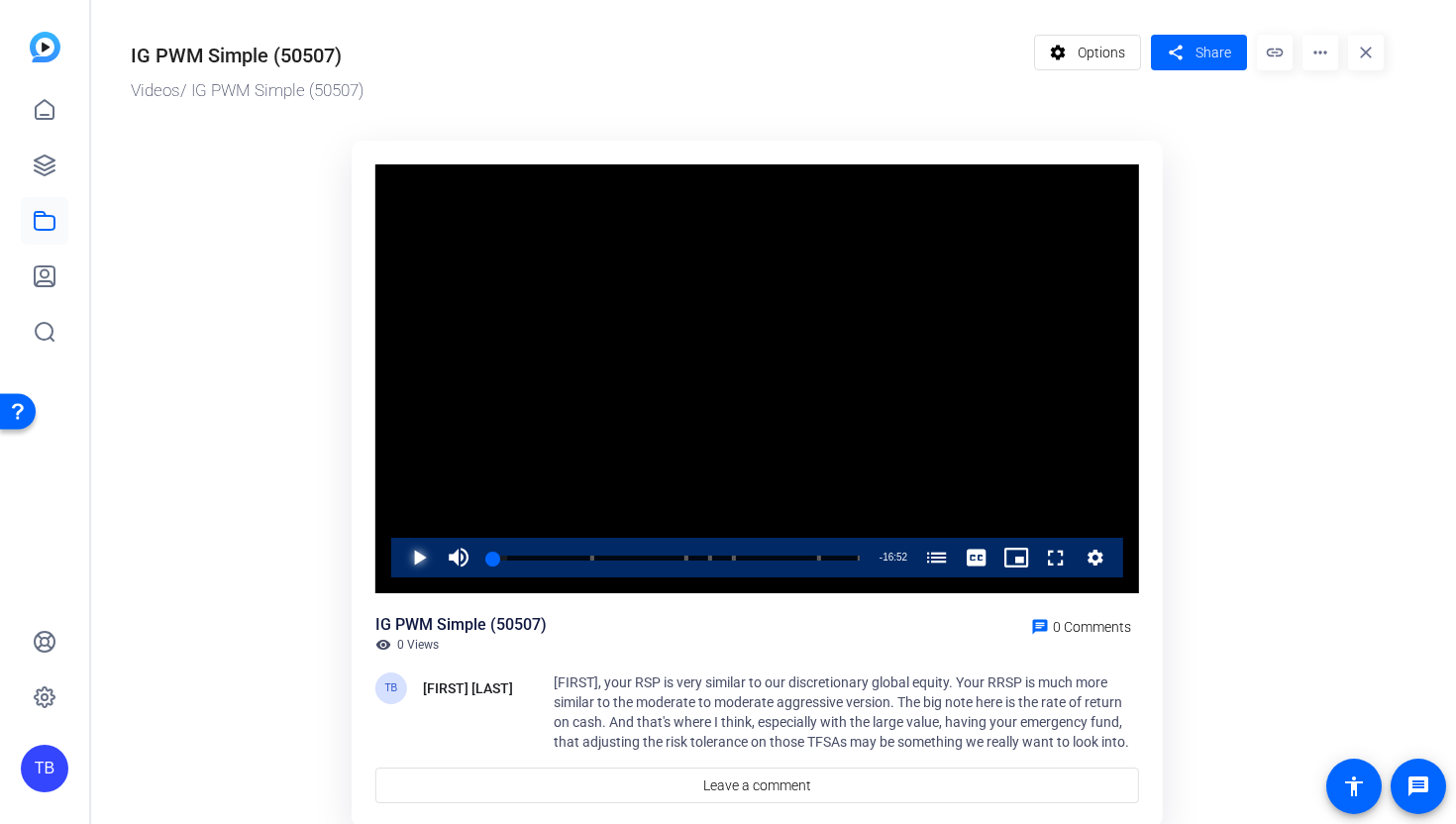 drag, startPoint x: 496, startPoint y: 564, endPoint x: 471, endPoint y: 564, distance: 25 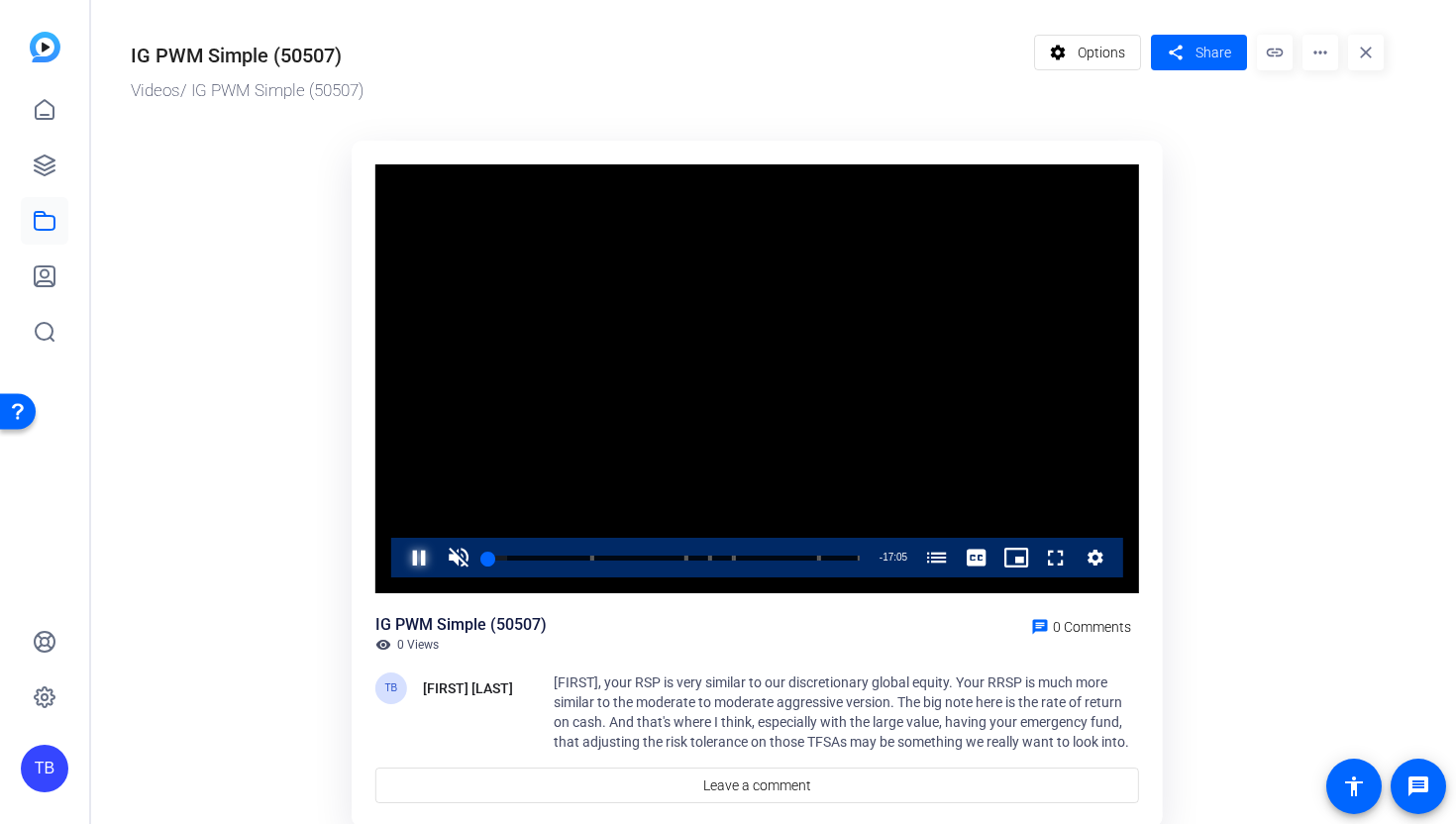 click at bounding box center [399, 558] 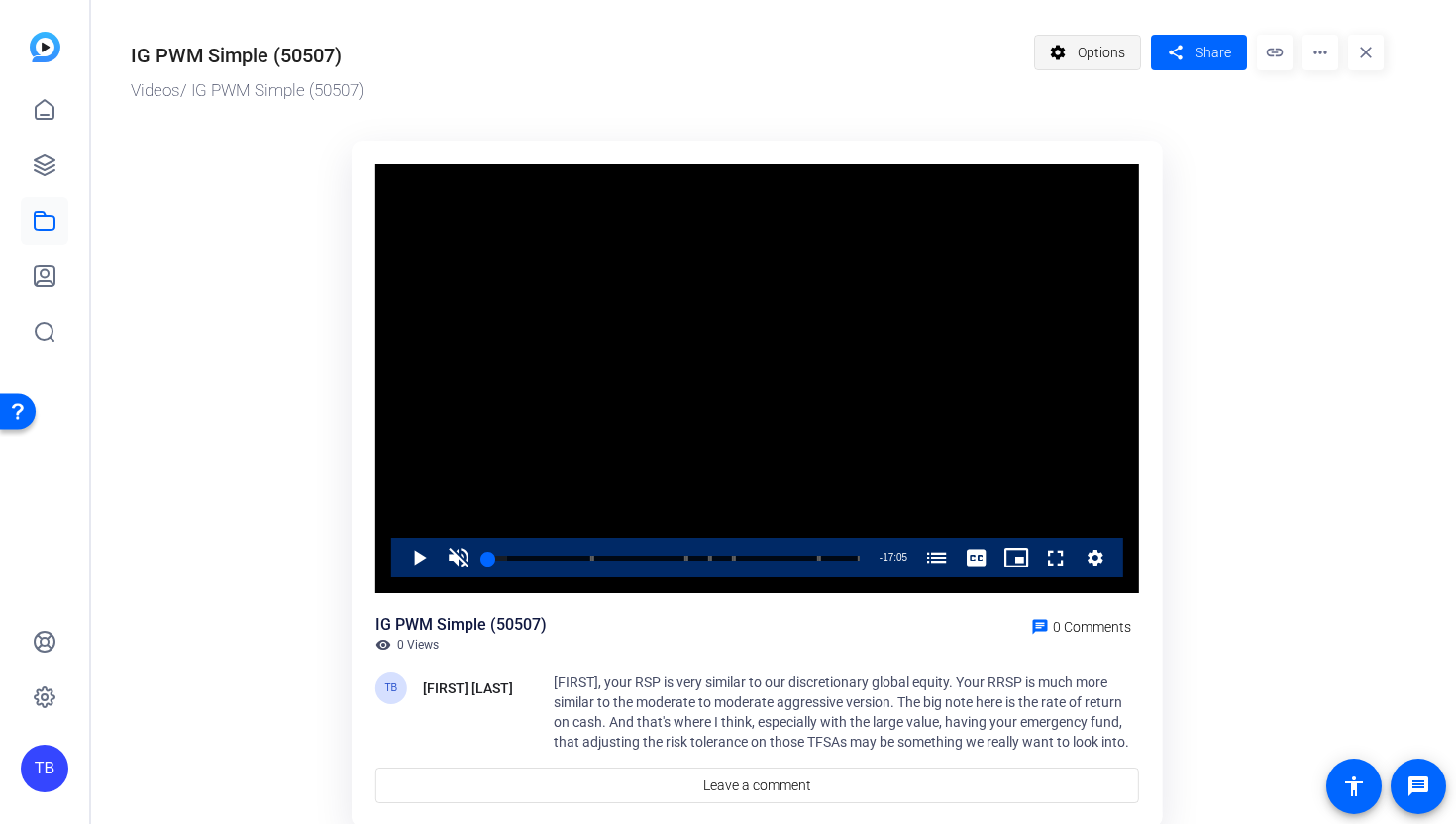 click on "Options" 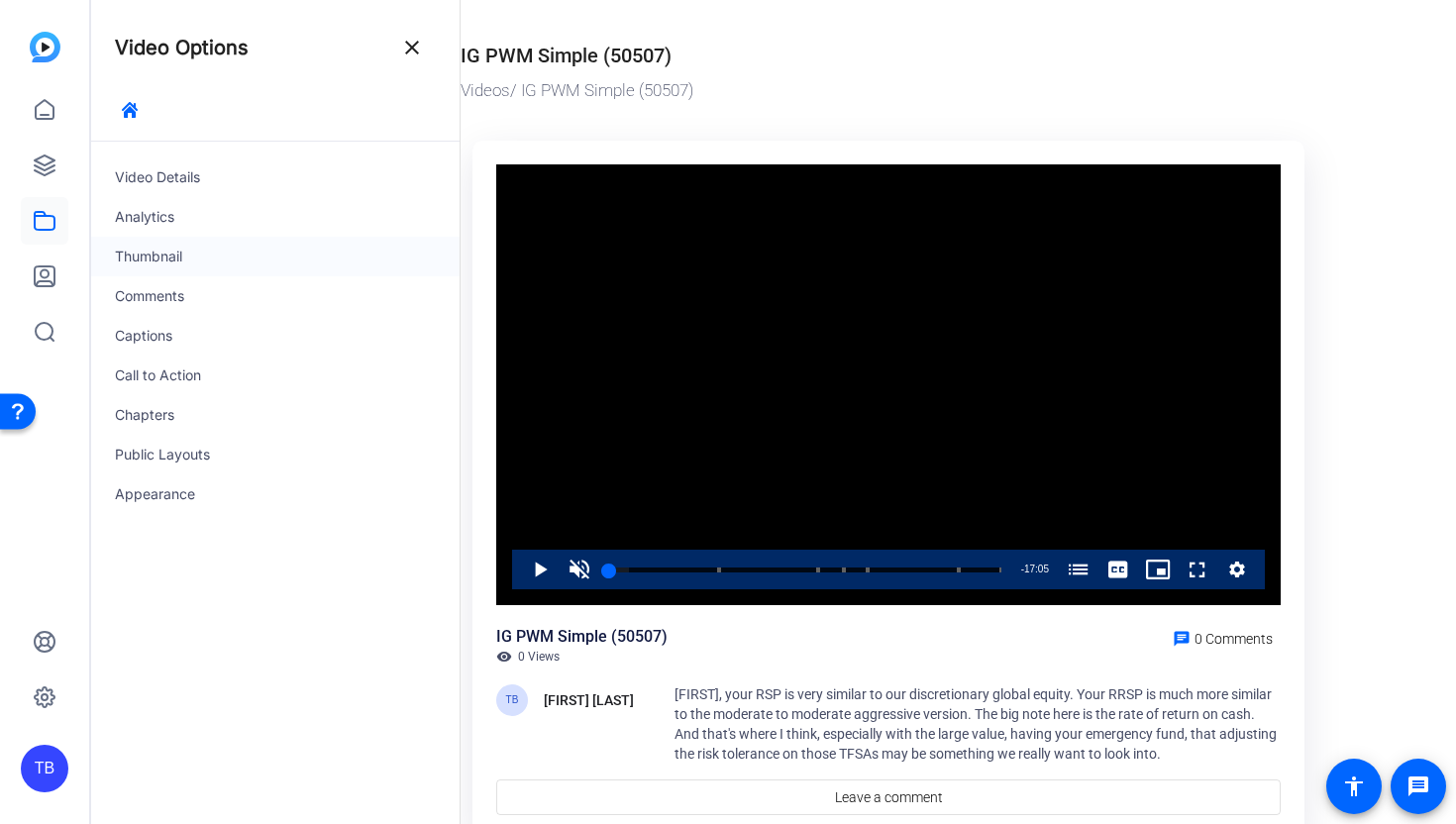 click on "Thumbnail" 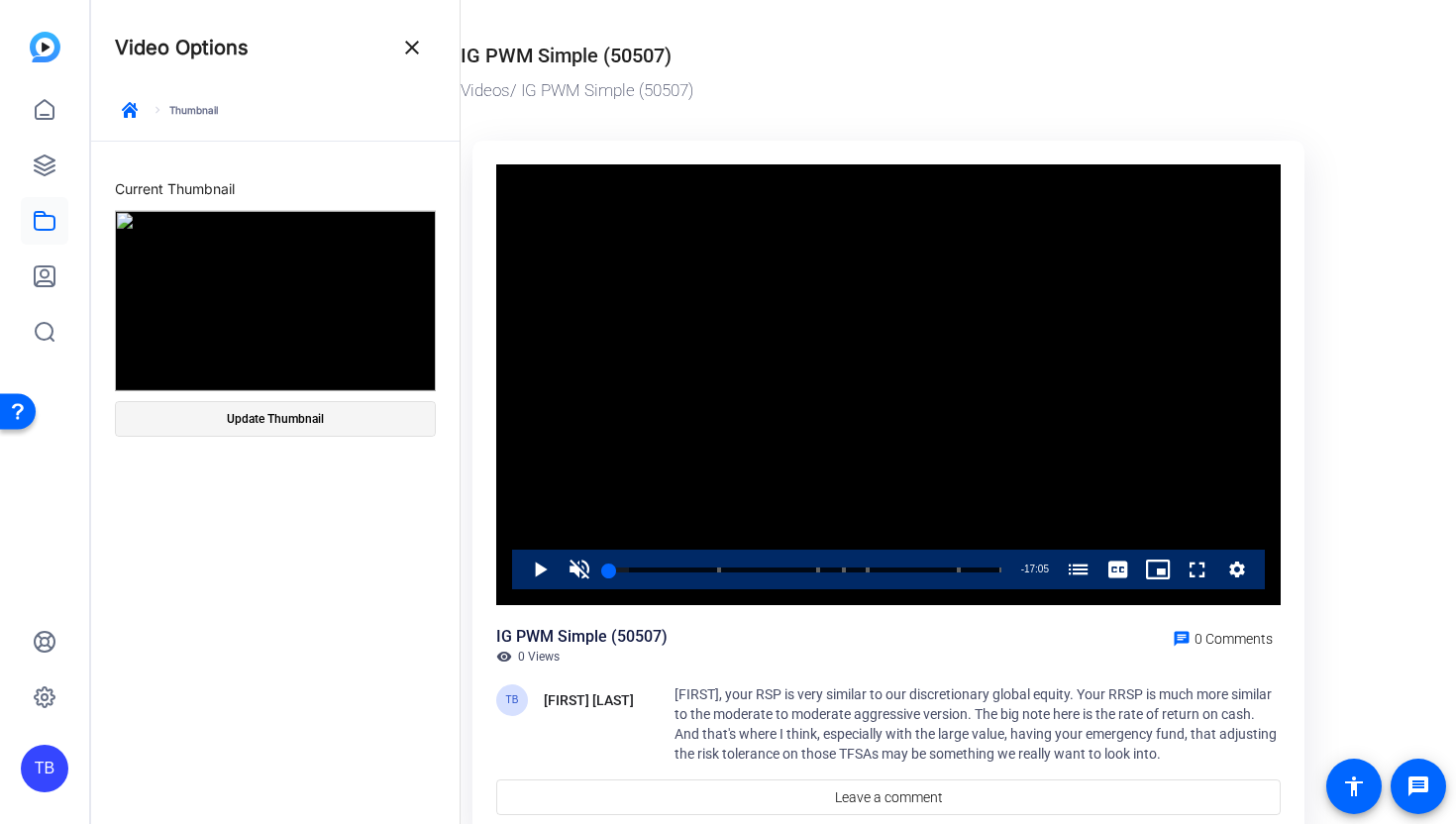 click 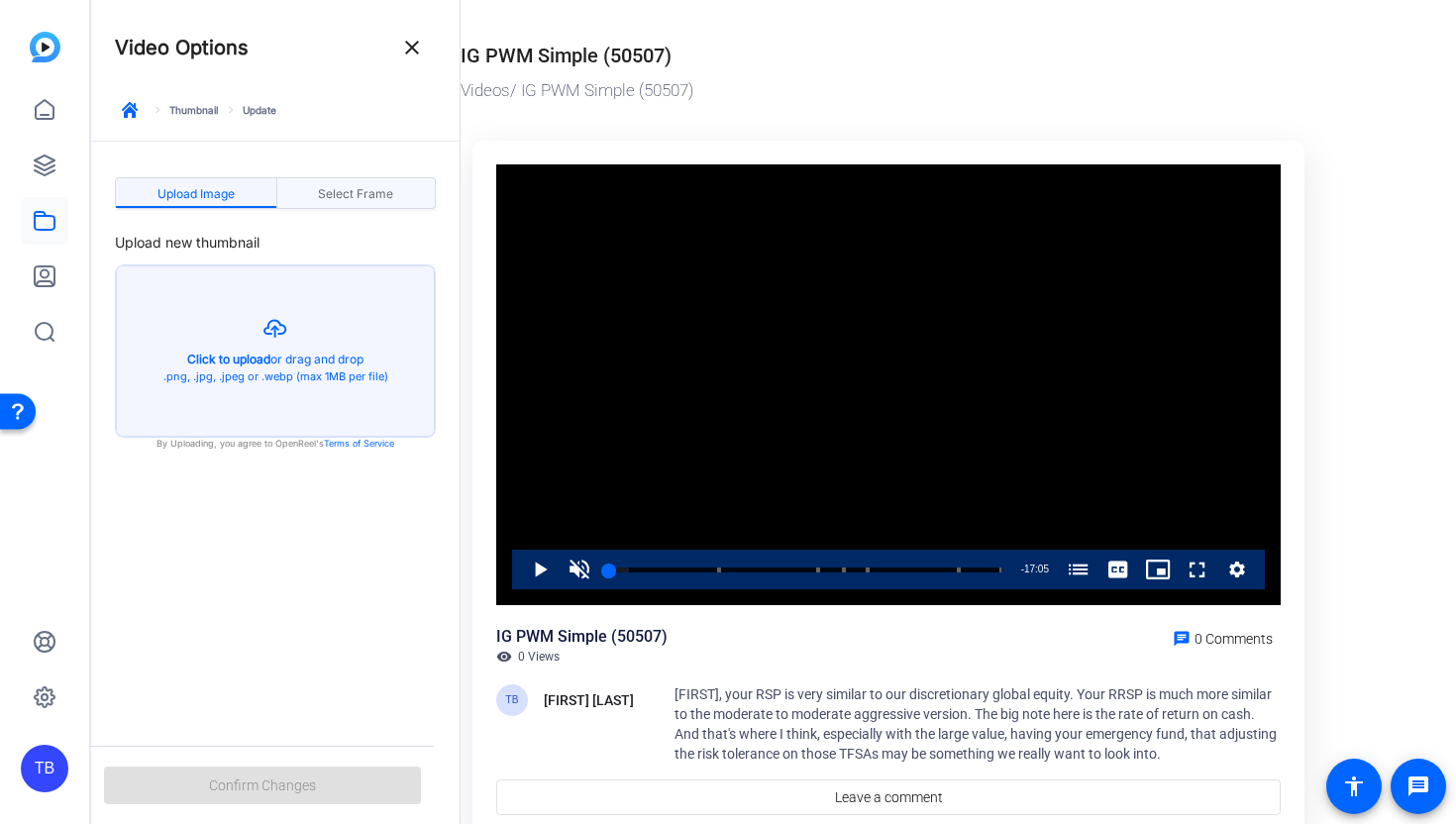 click on "Select Frame" at bounding box center [356, 194] 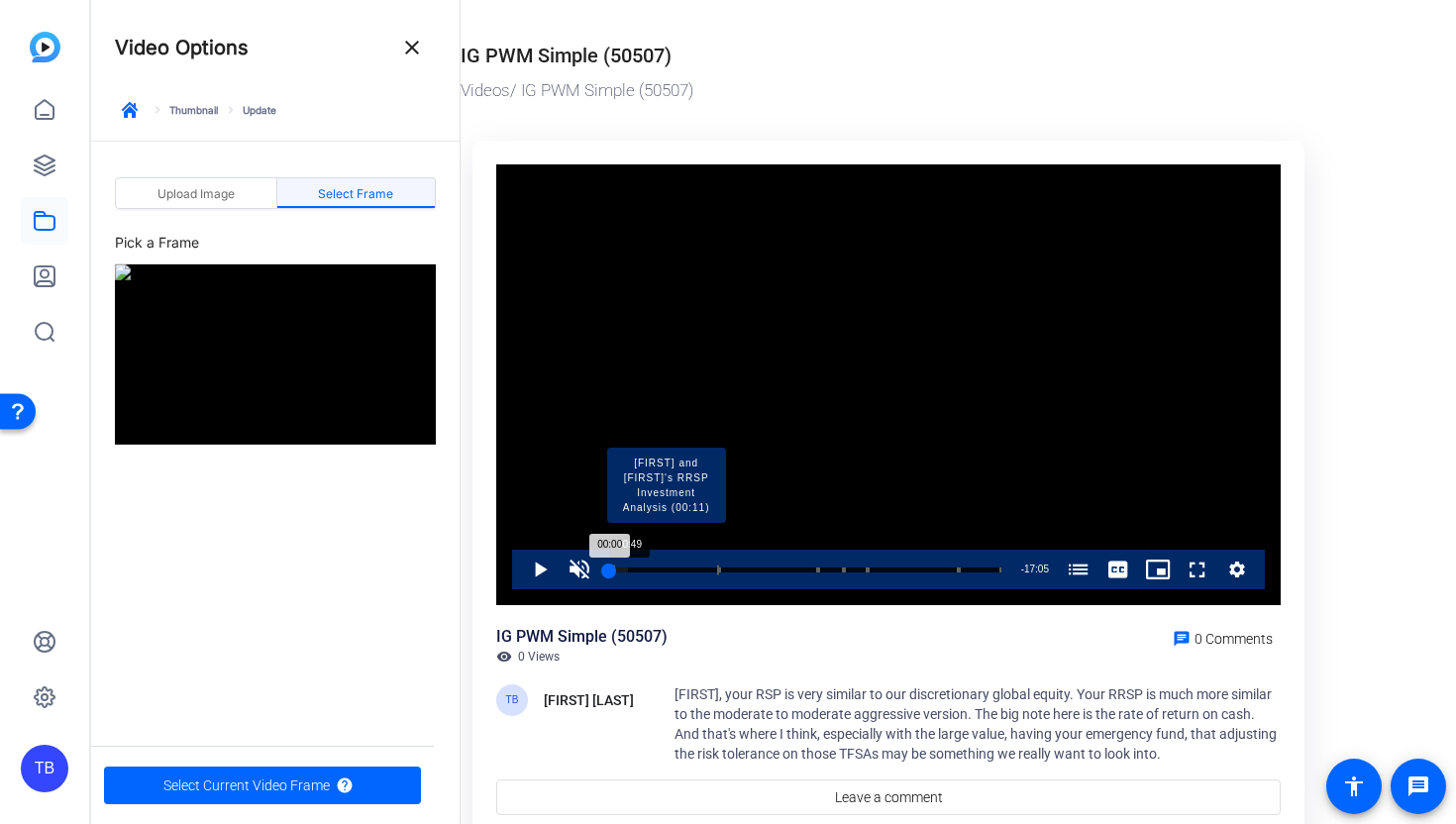 click on "Loaded :  4.98% 00:49 00:00 John and Rochelle's RRSP Investment Analysis (00:11) RRSP Asset Allocation Comparison (04:48) Private Equity and Private Debt (09:08) In addition to that, advisor fees also change with asset level (10:14) The Risk Reward Analysis of Your RSP (11:18) The Correlation Between Your Funds (15:15)" at bounding box center (805, 569) 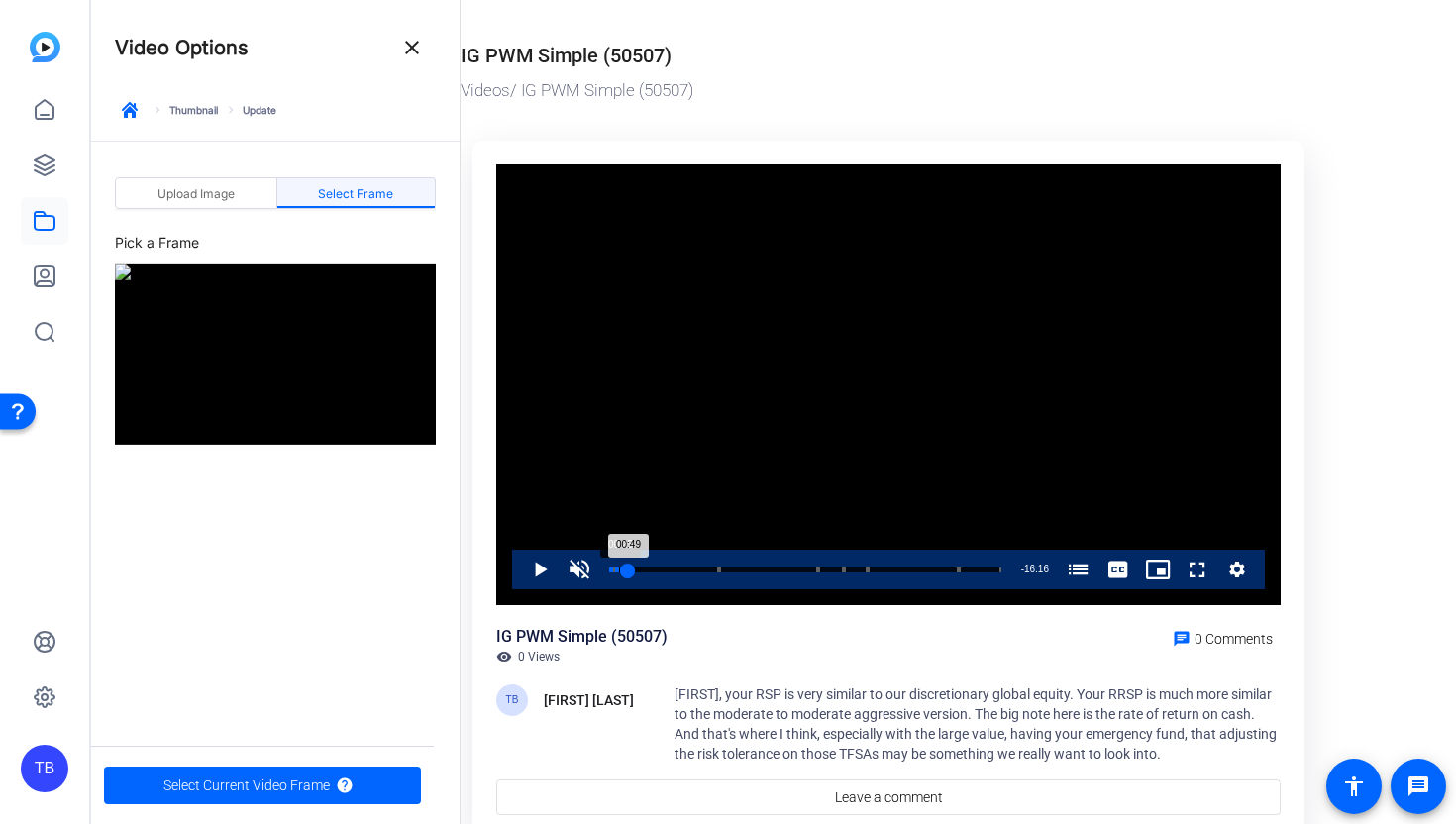 click on "00:49" at bounding box center (618, 569) 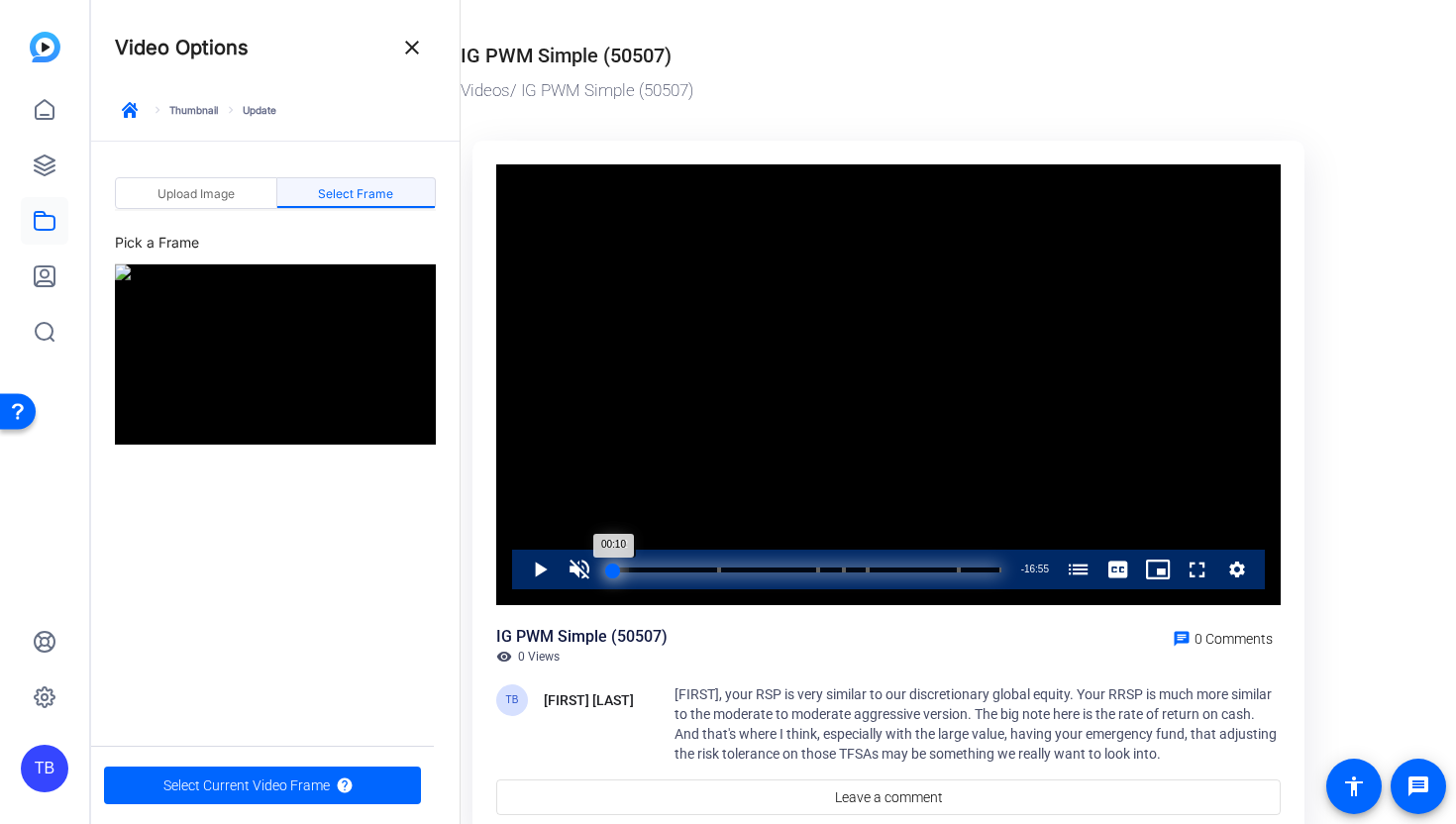 click on "00:10" at bounding box center [611, 569] 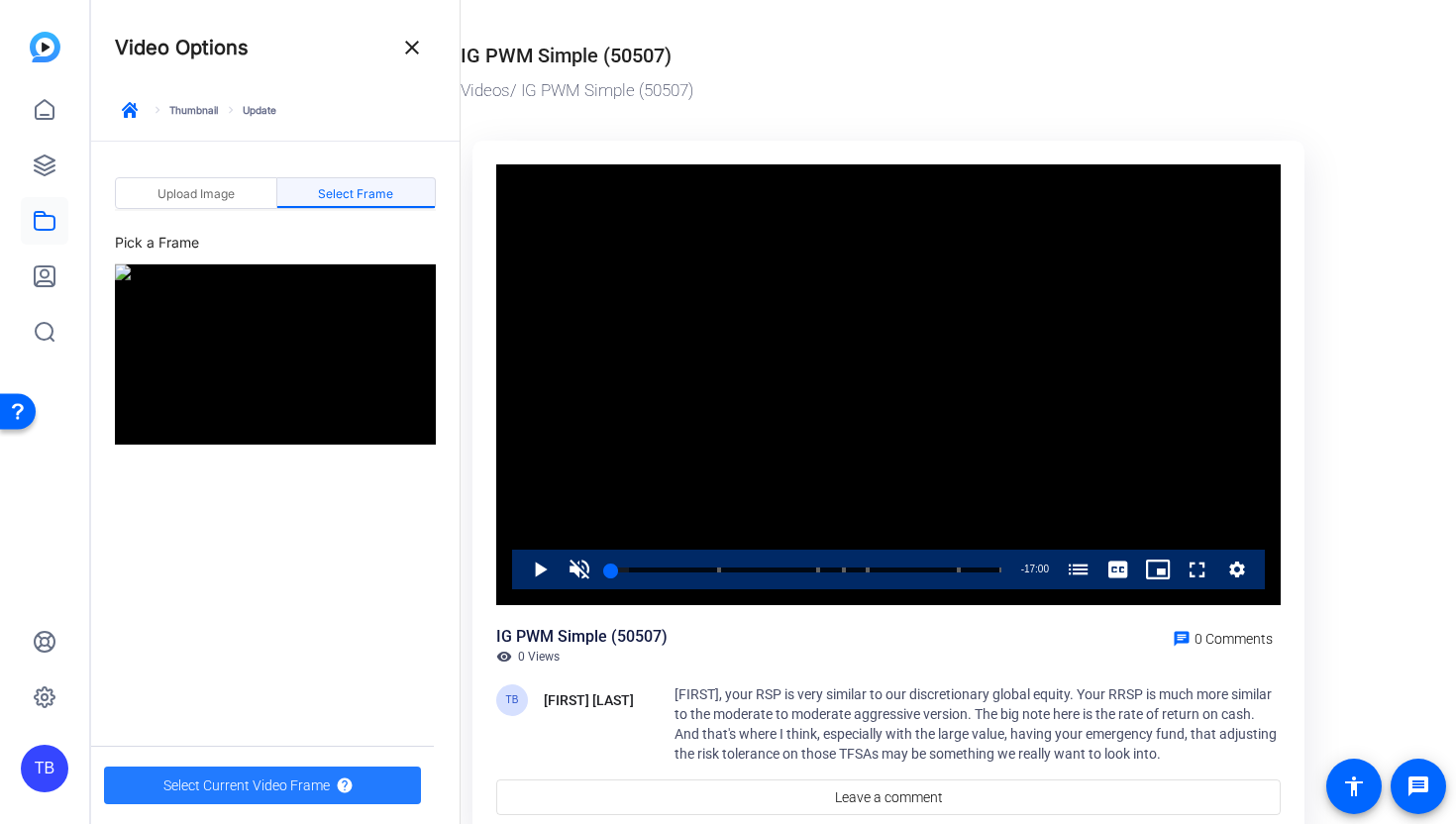 click on "Select Current Video Frame" 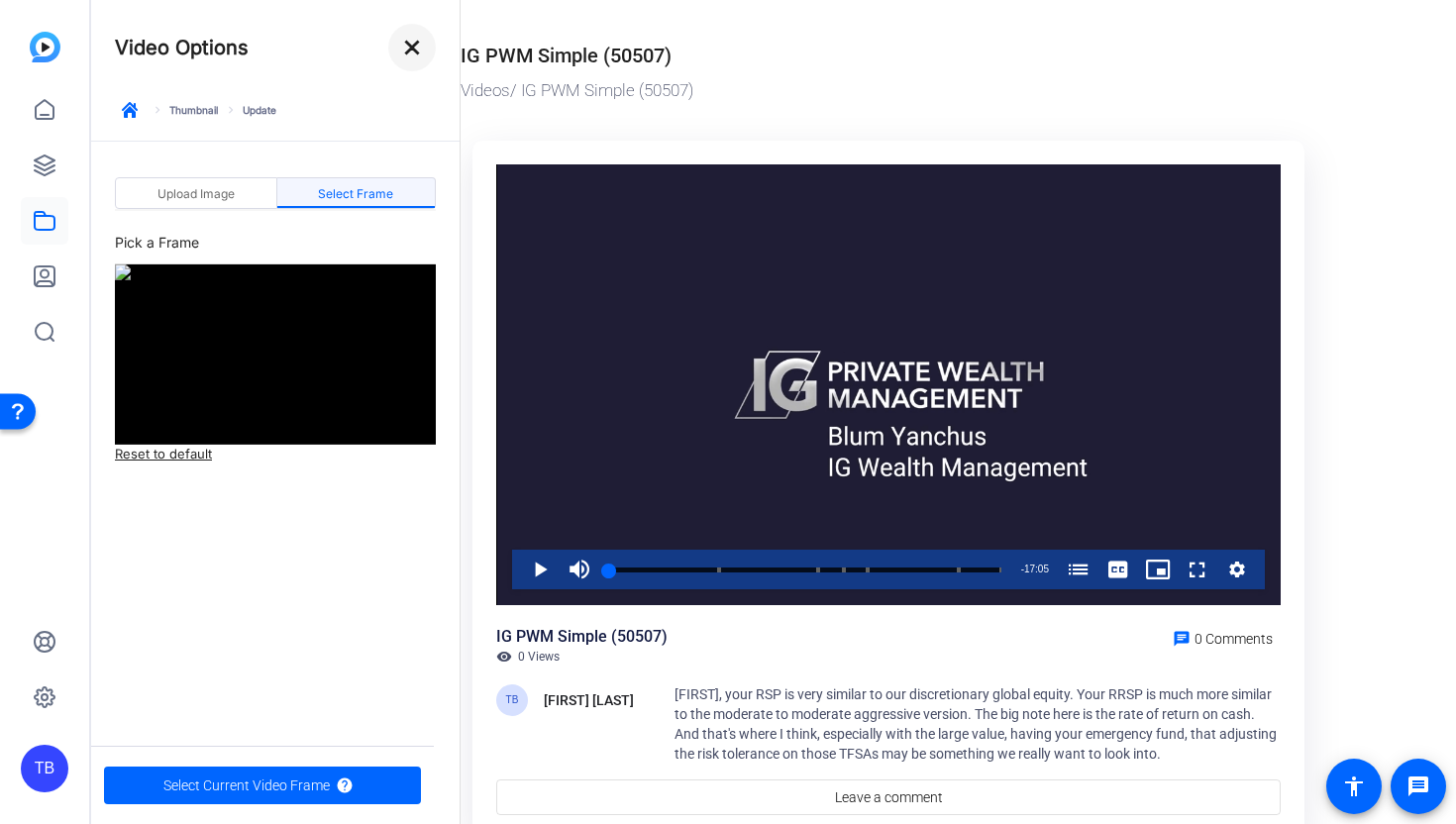 click on "close" 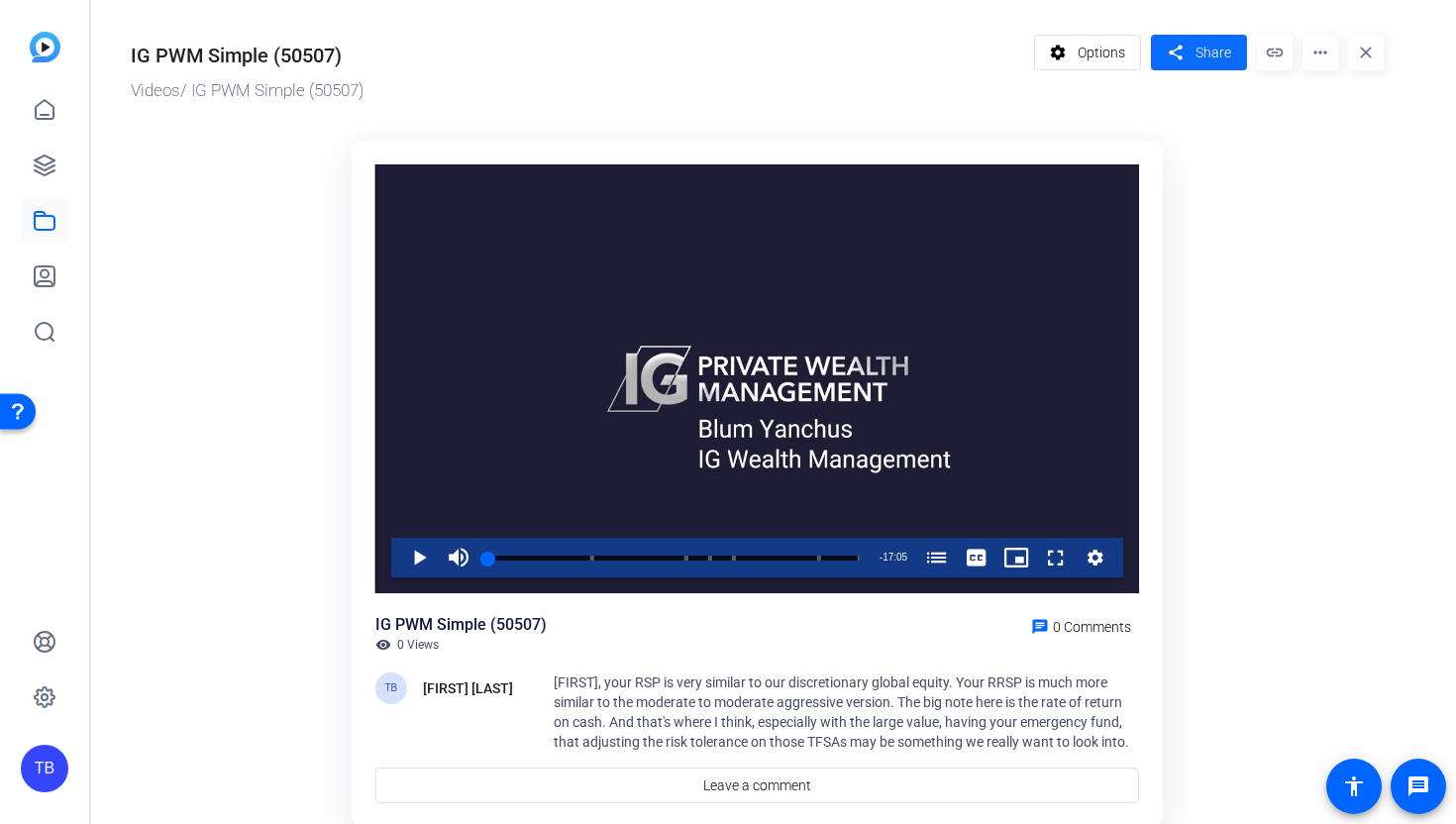 click 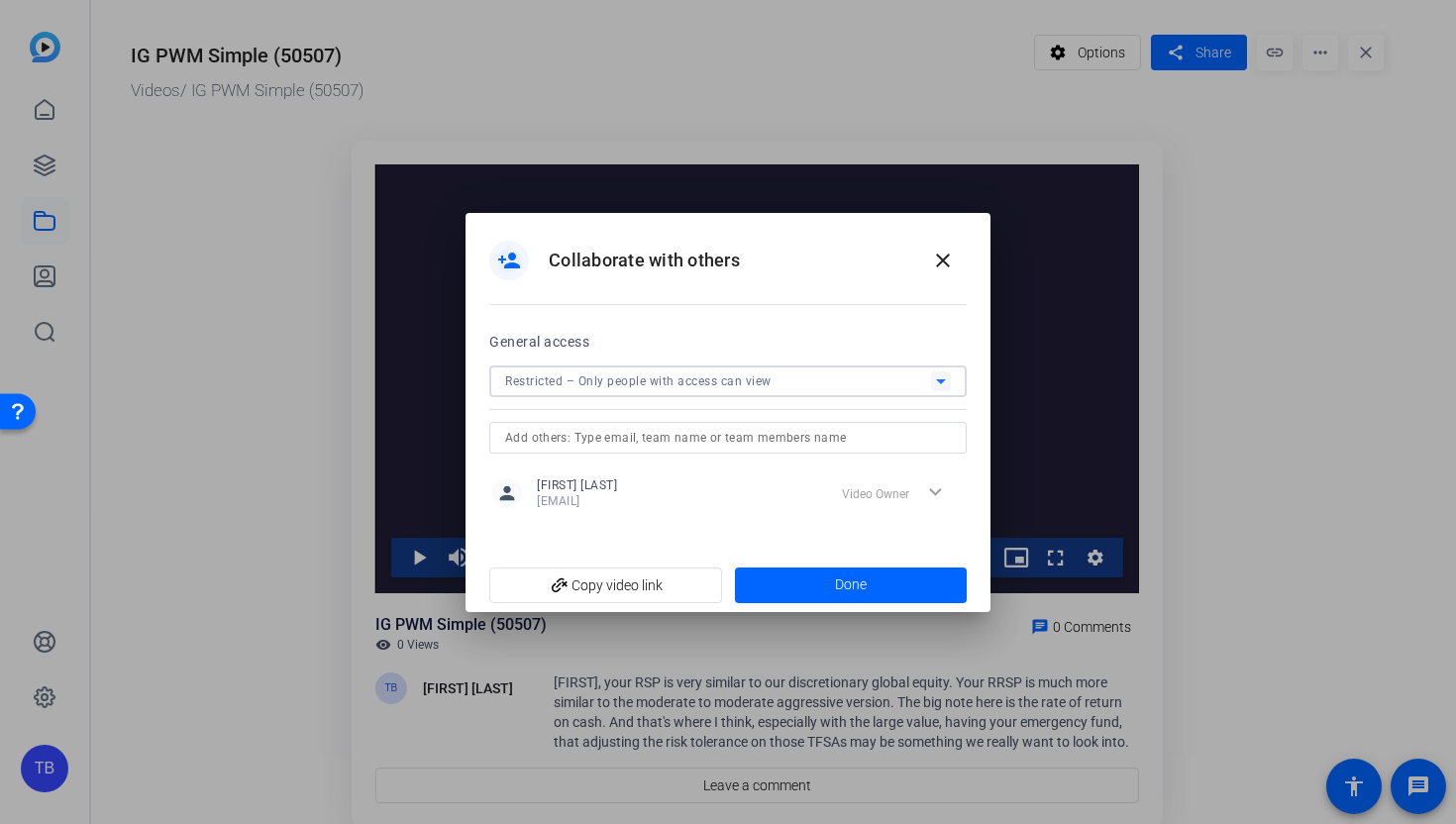 click on "Restricted – Only people with access can view" at bounding box center (718, 380) 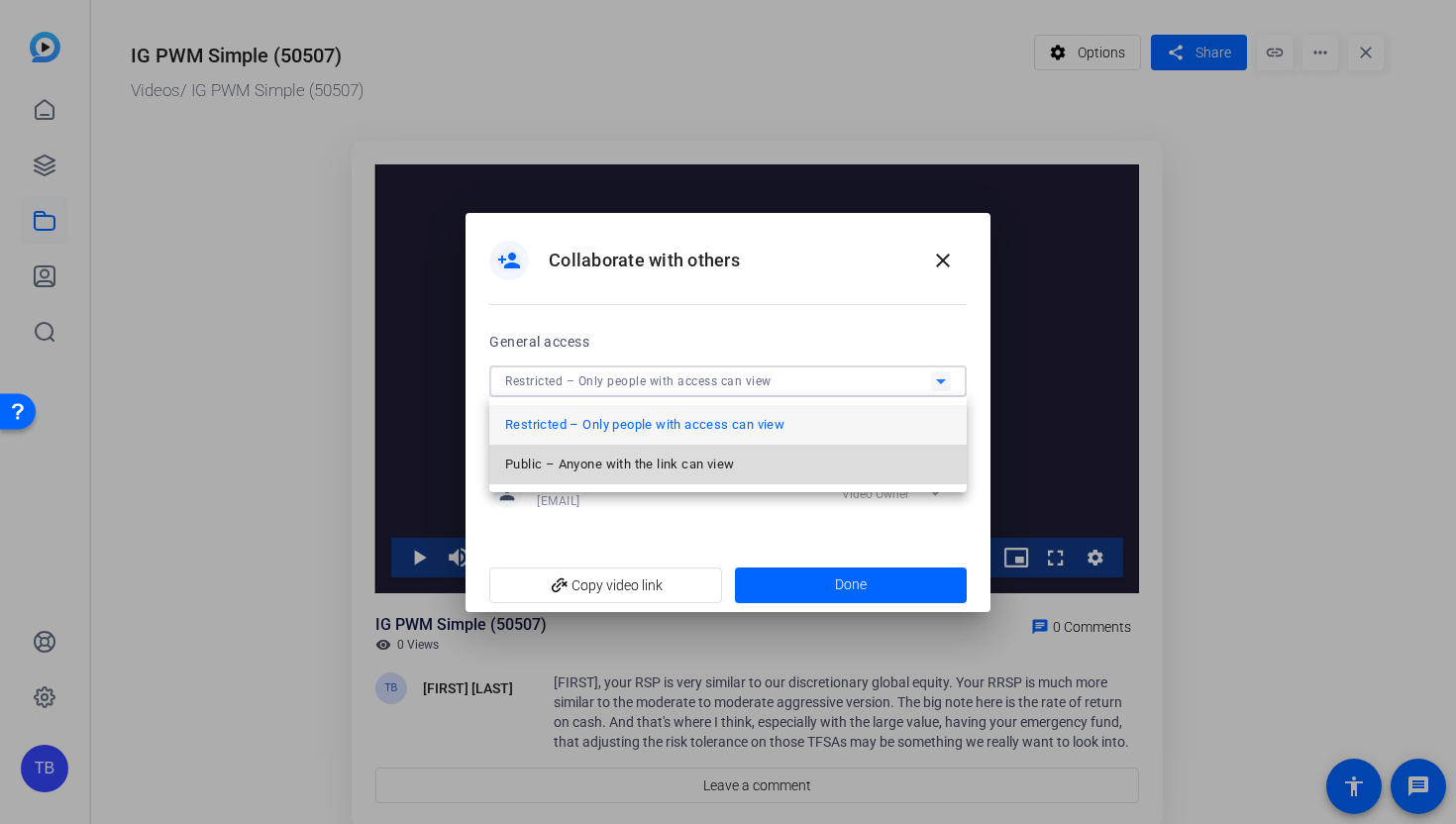 click on "Public – Anyone with the link can view" at bounding box center (619, 464) 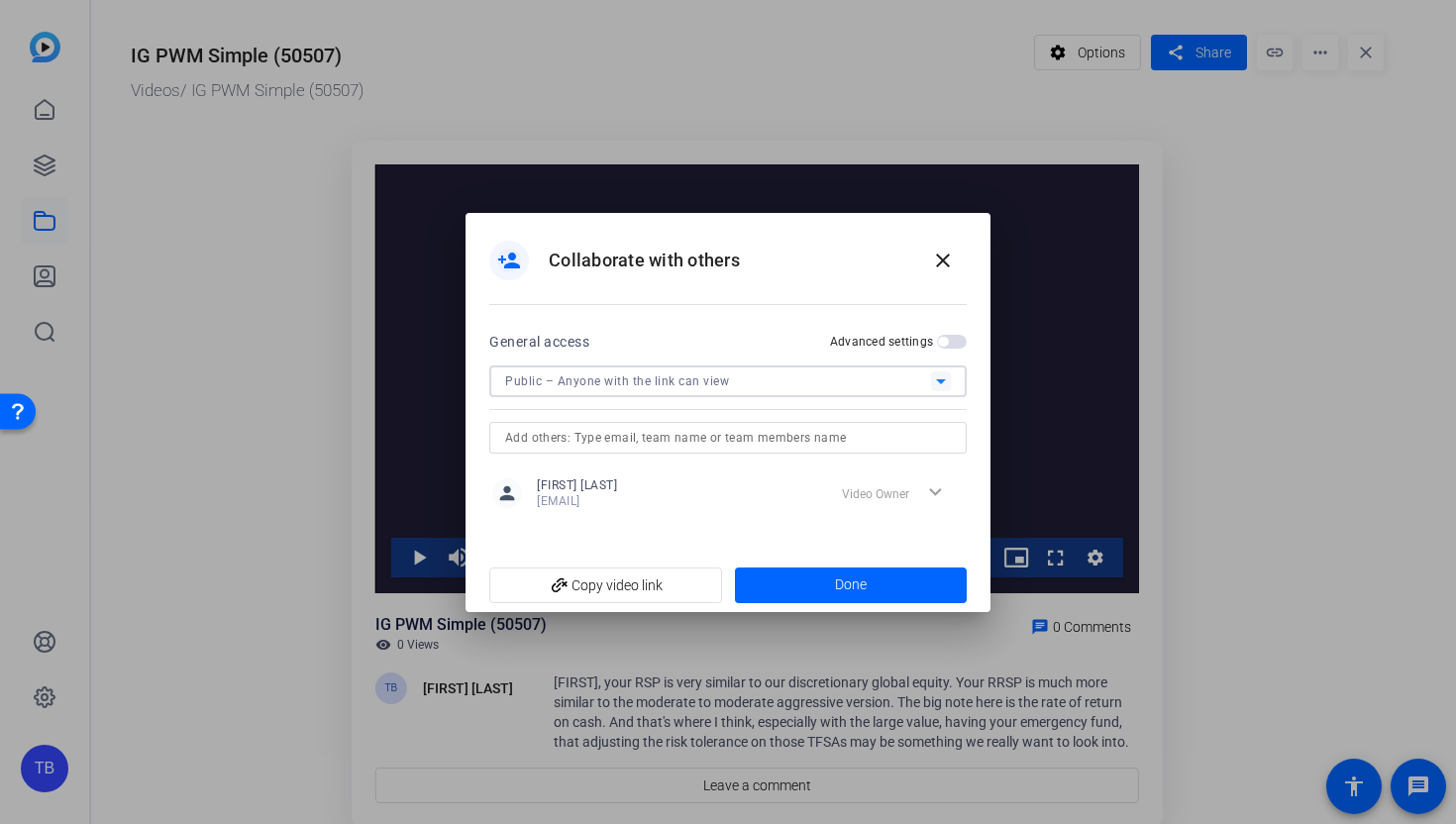click at bounding box center (943, 342) 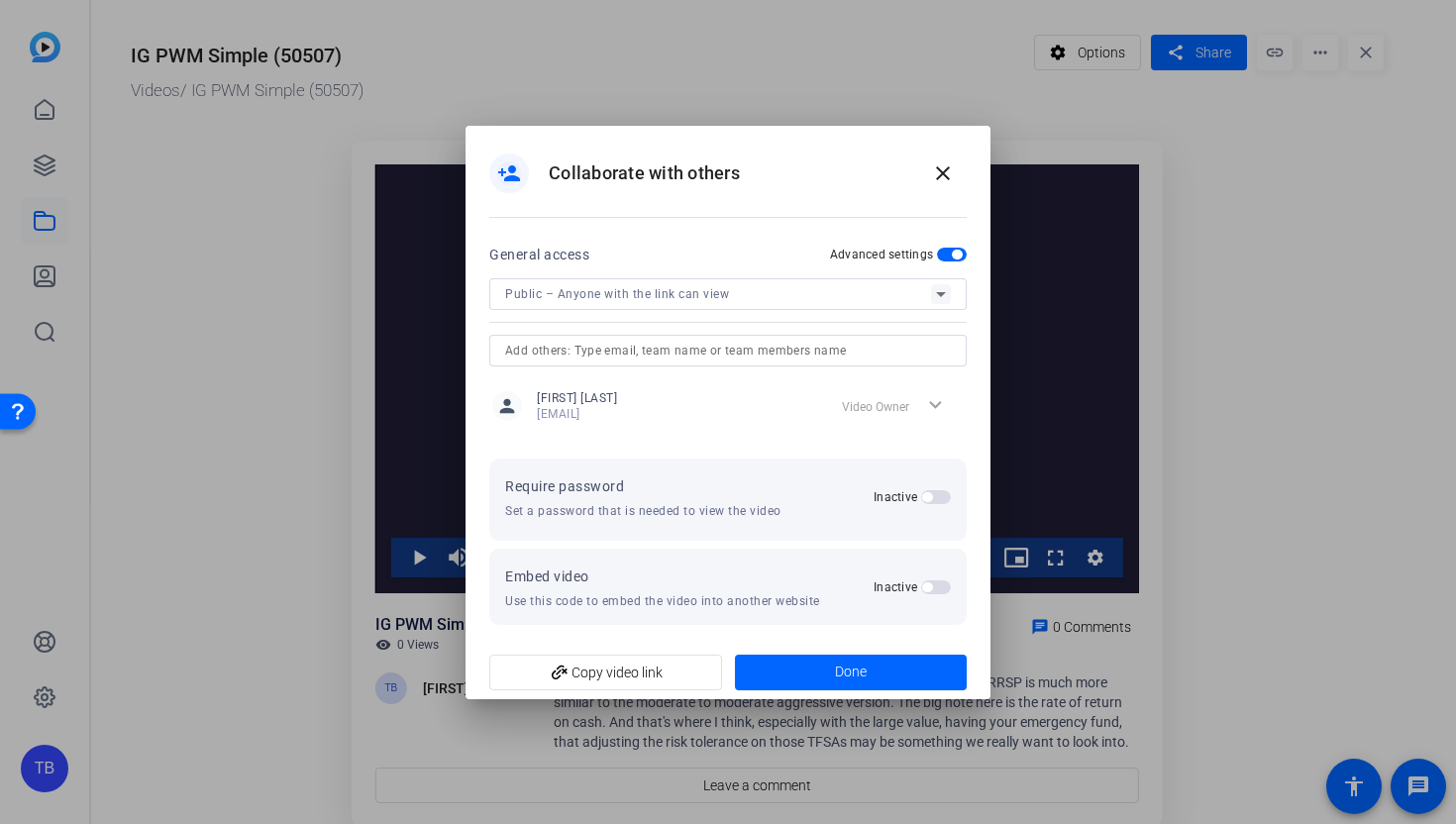 click on "Inactive" at bounding box center [912, 497] 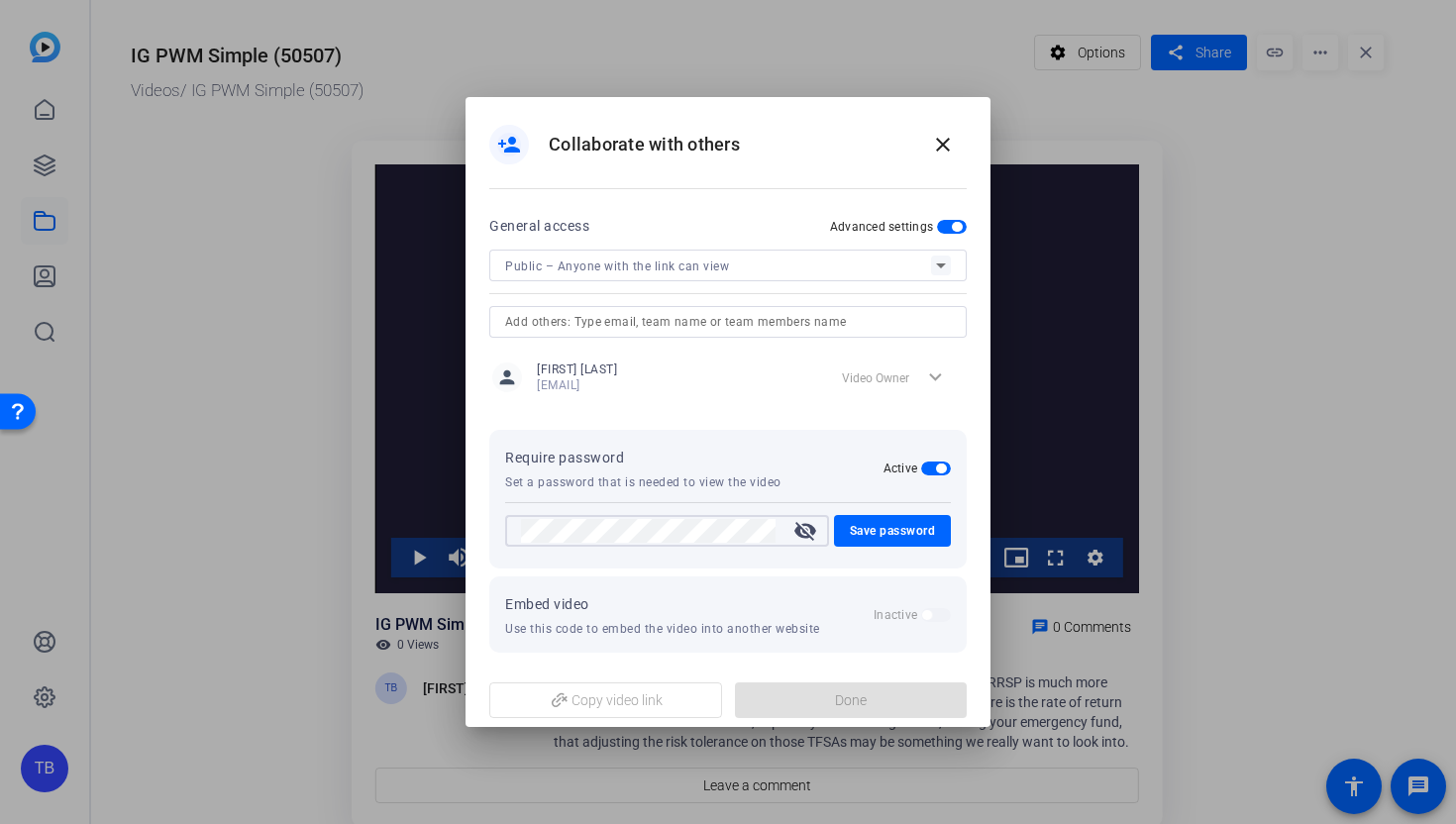 click on "visibility_off" at bounding box center (805, 531) 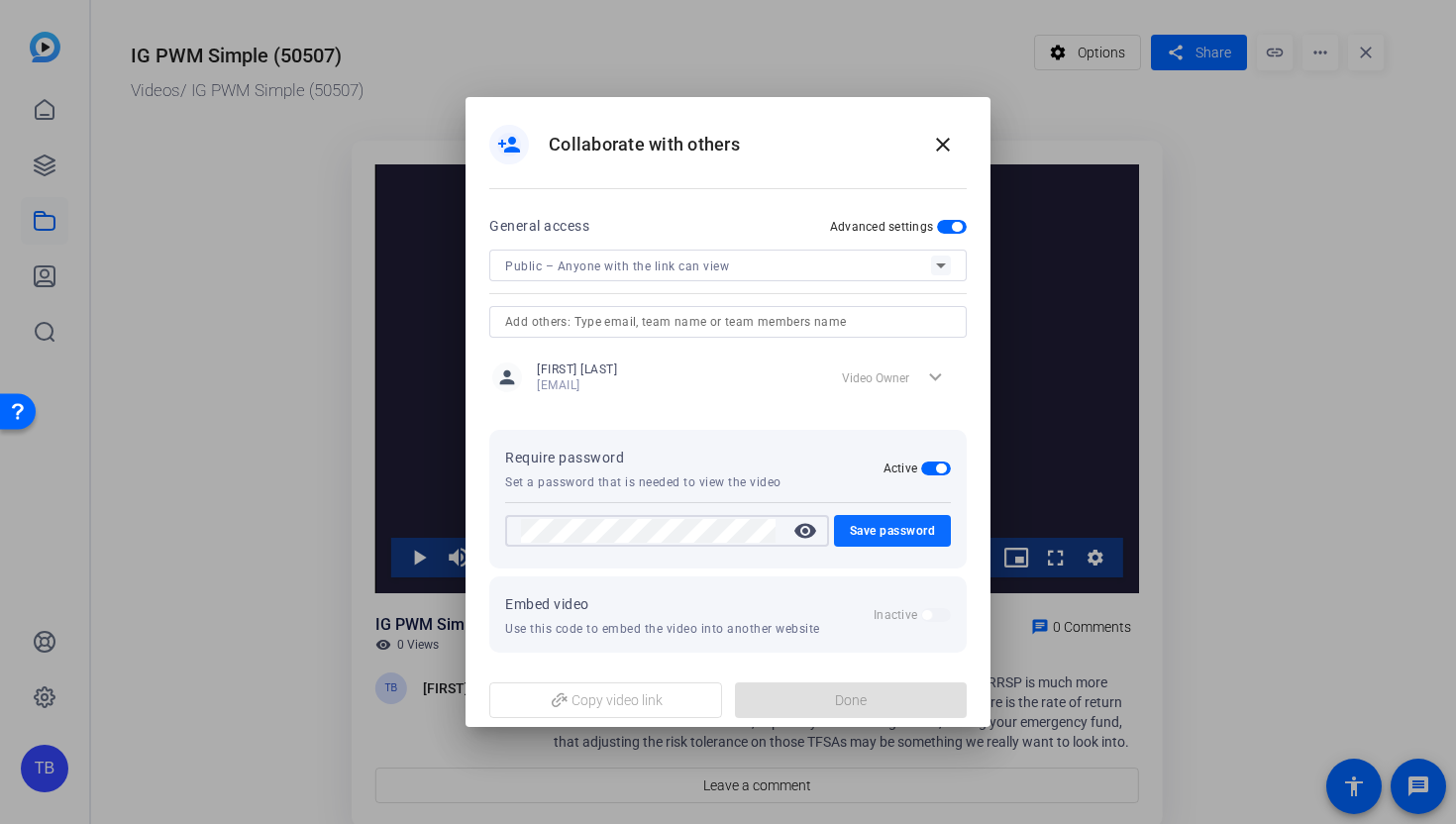 click on "Save password" at bounding box center [892, 531] 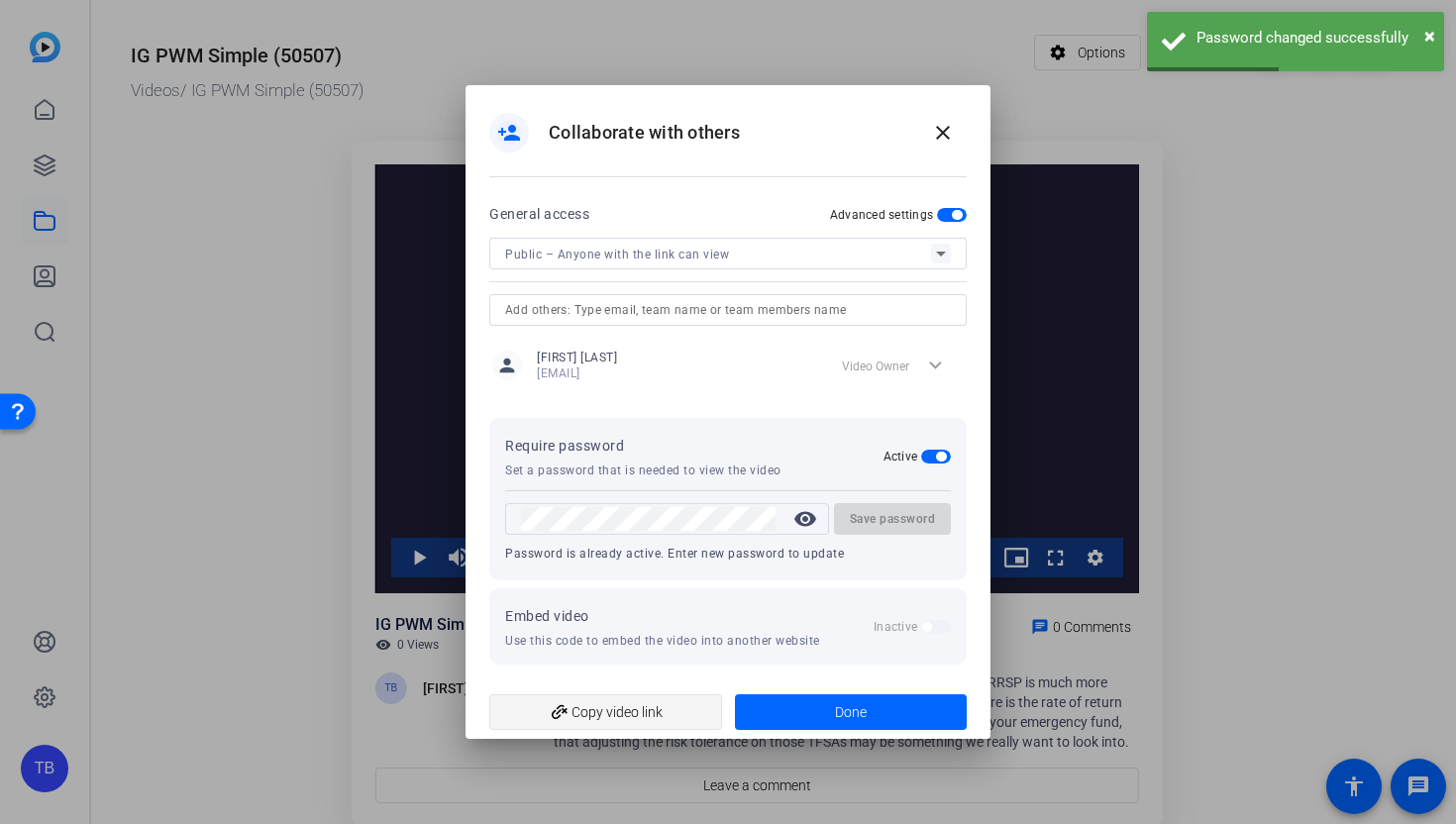 click on "add_link  Copy video link" 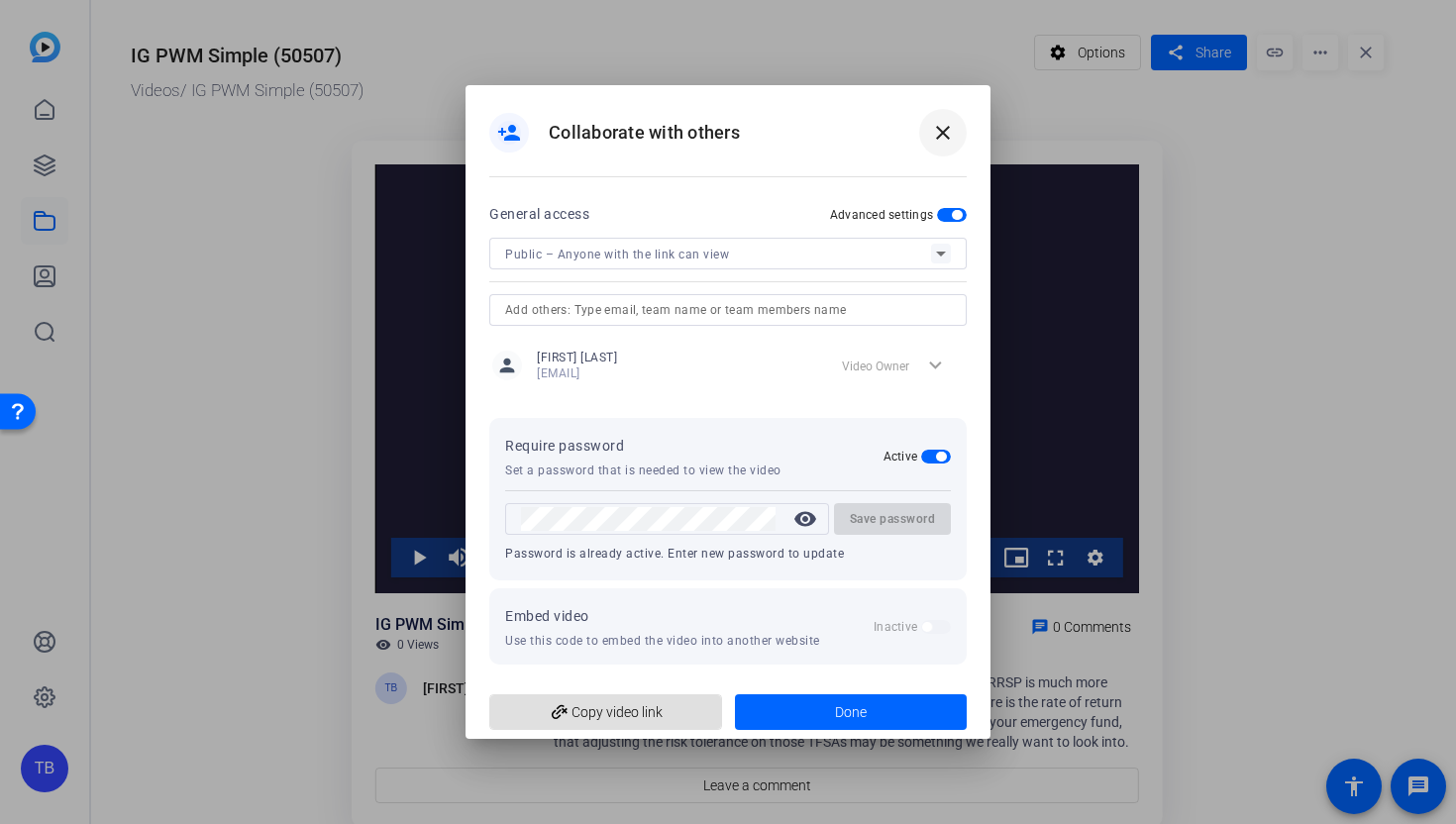 click on "close" at bounding box center [943, 133] 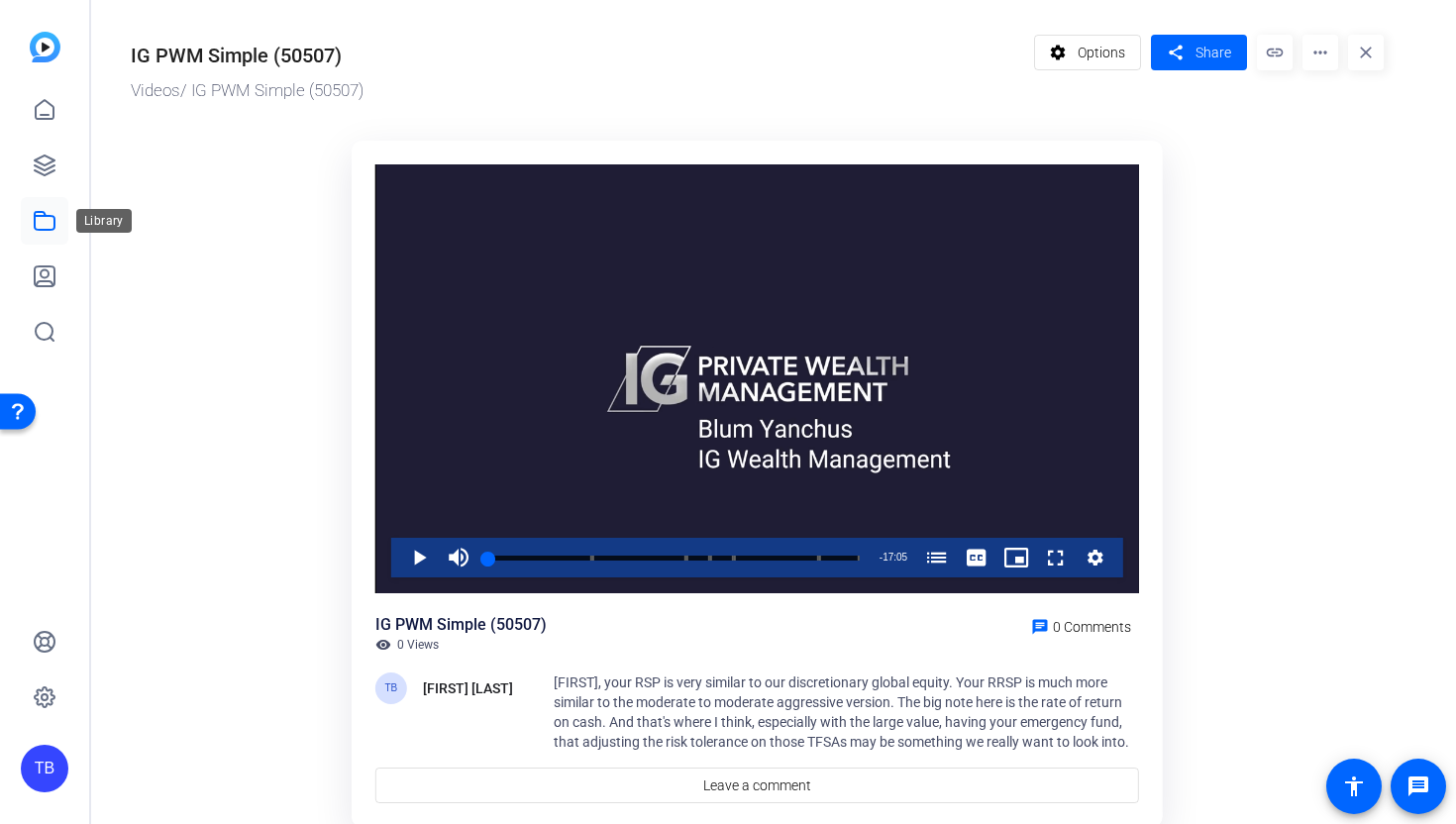 click 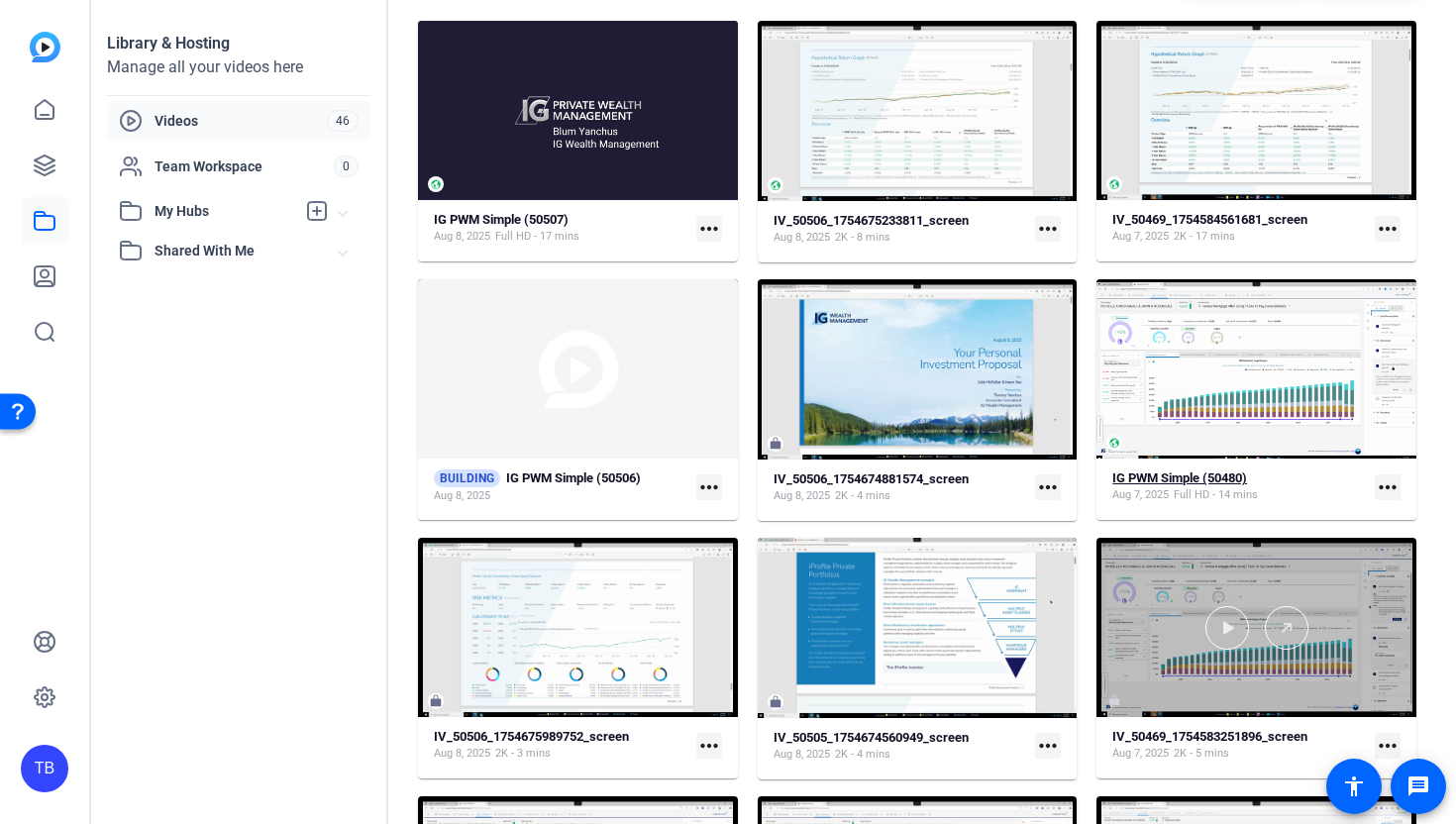 scroll, scrollTop: 186, scrollLeft: 0, axis: vertical 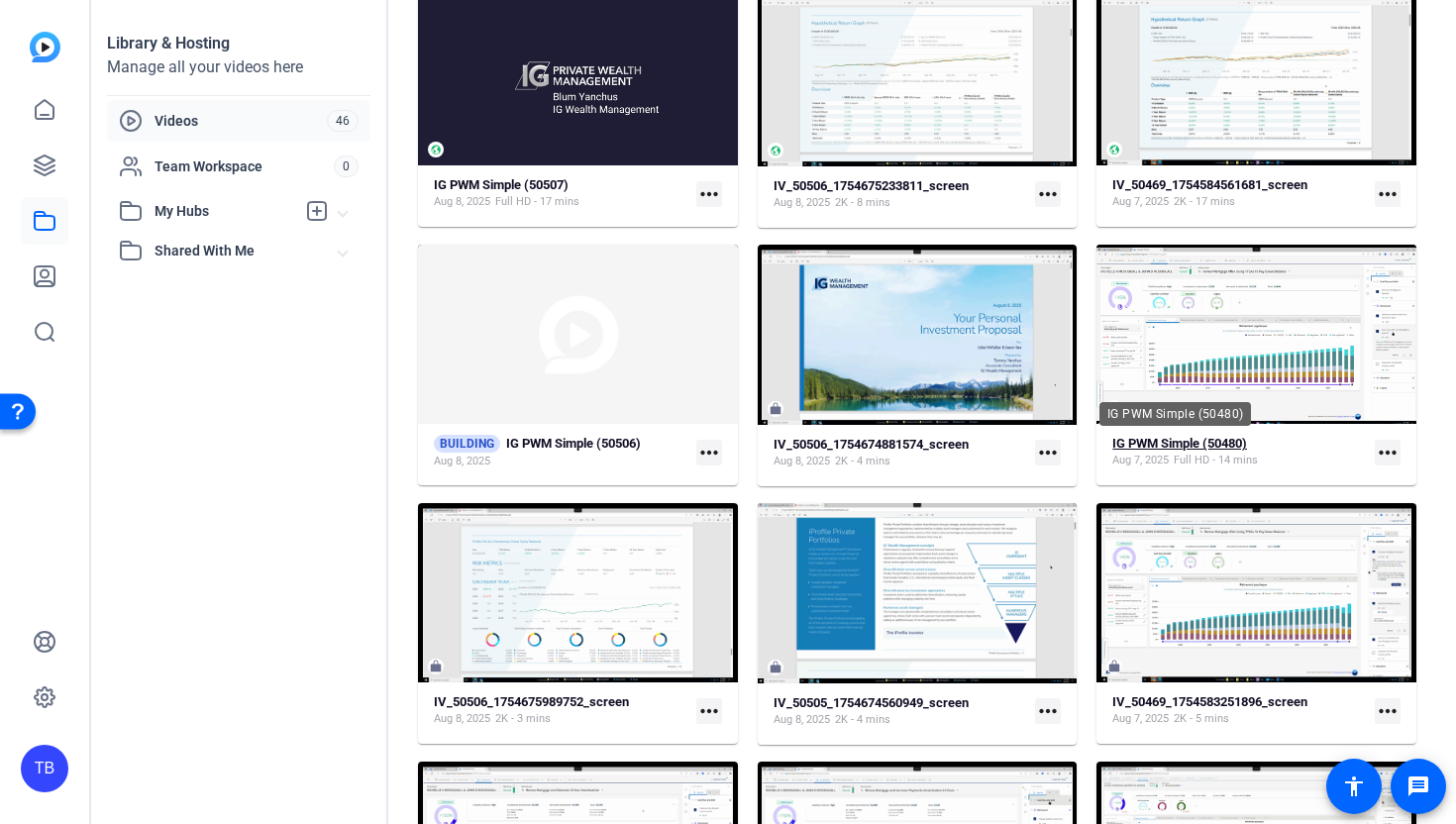 click on "IG PWM Simple (50480)" 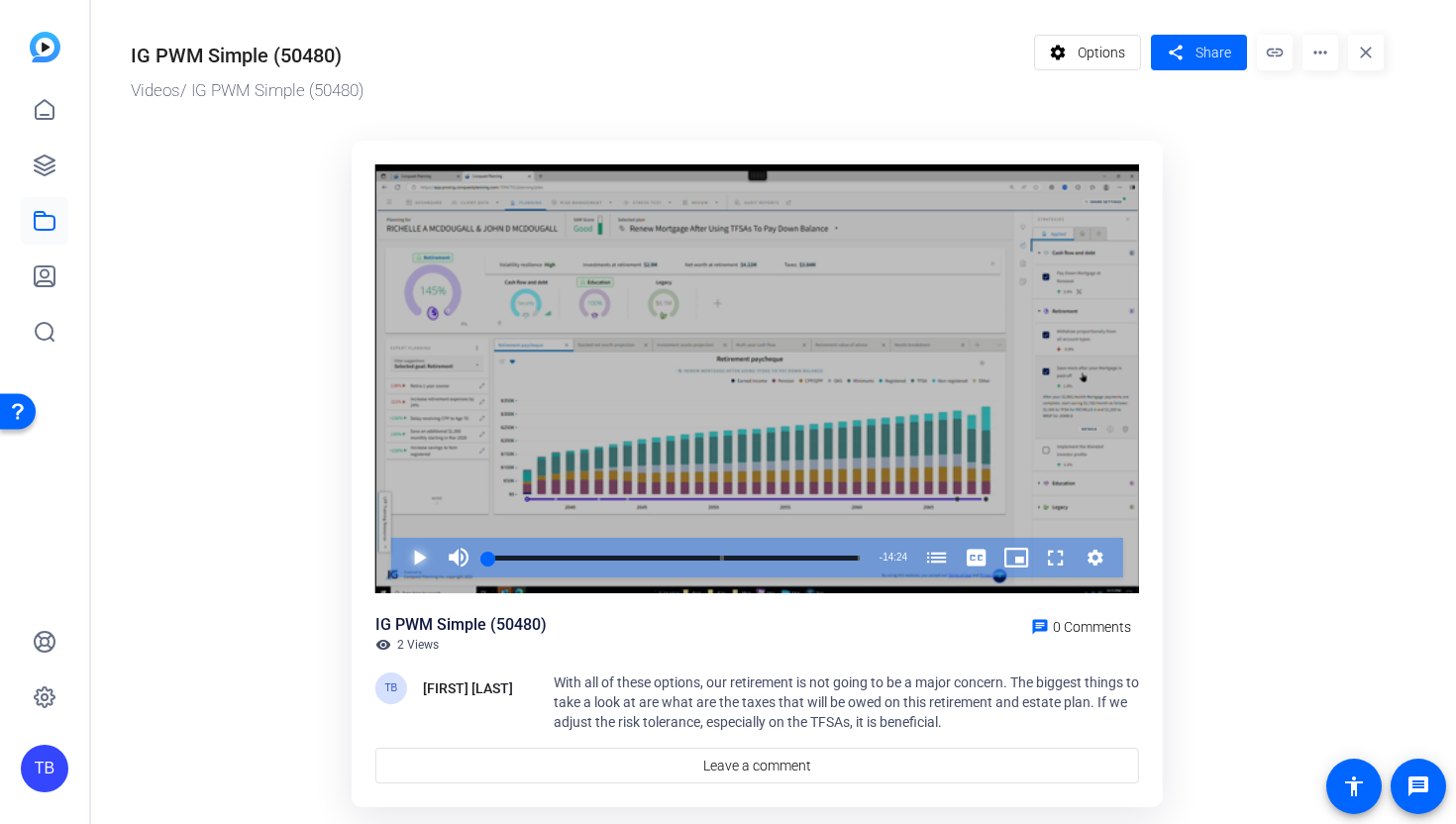 click at bounding box center (399, 558) 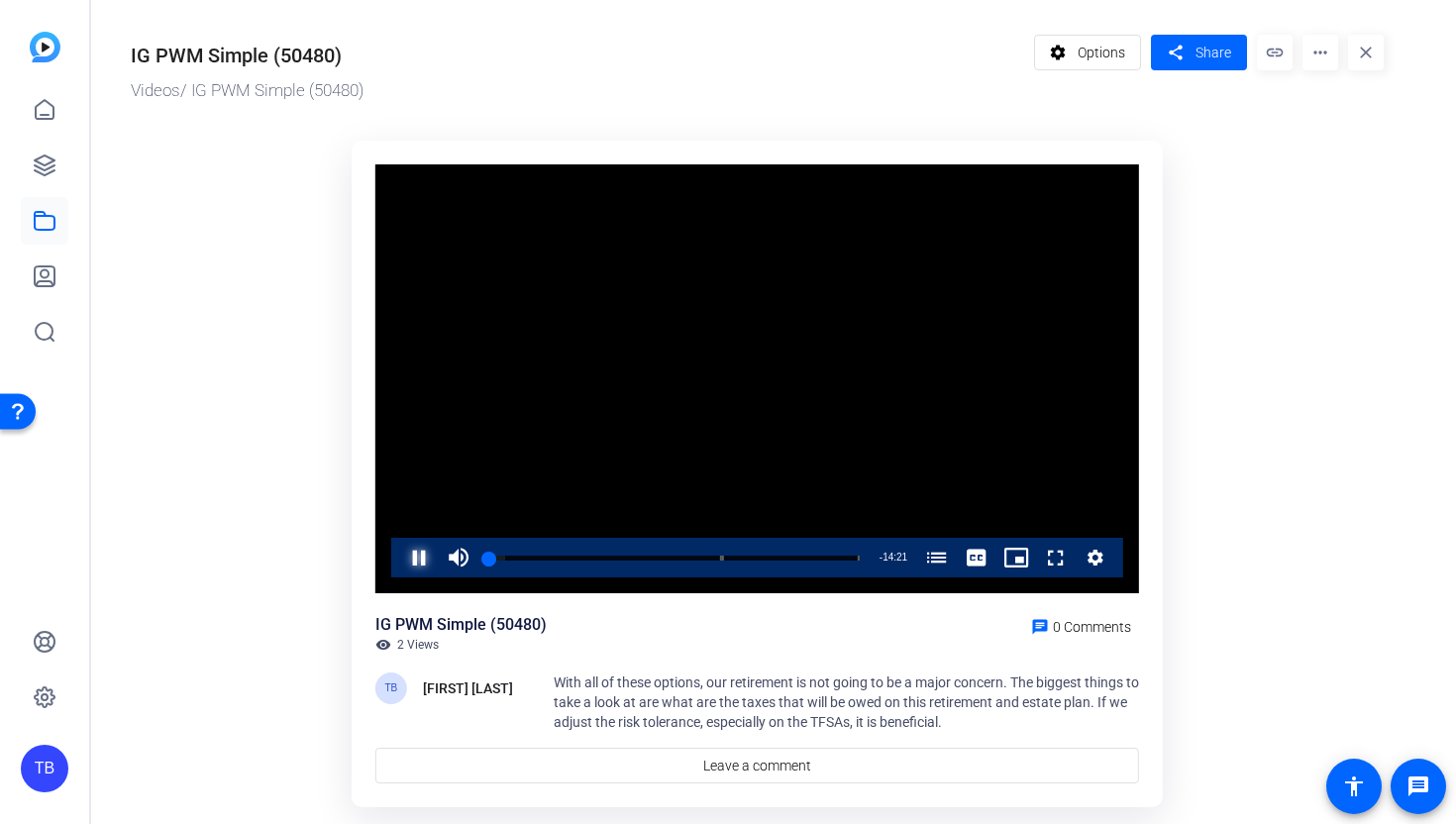 click at bounding box center (399, 558) 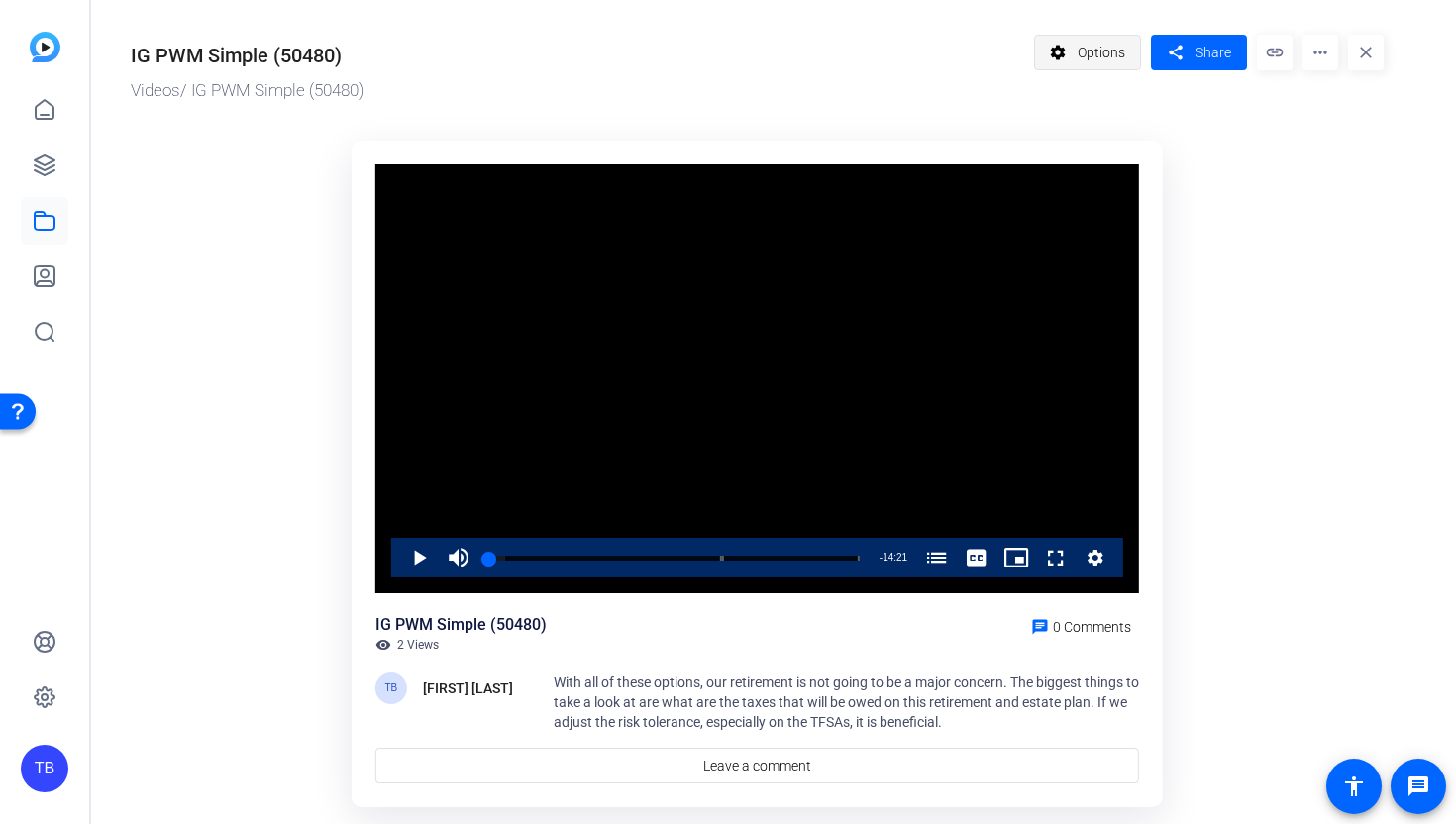 click on "Options" 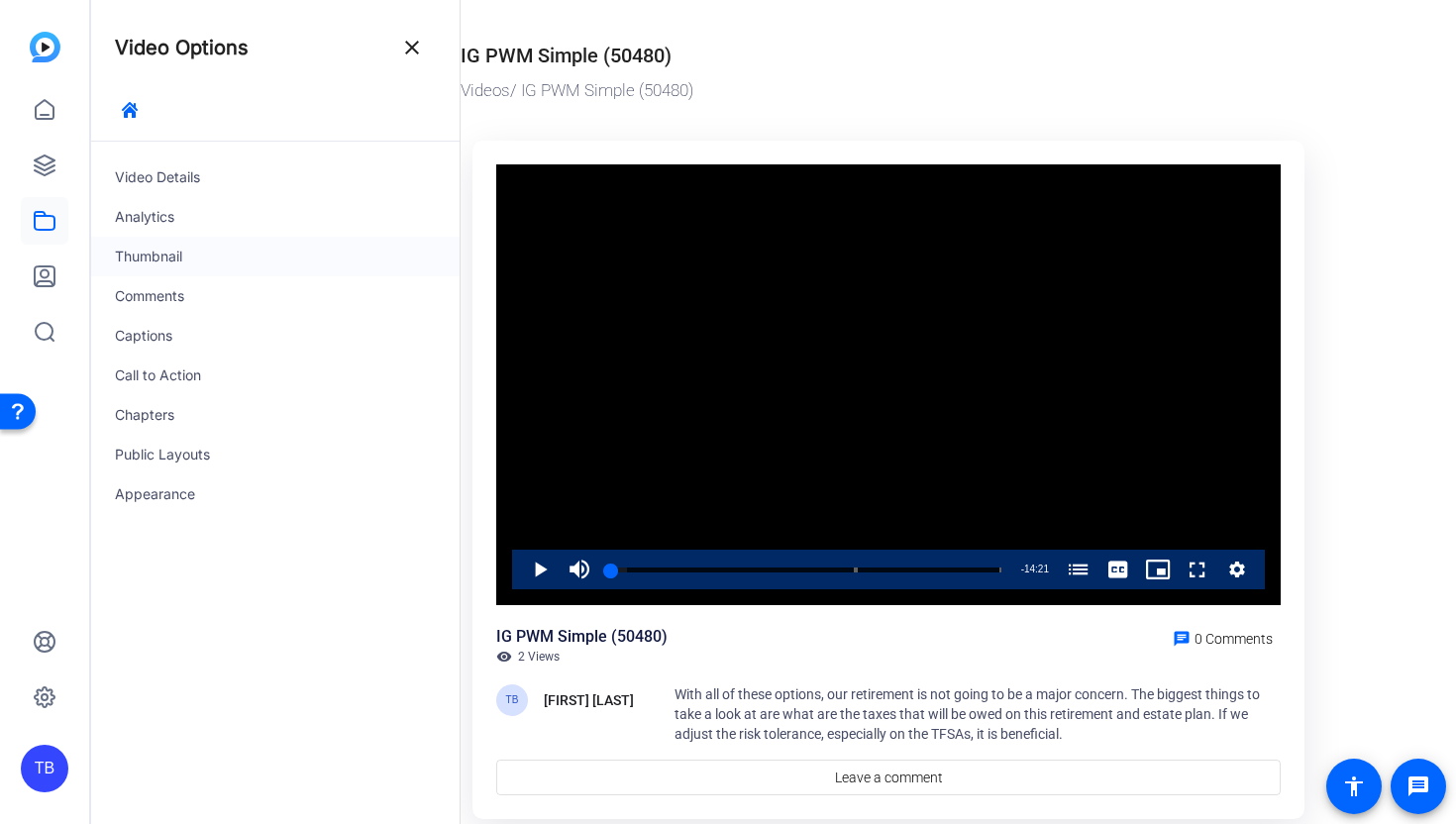 click on "Thumbnail" 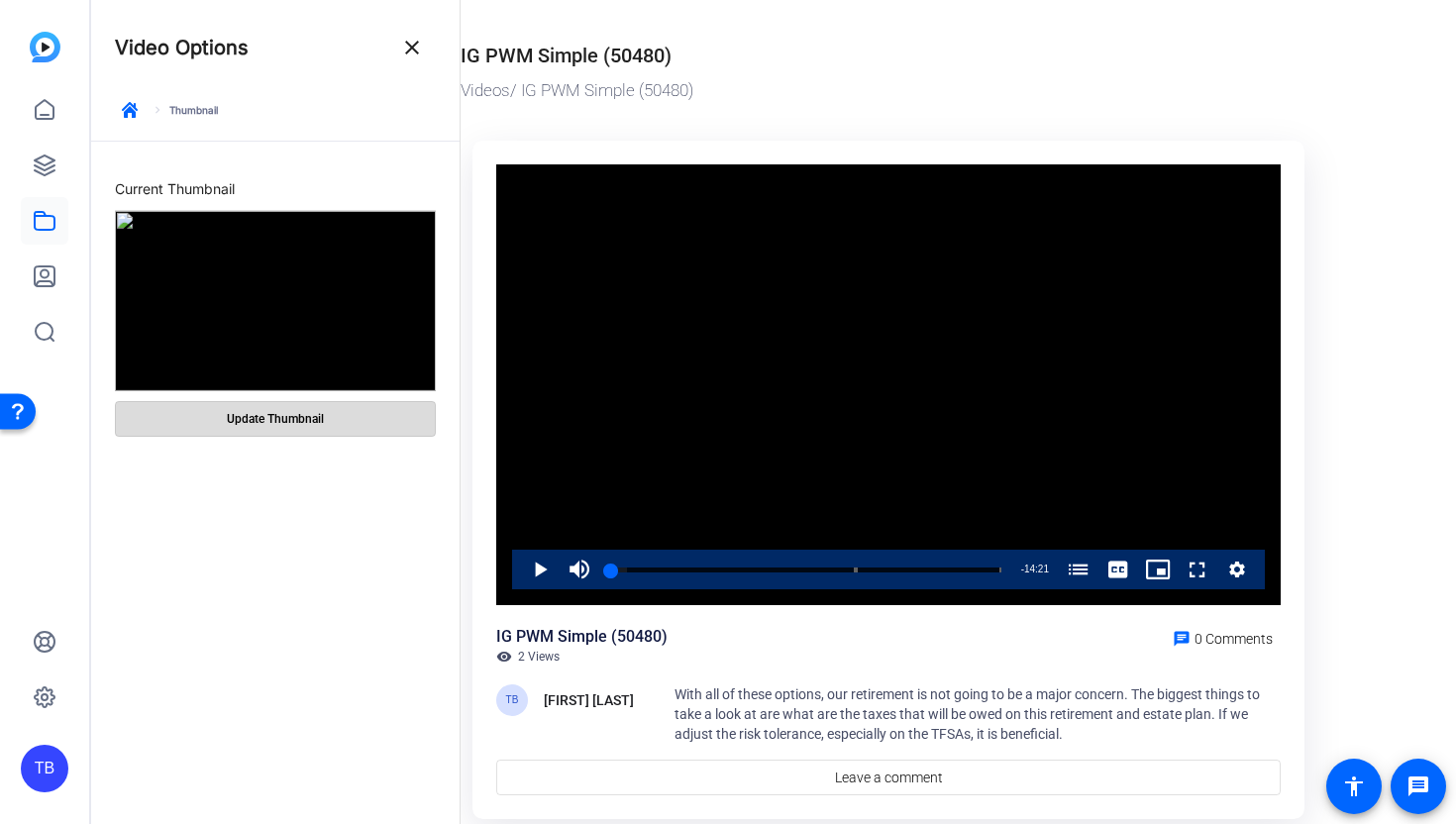 click 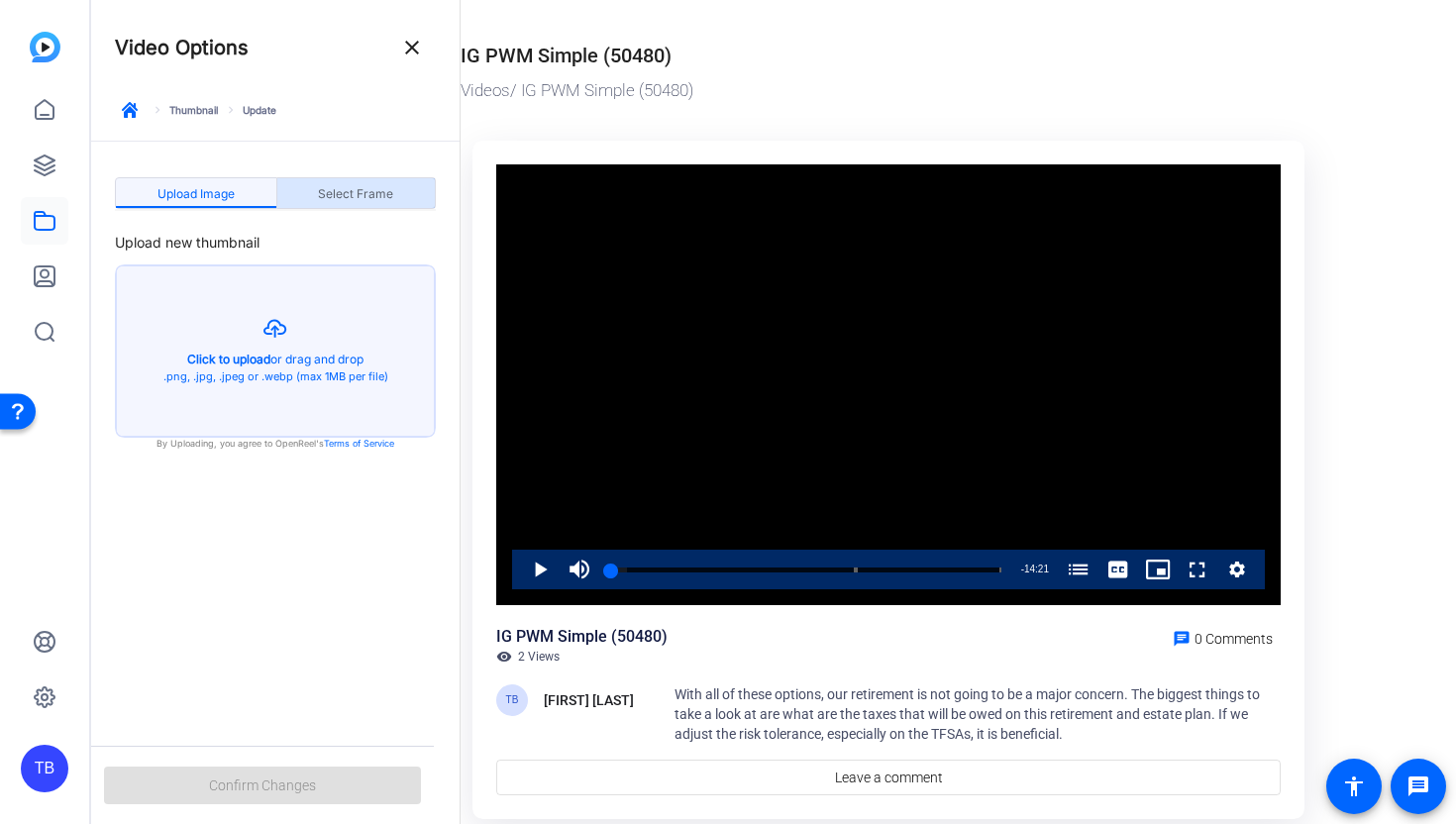 click on "Select Frame" at bounding box center (356, 194) 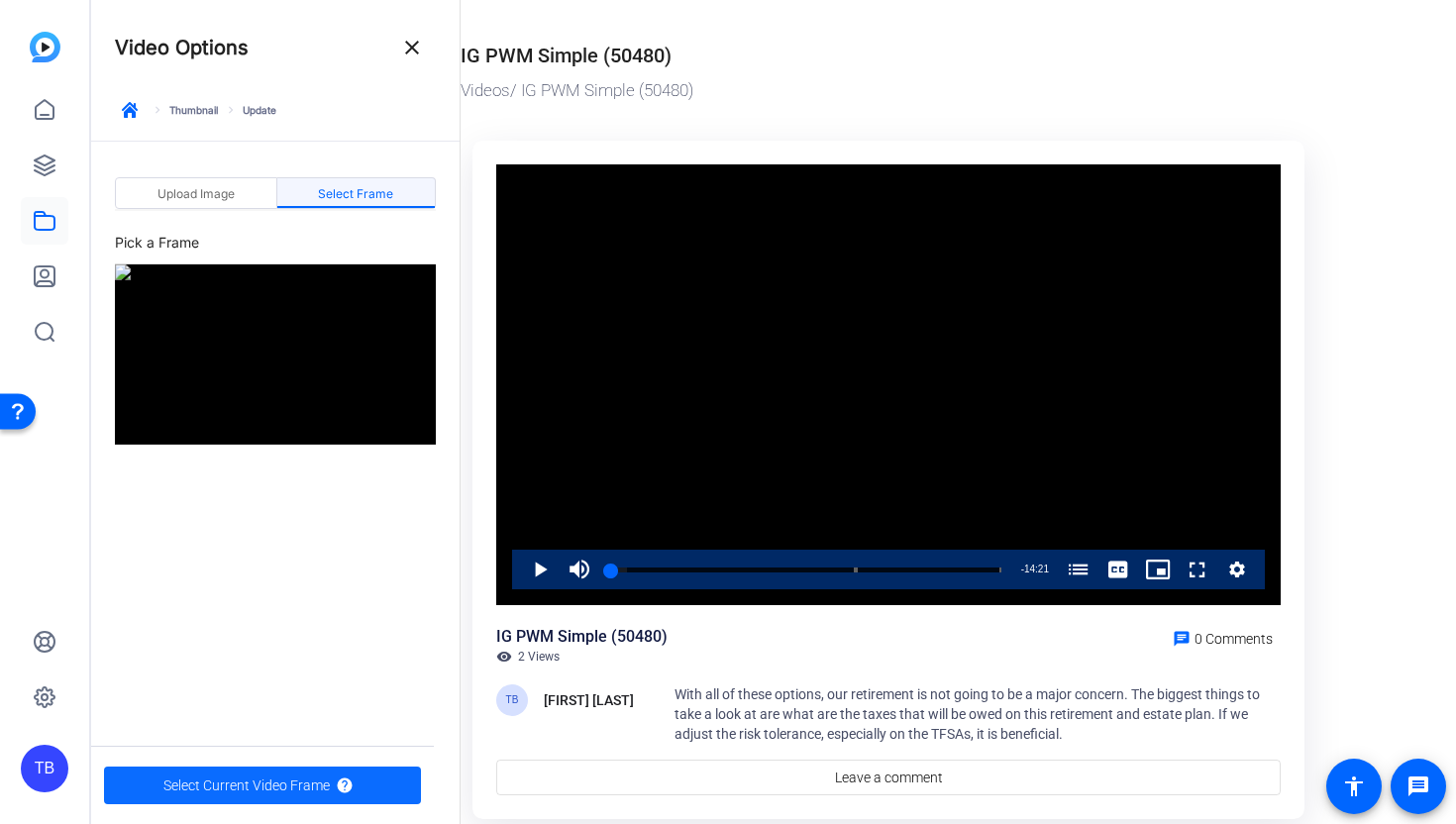 click on "Select Current Video Frame" 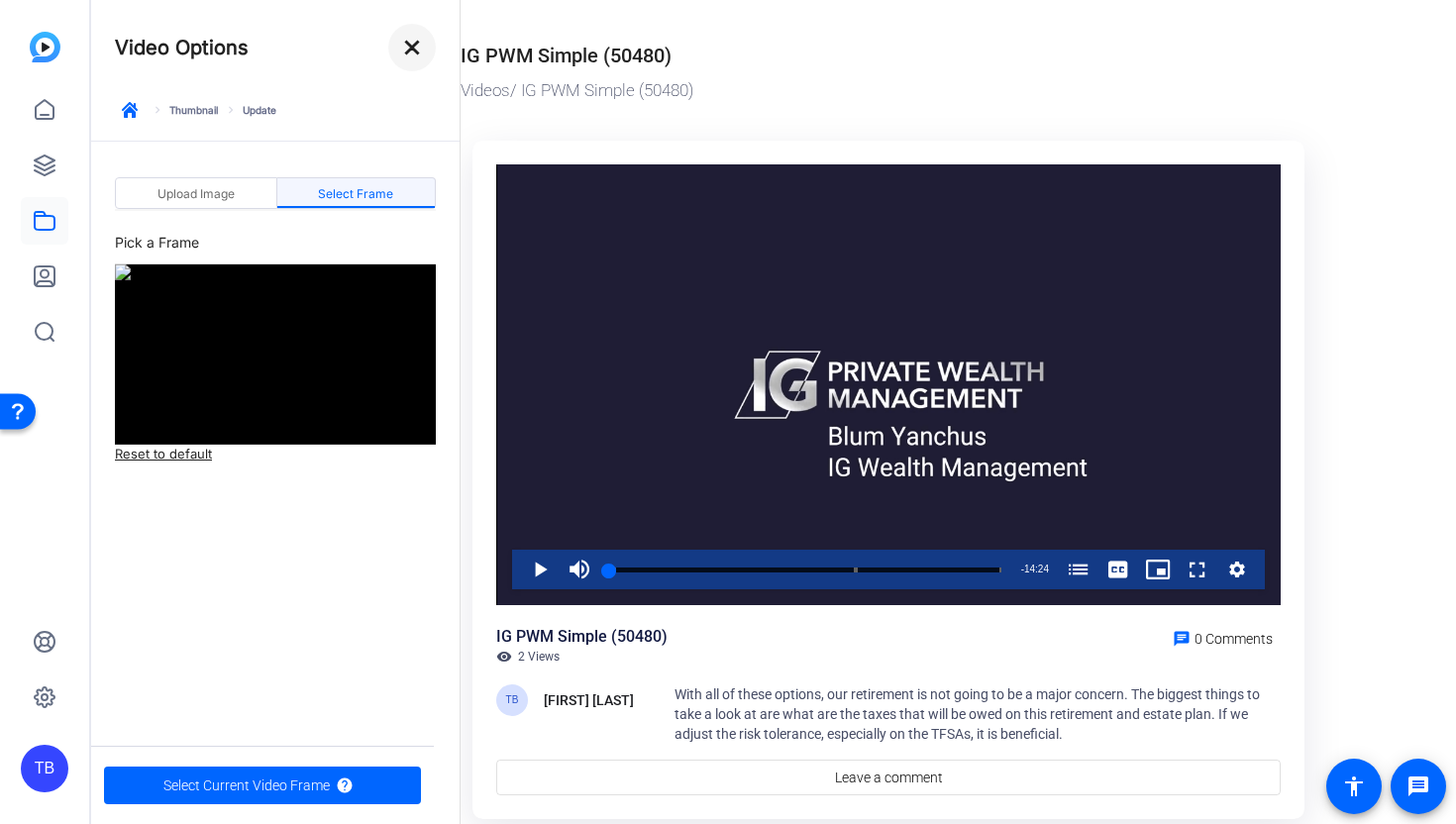 click on "close" 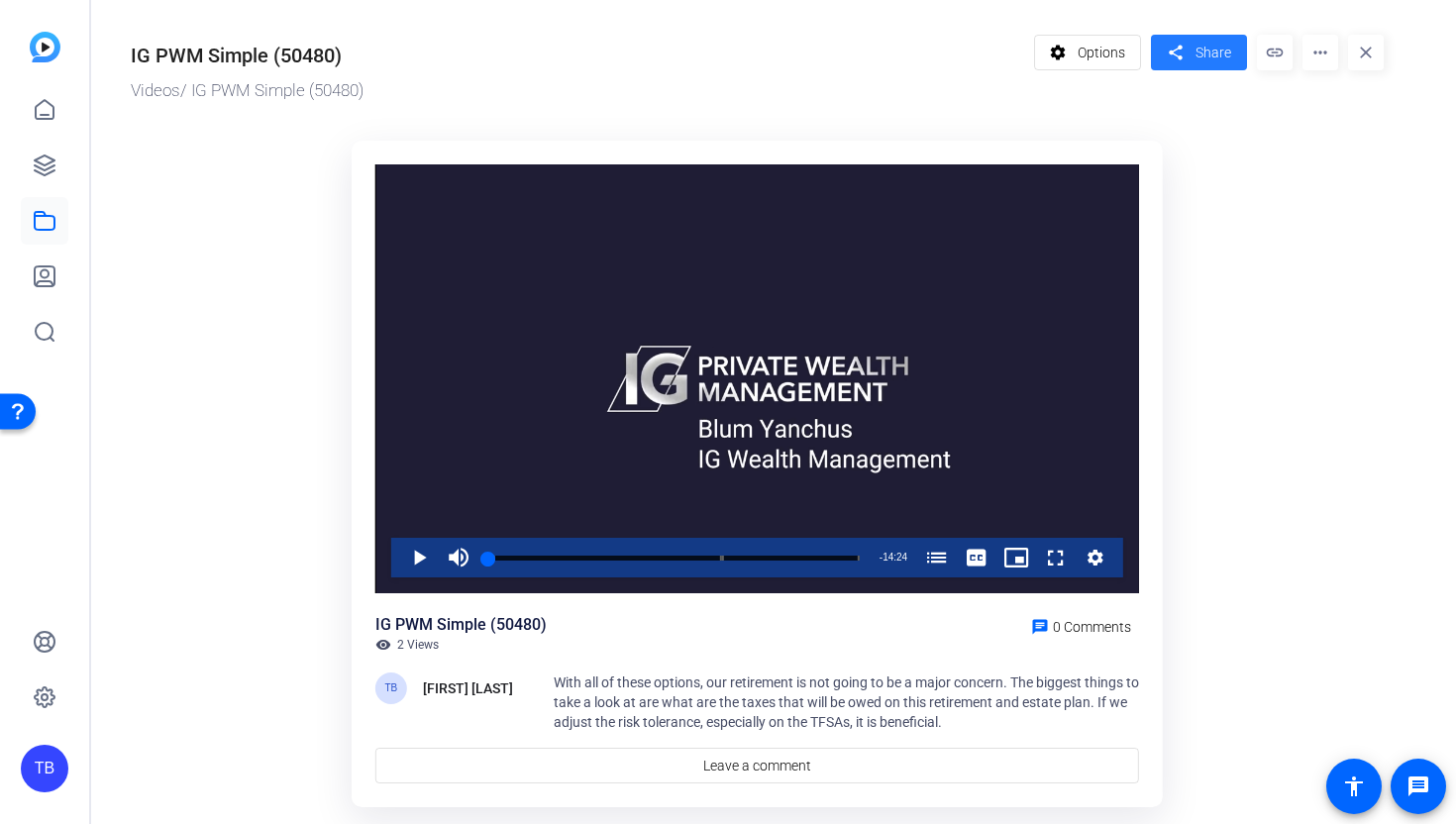 click on "share" 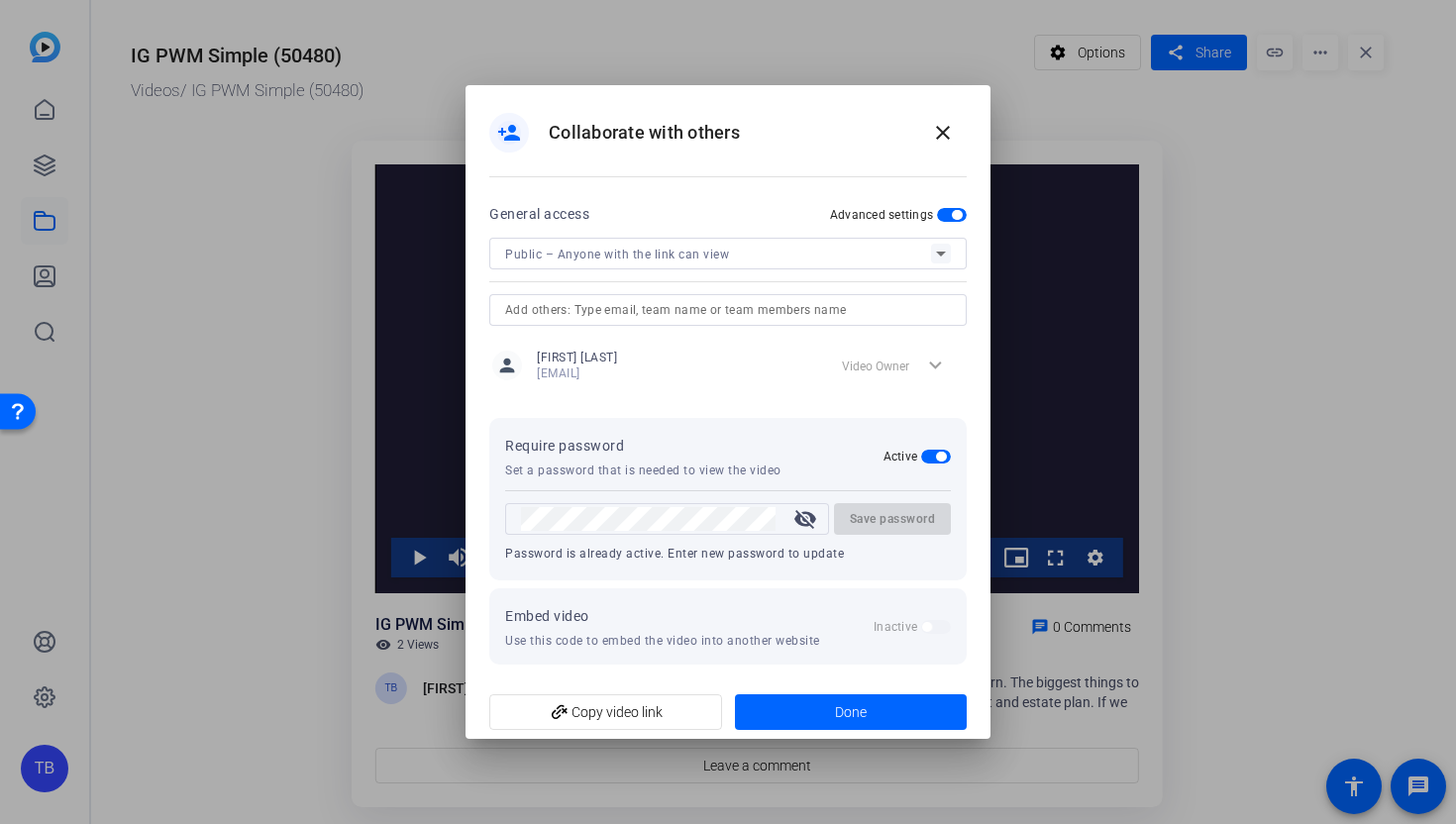 click on "Public – Anyone with the link can view" at bounding box center [617, 255] 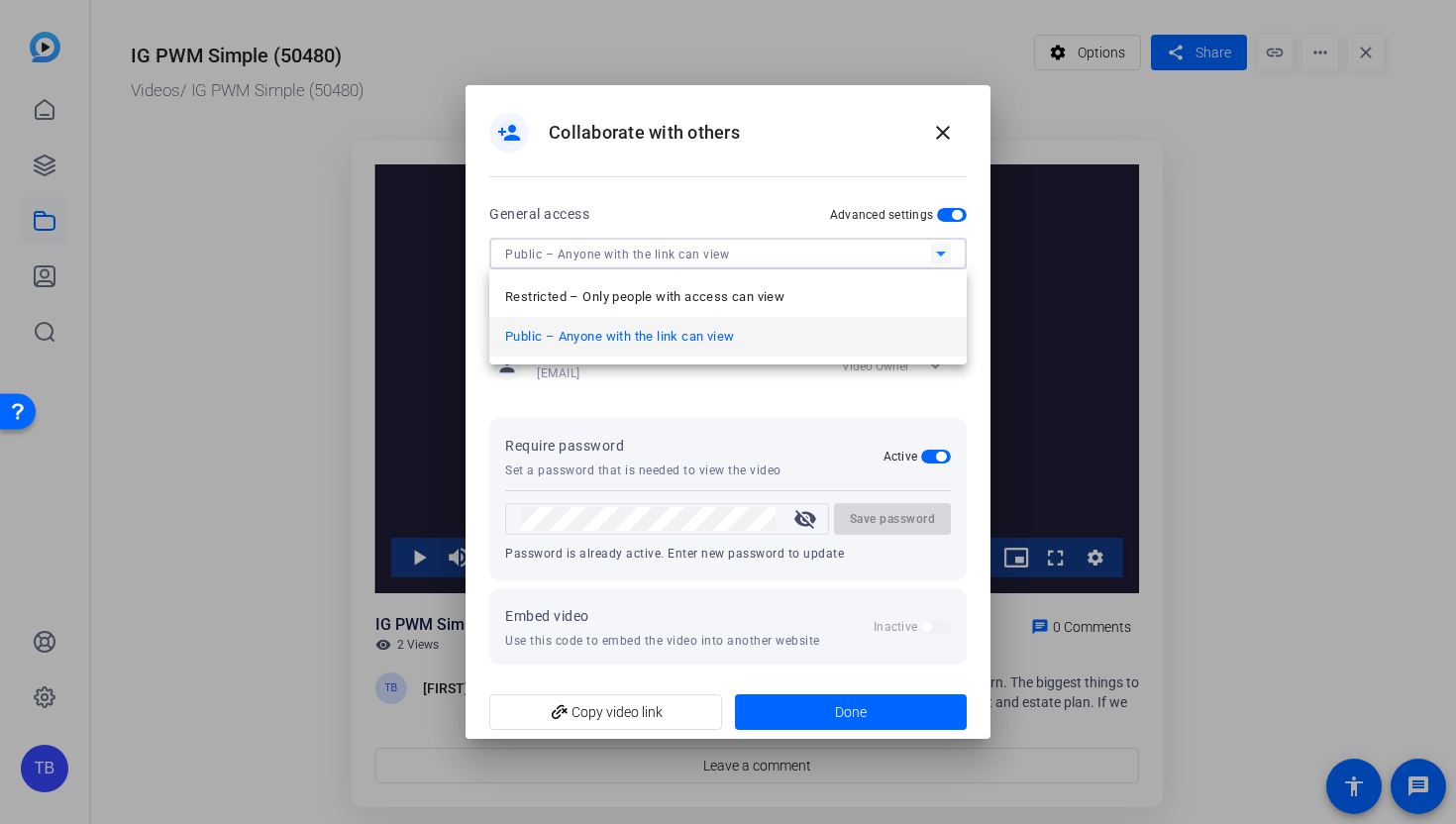 click on "Public – Anyone with the link can view" at bounding box center (619, 337) 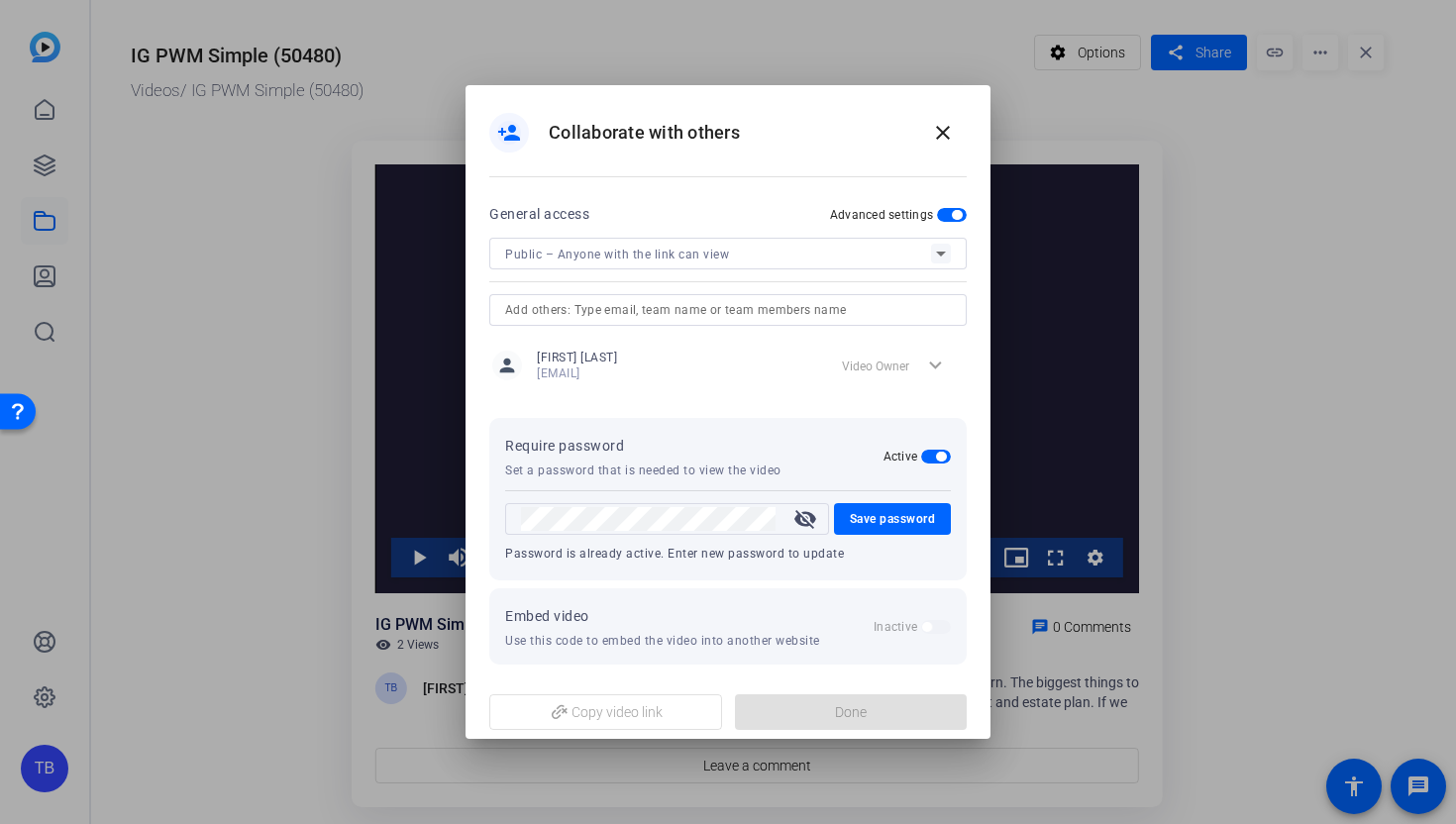 click on "visibility_off" at bounding box center [805, 519] 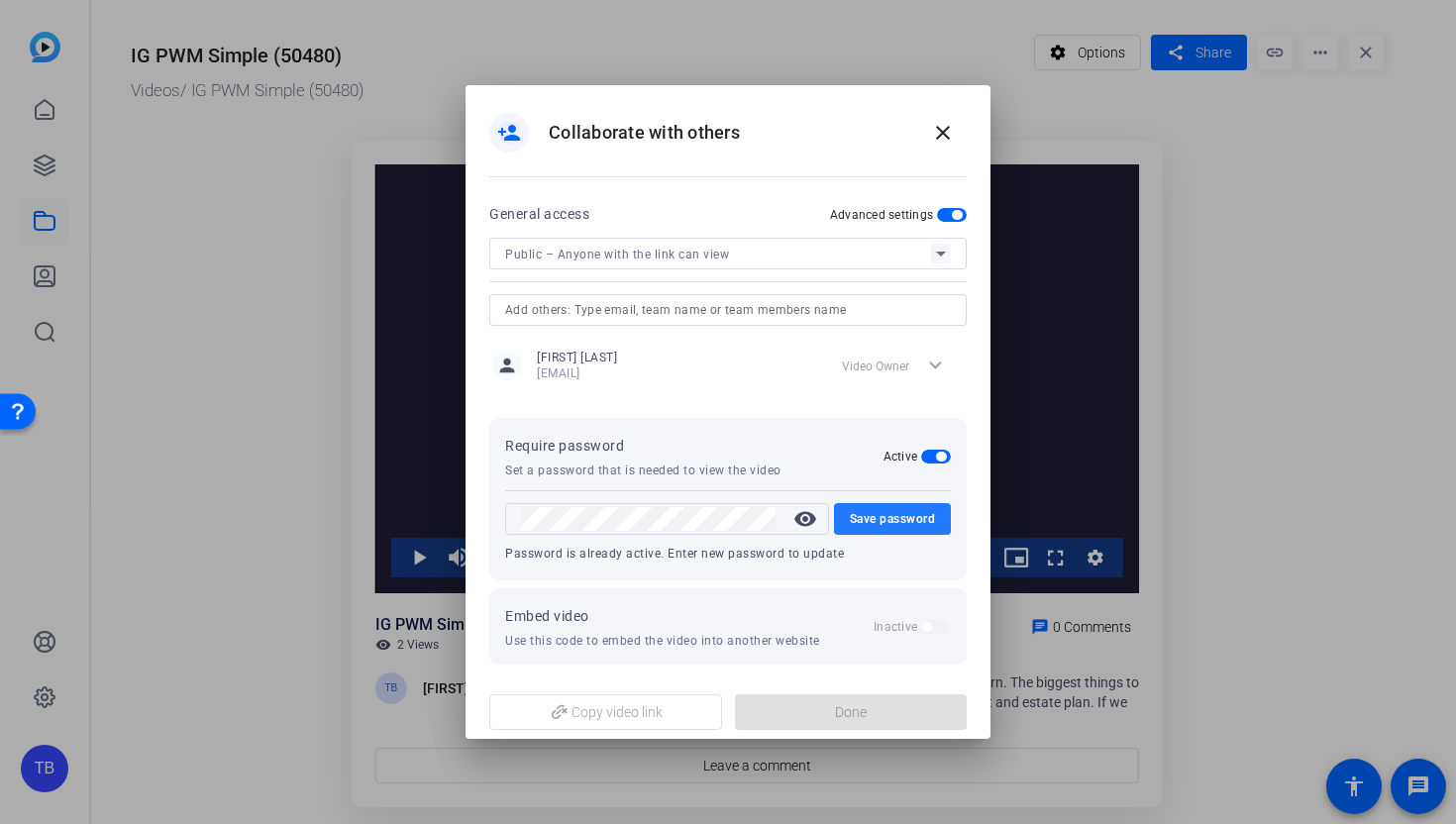 click on "Save password" at bounding box center (892, 519) 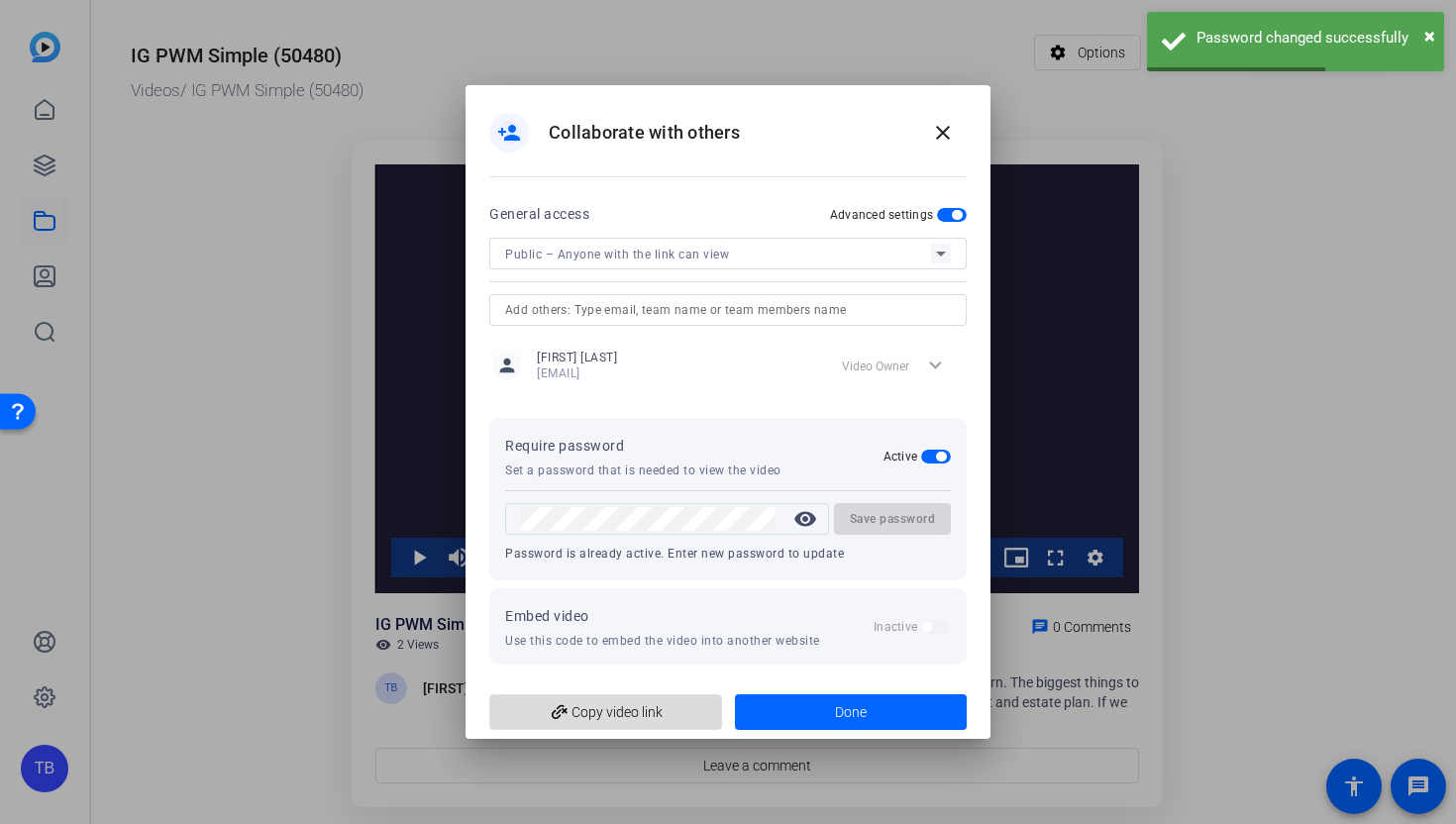 click on "add_link  Copy video link" 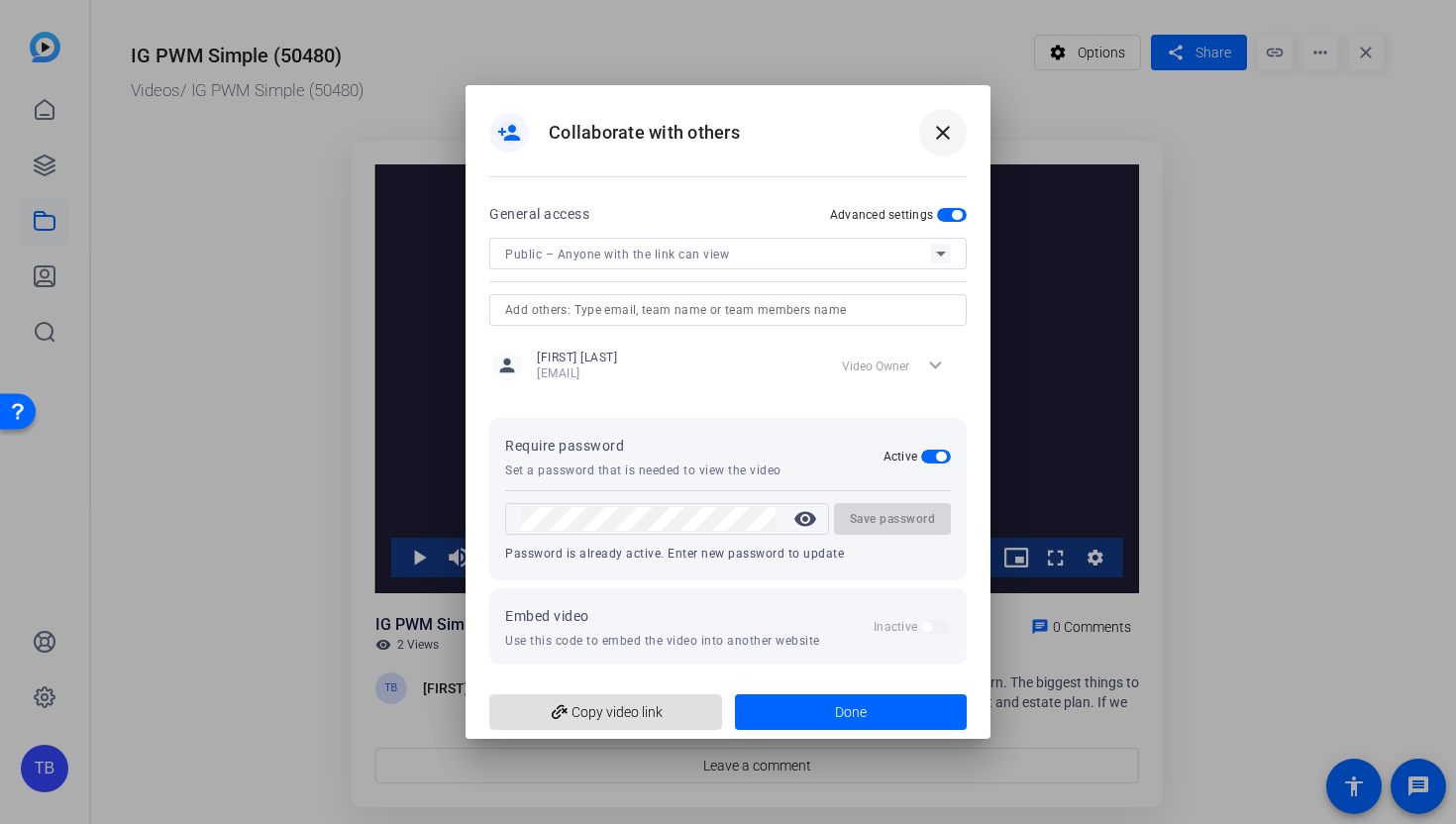 click on "close" at bounding box center (943, 133) 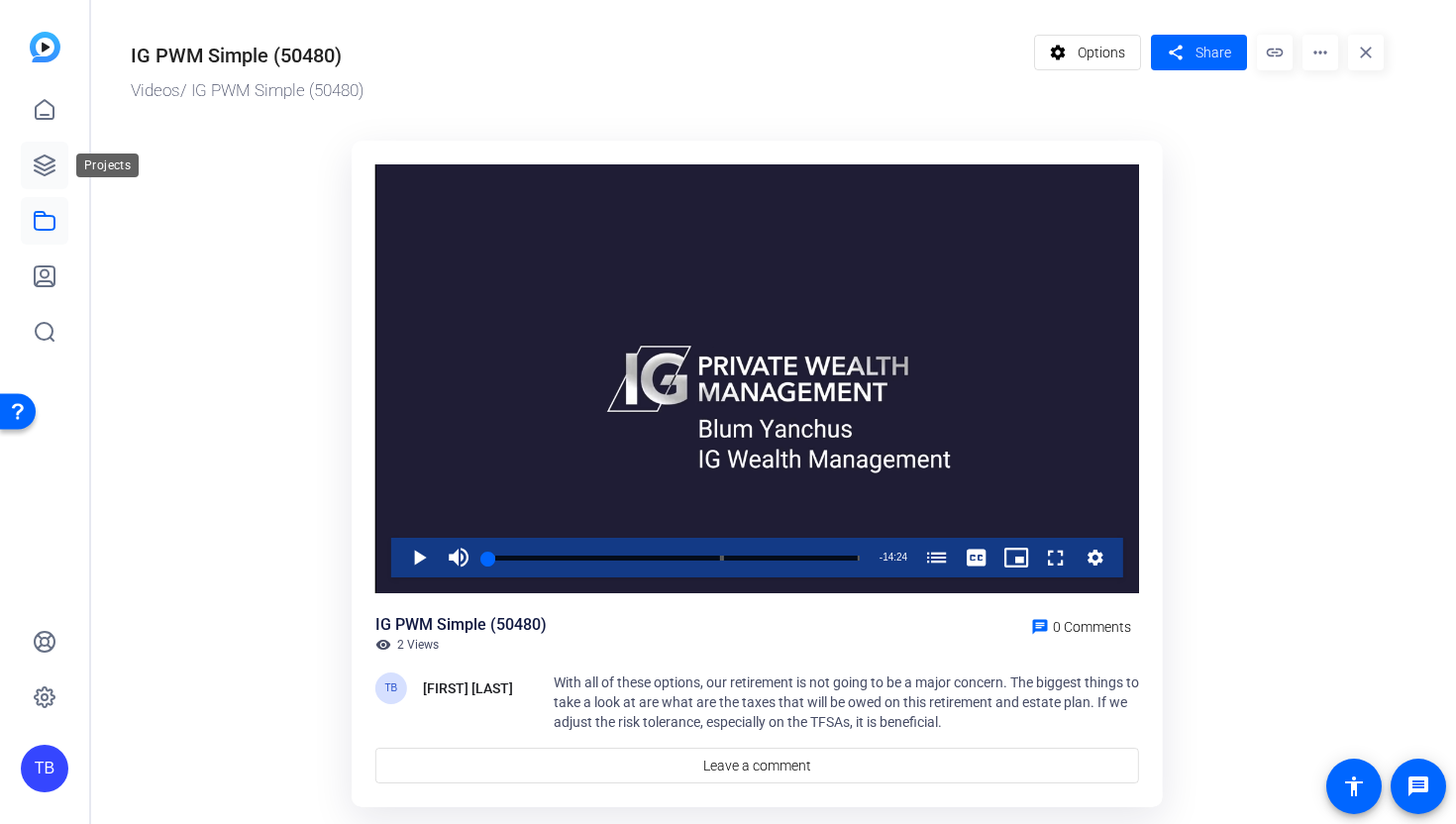 click 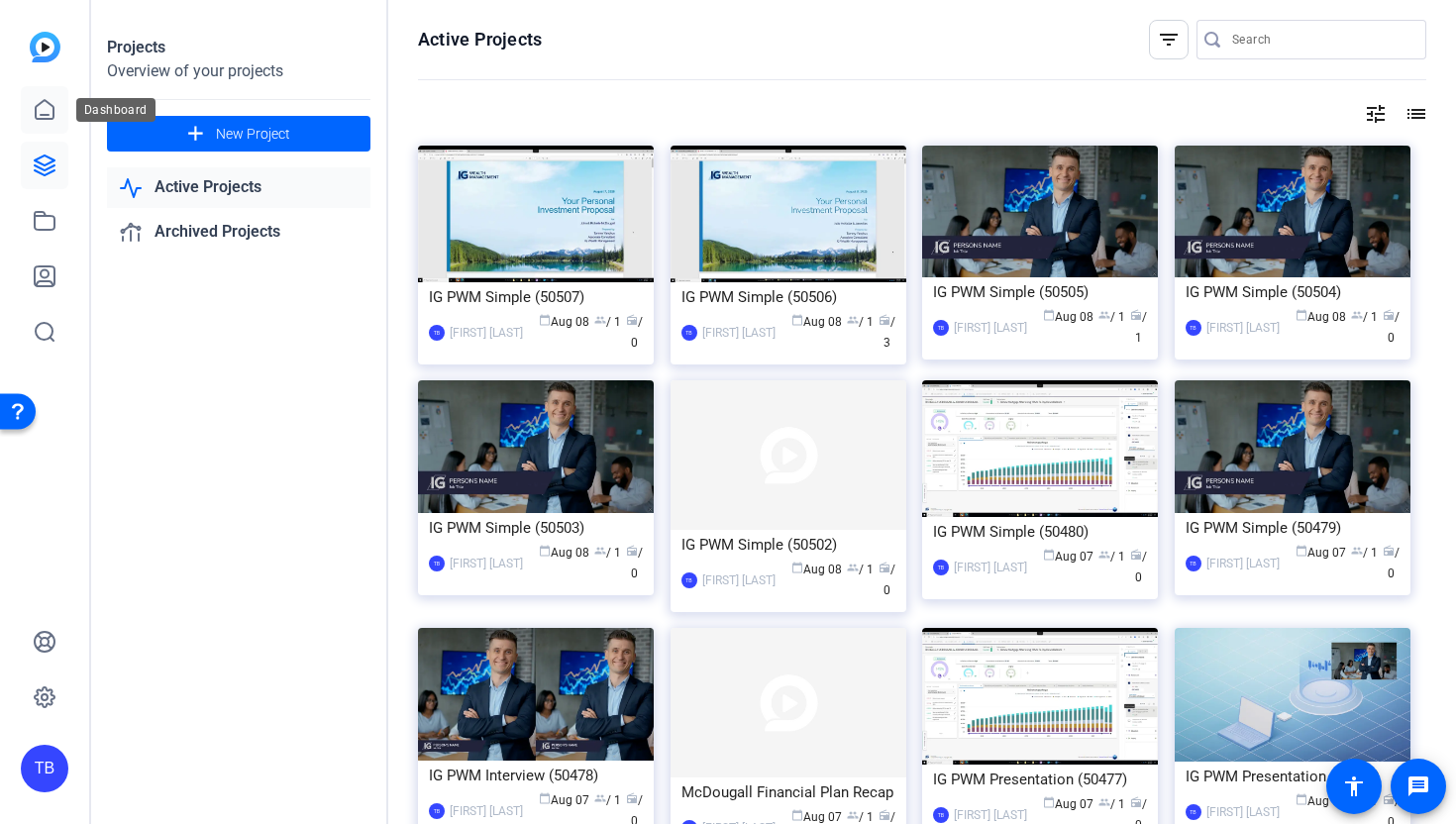 click 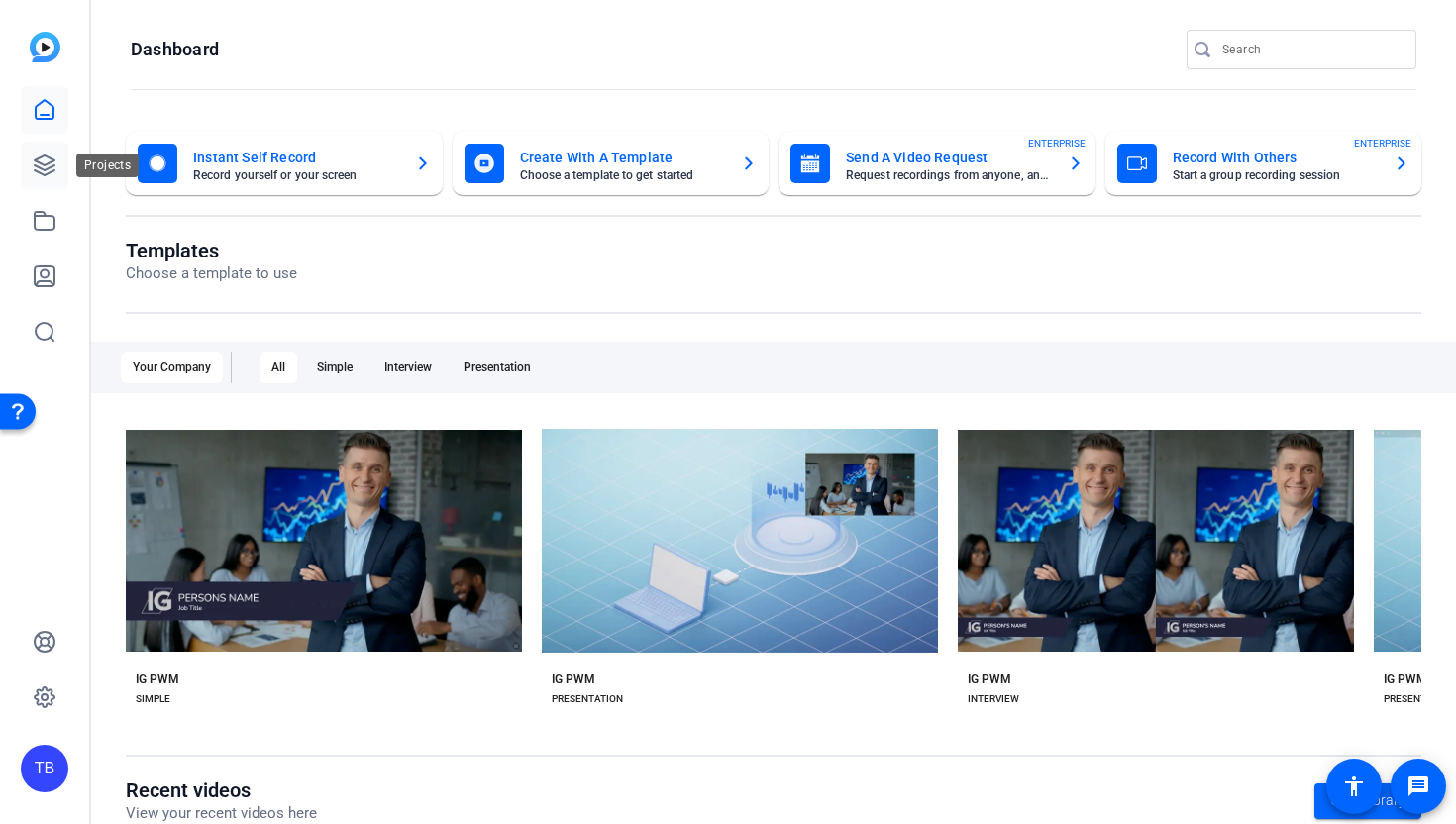 click 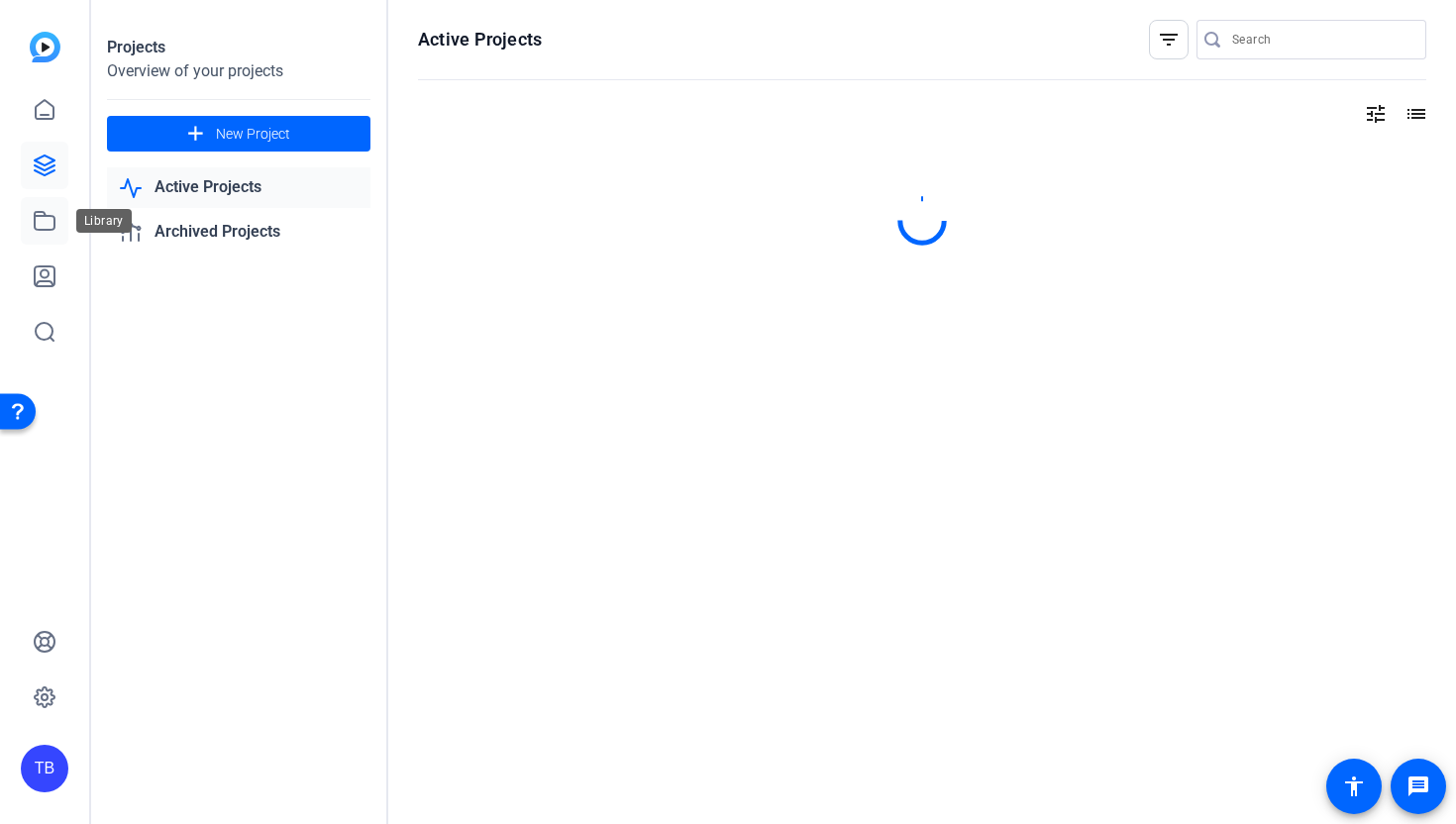 click 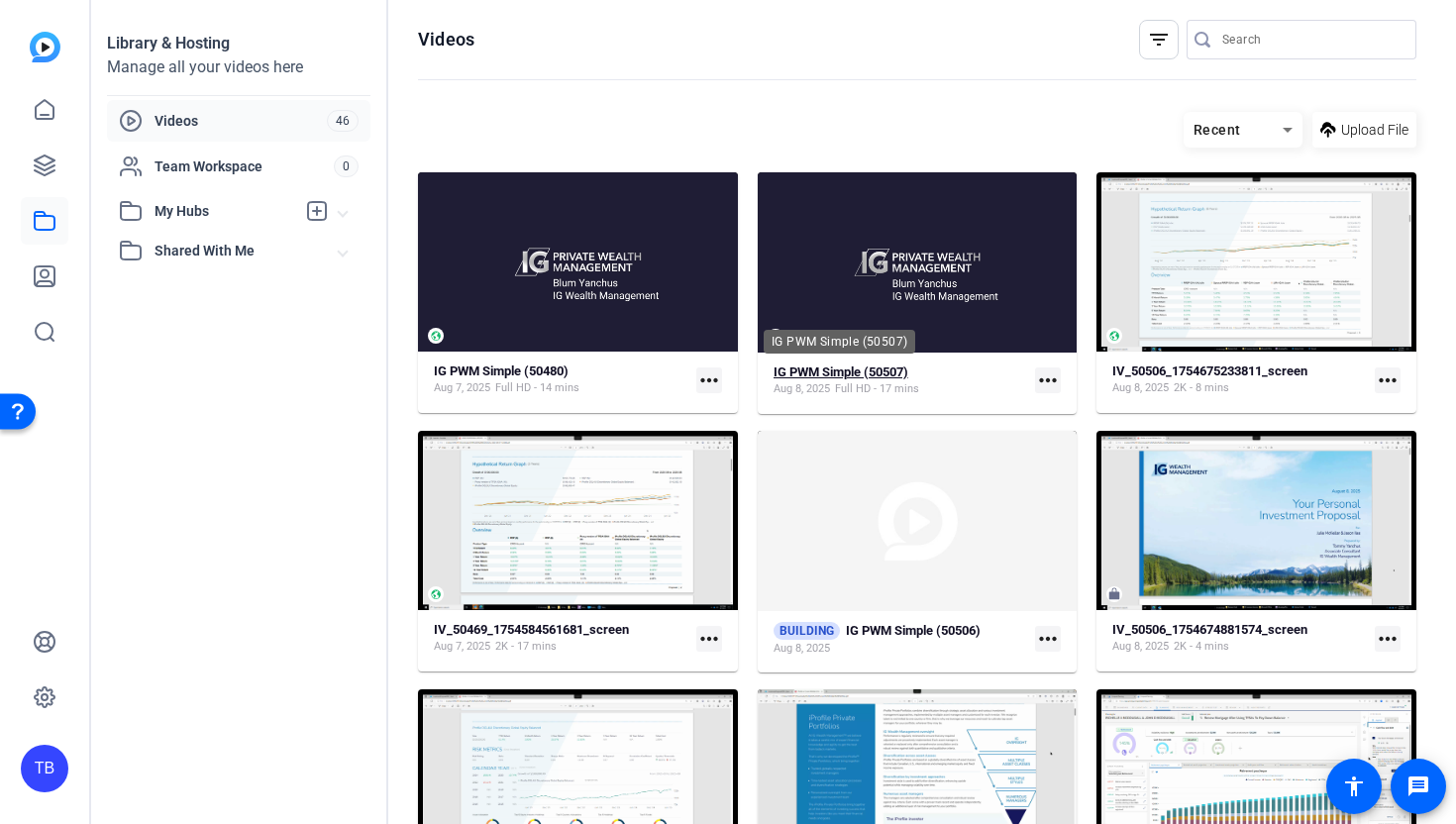 click on "IG PWM Simple (50507)" 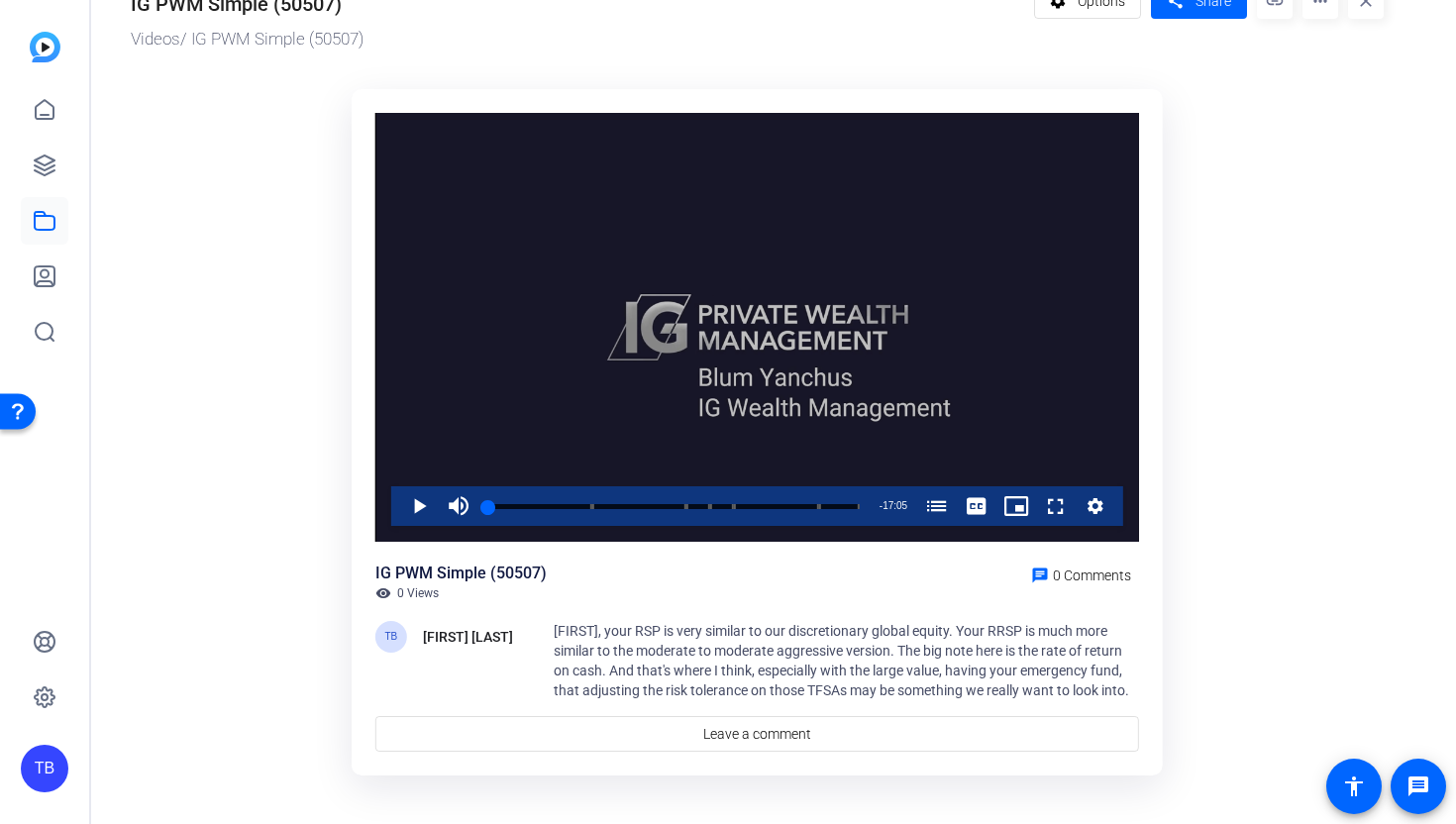 scroll, scrollTop: 50, scrollLeft: 0, axis: vertical 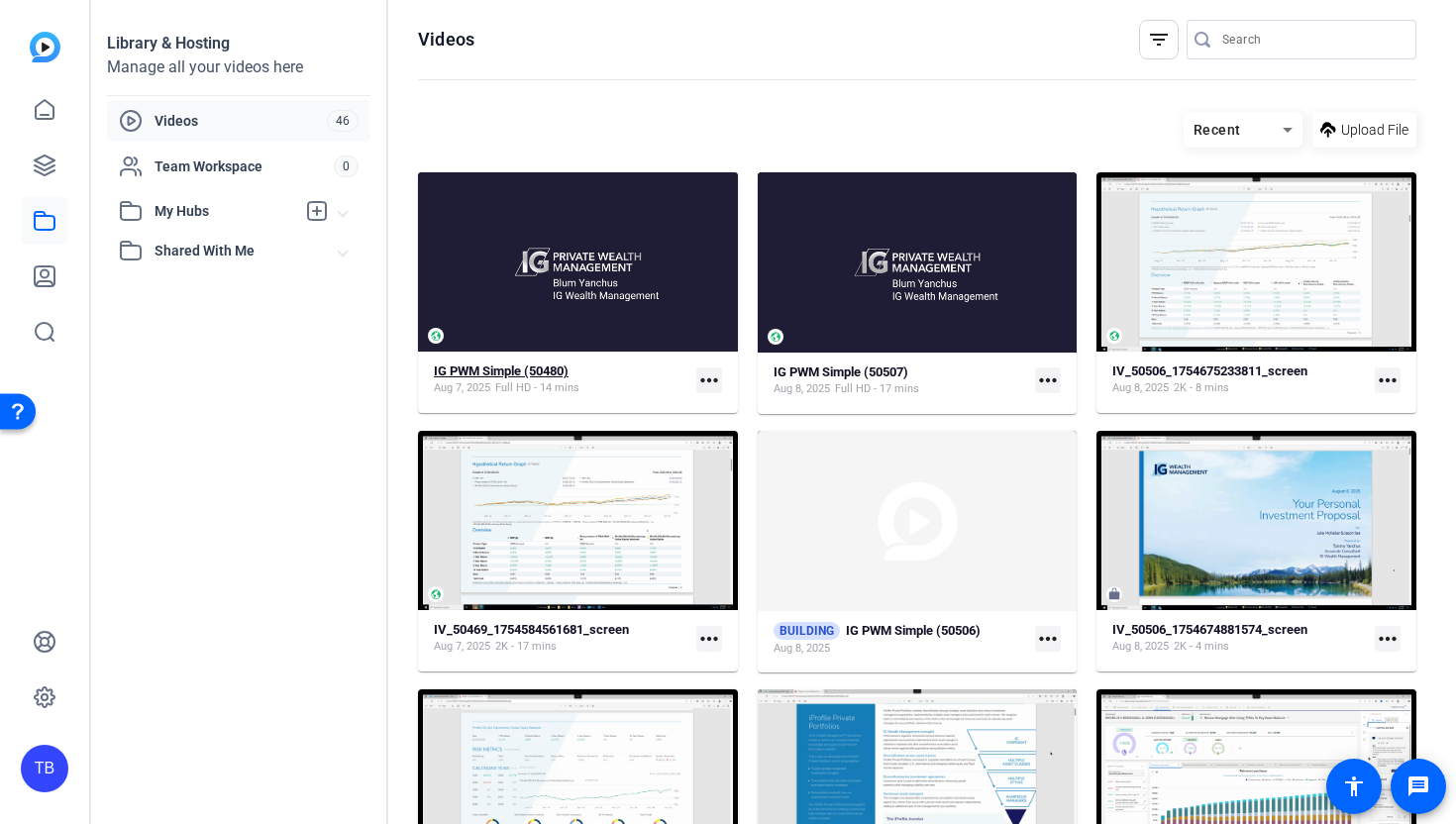 click on "IG PWM Simple (50480)" 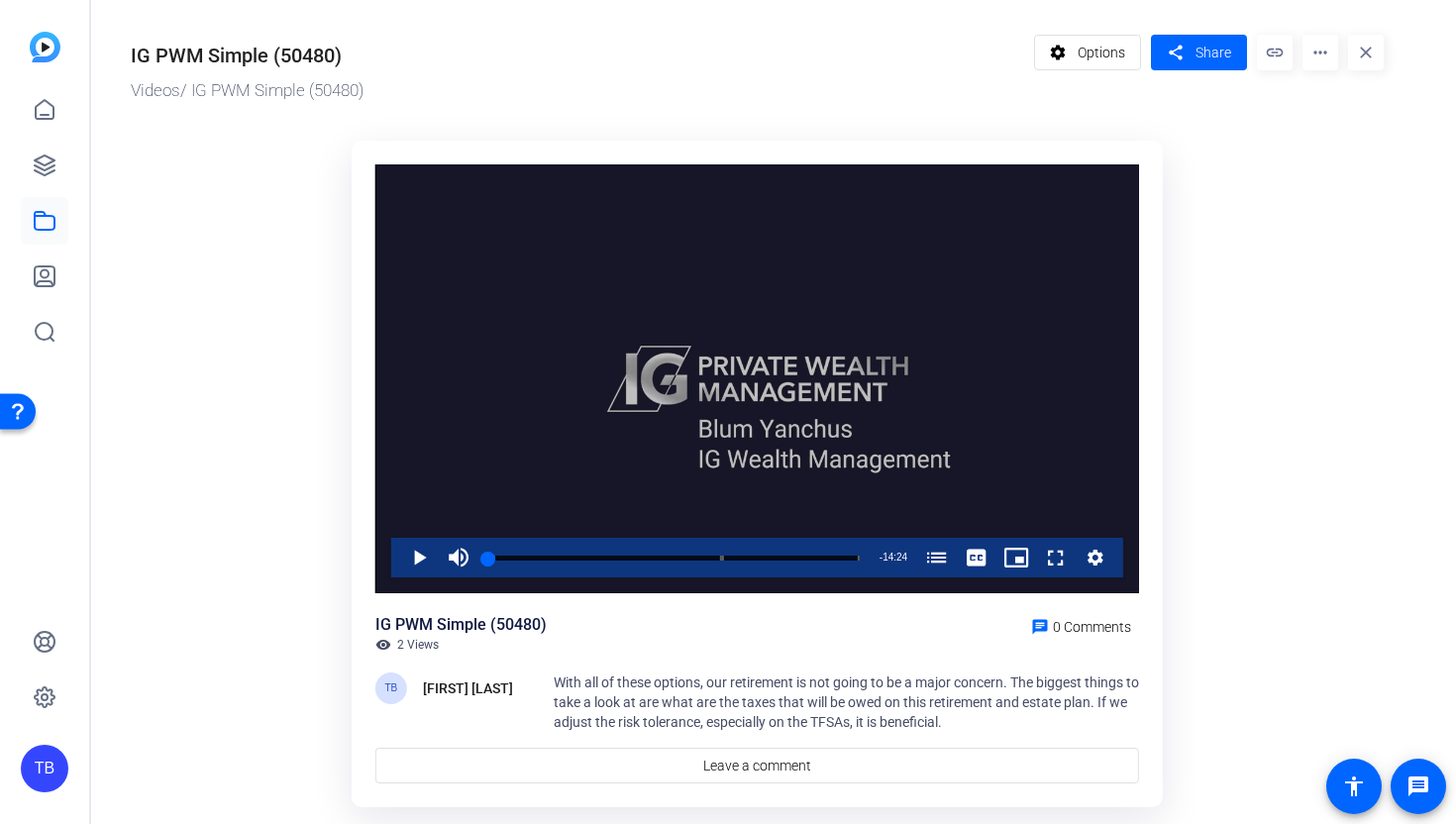 scroll, scrollTop: 52, scrollLeft: 0, axis: vertical 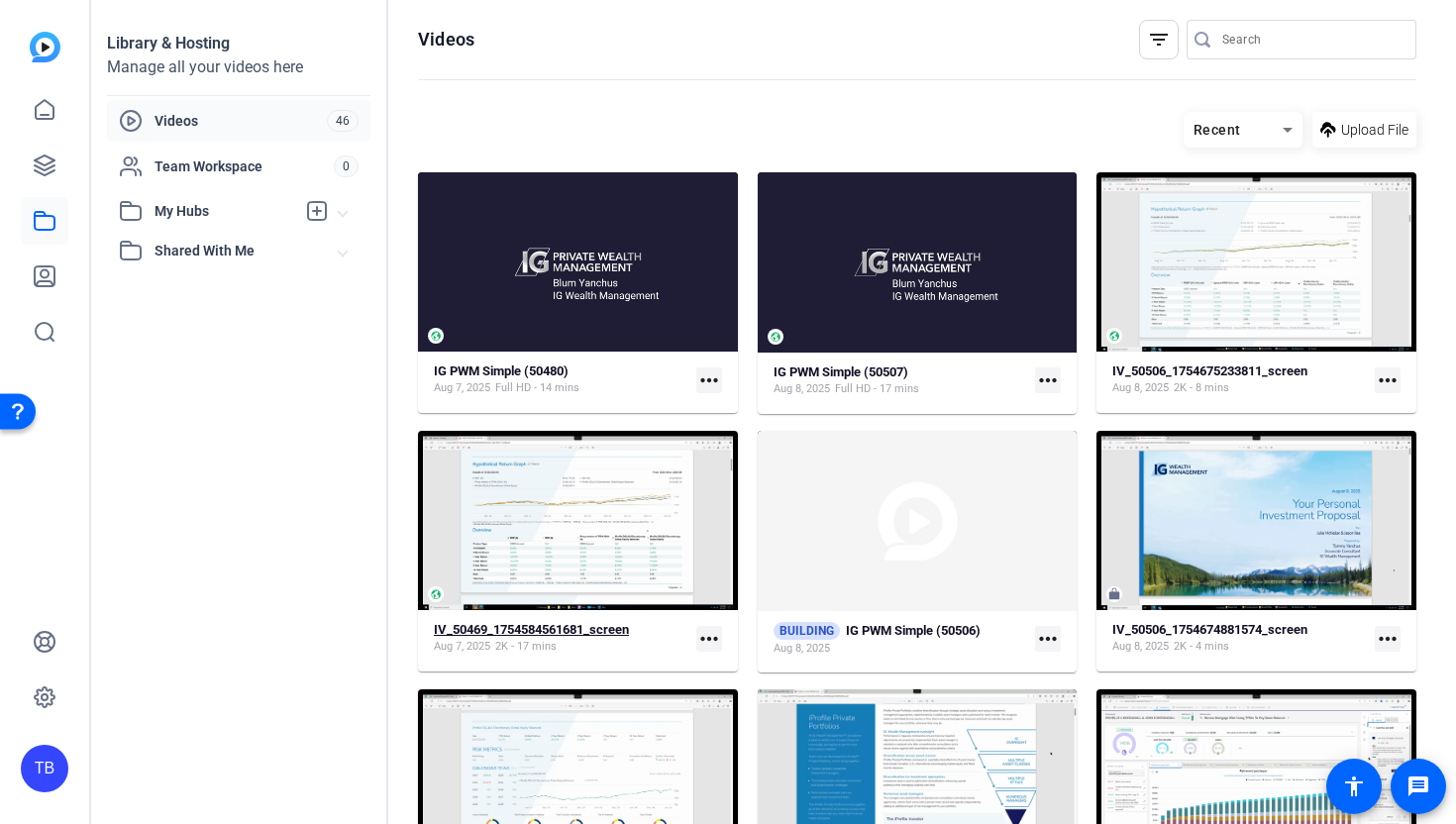 click on "IV_50469_1754584561681_screen" 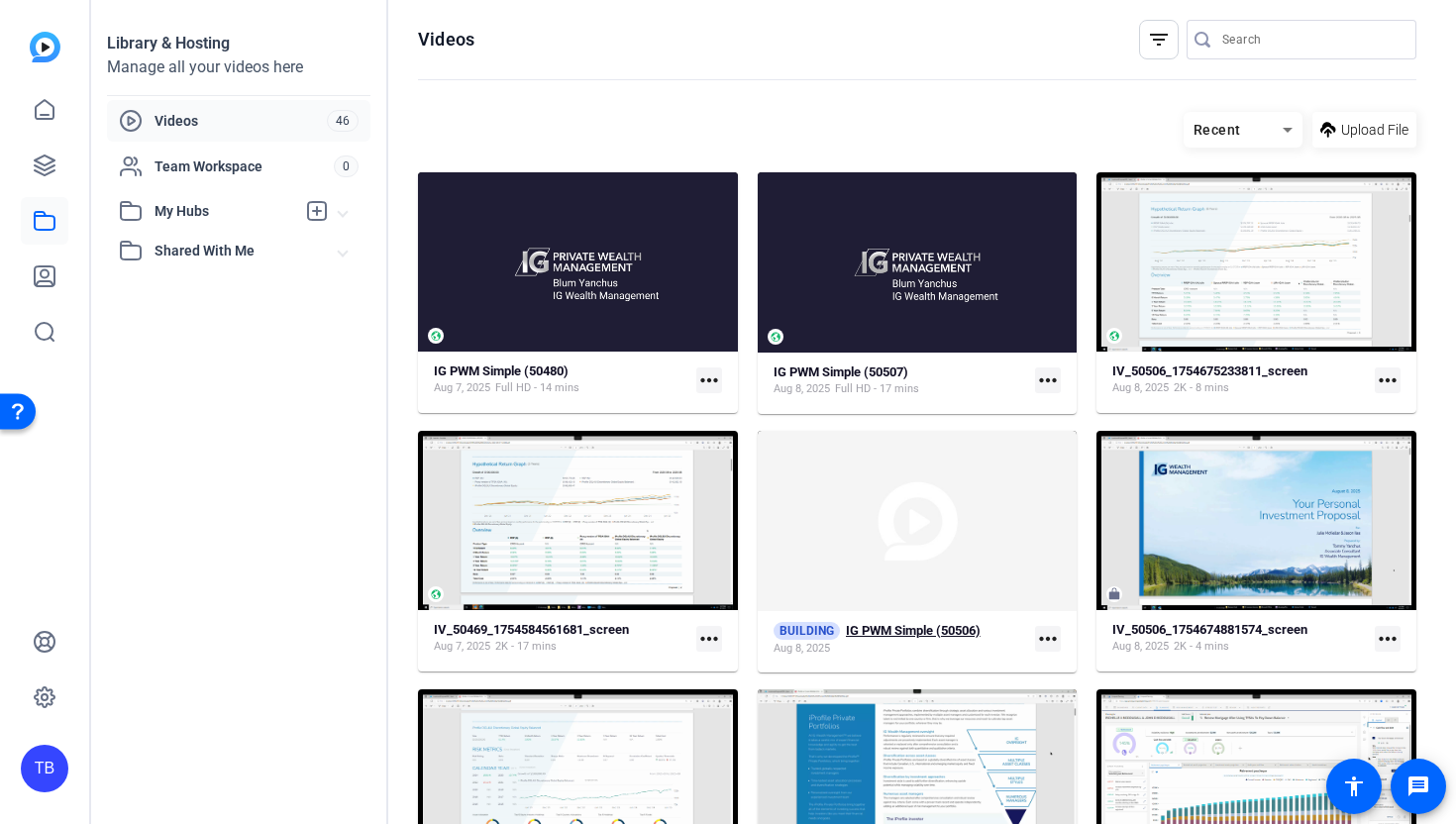 click on "IG PWM Simple (50506)" 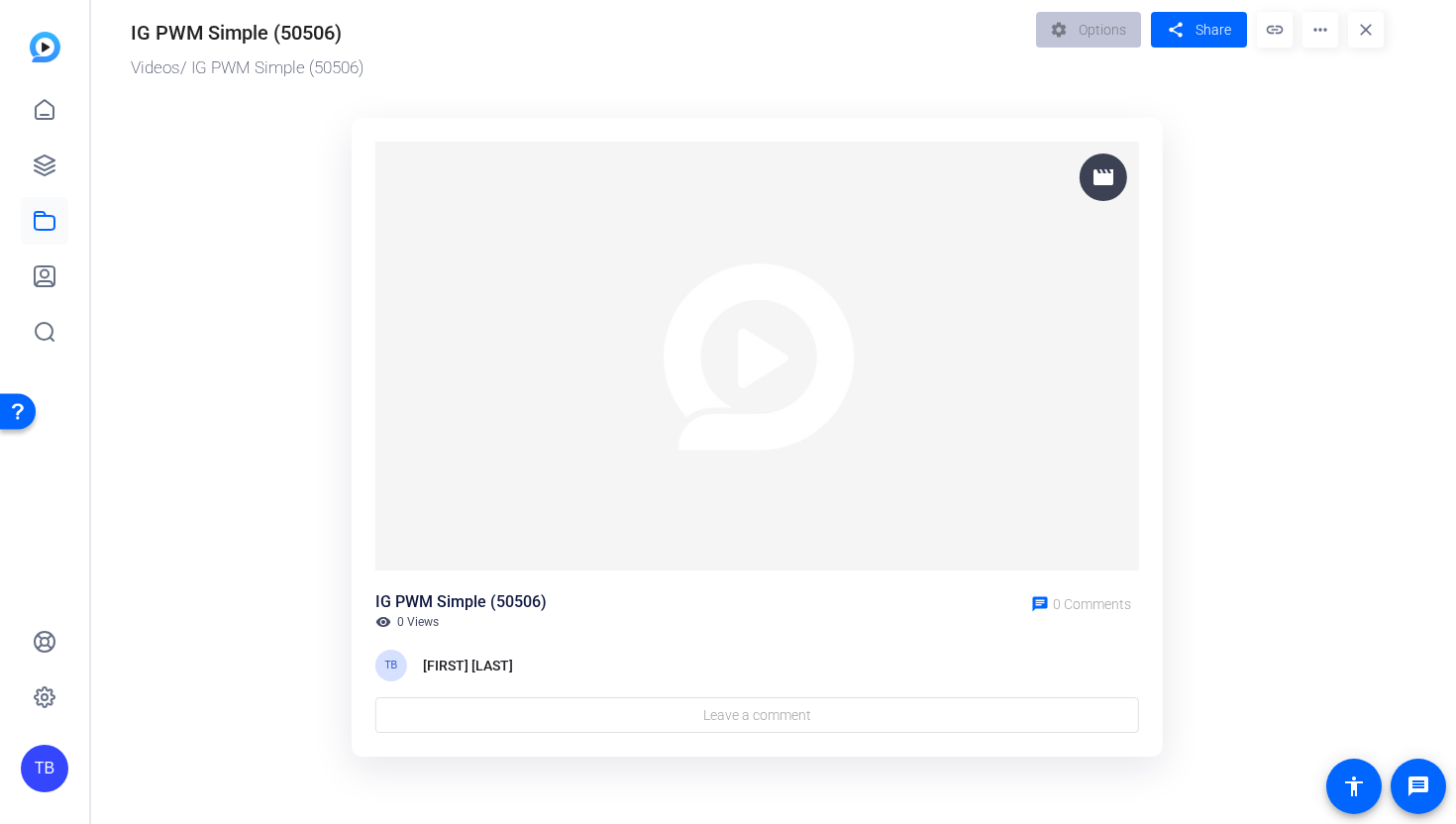 scroll, scrollTop: 22, scrollLeft: 0, axis: vertical 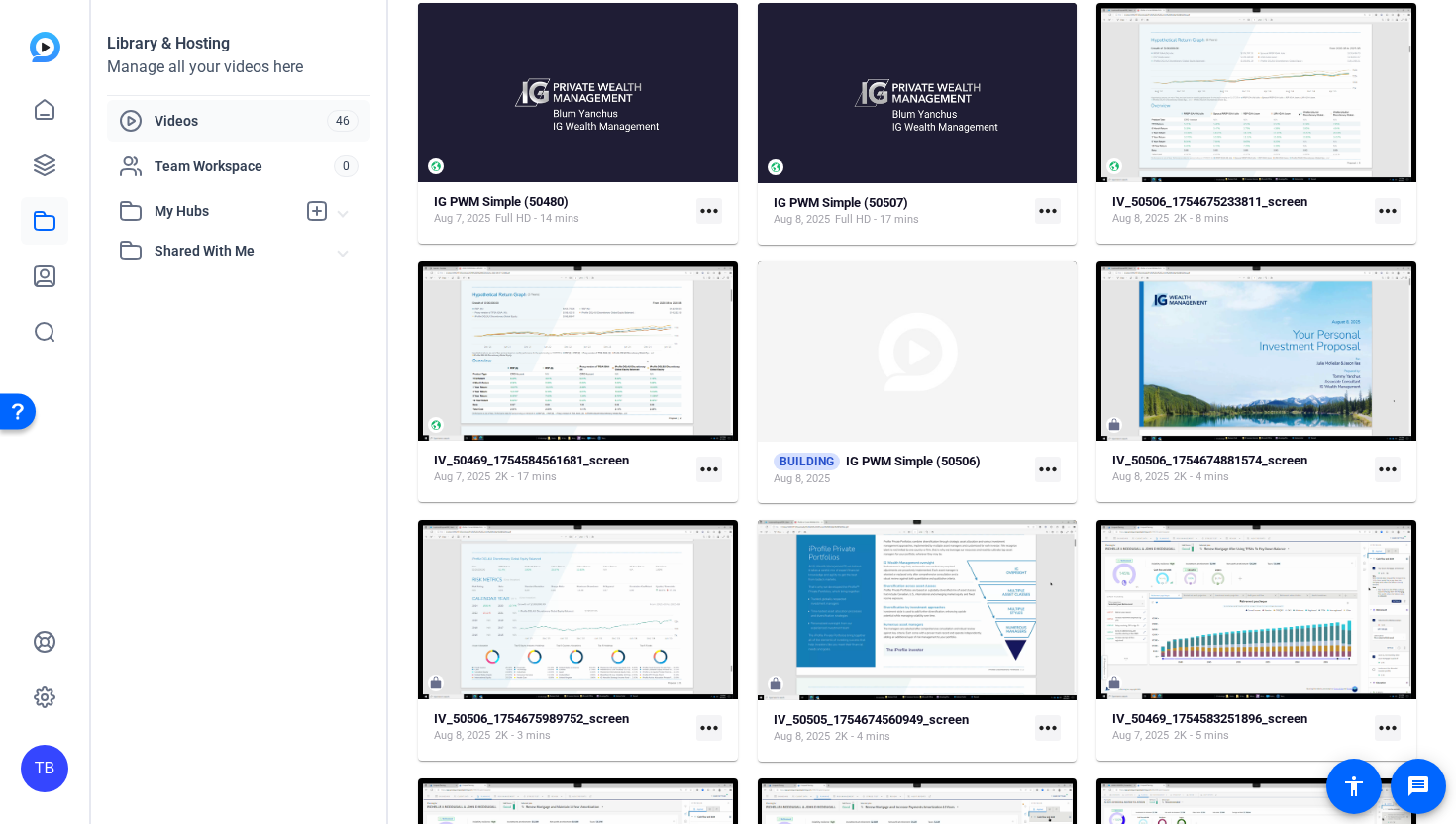 click on "more_horiz" 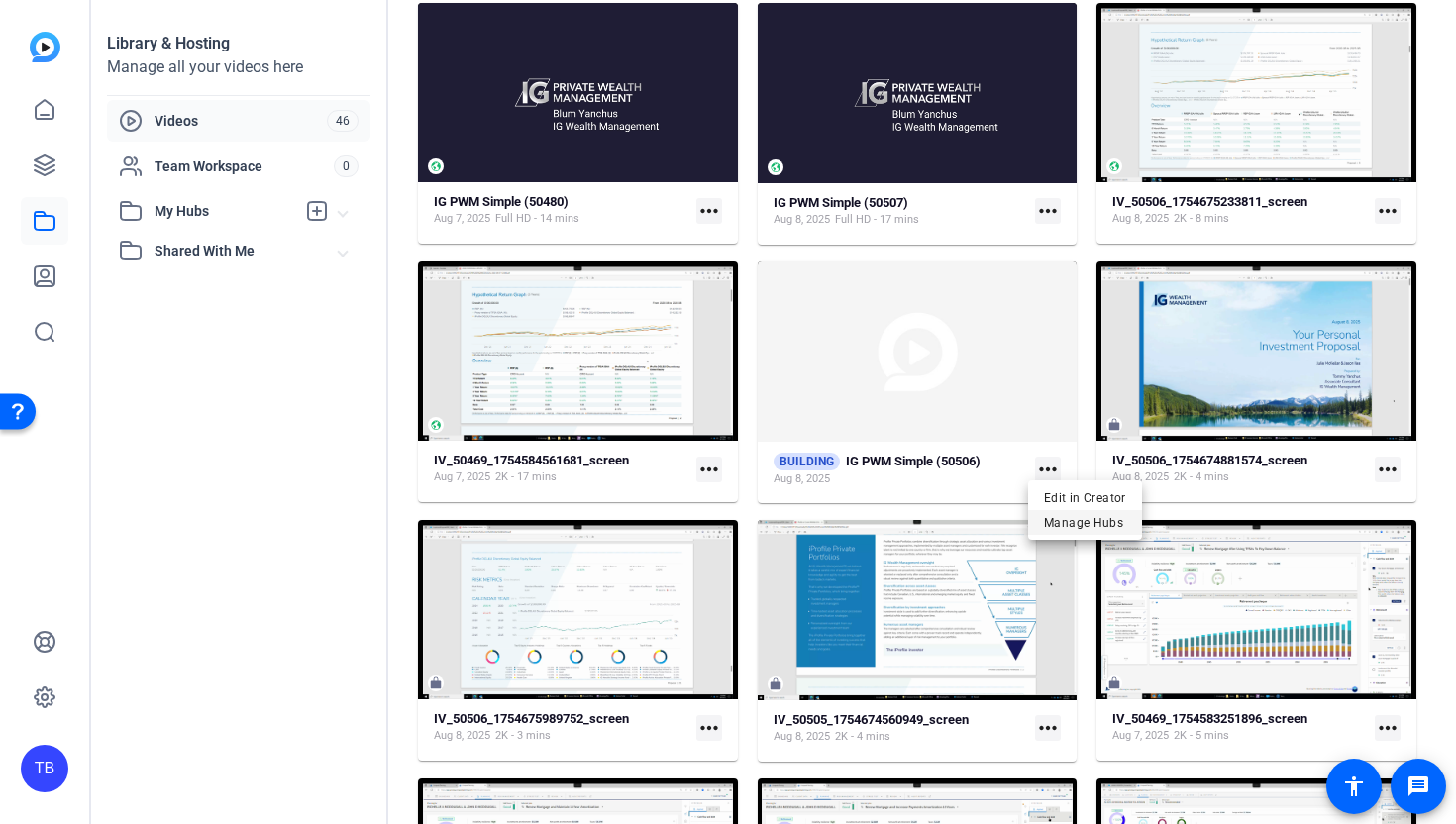 click on "Manage Hubs" at bounding box center [1085, 522] 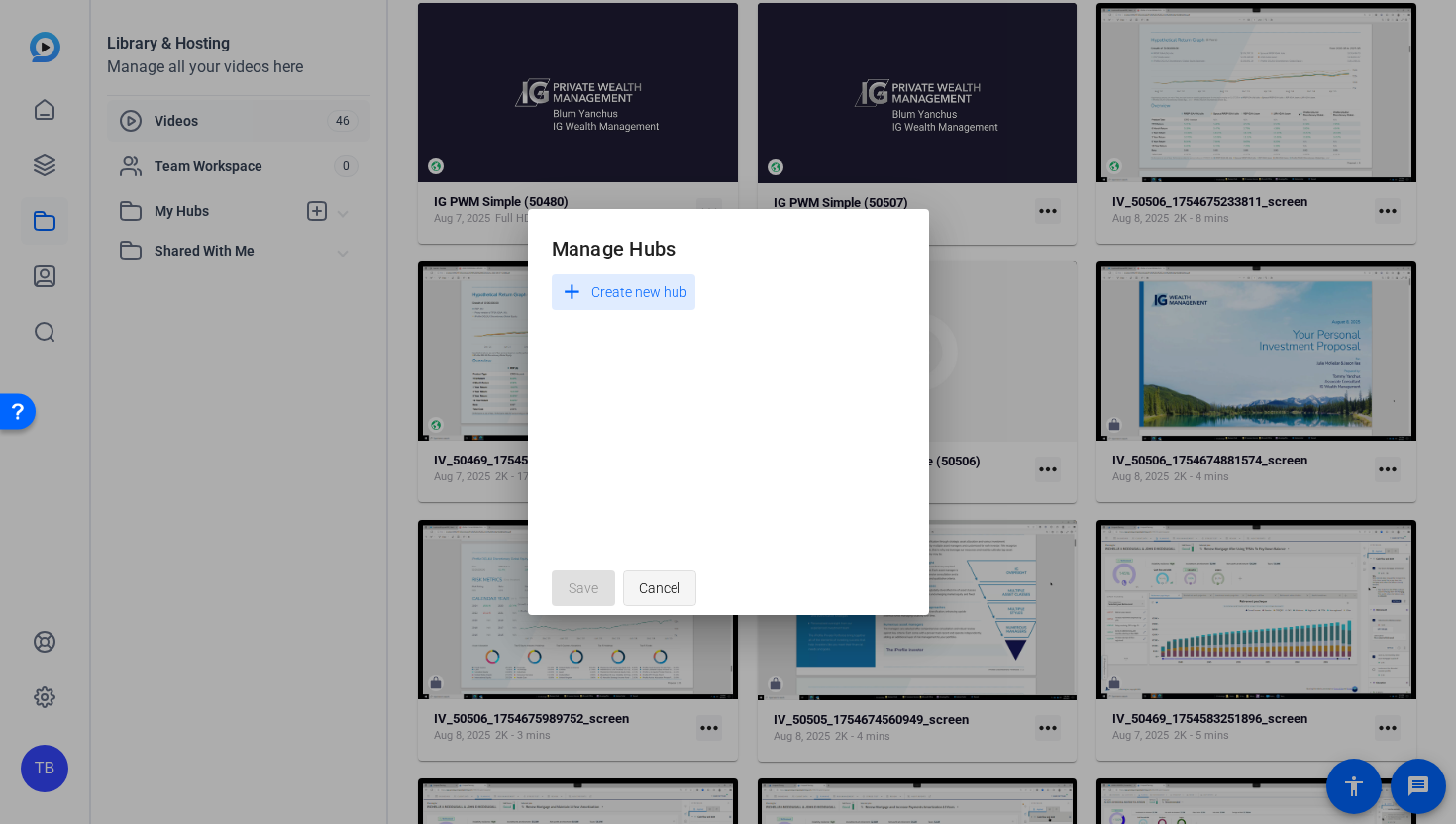 click on "Cancel" 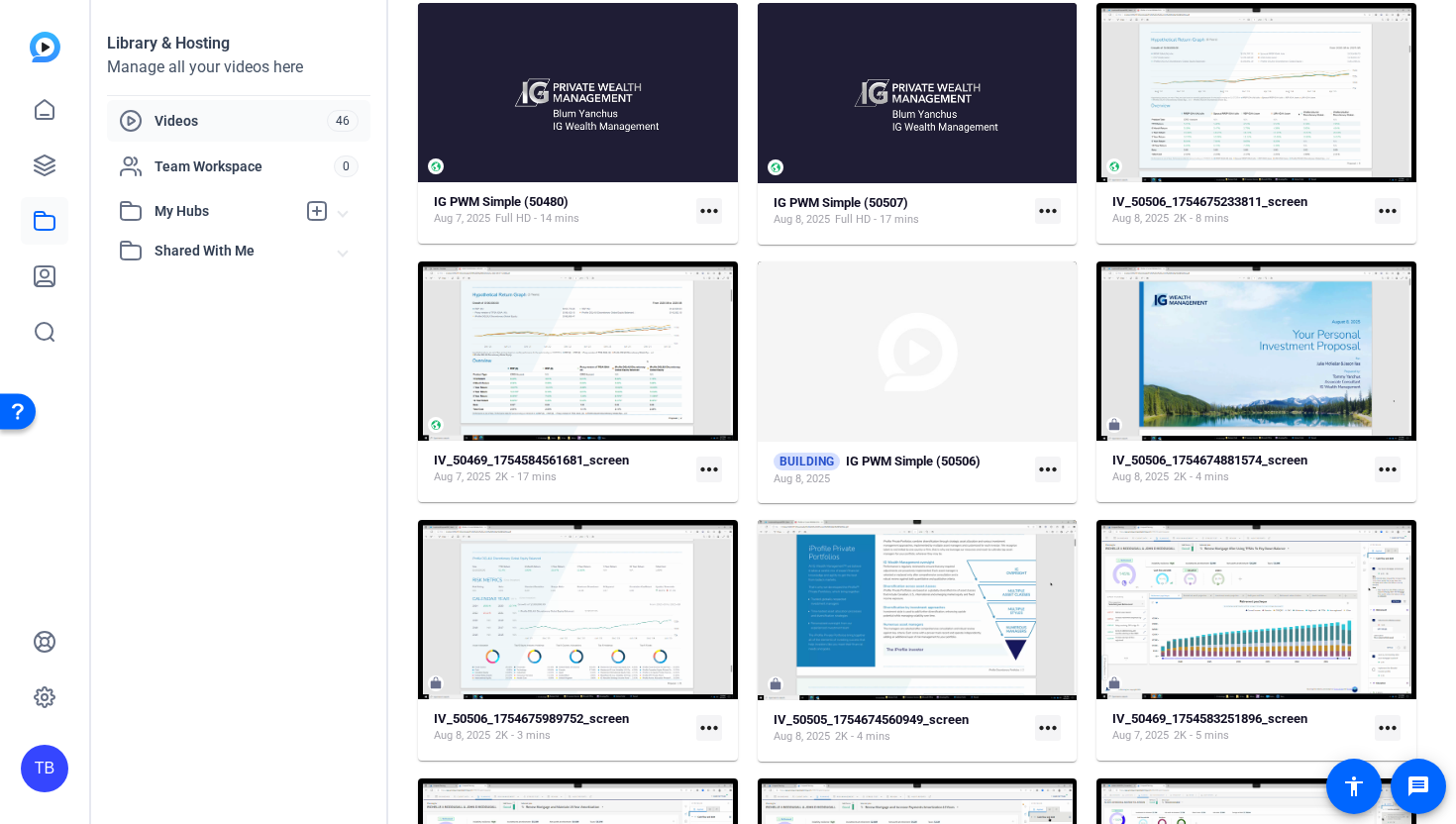 click on "more_horiz" 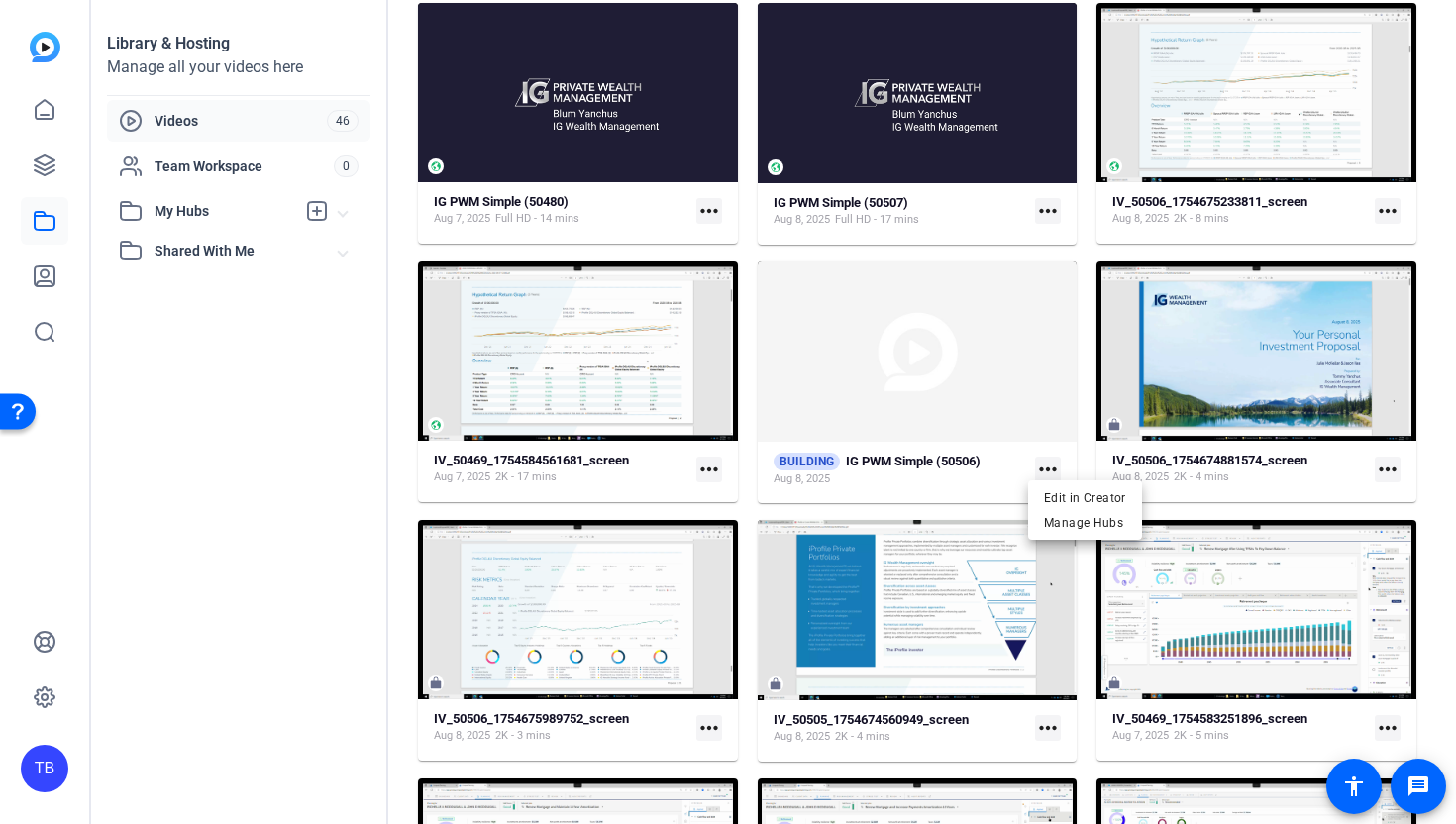 click at bounding box center (728, 412) 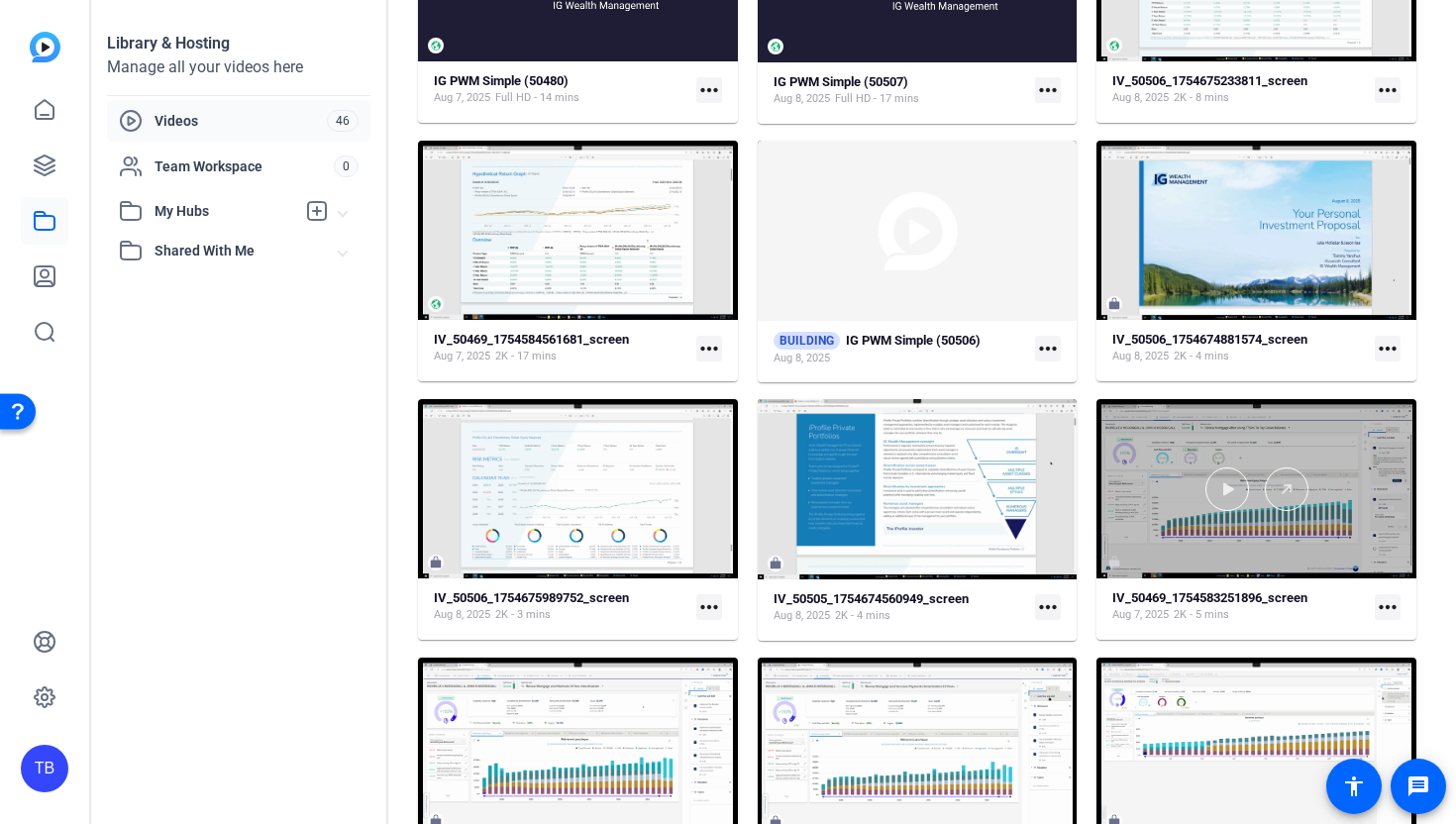 scroll, scrollTop: 261, scrollLeft: 0, axis: vertical 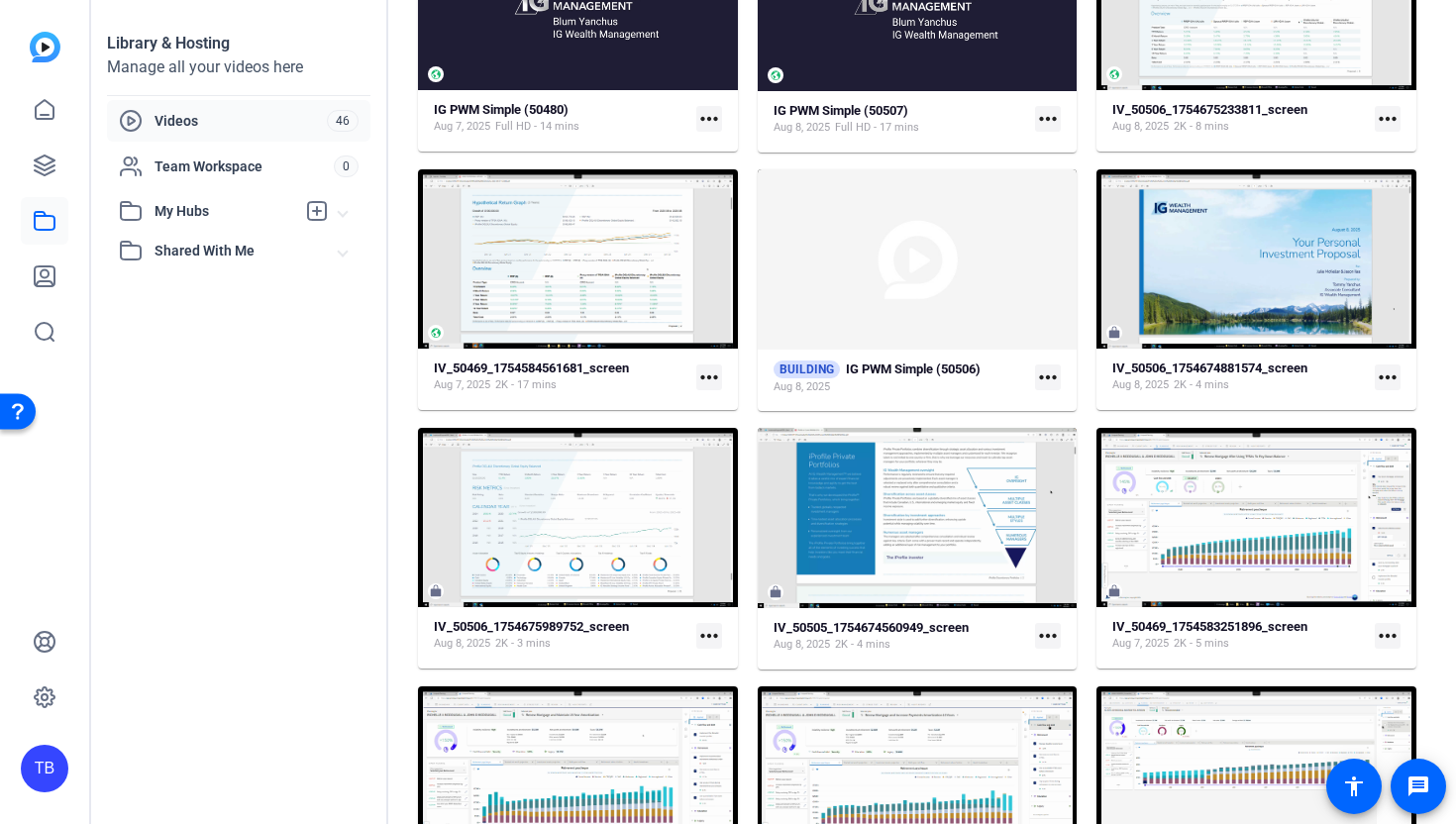 click on "more_horiz" 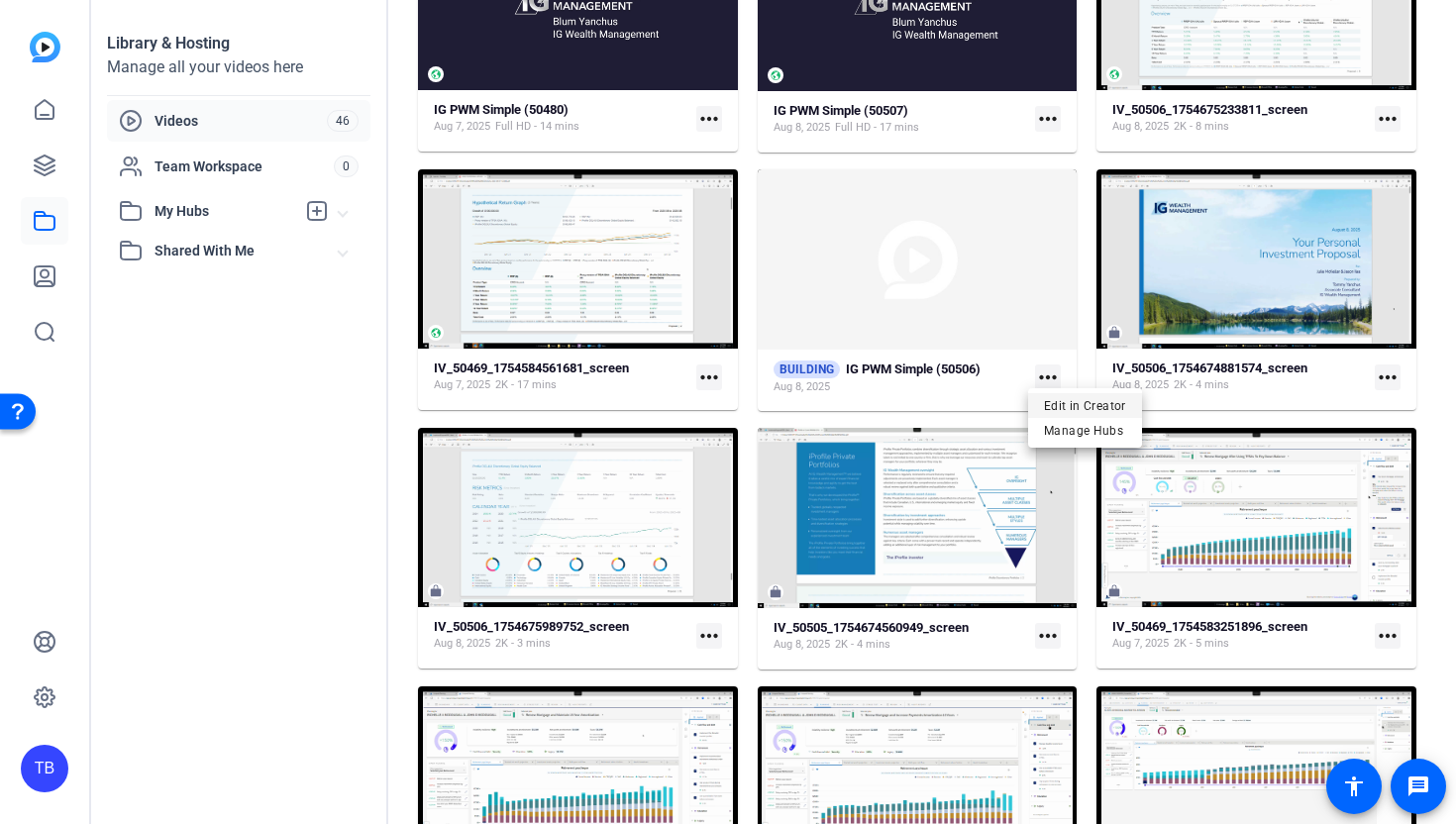 click on "Edit in Creator" at bounding box center [1085, 405] 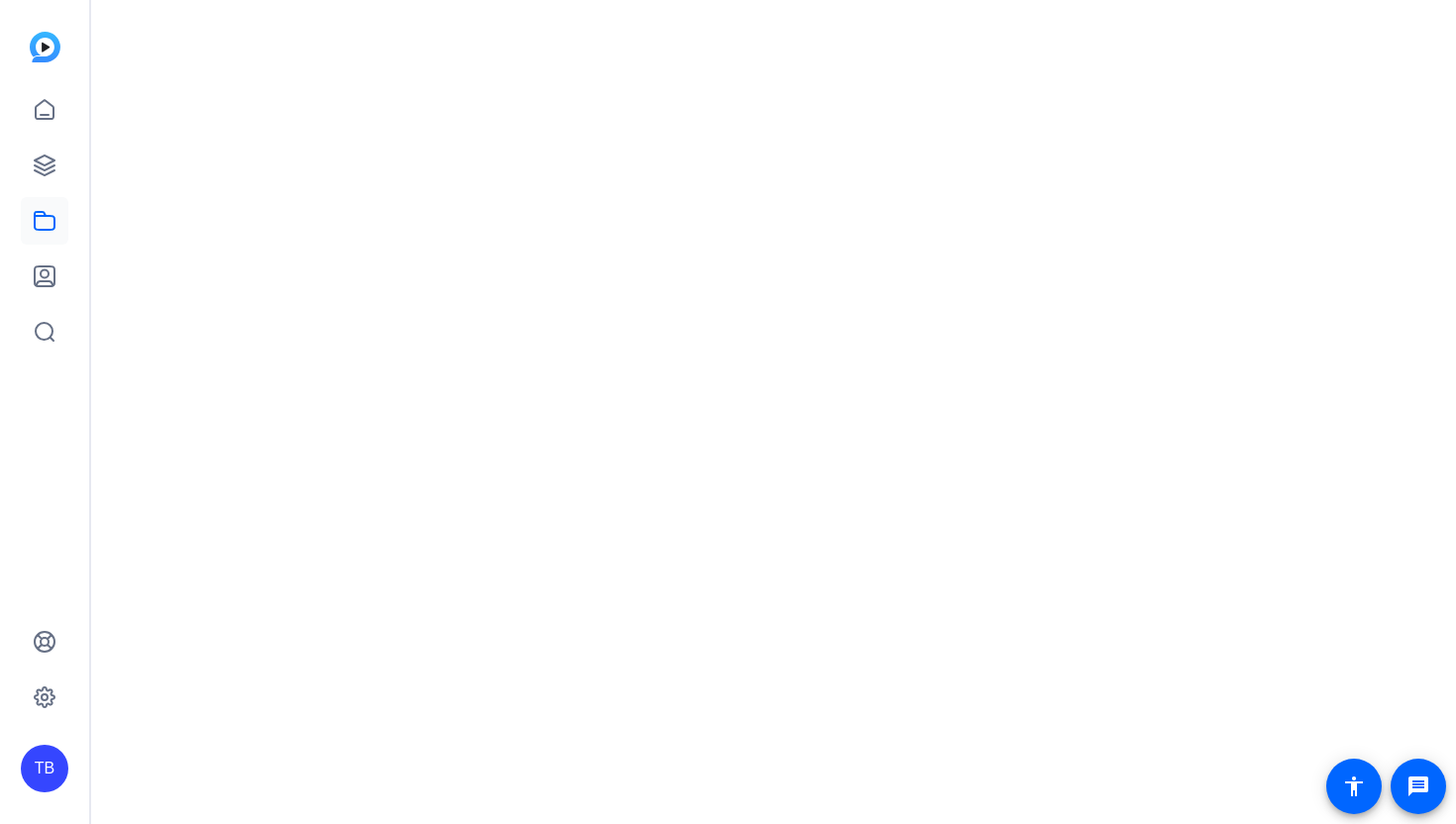 scroll, scrollTop: 0, scrollLeft: 0, axis: both 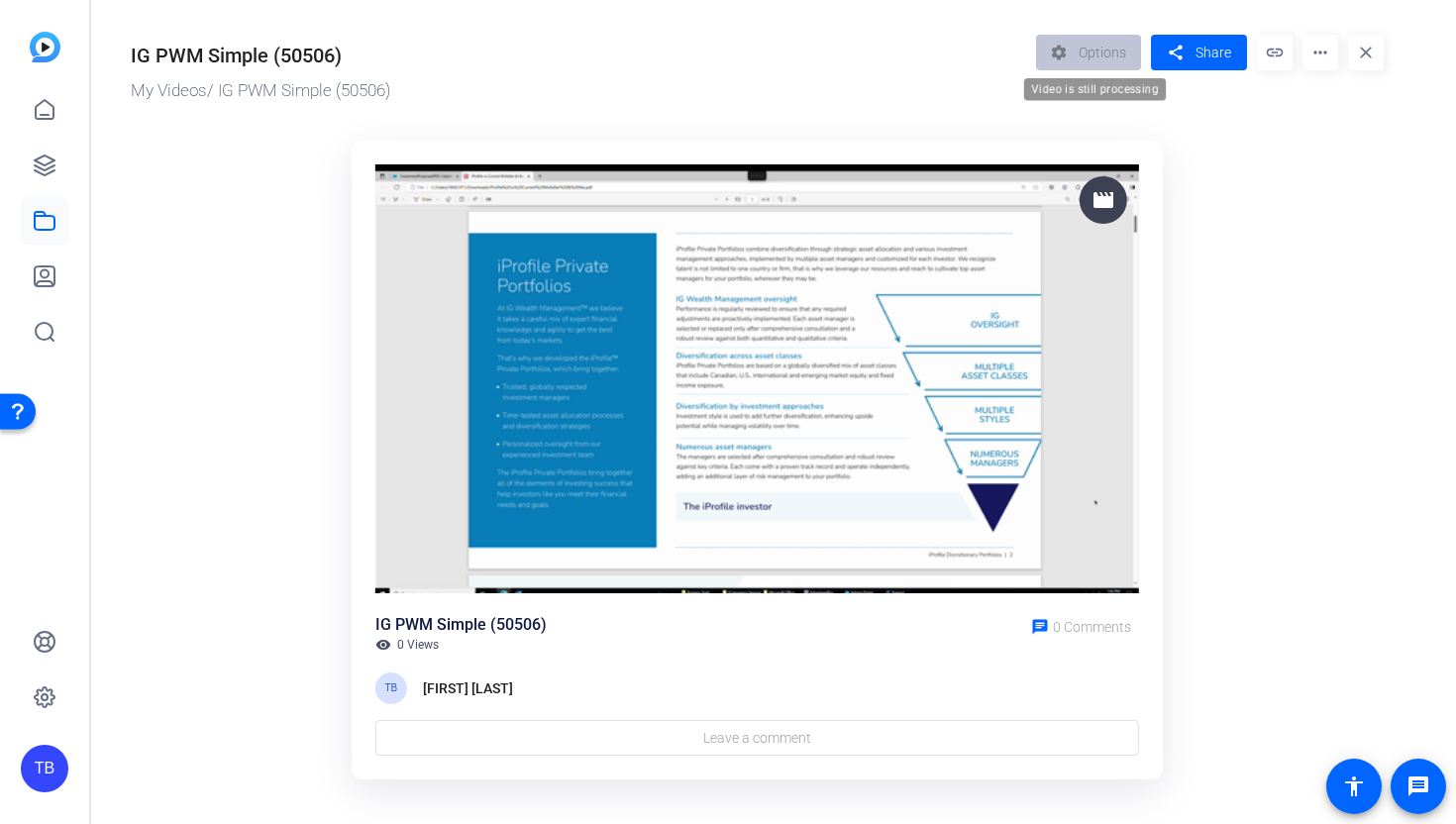 click on "settings  Options" 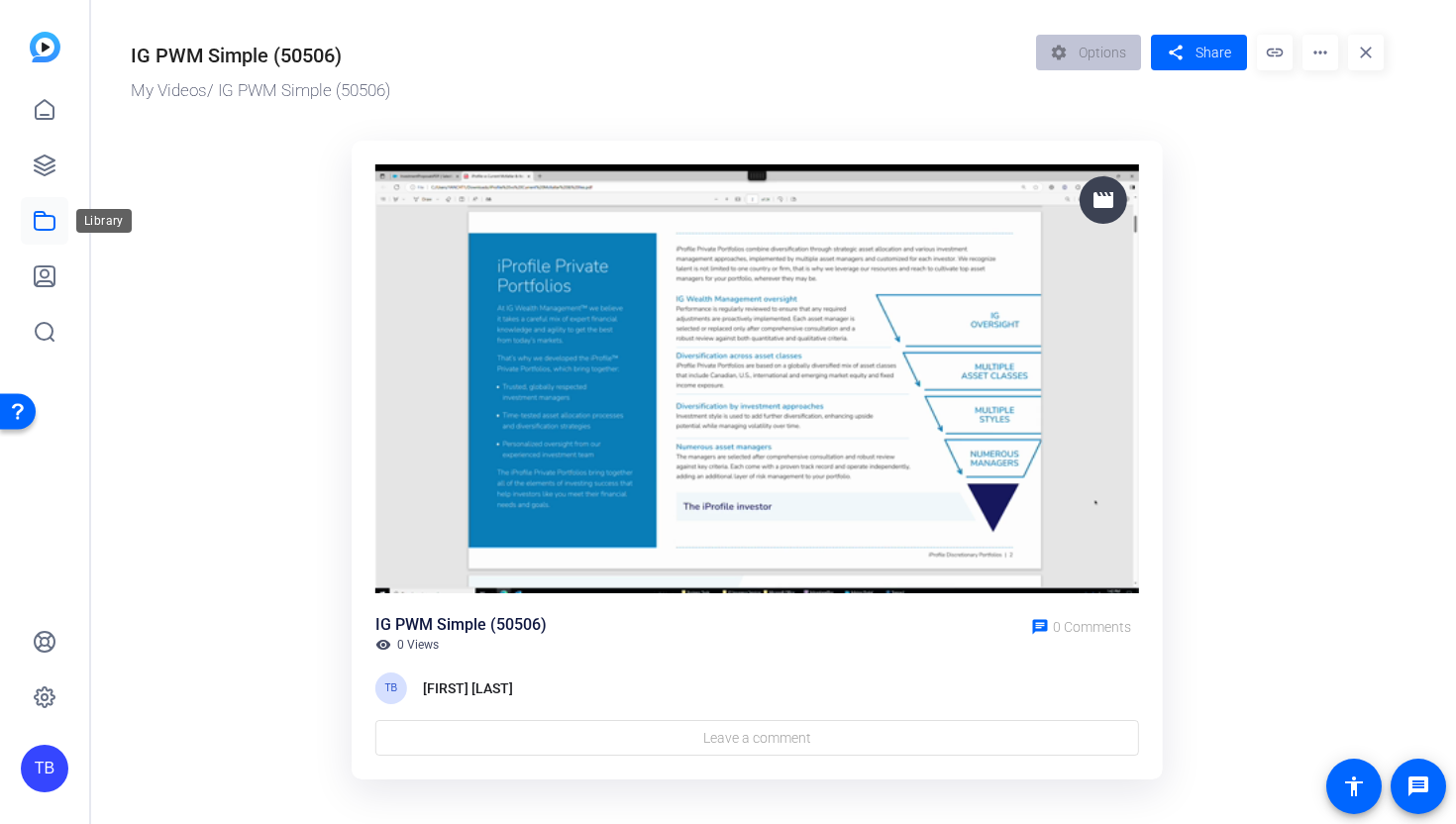 click 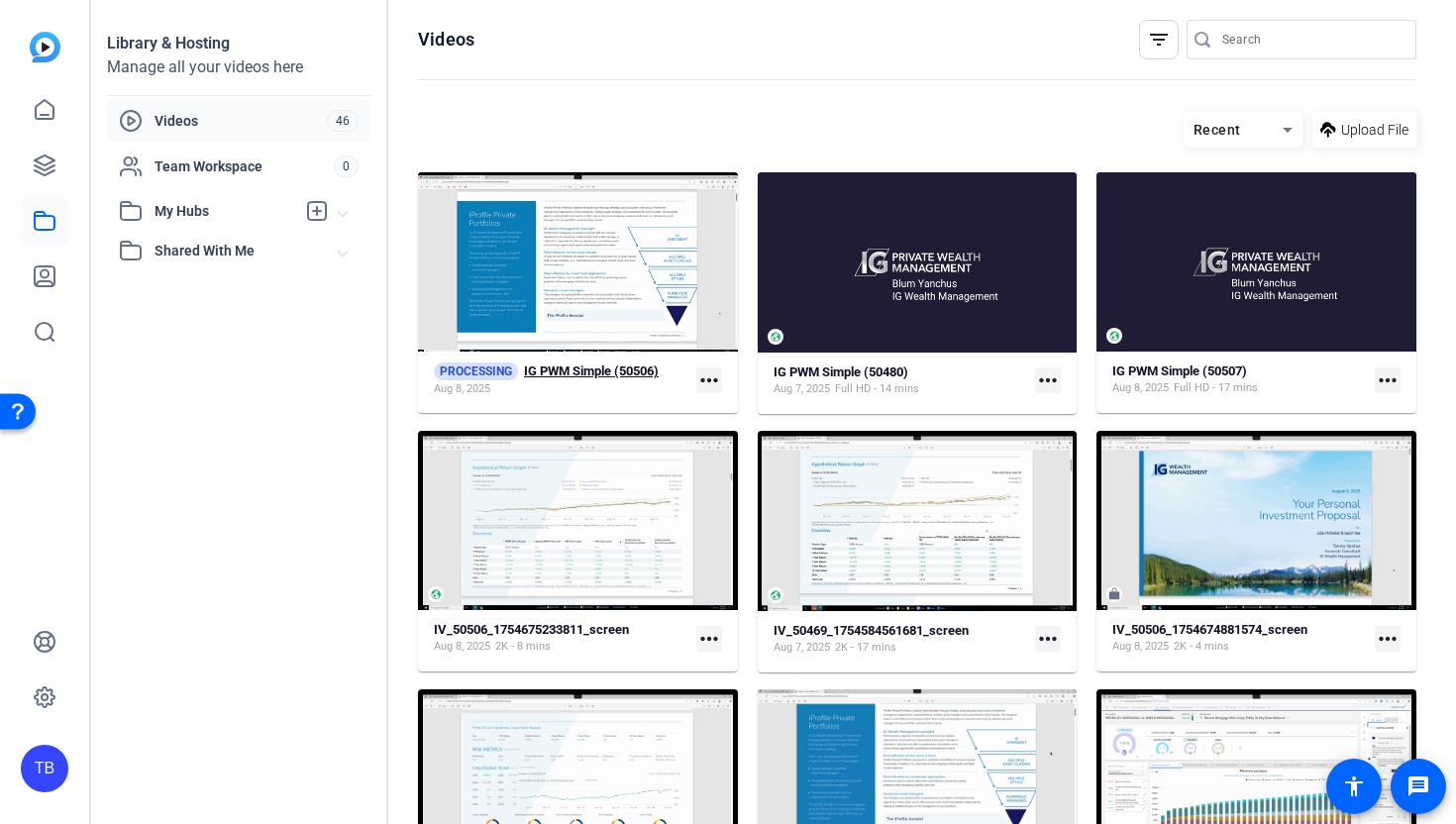 click on "IG PWM Simple (50506)" 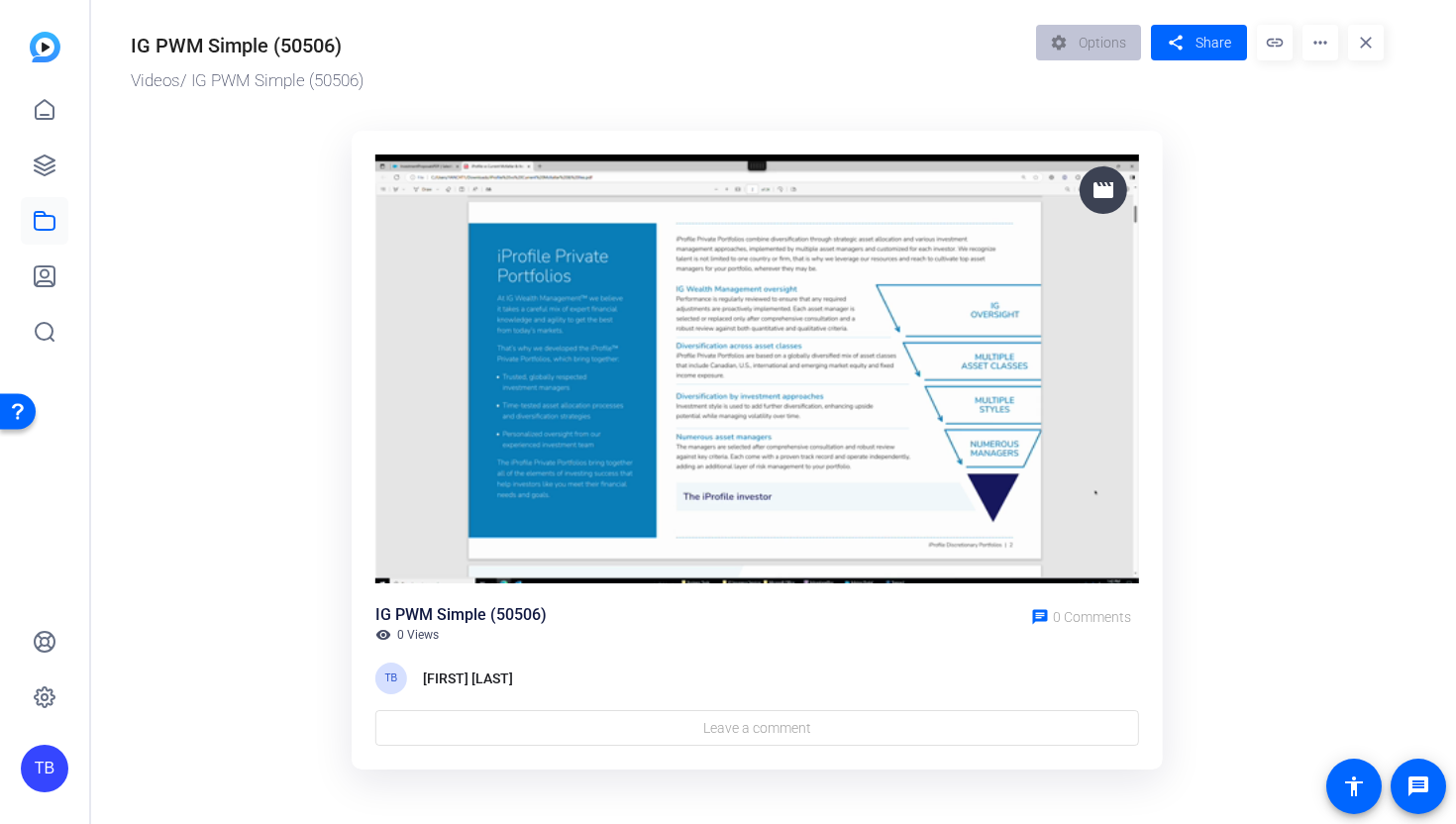 scroll, scrollTop: 0, scrollLeft: 0, axis: both 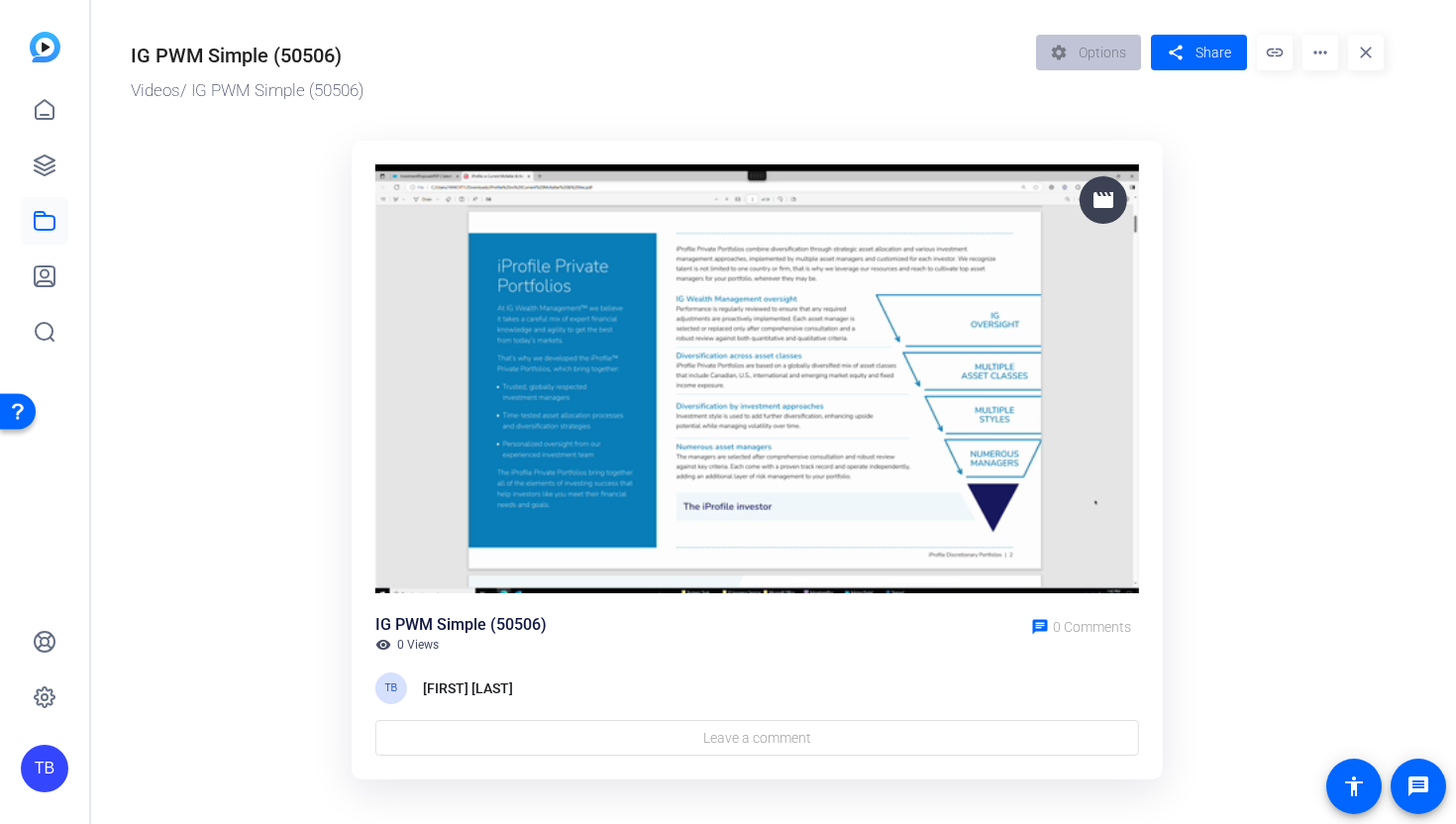 click on "IG PWM Simple (50506)  Videos  / IG PWM Simple (50506)  settings  Options  share  Share  link more_horiz close movie IG PWM Simple (50506) visibility 0 Views chat 0 Comments  TB  [FIRST] [LAST] Leave a comment" 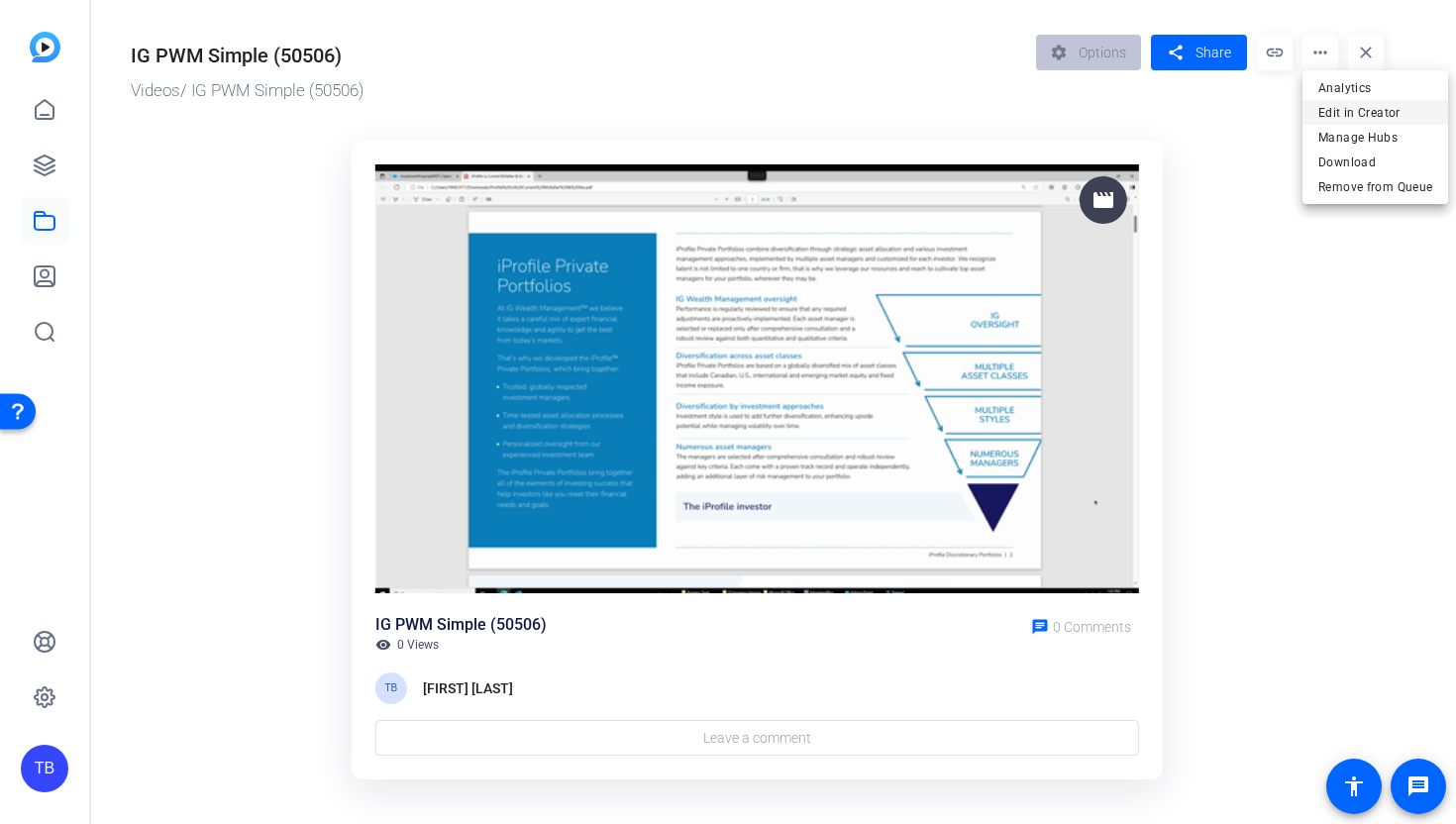 click on "Edit in Creator" at bounding box center (1375, 113) 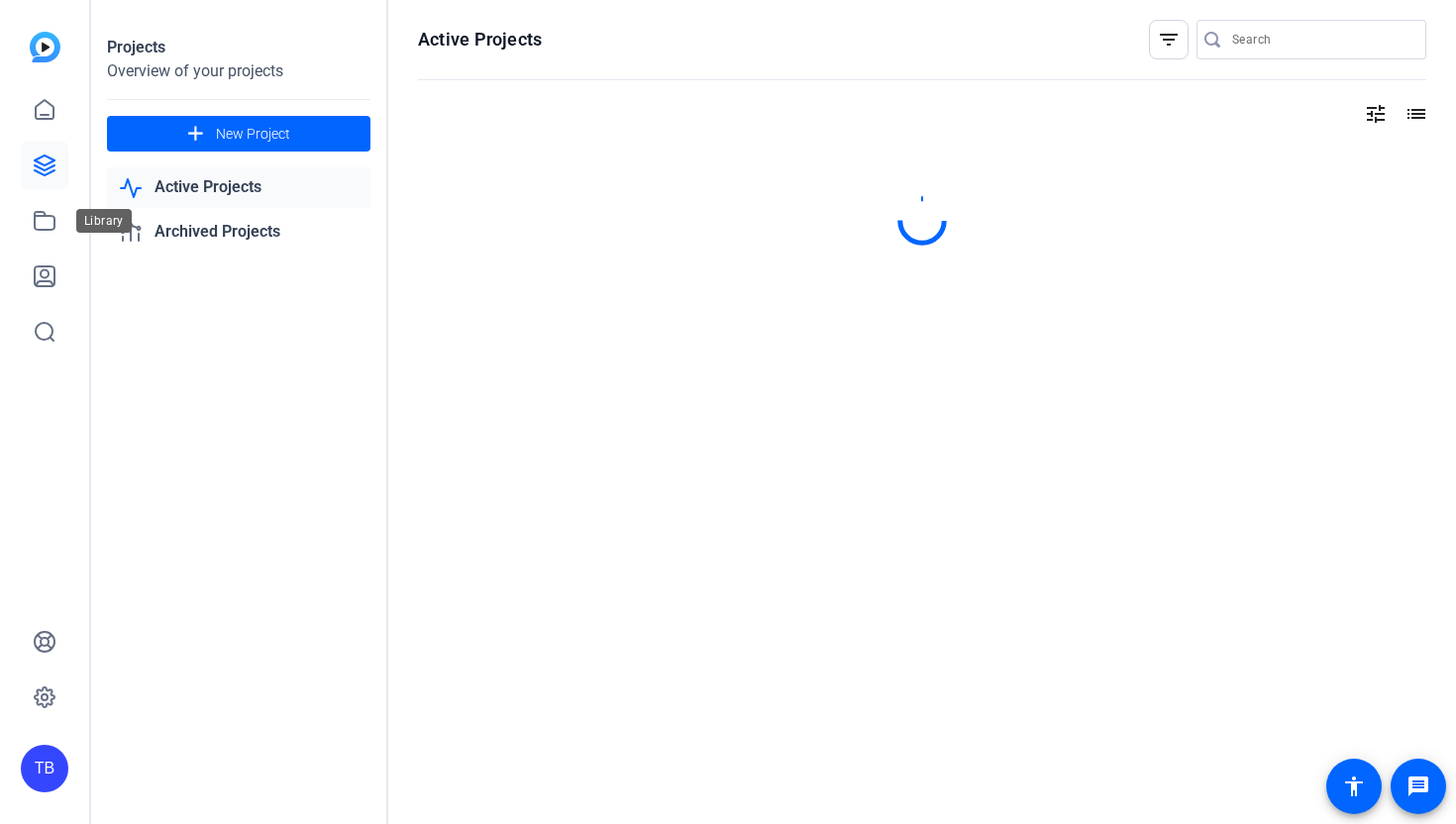 scroll, scrollTop: 0, scrollLeft: 0, axis: both 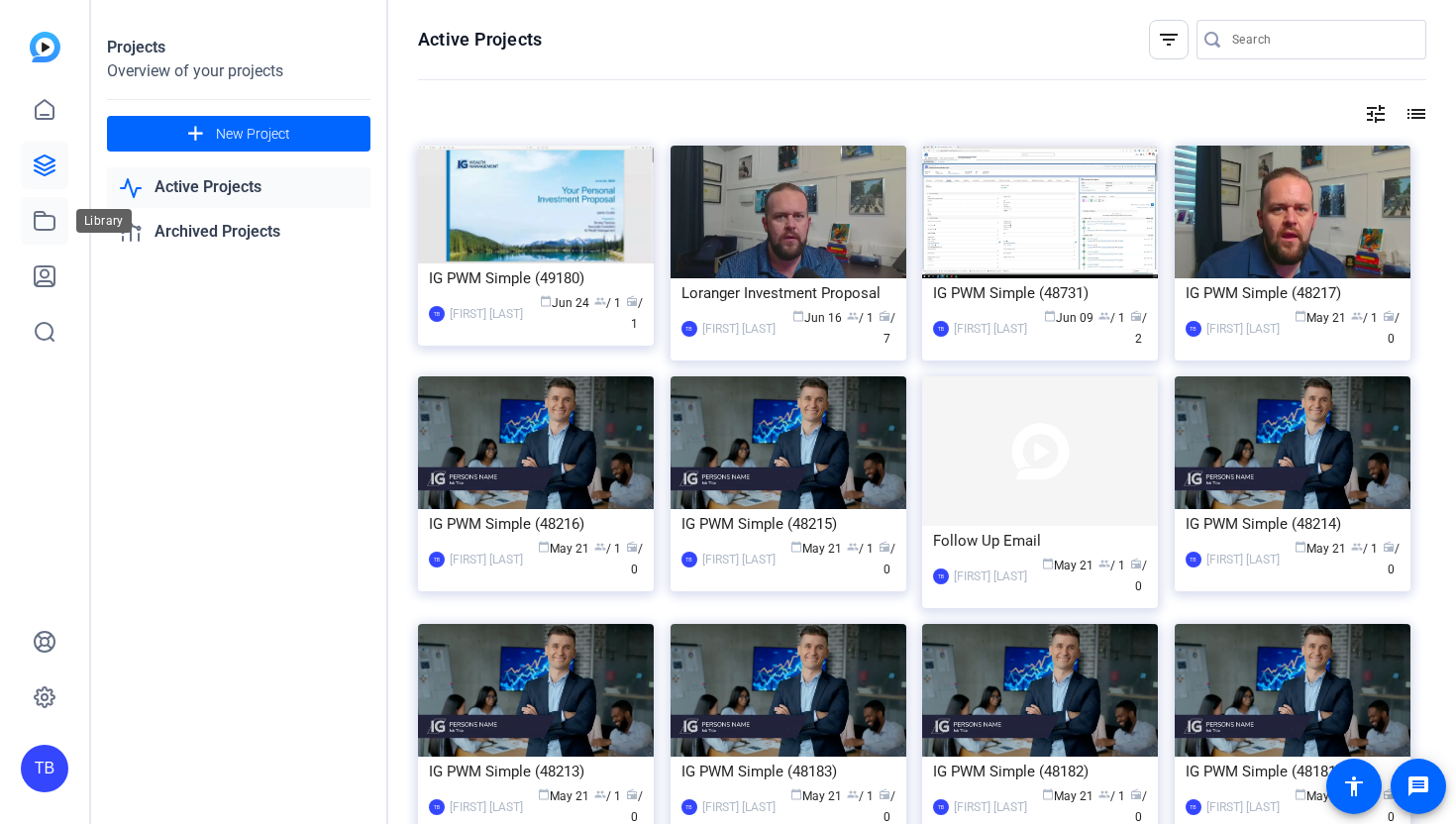 click 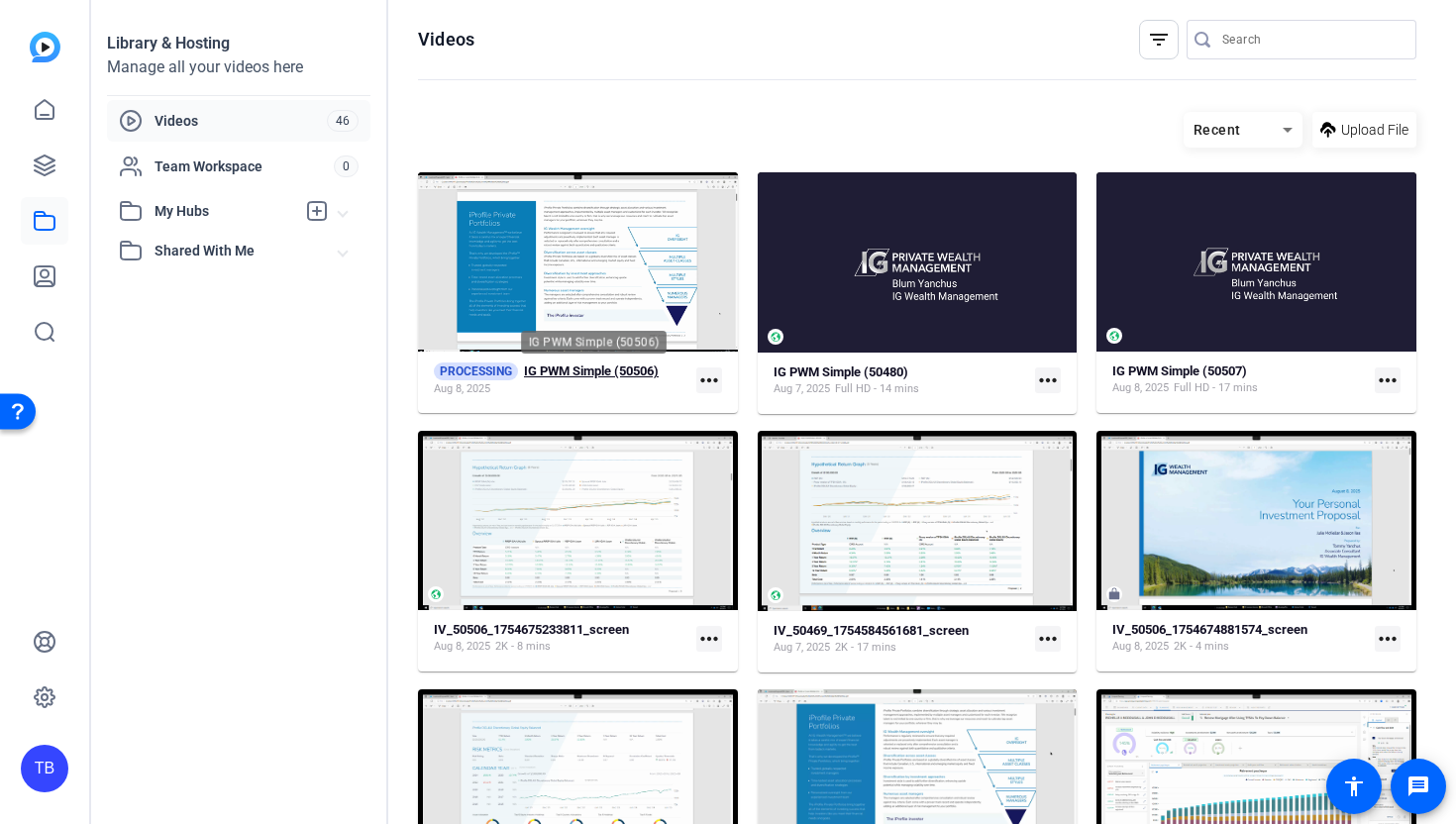 click on "IG PWM Simple (50506)" 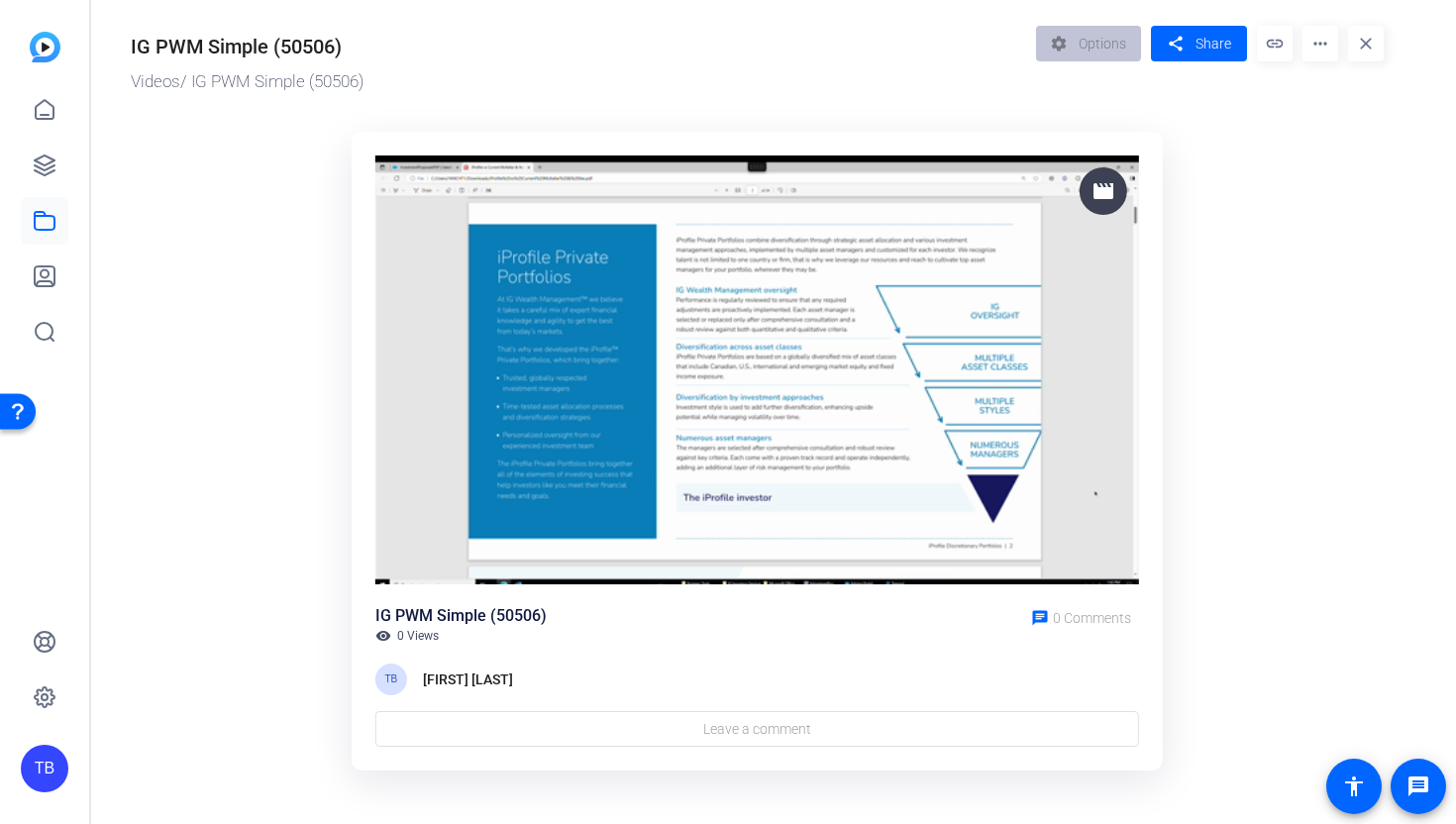 scroll, scrollTop: 0, scrollLeft: 0, axis: both 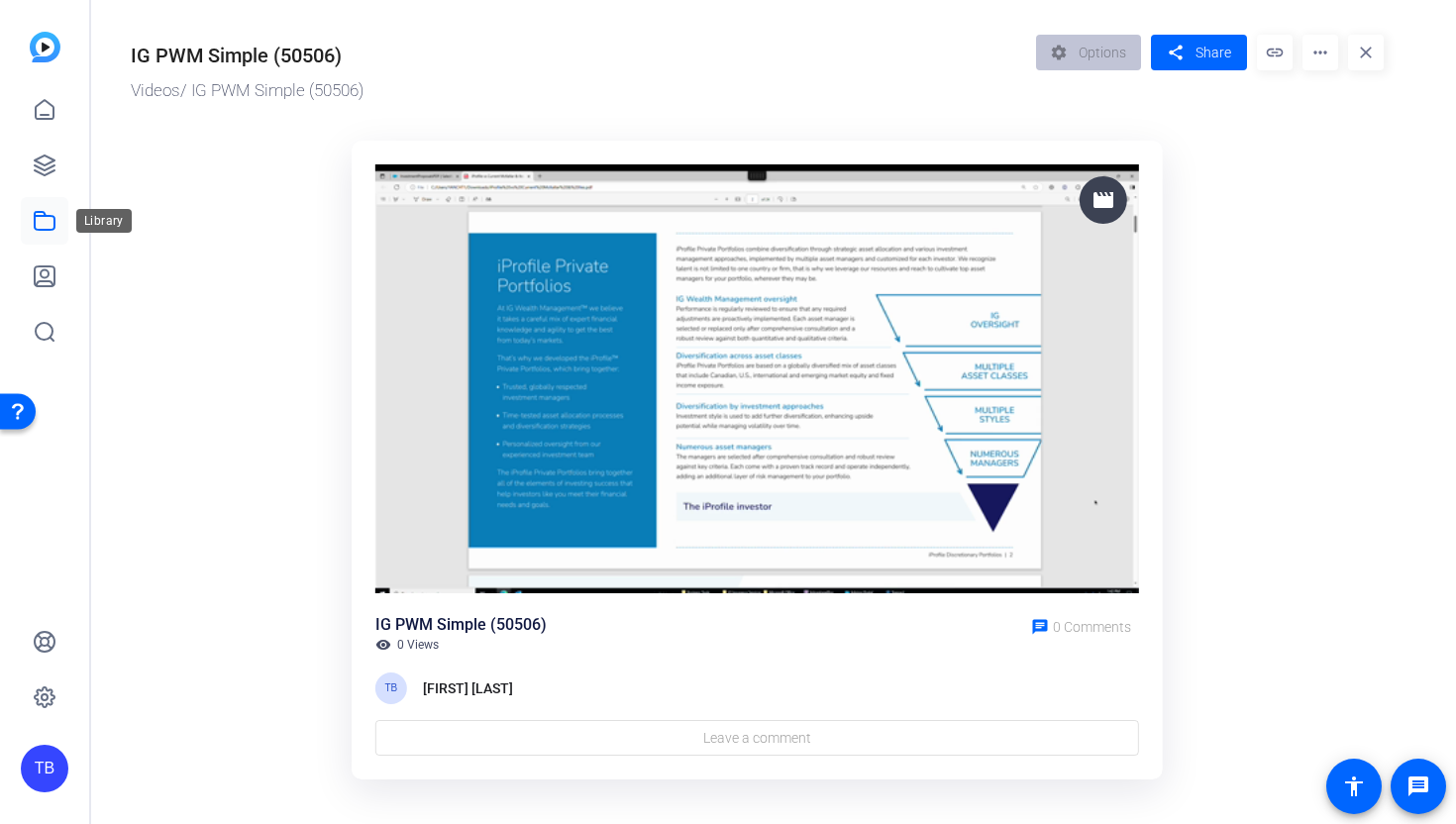 click 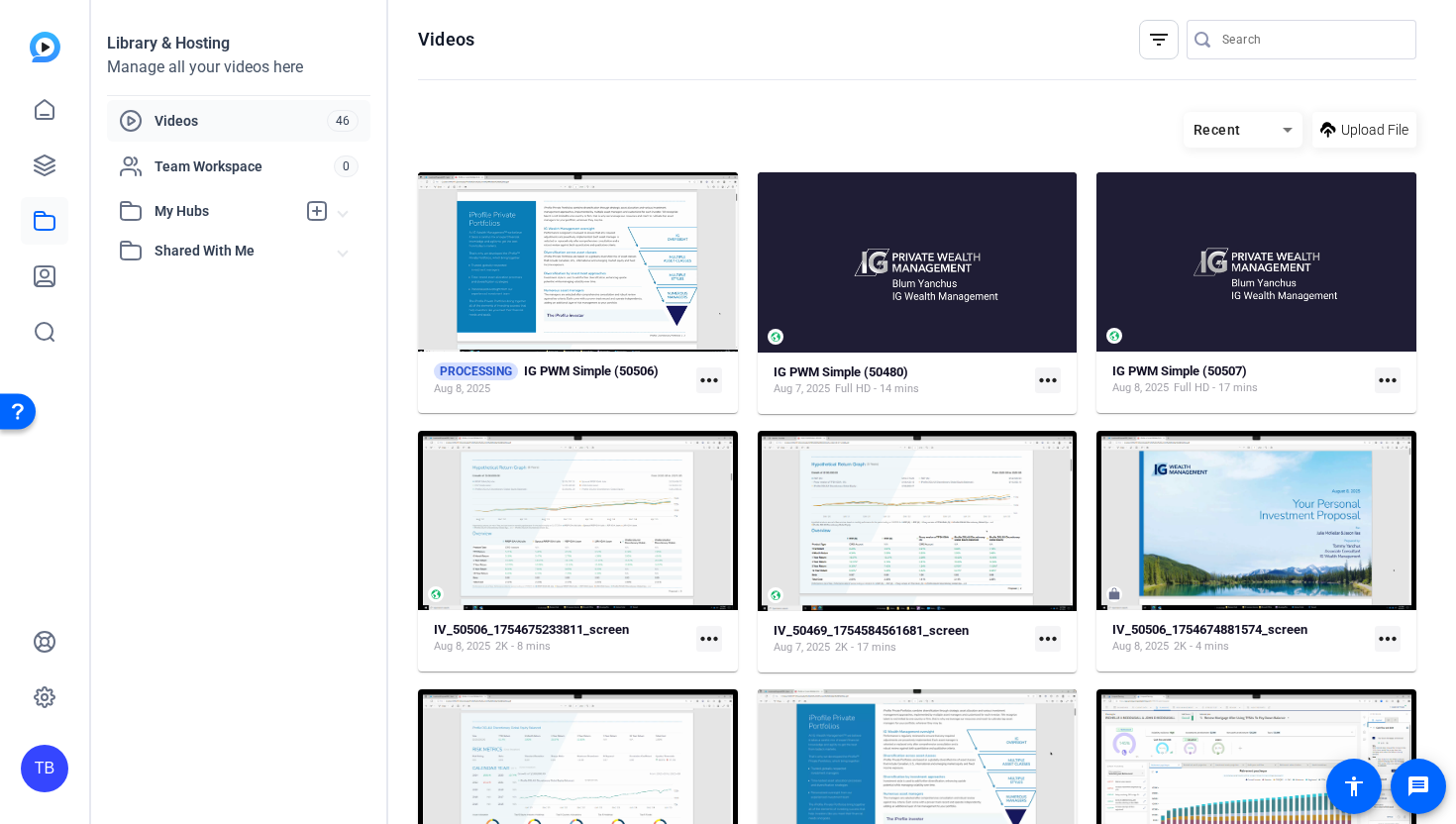 click on "more_horiz" 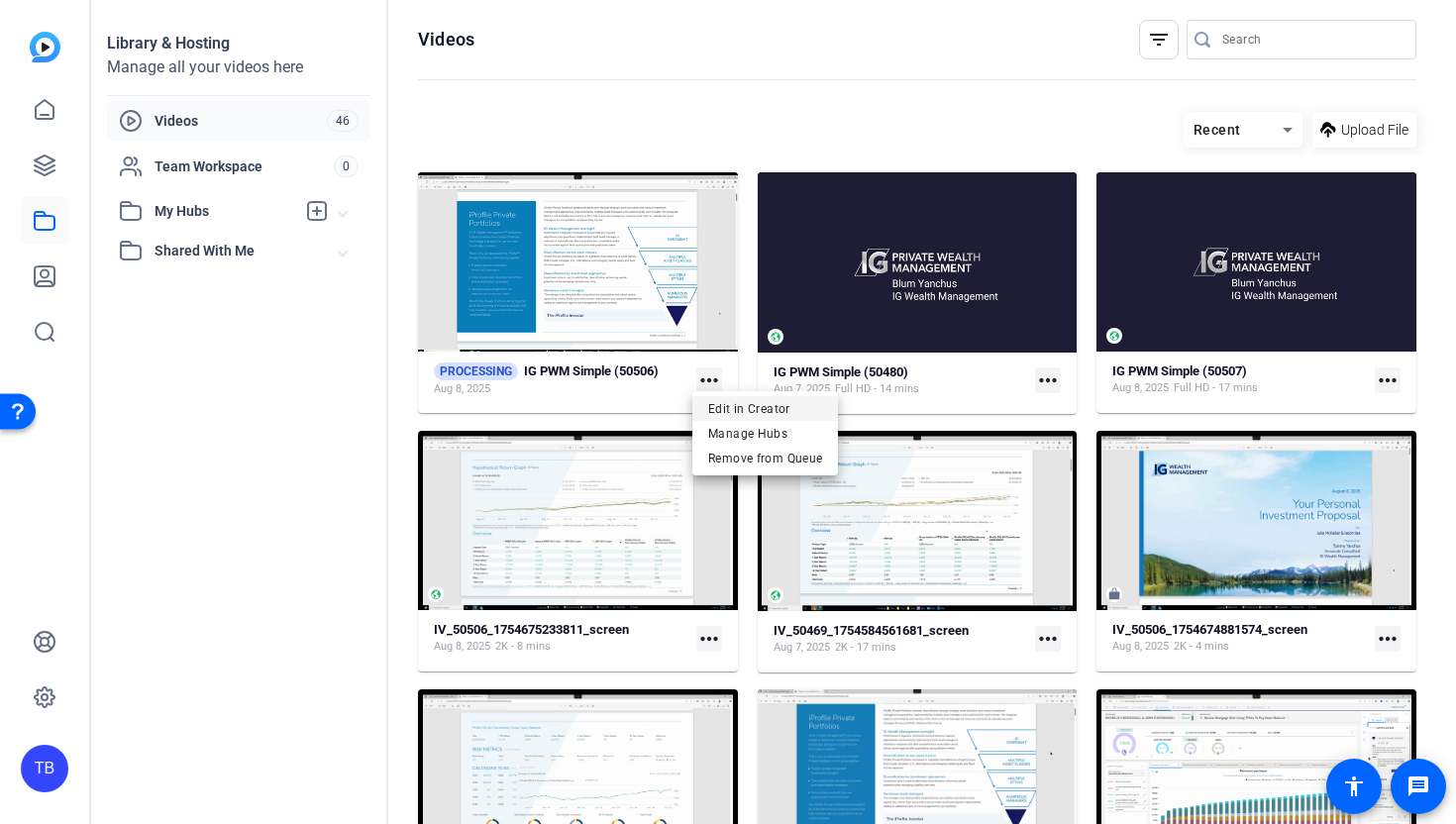 click on "Edit in Creator" at bounding box center [765, 408] 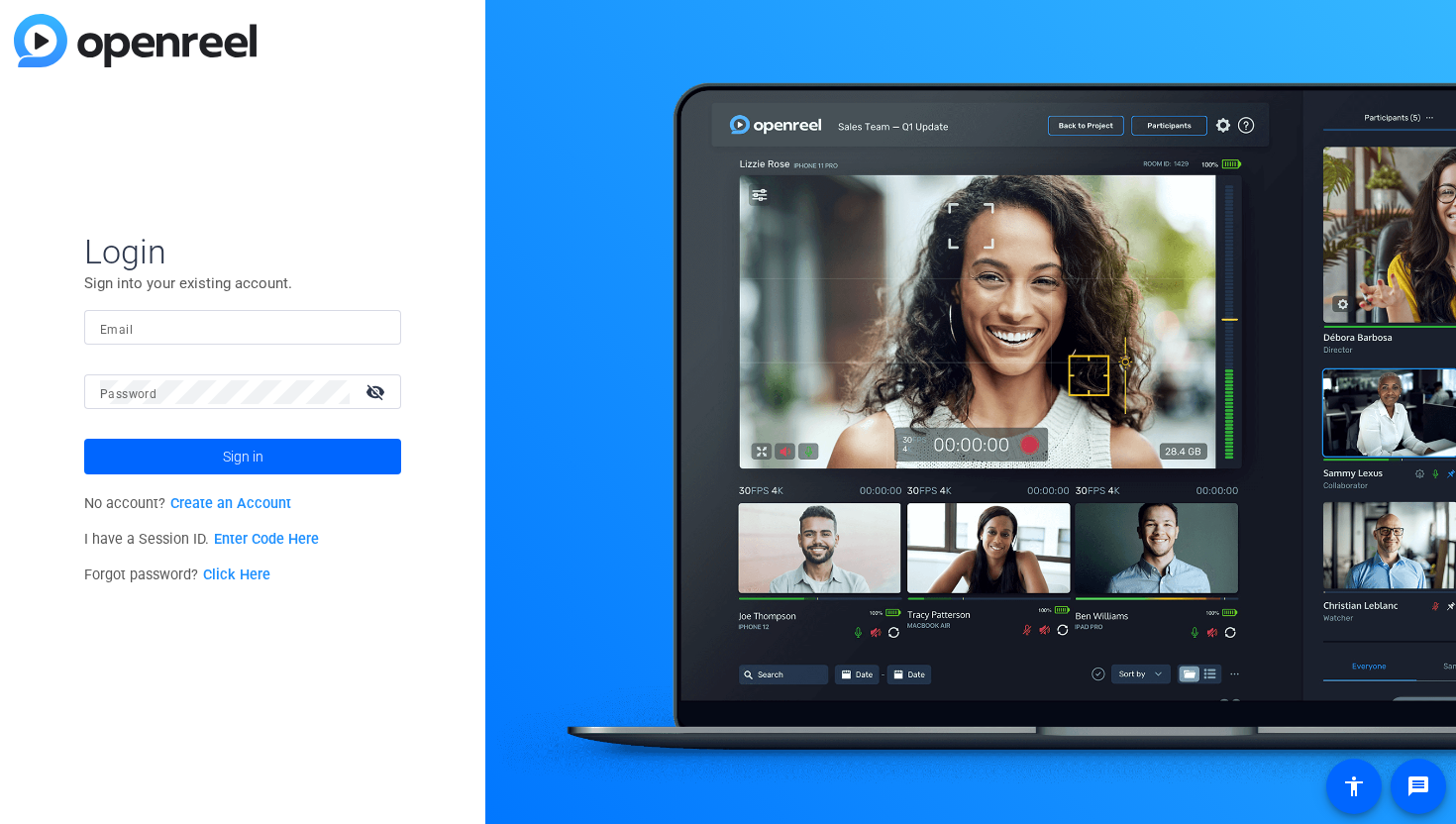 scroll, scrollTop: 0, scrollLeft: 0, axis: both 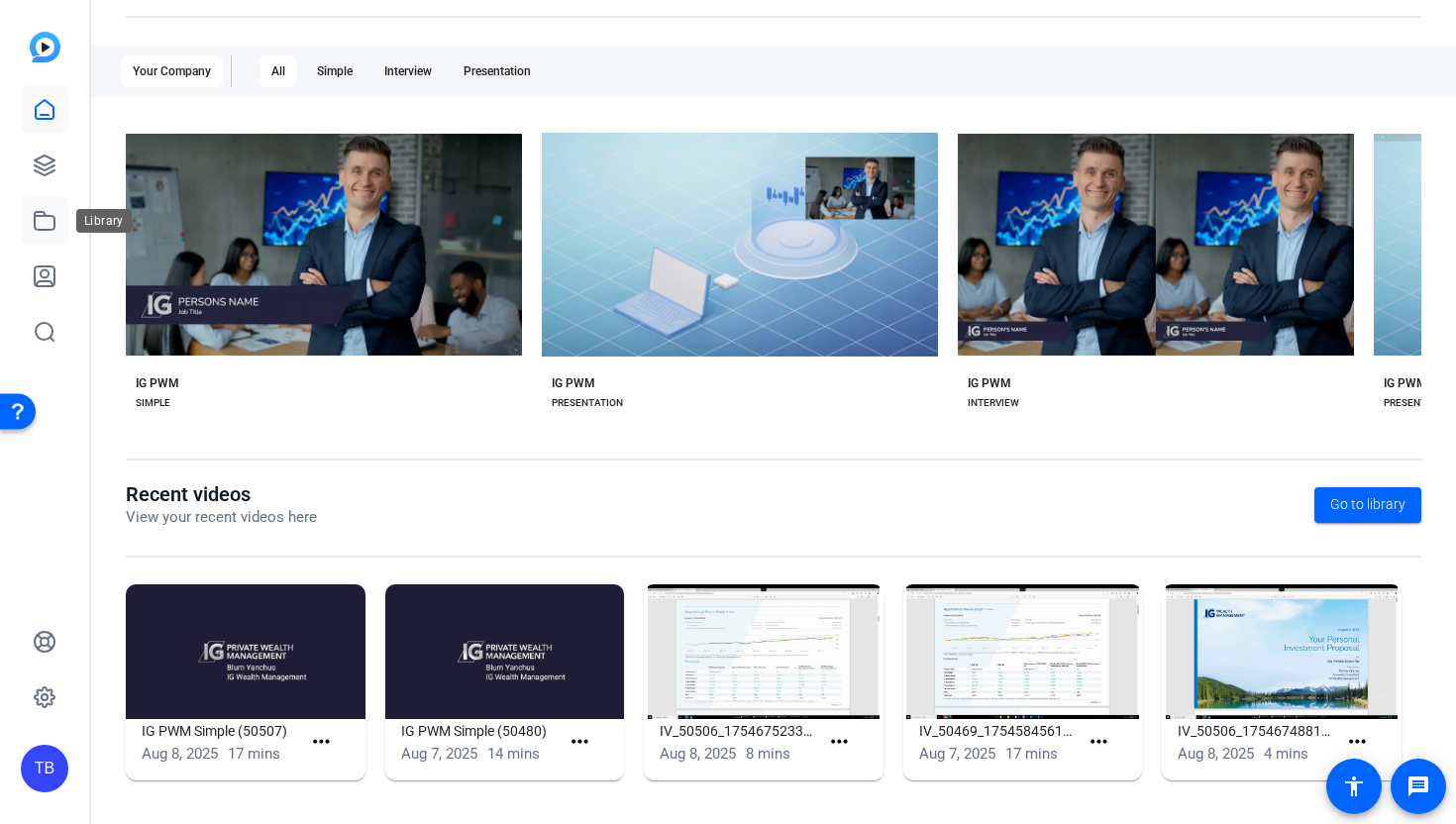 click 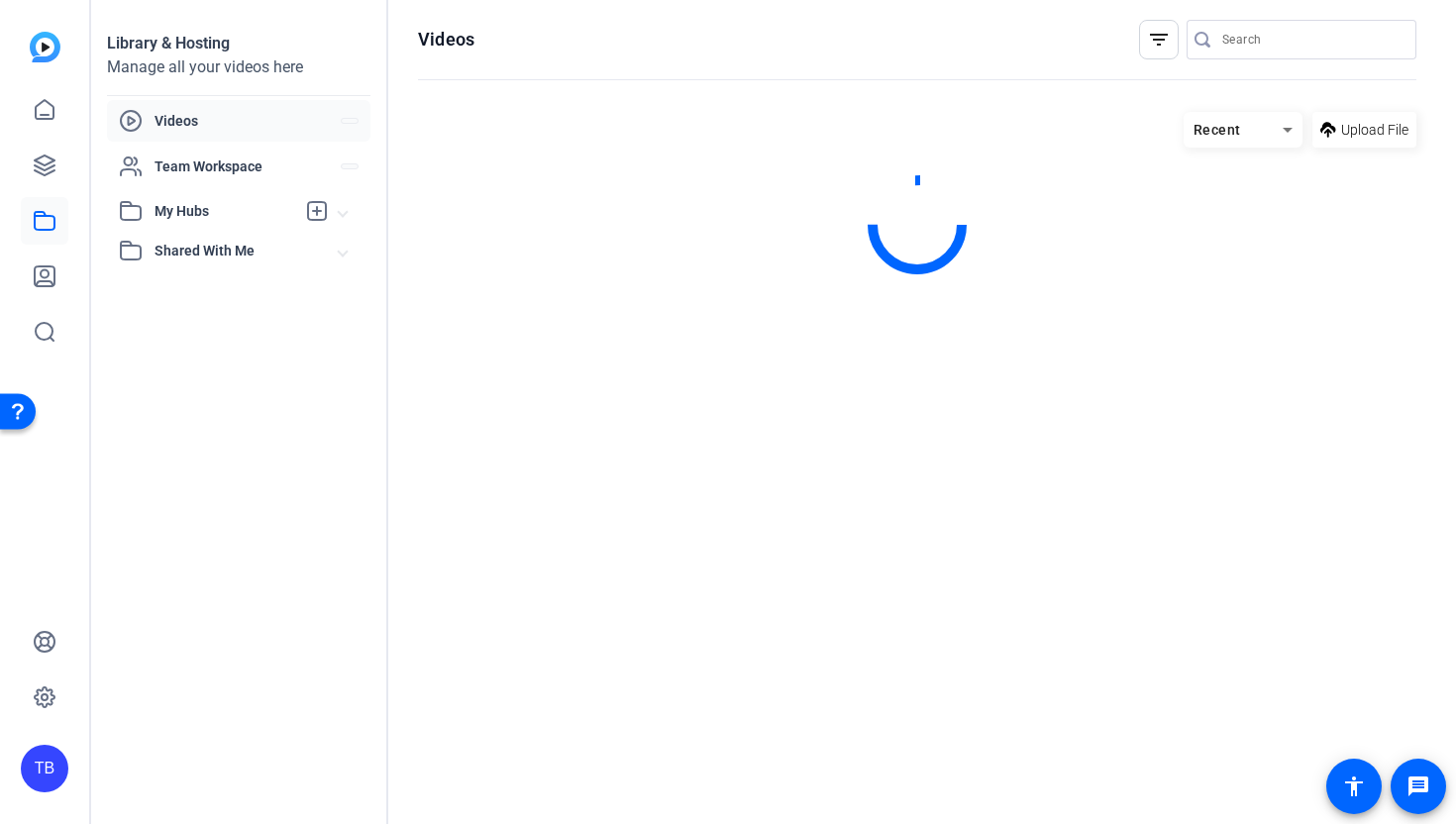 scroll, scrollTop: 0, scrollLeft: 0, axis: both 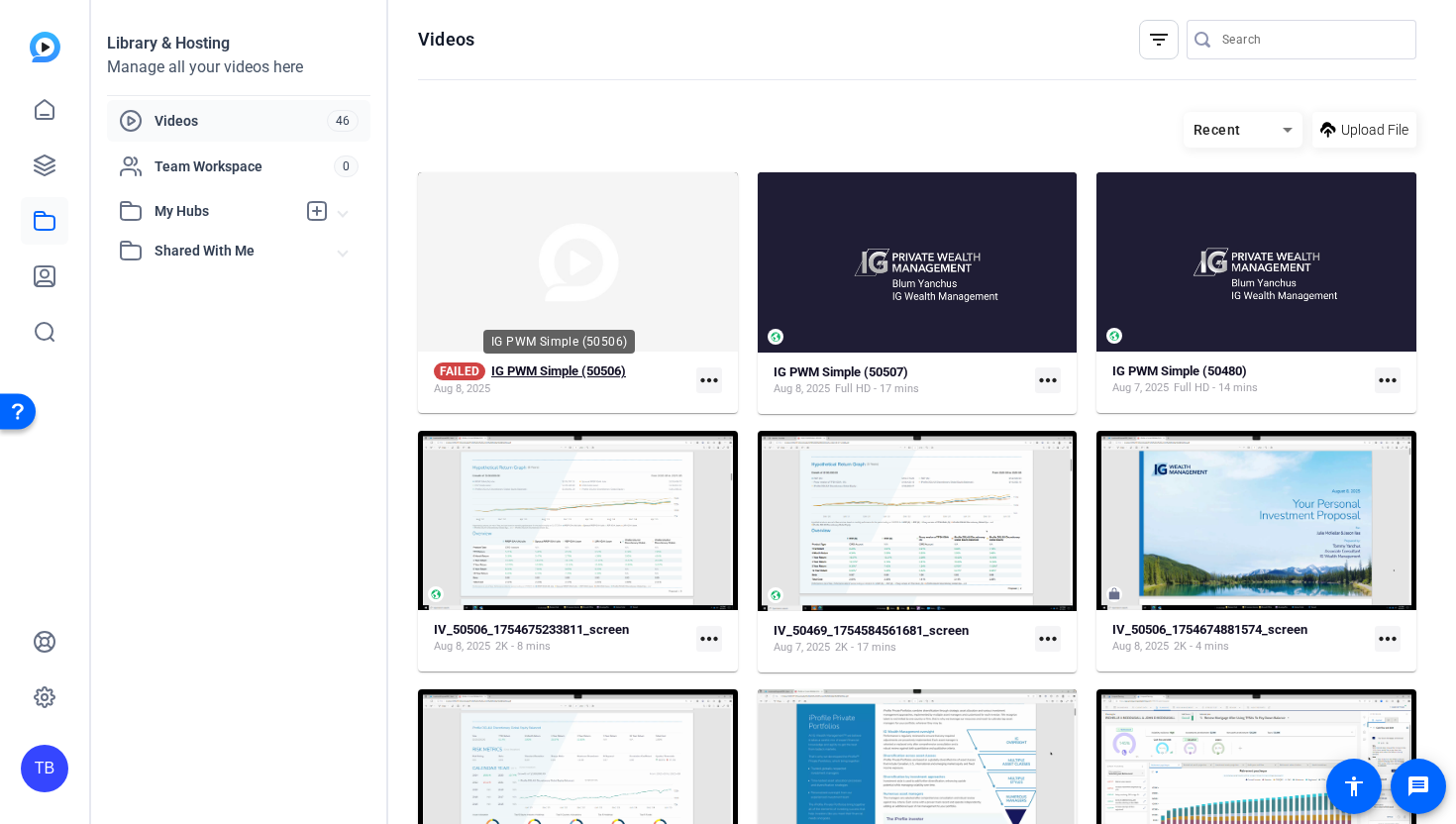 click on "IG PWM Simple (50506)" 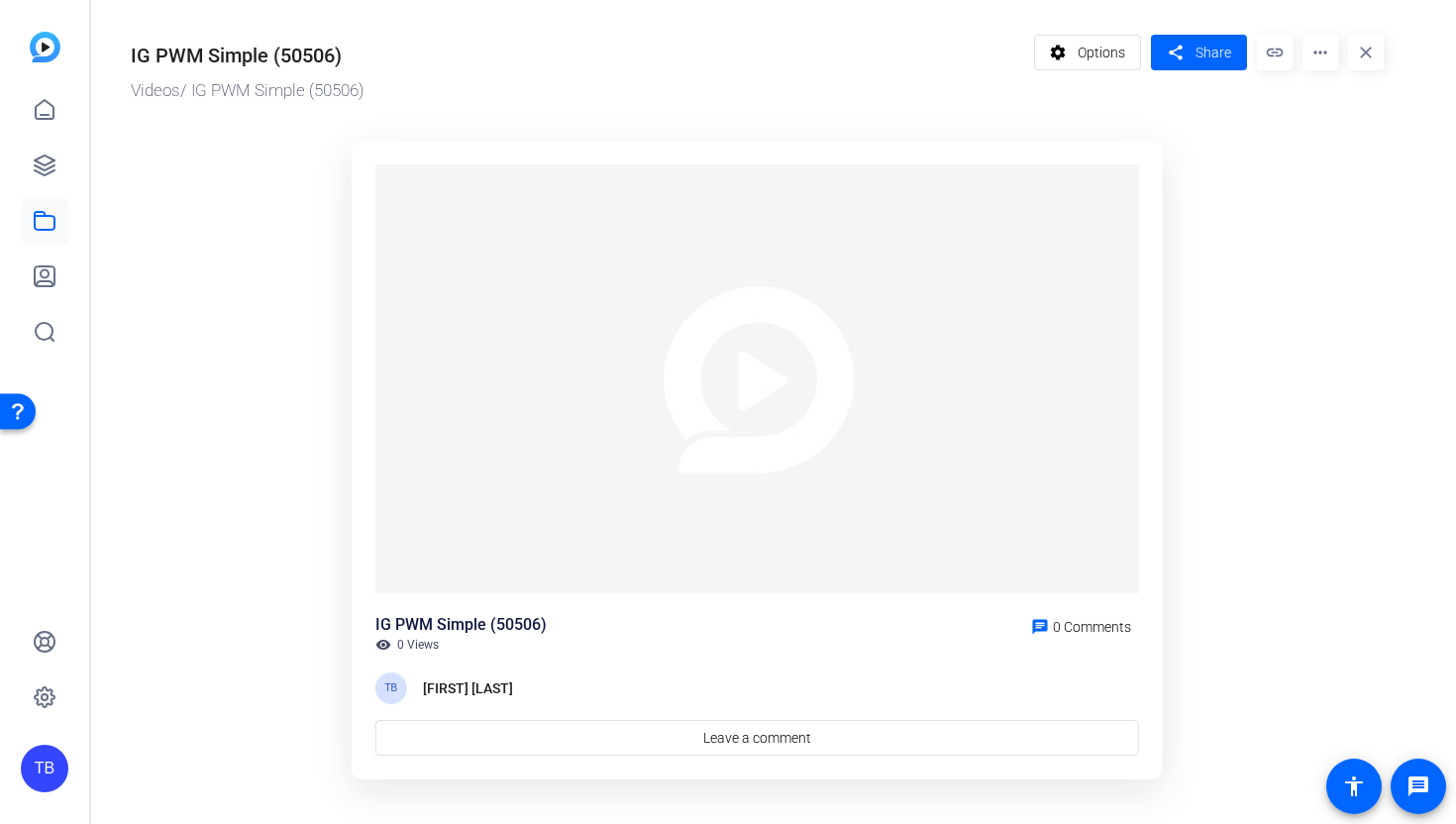 scroll, scrollTop: 22, scrollLeft: 0, axis: vertical 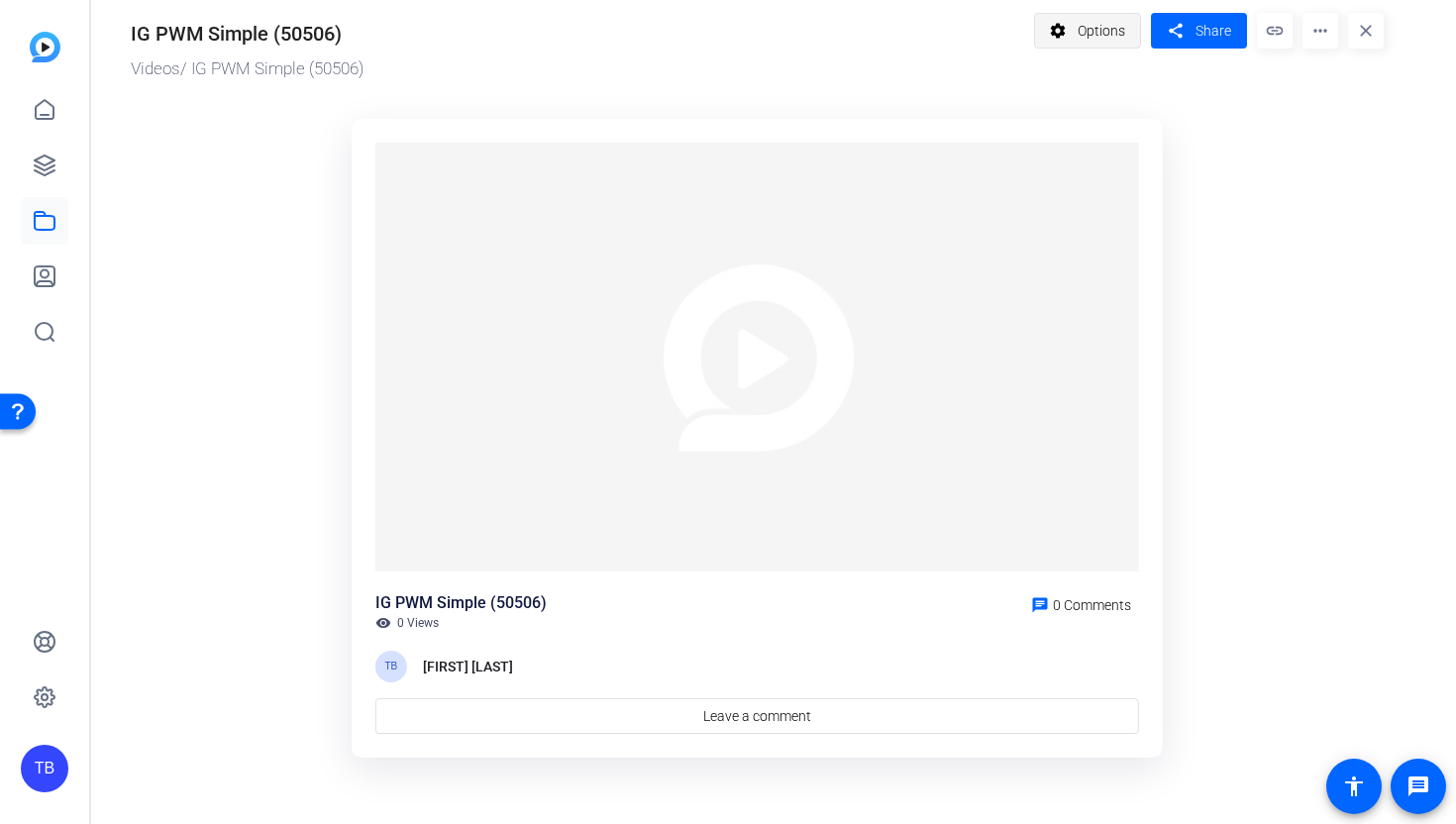 click on "Options" 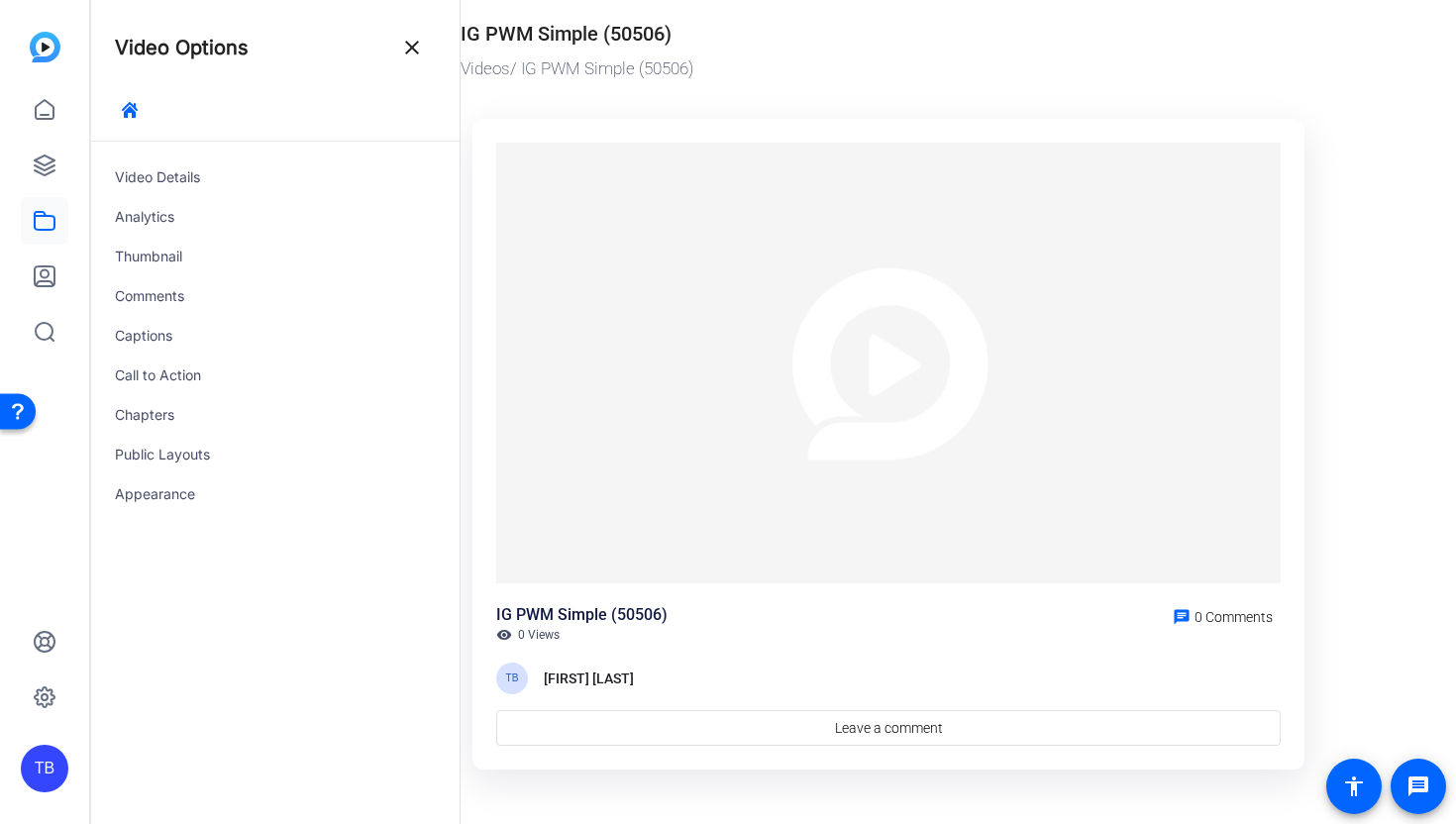 scroll, scrollTop: 0, scrollLeft: 0, axis: both 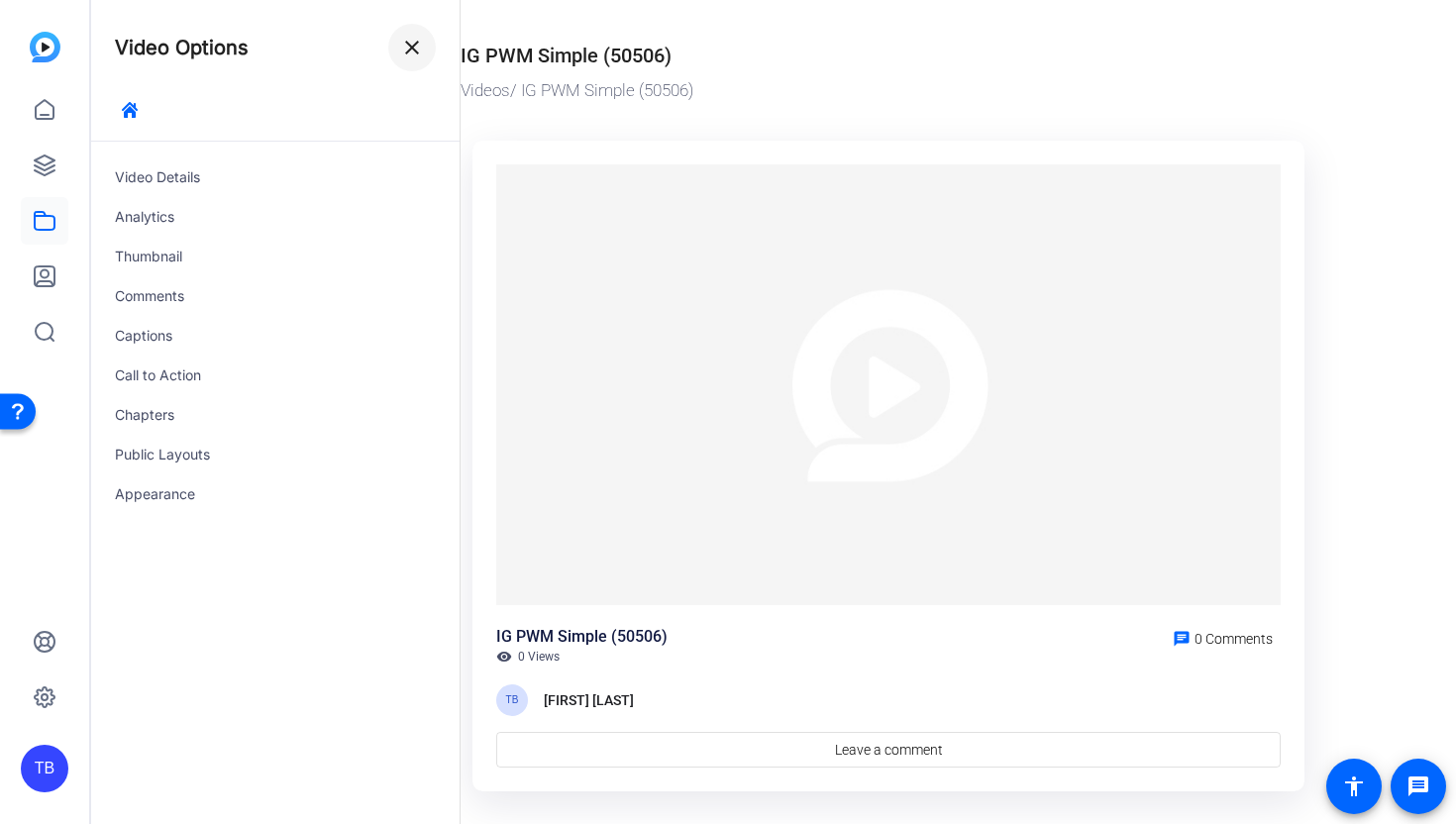 click 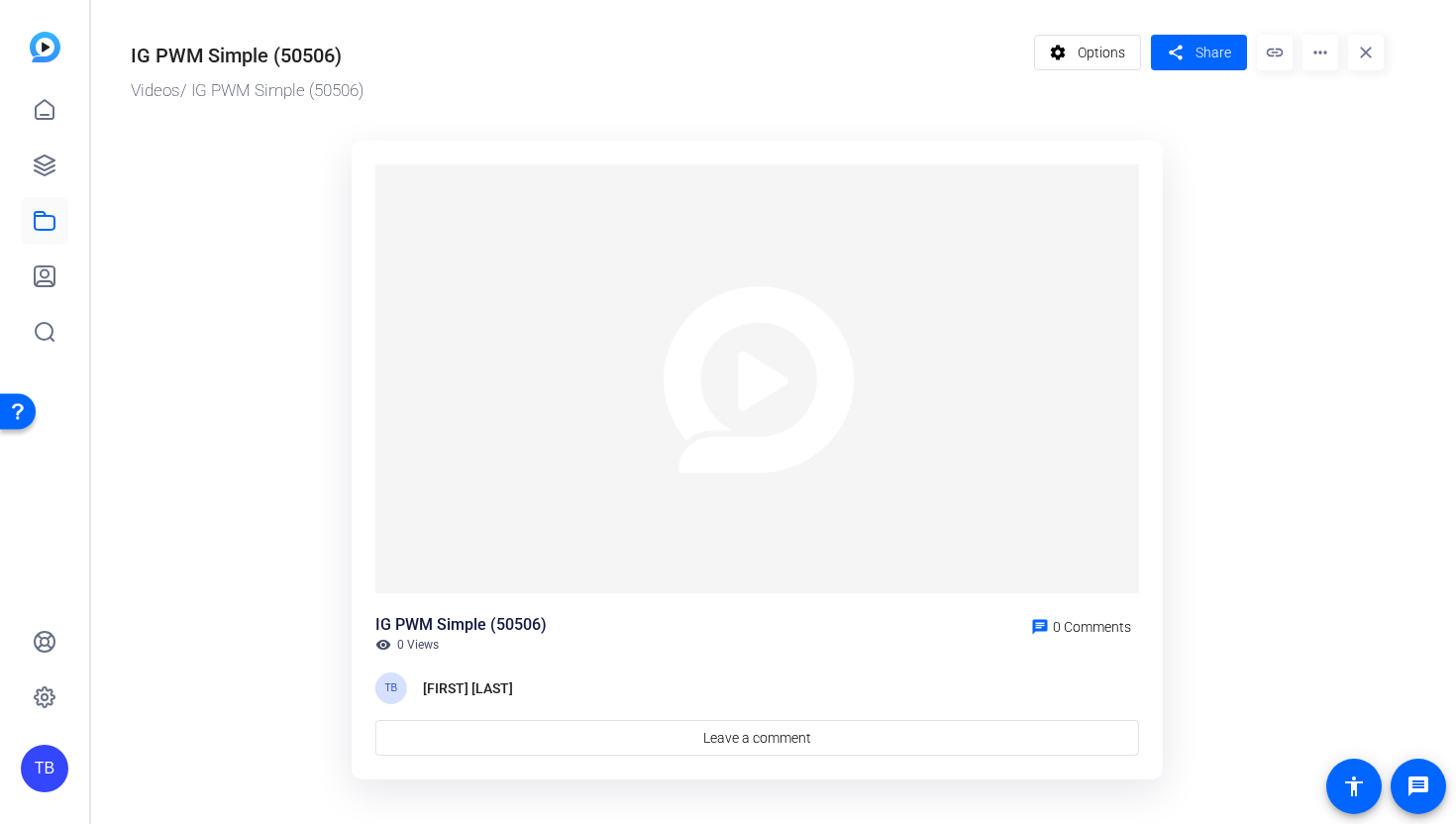 click on "more_horiz" 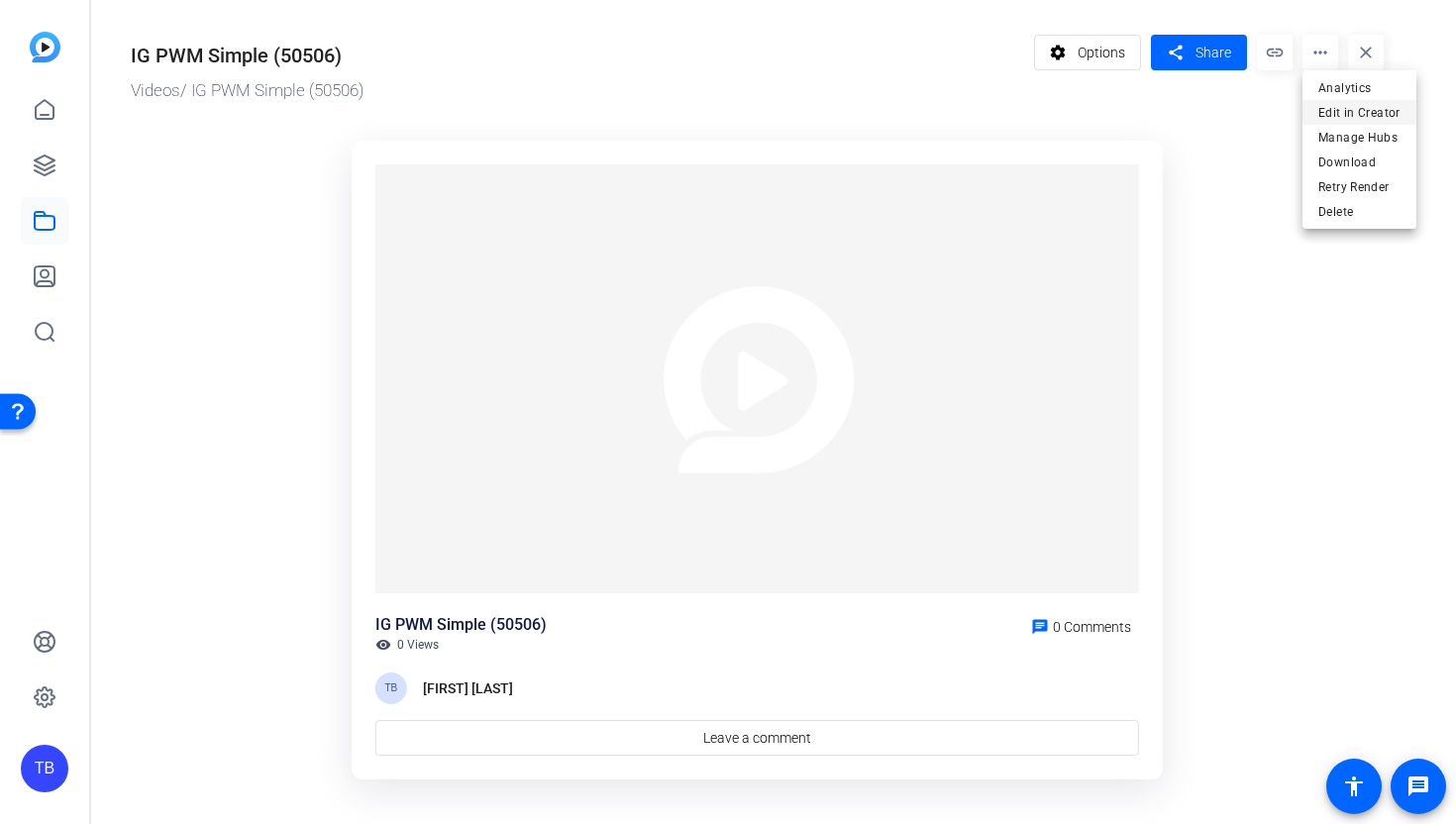 click on "Edit in Creator" at bounding box center (1359, 113) 